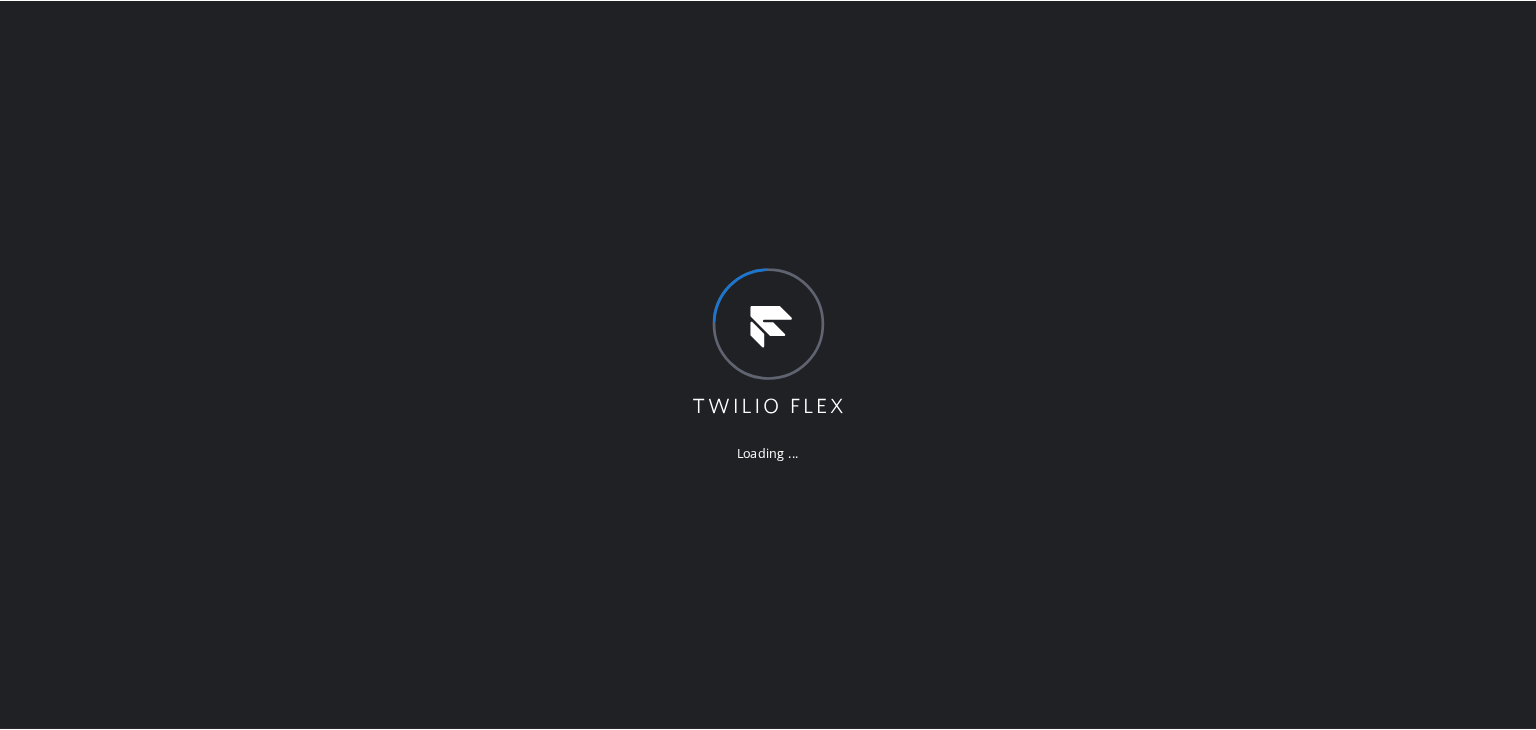 scroll, scrollTop: 0, scrollLeft: 0, axis: both 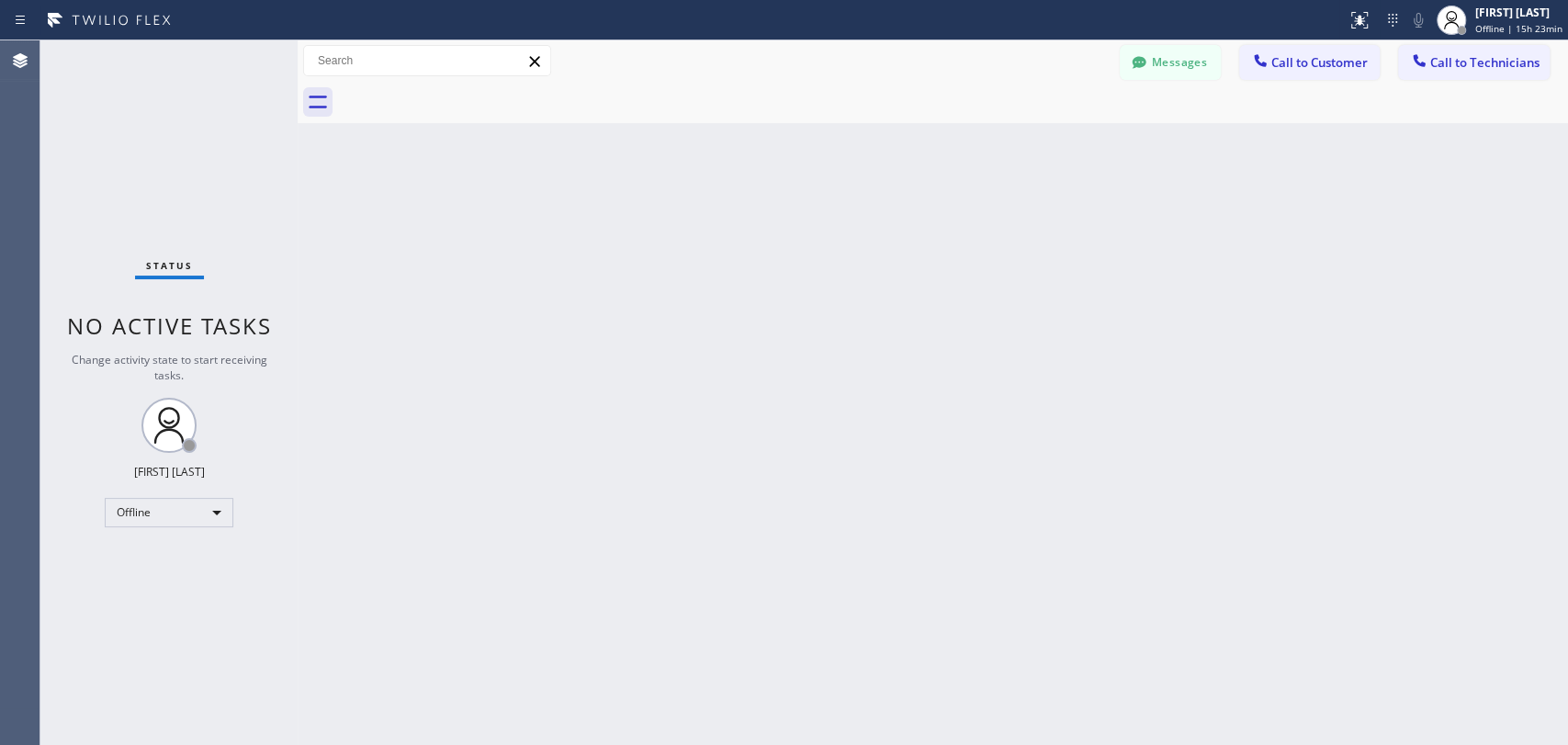 click on "Messages" at bounding box center [1170, 62] 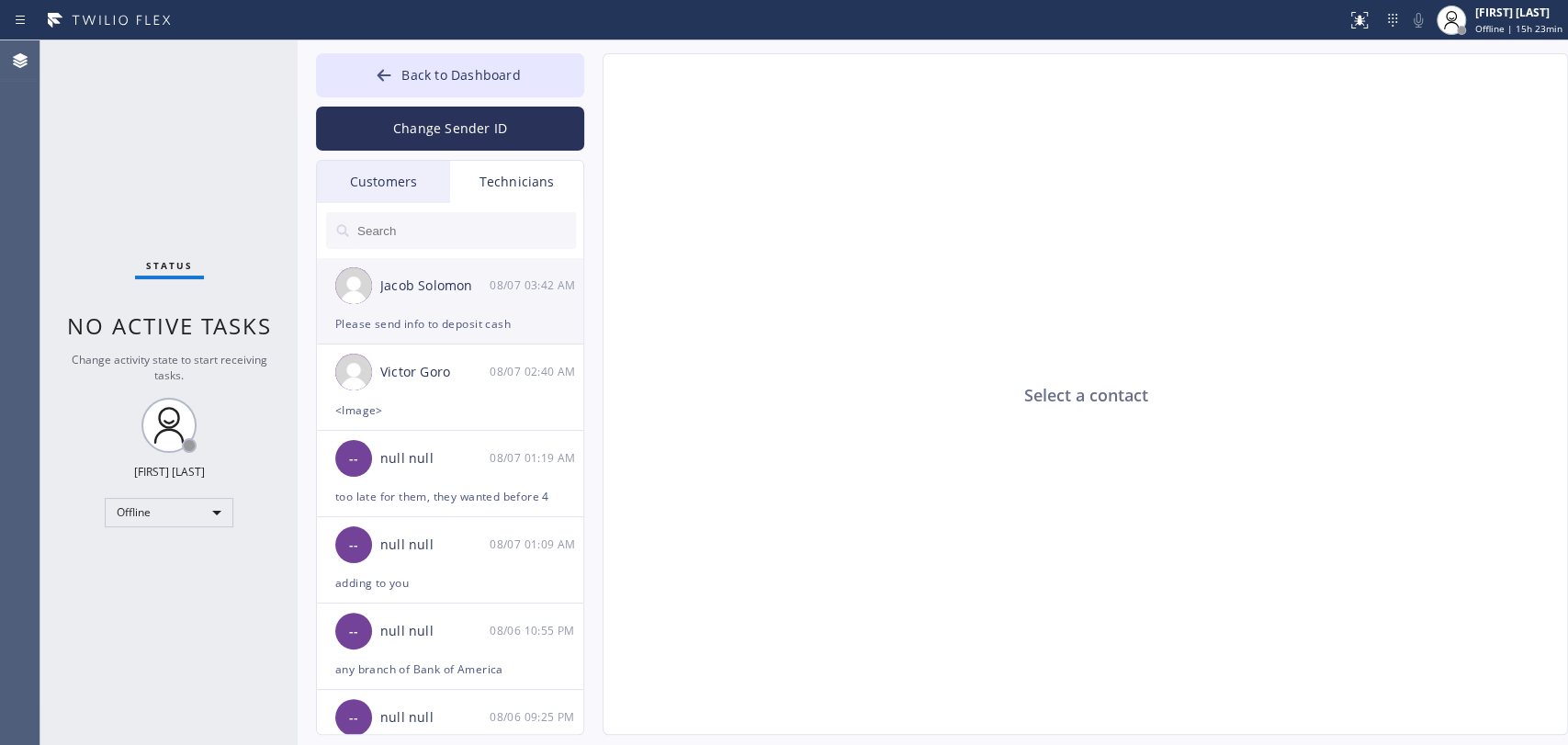 click on "[FIRST] [LAST] 08/07 03:42 AM" at bounding box center [451, 286] 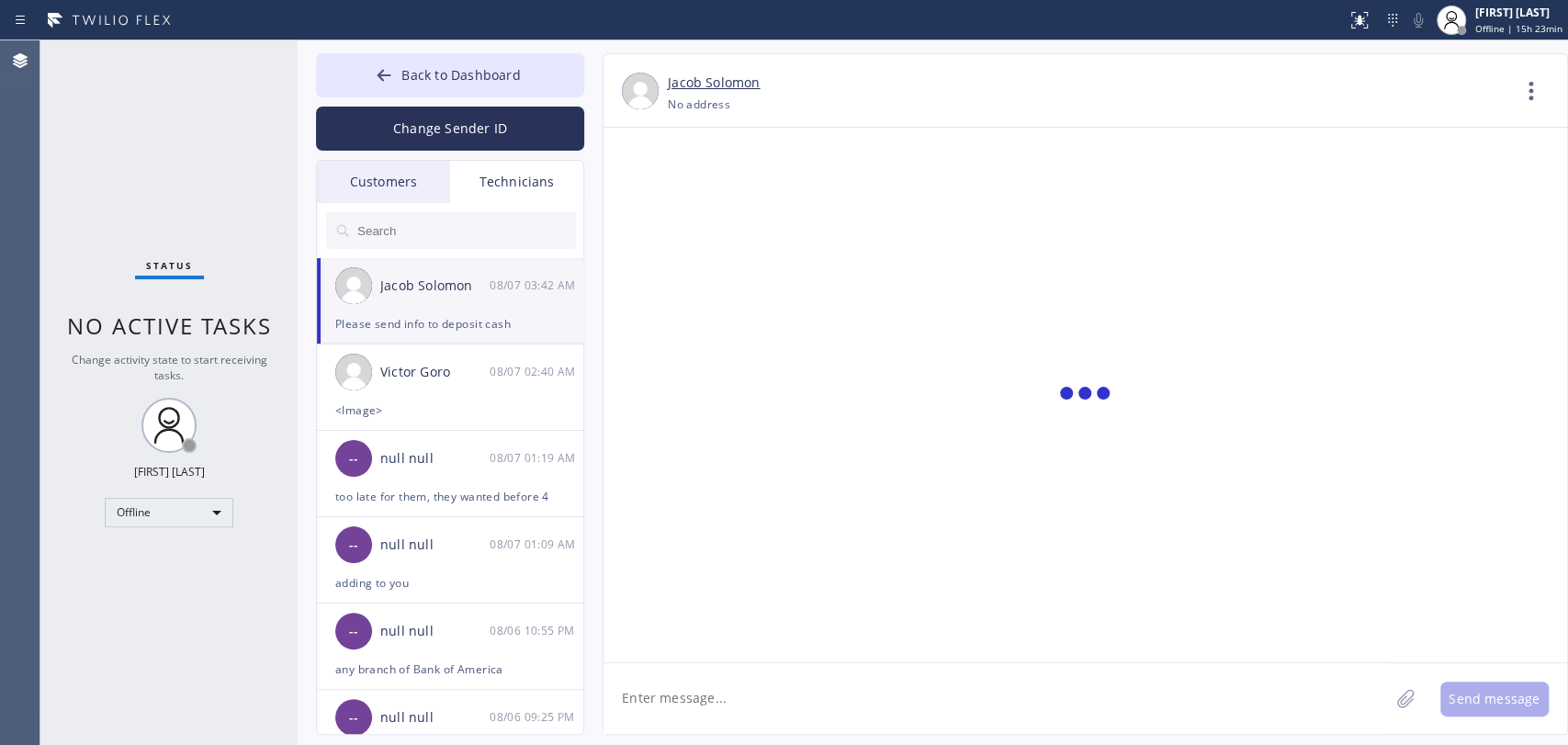 scroll, scrollTop: 2001, scrollLeft: 0, axis: vertical 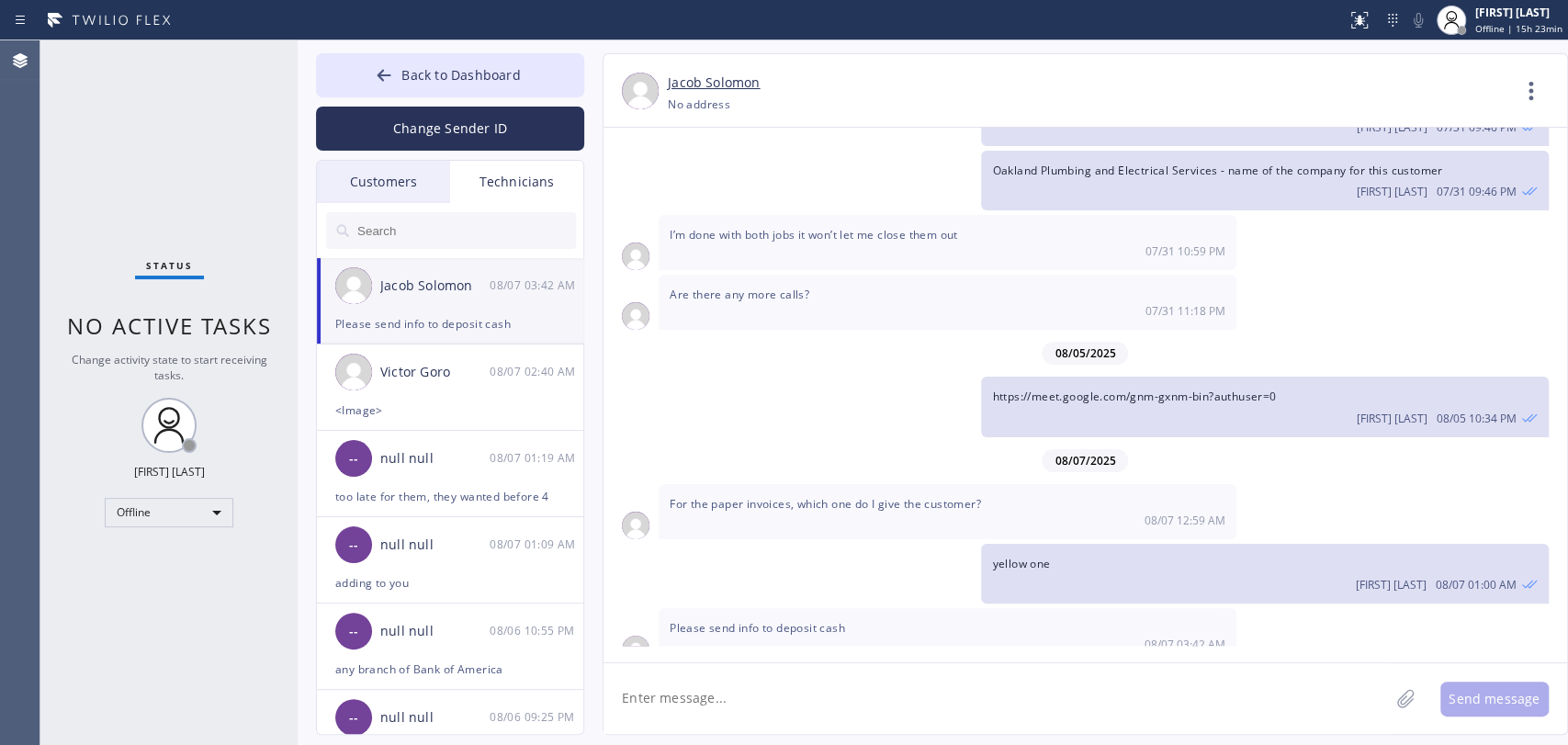 click 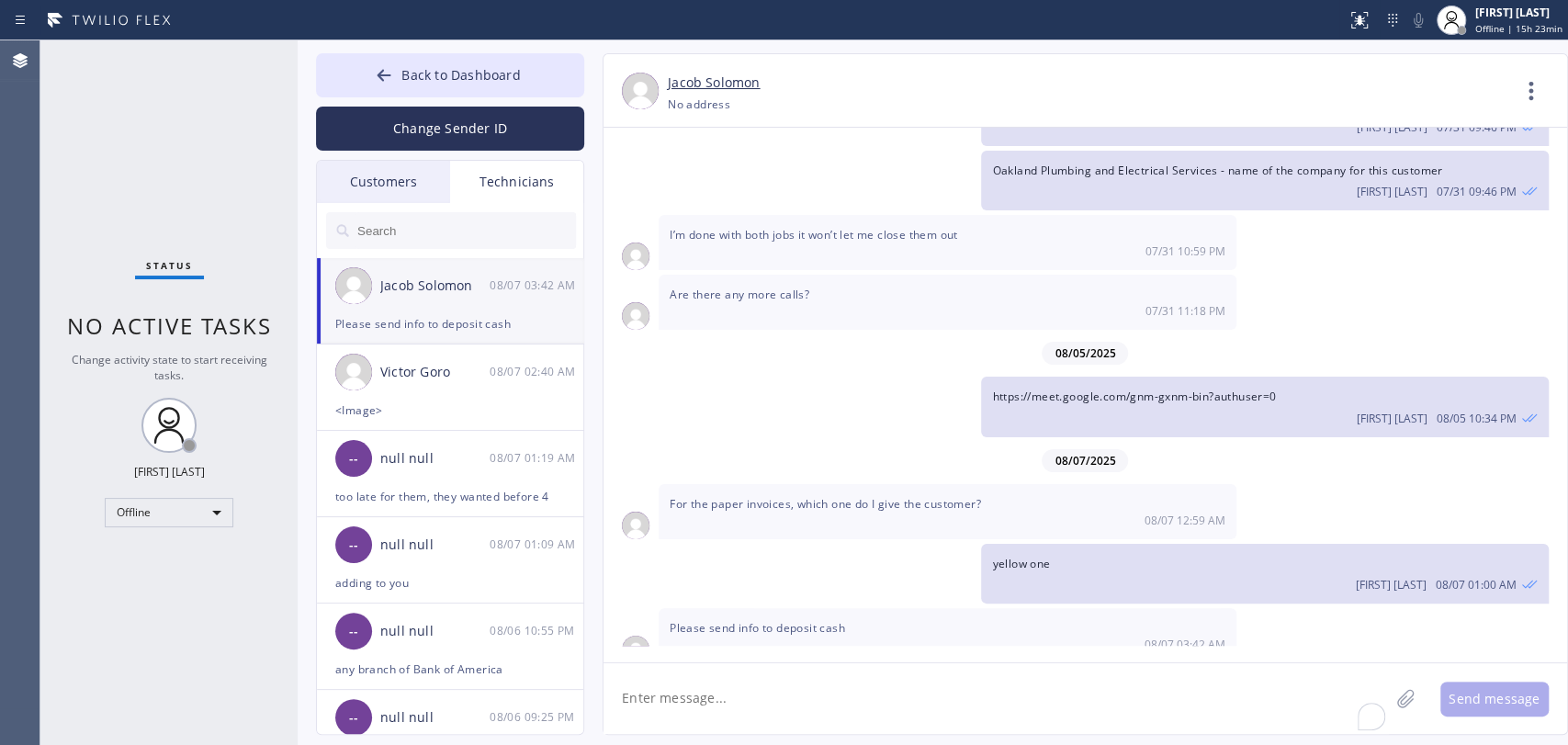 click 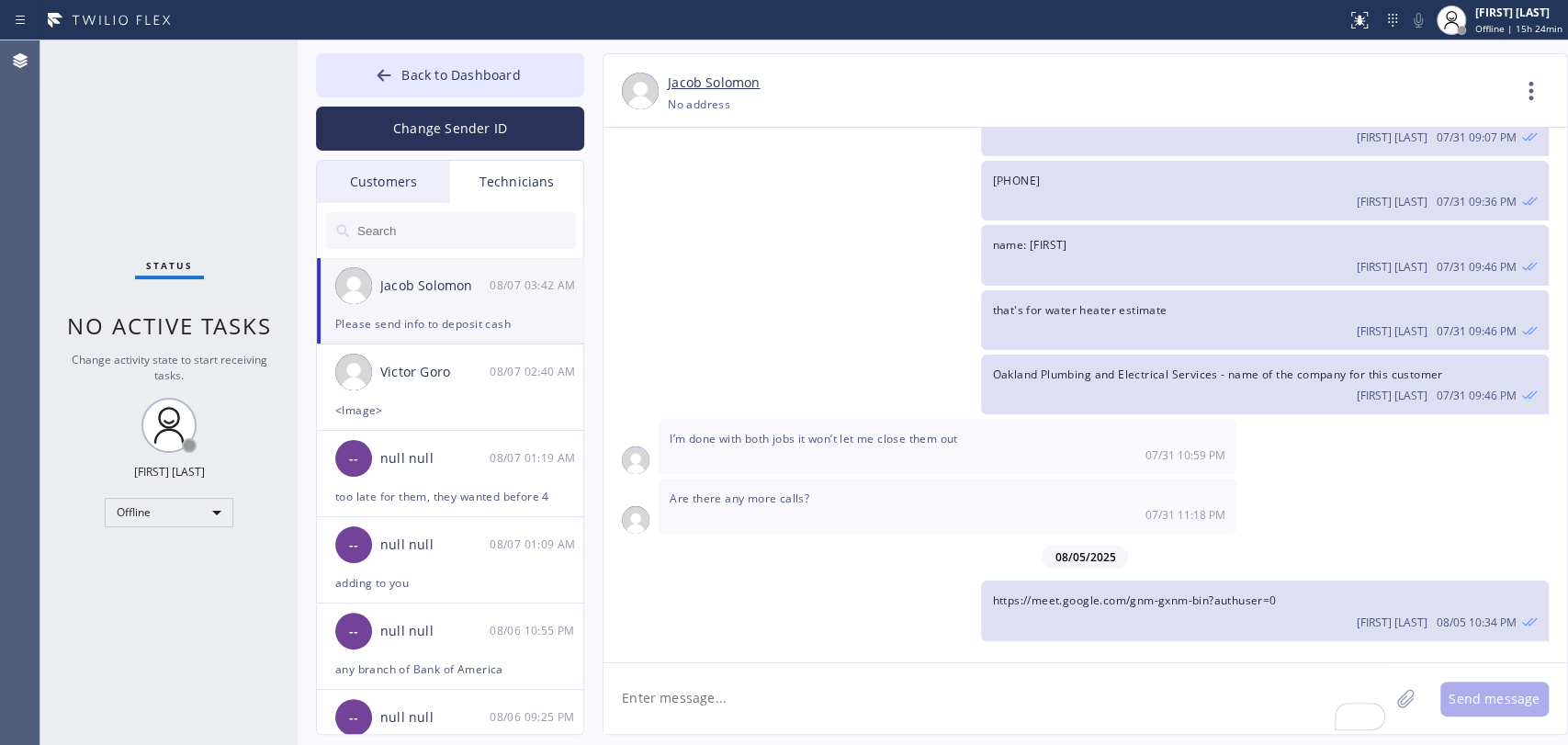 scroll, scrollTop: 2000, scrollLeft: 0, axis: vertical 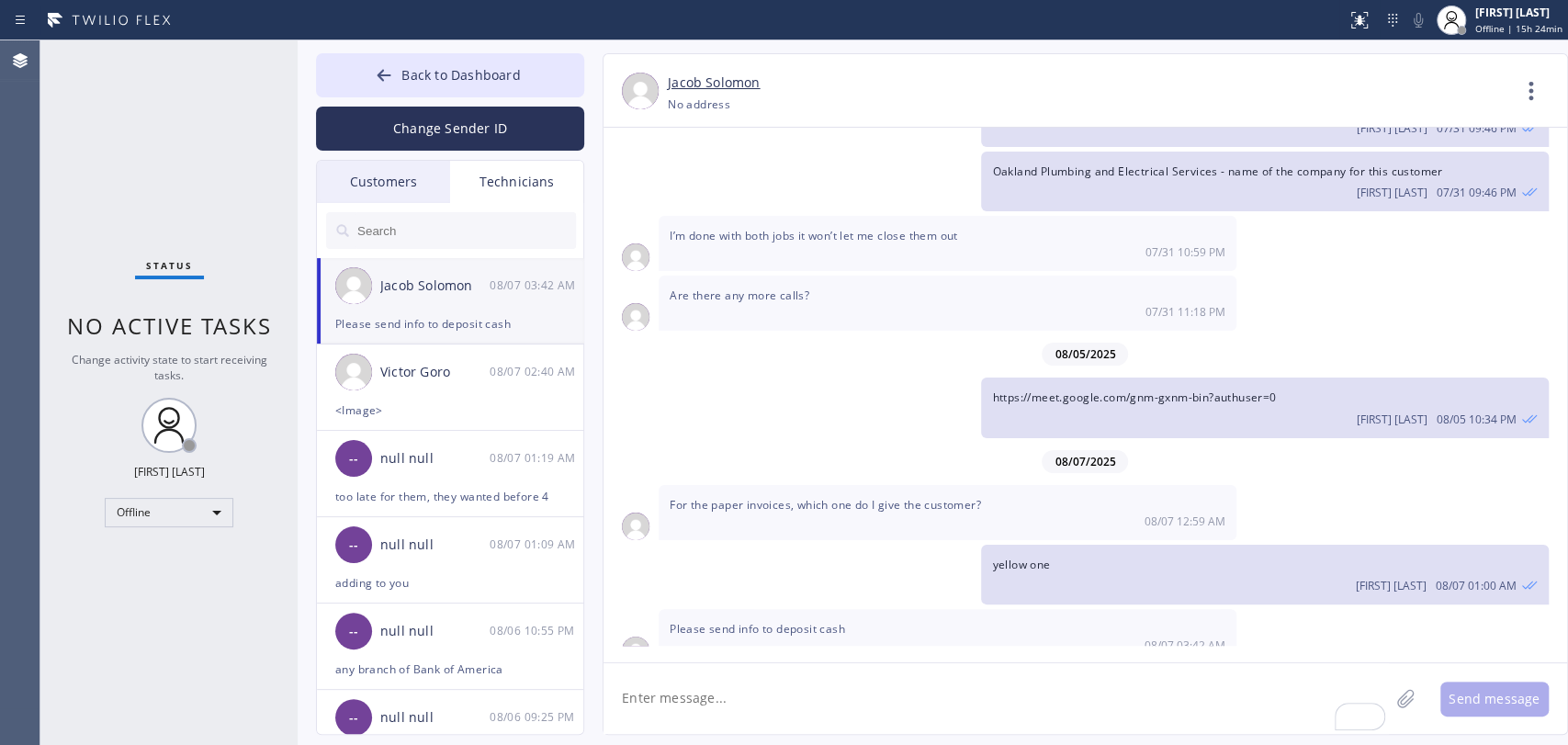 click 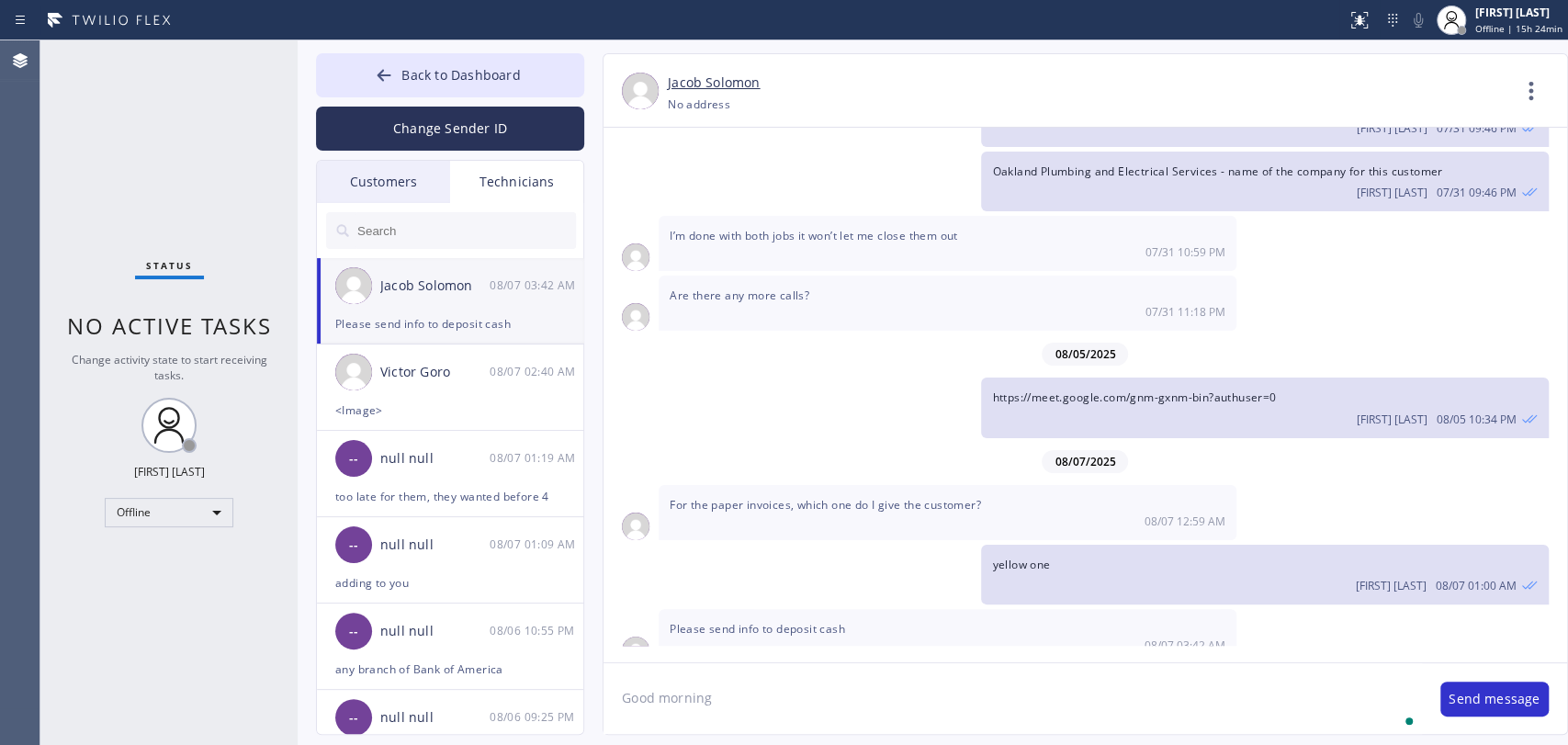 type on "Good morning" 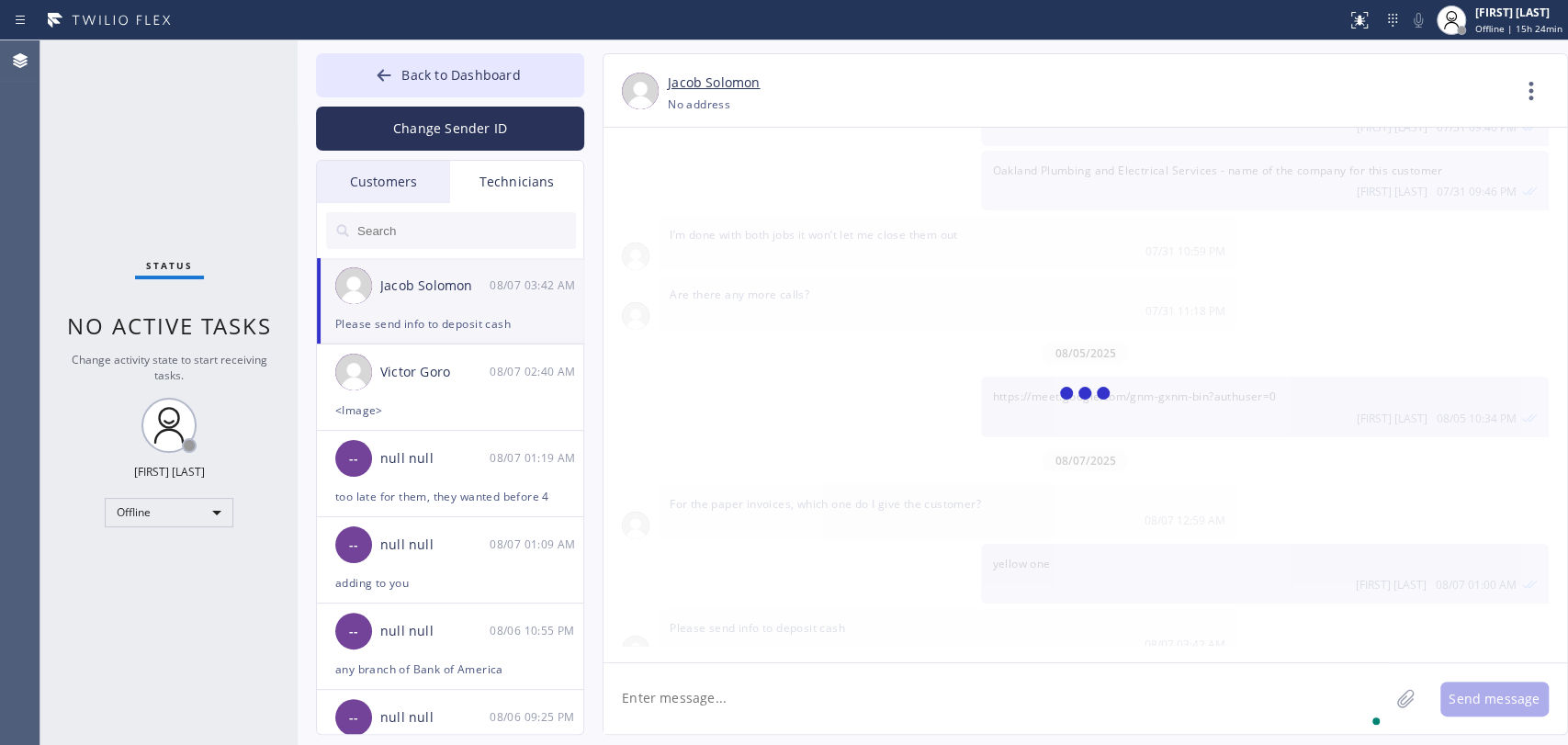 paste on "HVAC Alliance Expert Inc DBA 5 Star Best Plumbing Account Number [NUMBER] Routing Number [NUMBER] Address [NUMBER] [STREET], [CITY] [STATE] [POSTAL_CODE]" 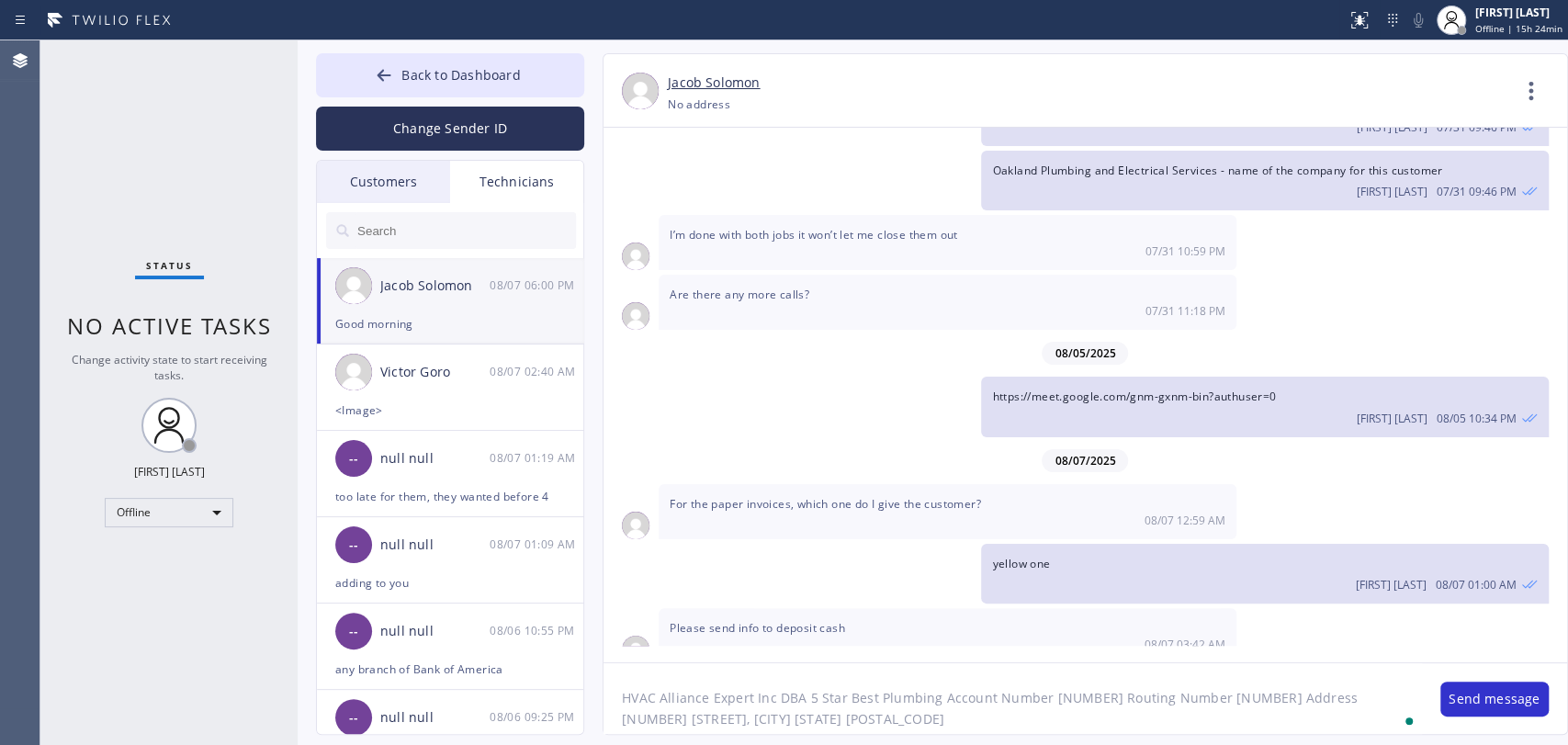 type on "HVAC Alliance Expert Inc DBA 5 Star Best Plumbing Account Number [NUMBER] Routing Number [NUMBER] Address [NUMBER] [STREET], [CITY] [STATE] [POSTAL_CODE]" 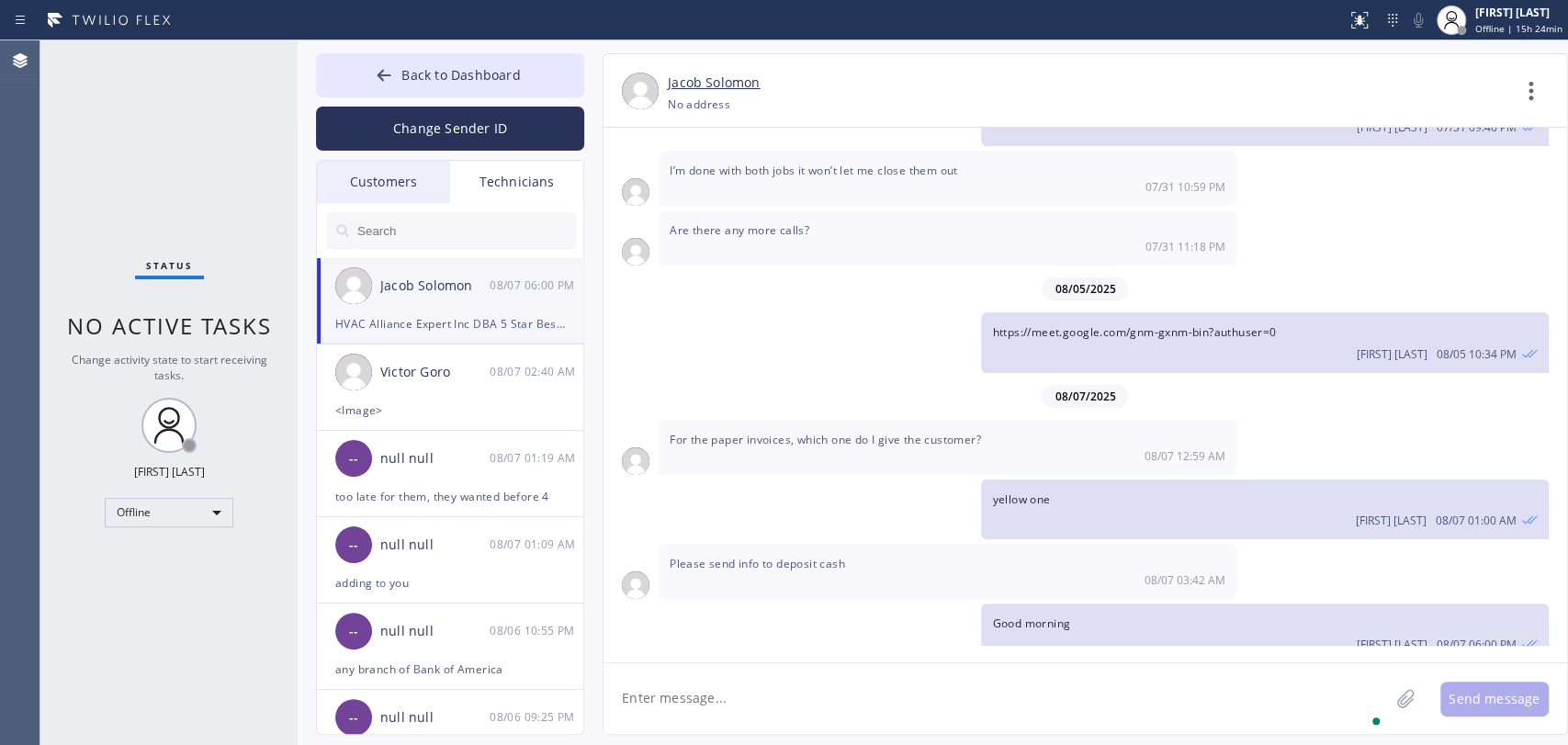 scroll, scrollTop: 2147, scrollLeft: 0, axis: vertical 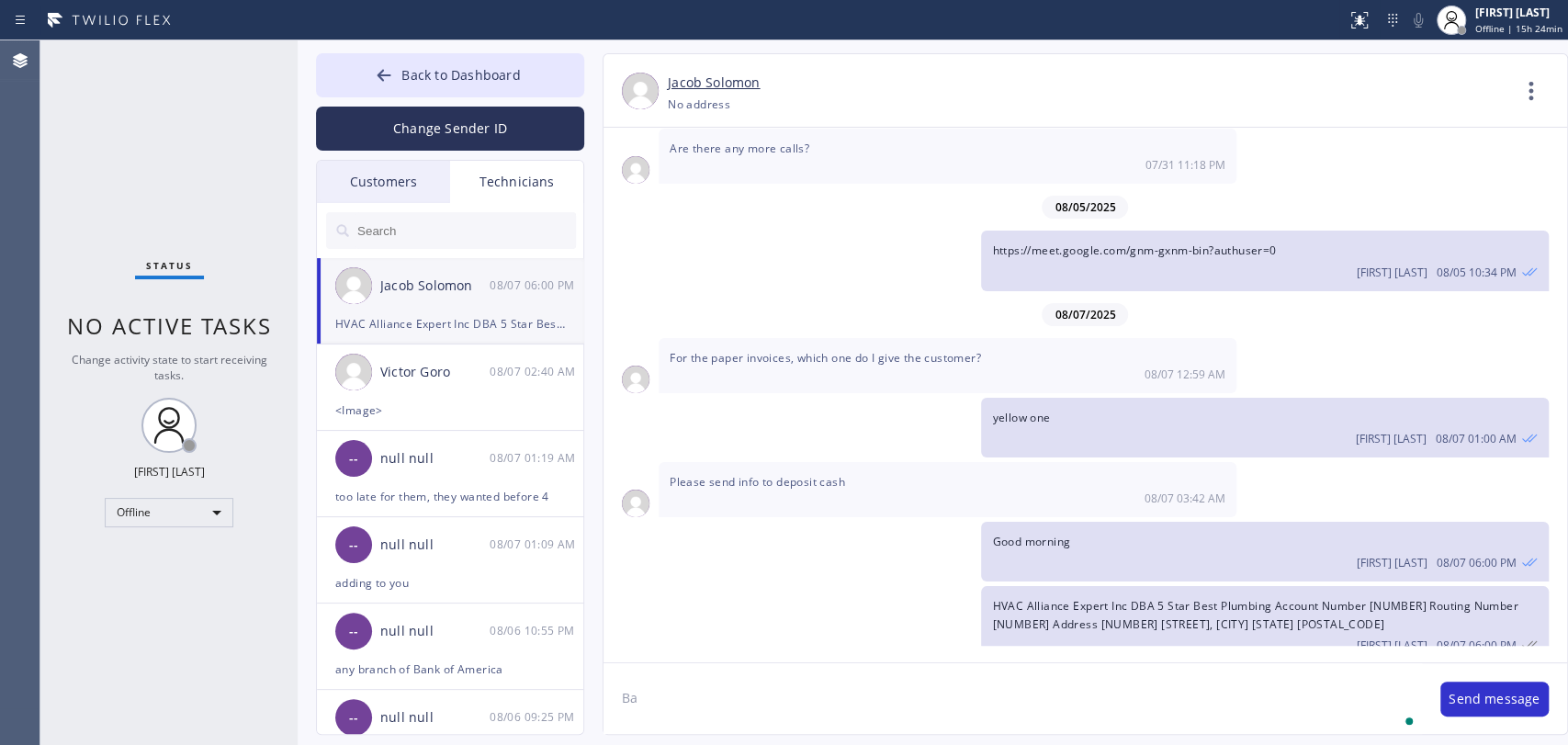 type on "B" 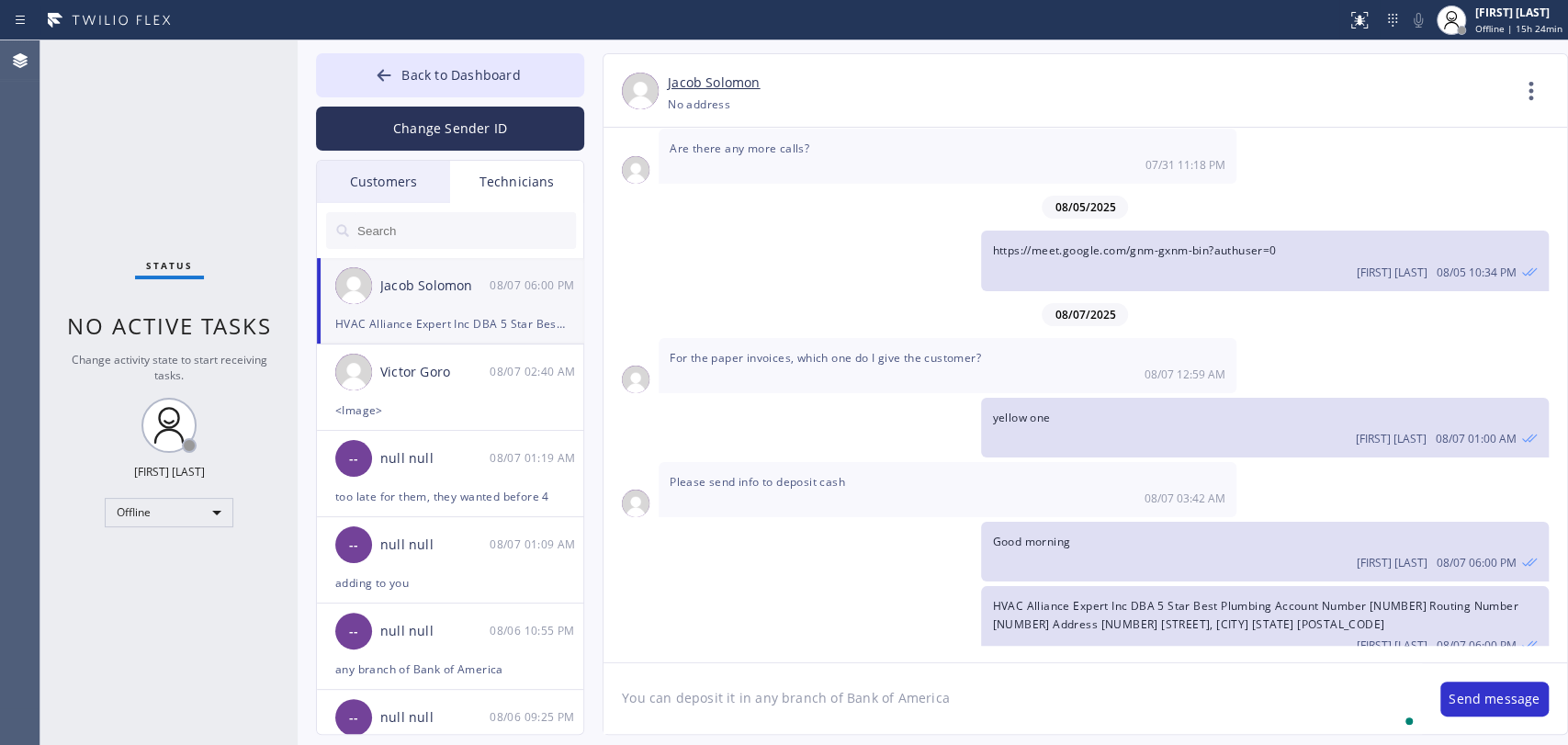type on "You can deposit it in any branch of Bank of America" 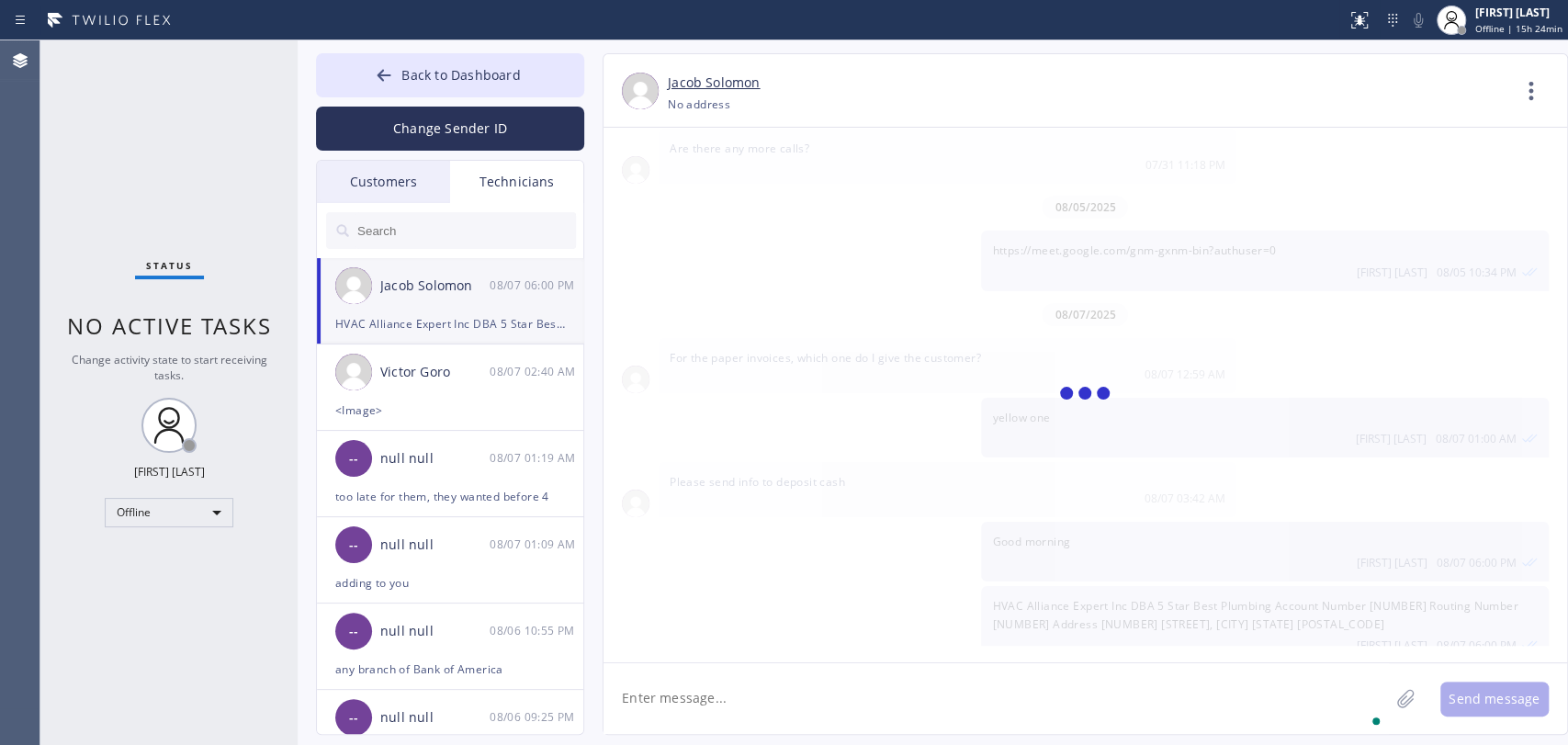 scroll, scrollTop: 2211, scrollLeft: 0, axis: vertical 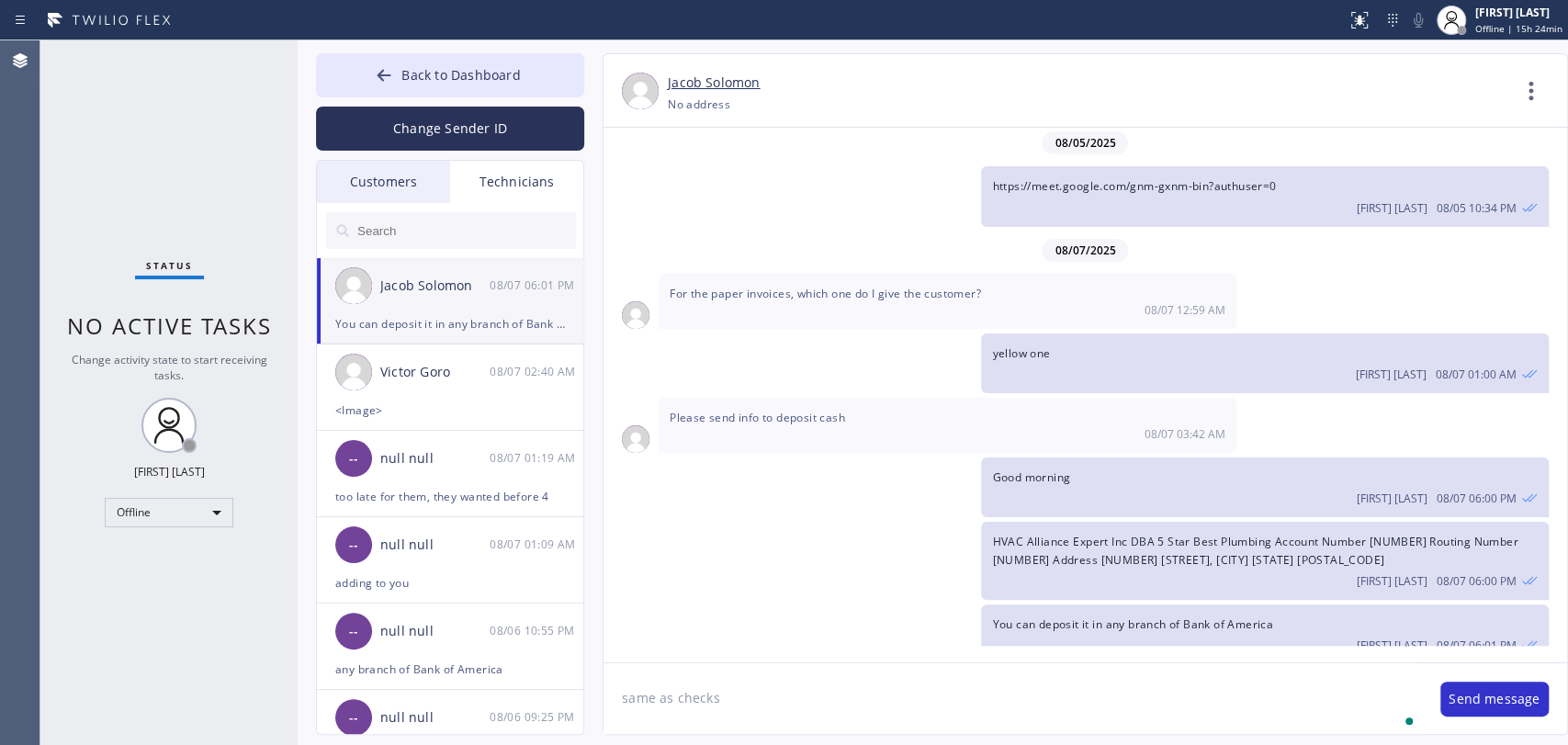 type on "same as checks" 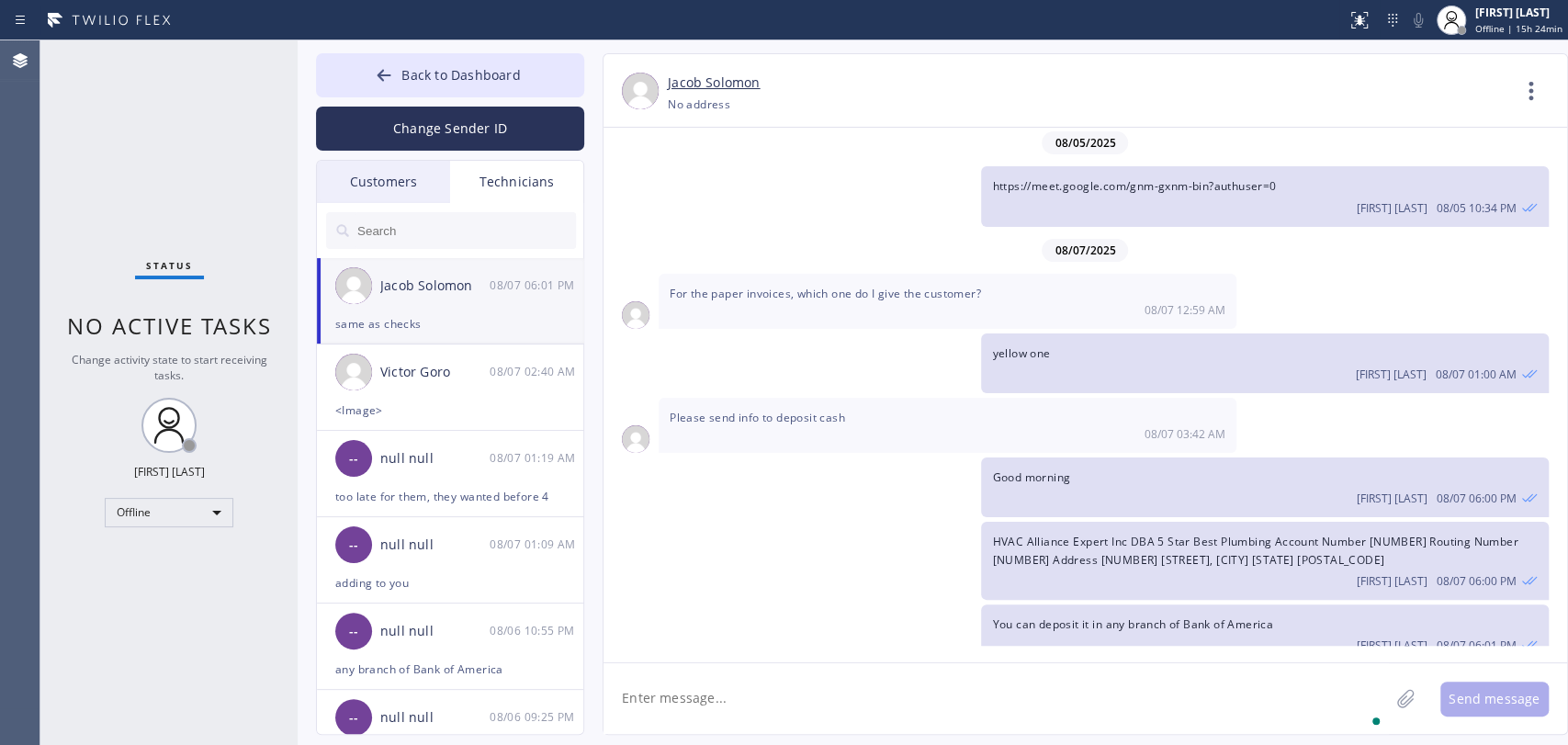 scroll, scrollTop: 2275, scrollLeft: 0, axis: vertical 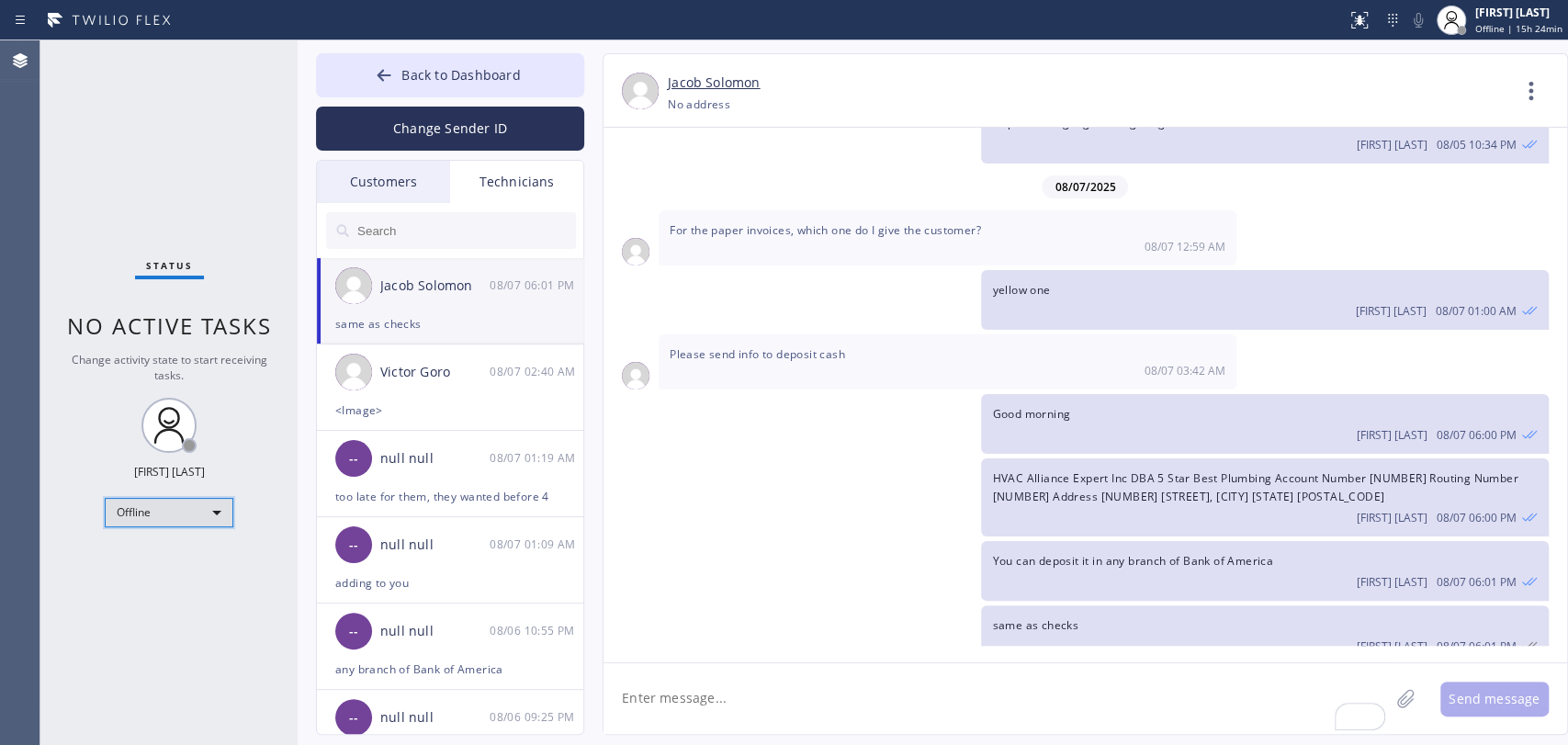 click on "Offline" at bounding box center [169, 513] 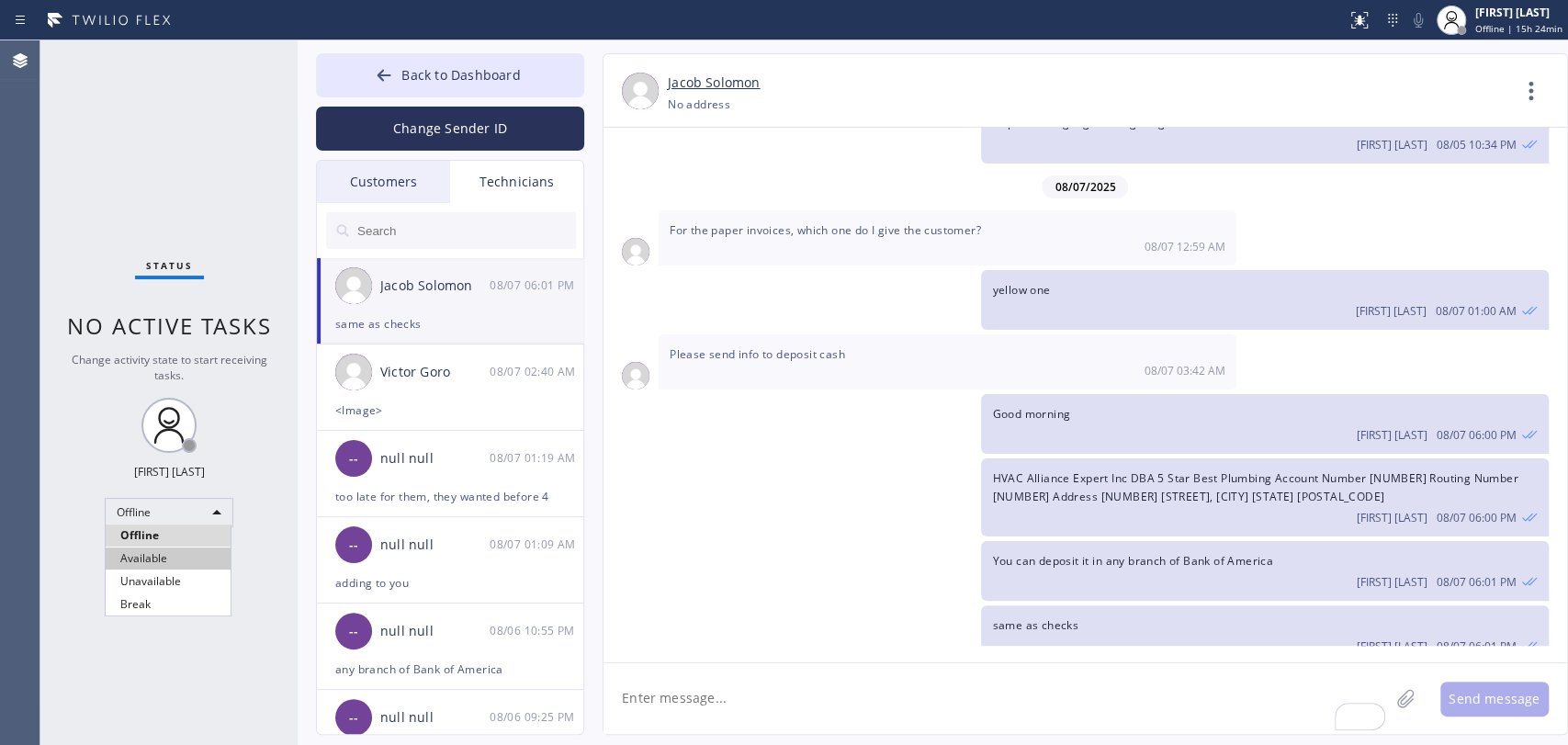 click on "Available" at bounding box center (168, 559) 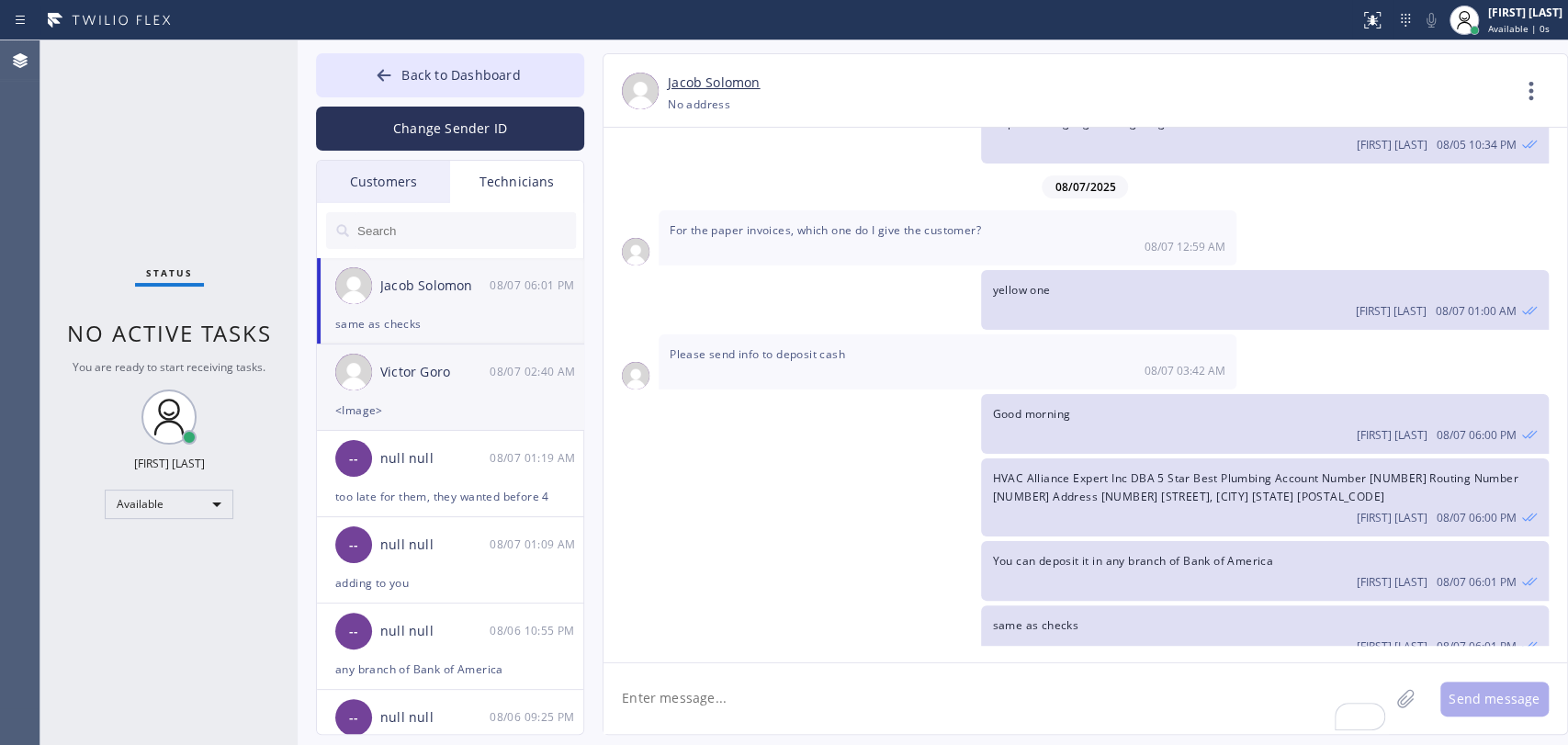 click on "[FIRST] [LAST] [DATE] [TIME]" at bounding box center [451, 372] 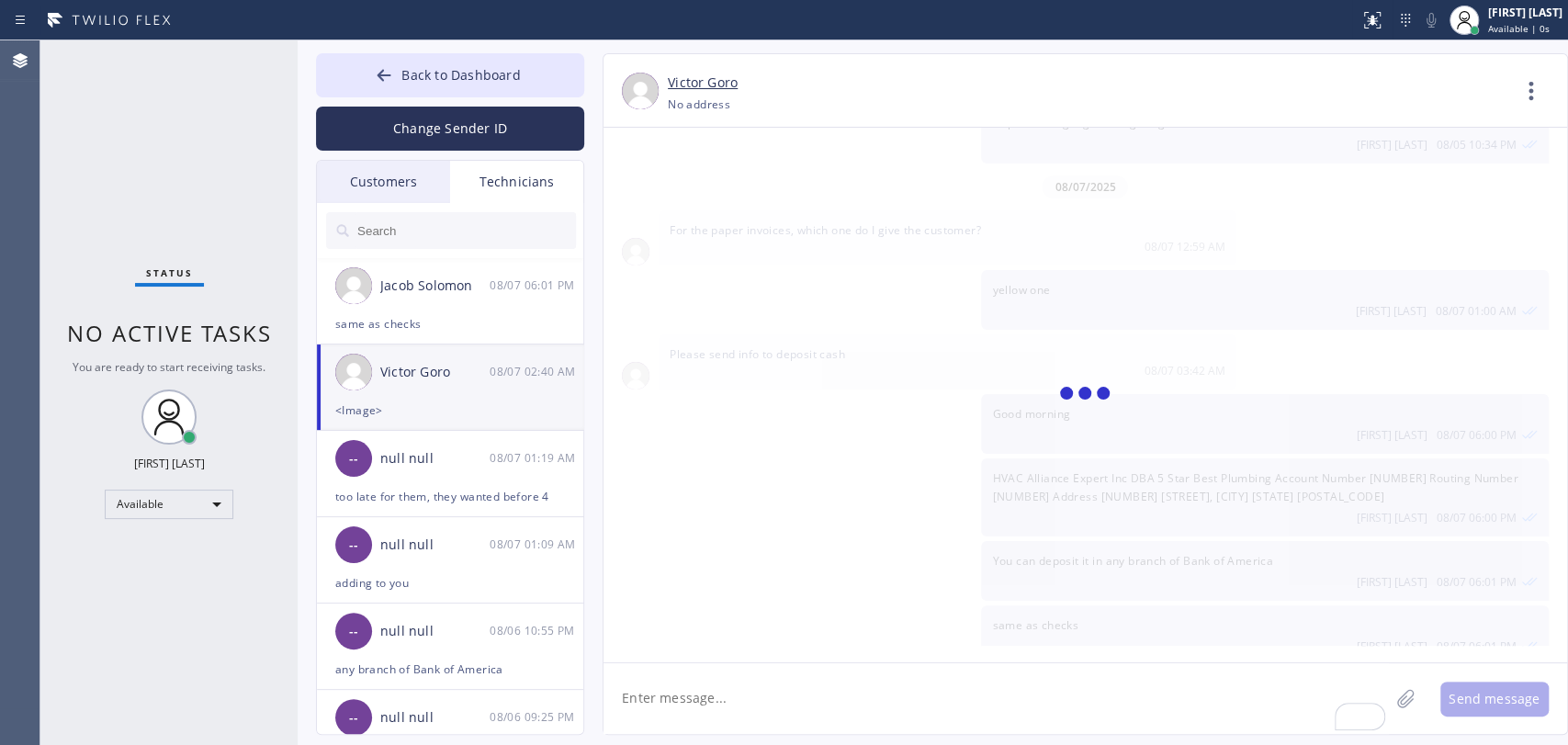 scroll, scrollTop: 3788, scrollLeft: 0, axis: vertical 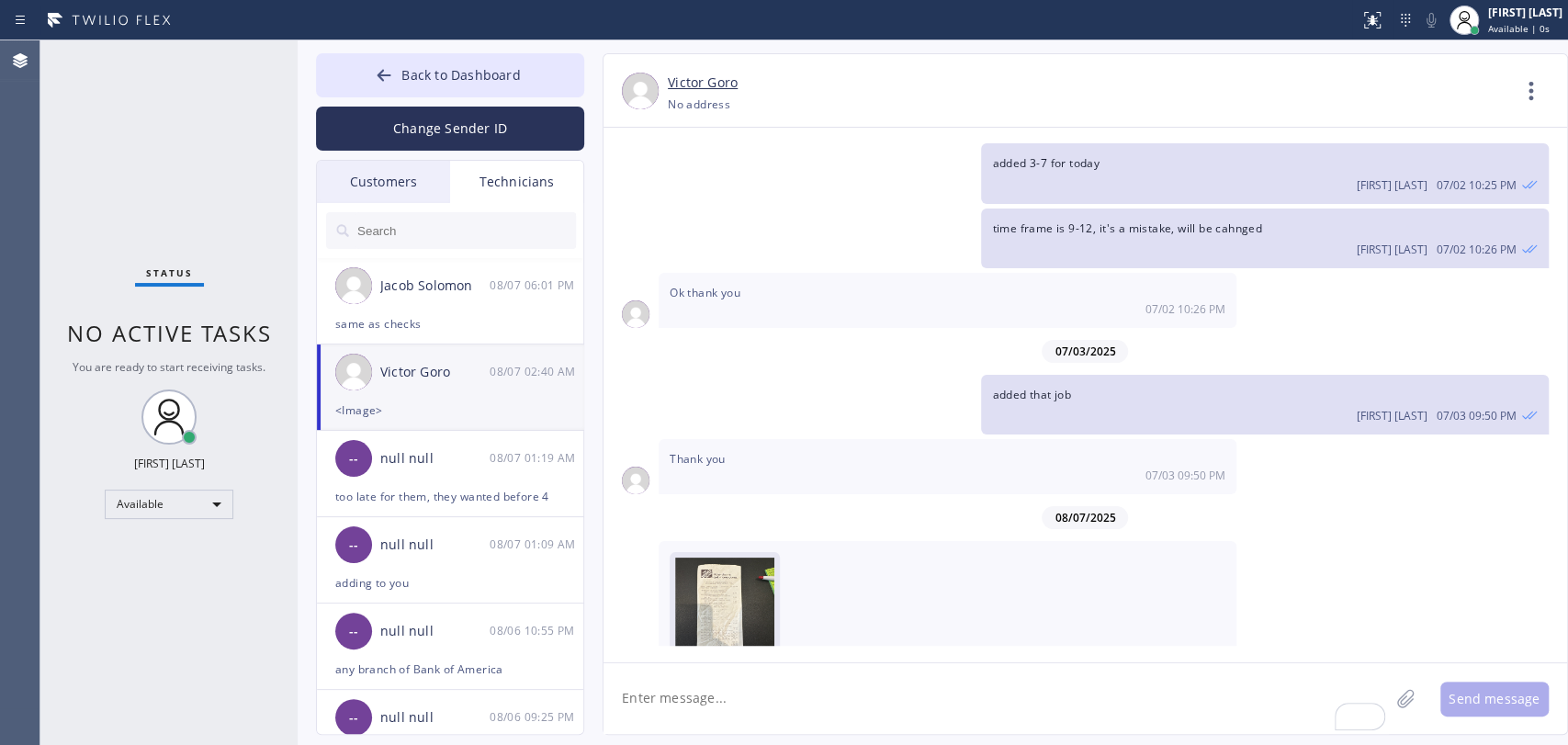 click at bounding box center (725, 613) 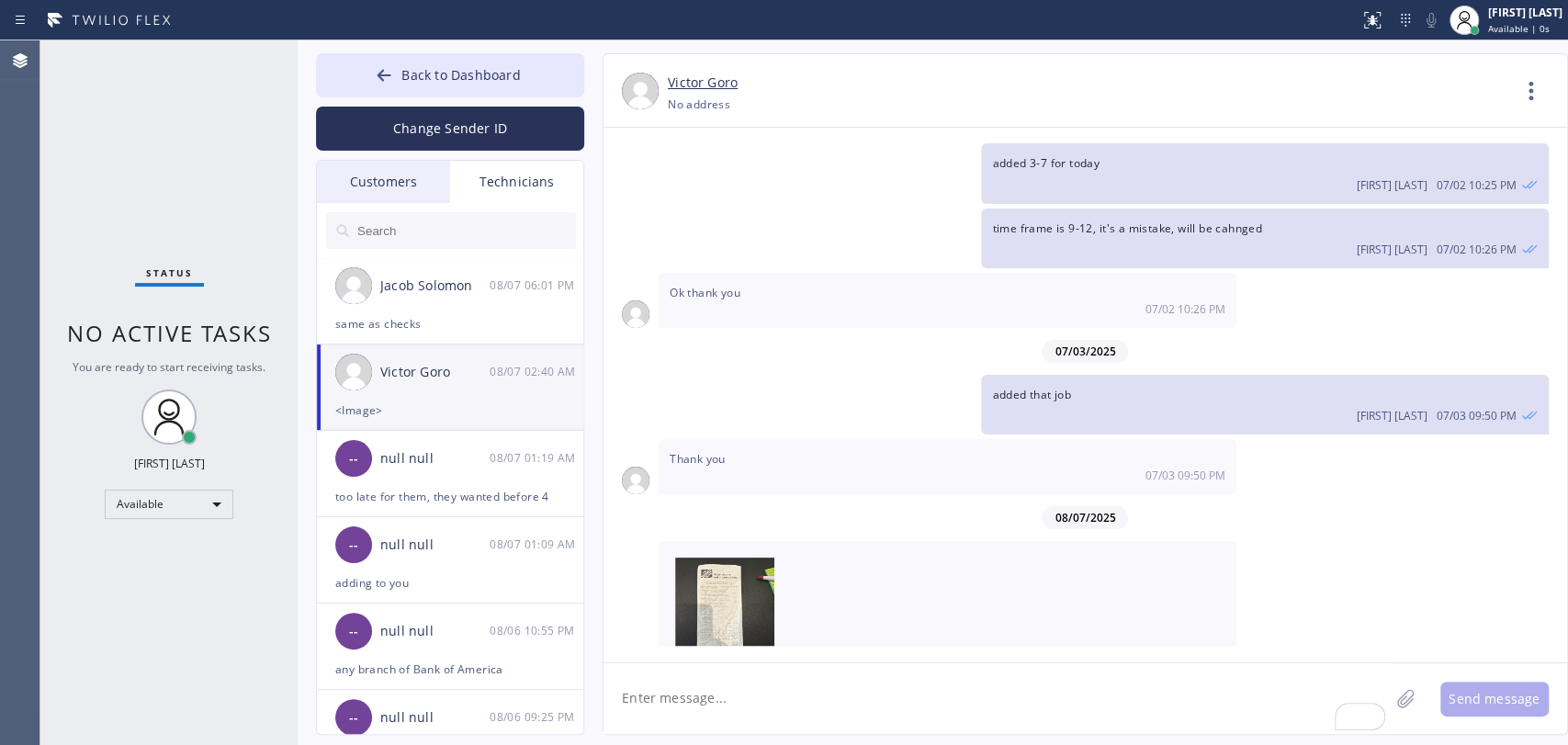 click 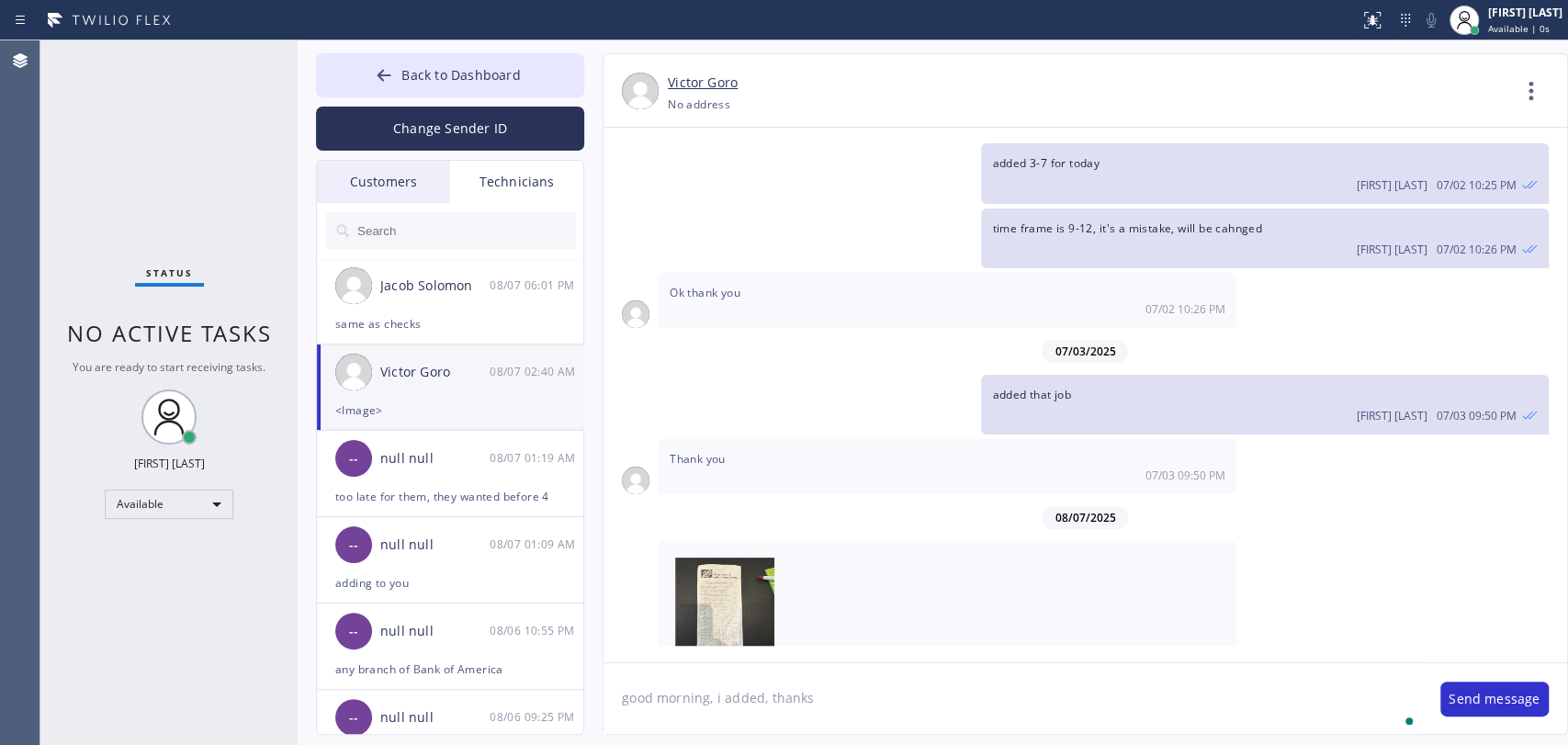 type on "good morning, i added, thanks" 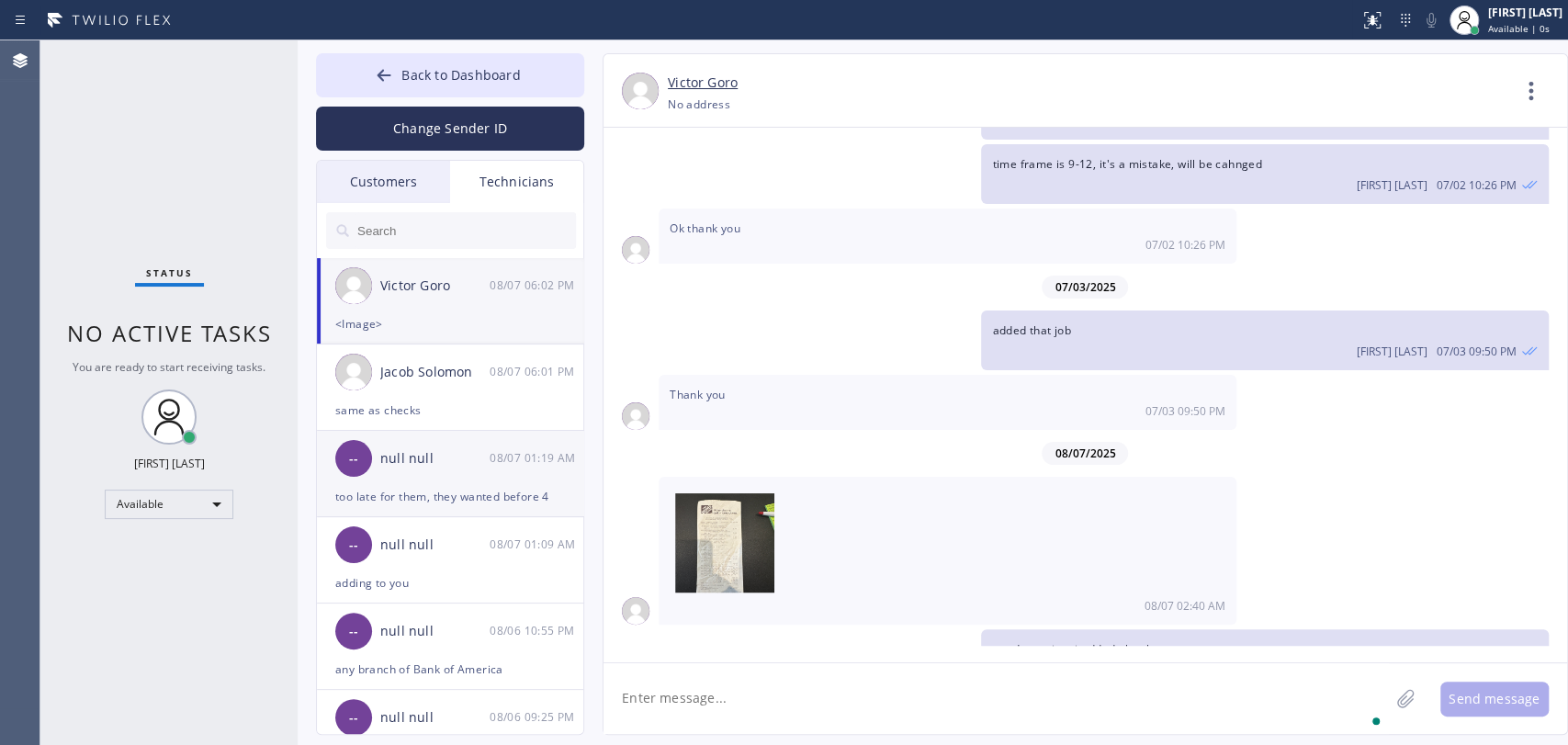 click on "too late for them, they wanted before 4" at bounding box center (450, 496) 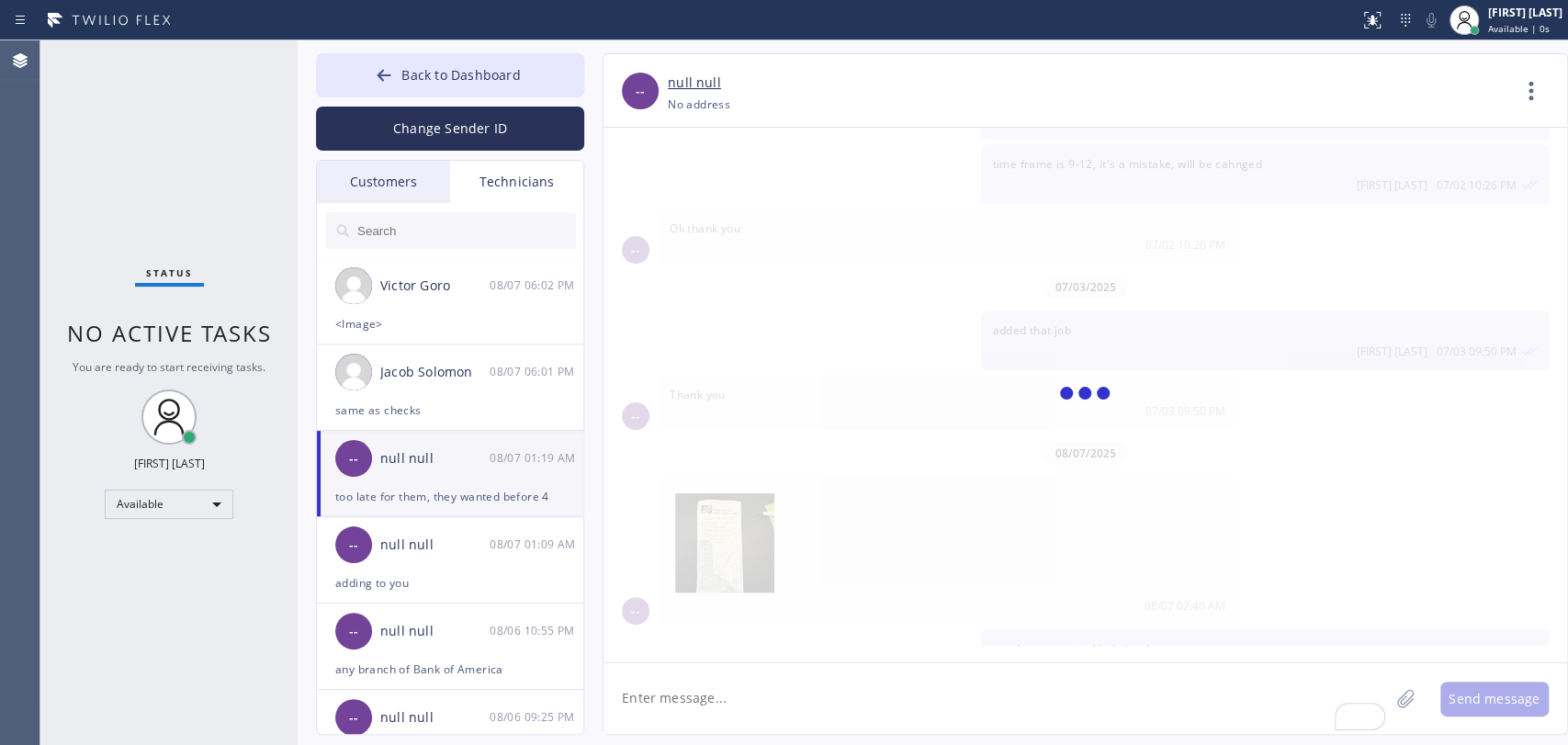 scroll, scrollTop: 8170, scrollLeft: 0, axis: vertical 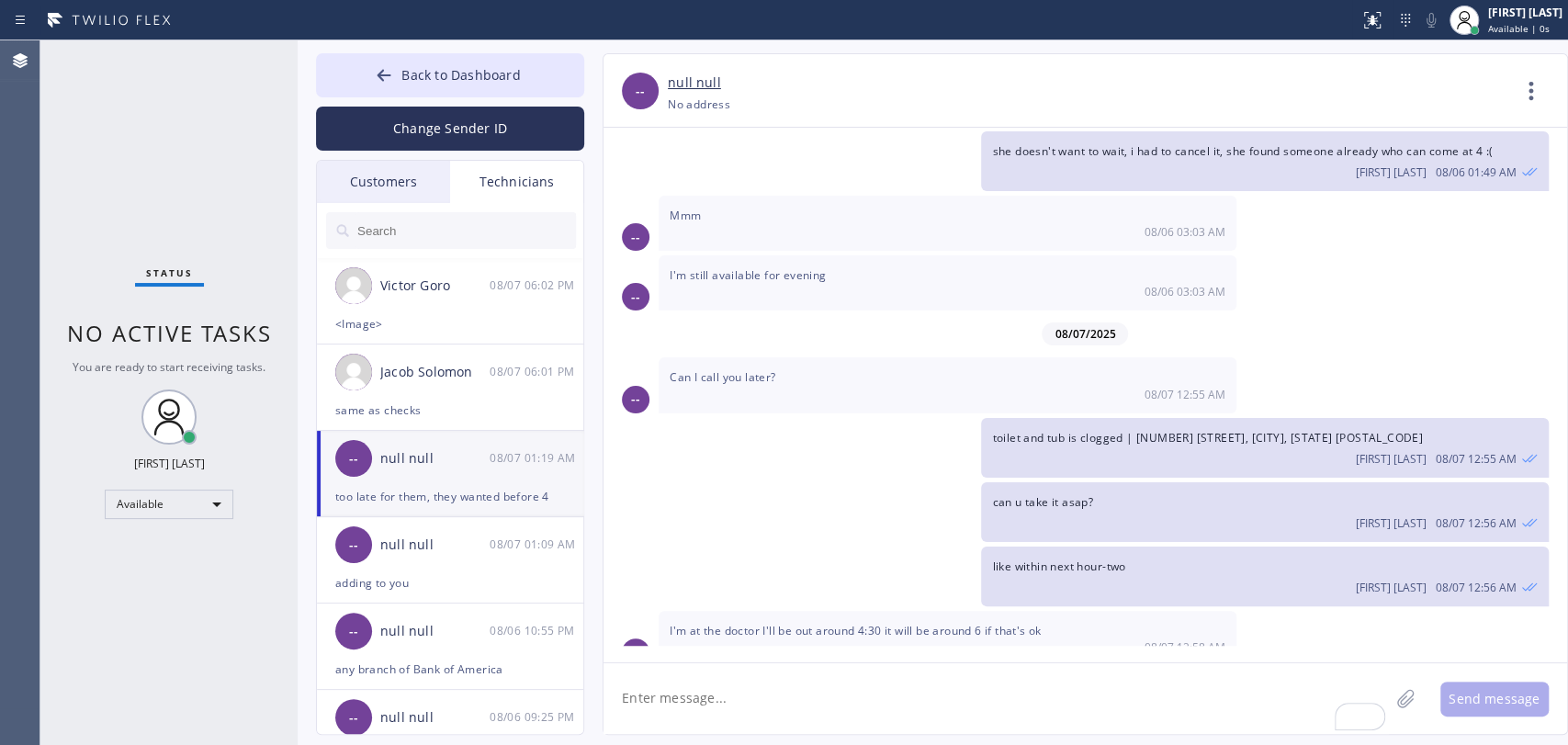 click on "Customers" at bounding box center (383, 182) 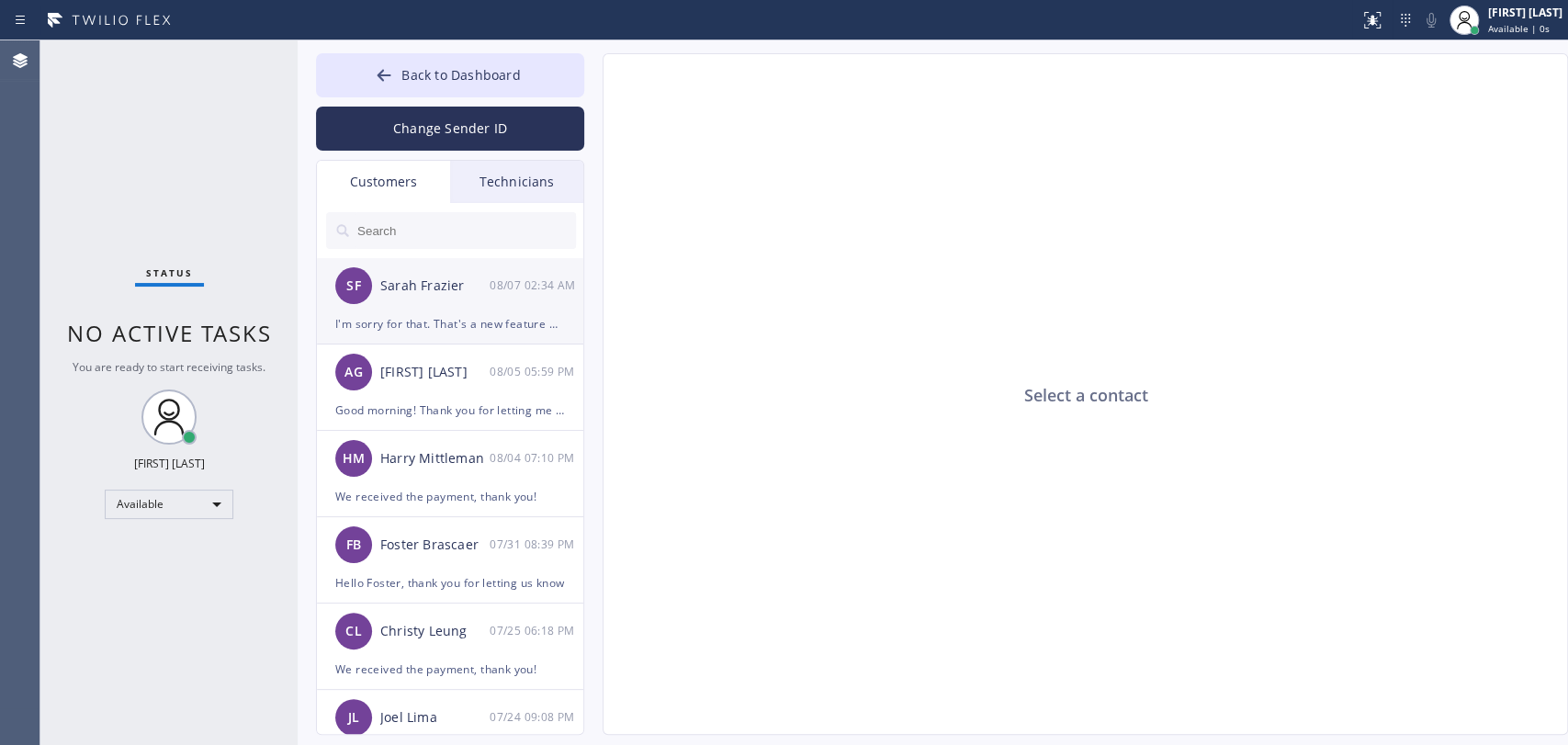 click on "SF [LAST] [LAST] 08/07 03:42 AM I'm sorry for that. That's a new feature we are testing currently, calls from returning customers go to the dispatcher to help customers faster, but since your initial appointment was for electrical service, it got transferred to them. I will ask my dispatcher to call you shortly" 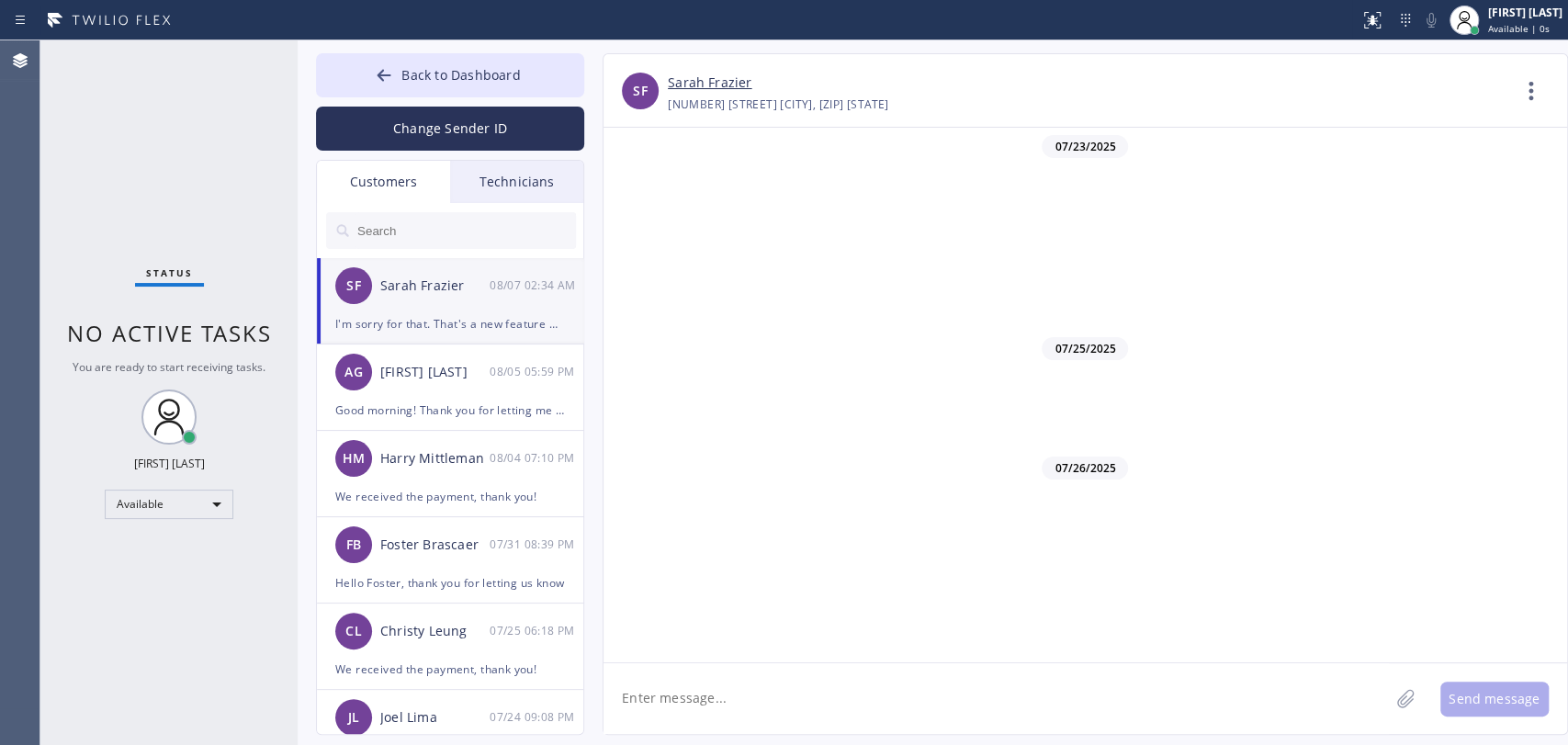 scroll, scrollTop: 1349, scrollLeft: 0, axis: vertical 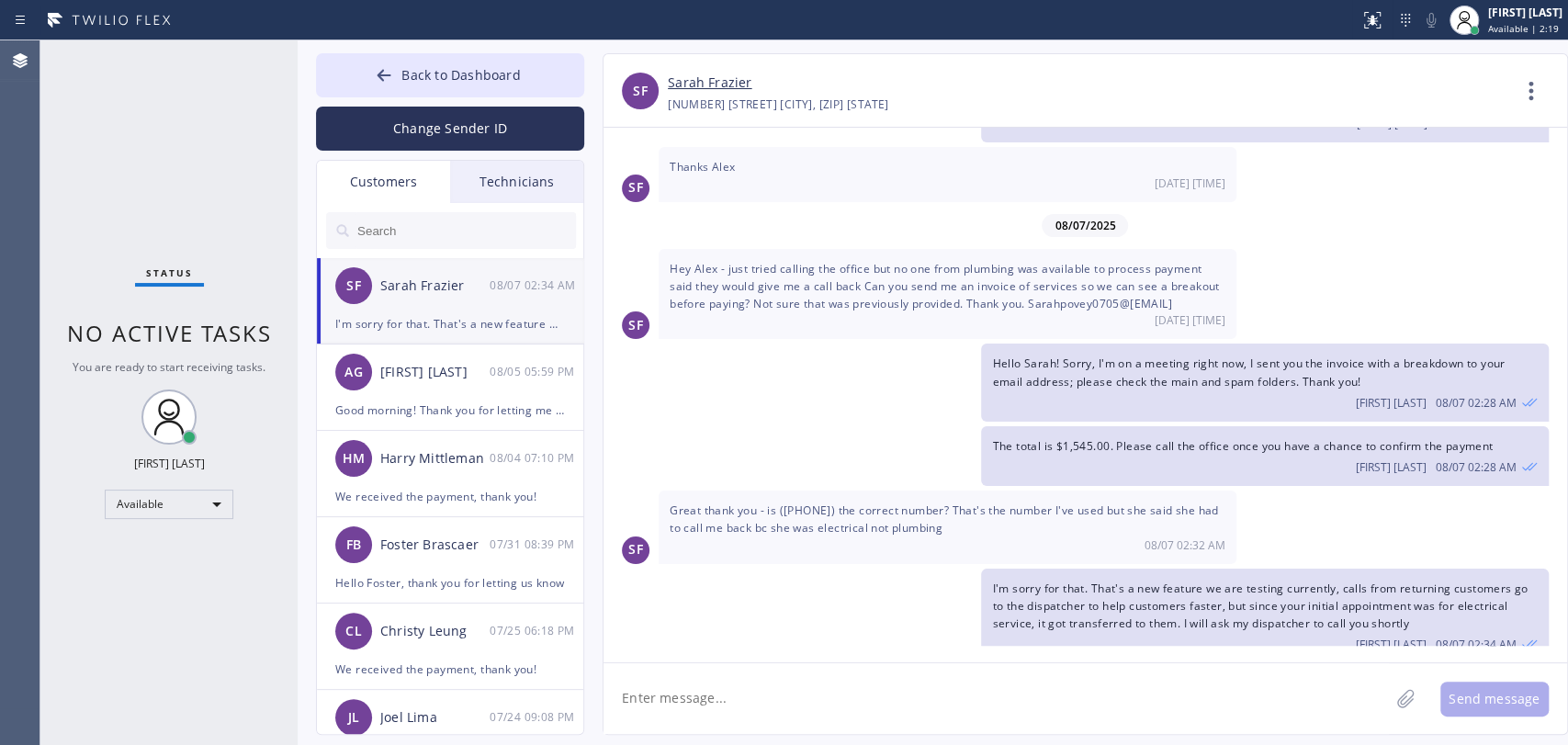 drag, startPoint x: 480, startPoint y: 188, endPoint x: 456, endPoint y: 242, distance: 59.09315 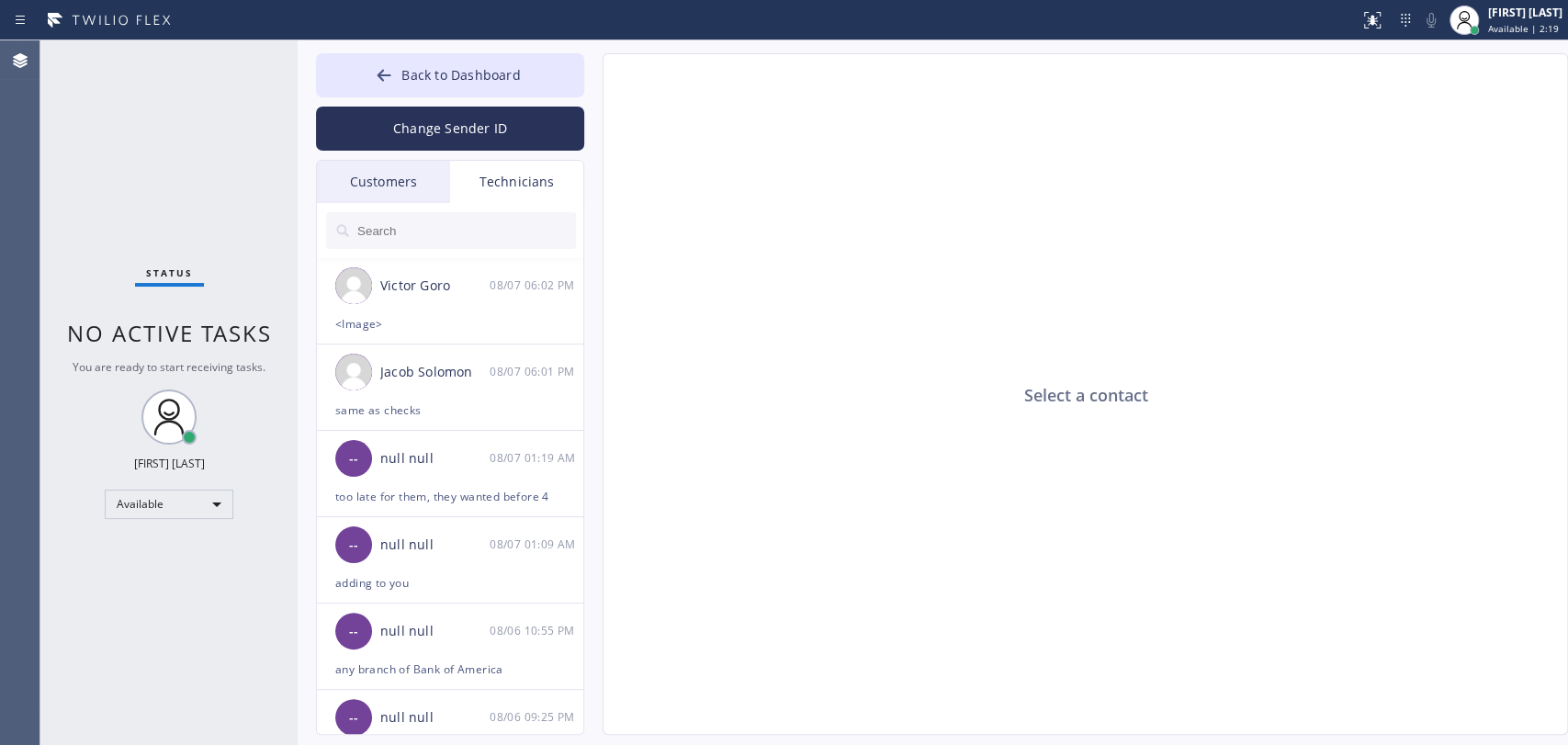 click at bounding box center (466, 231) 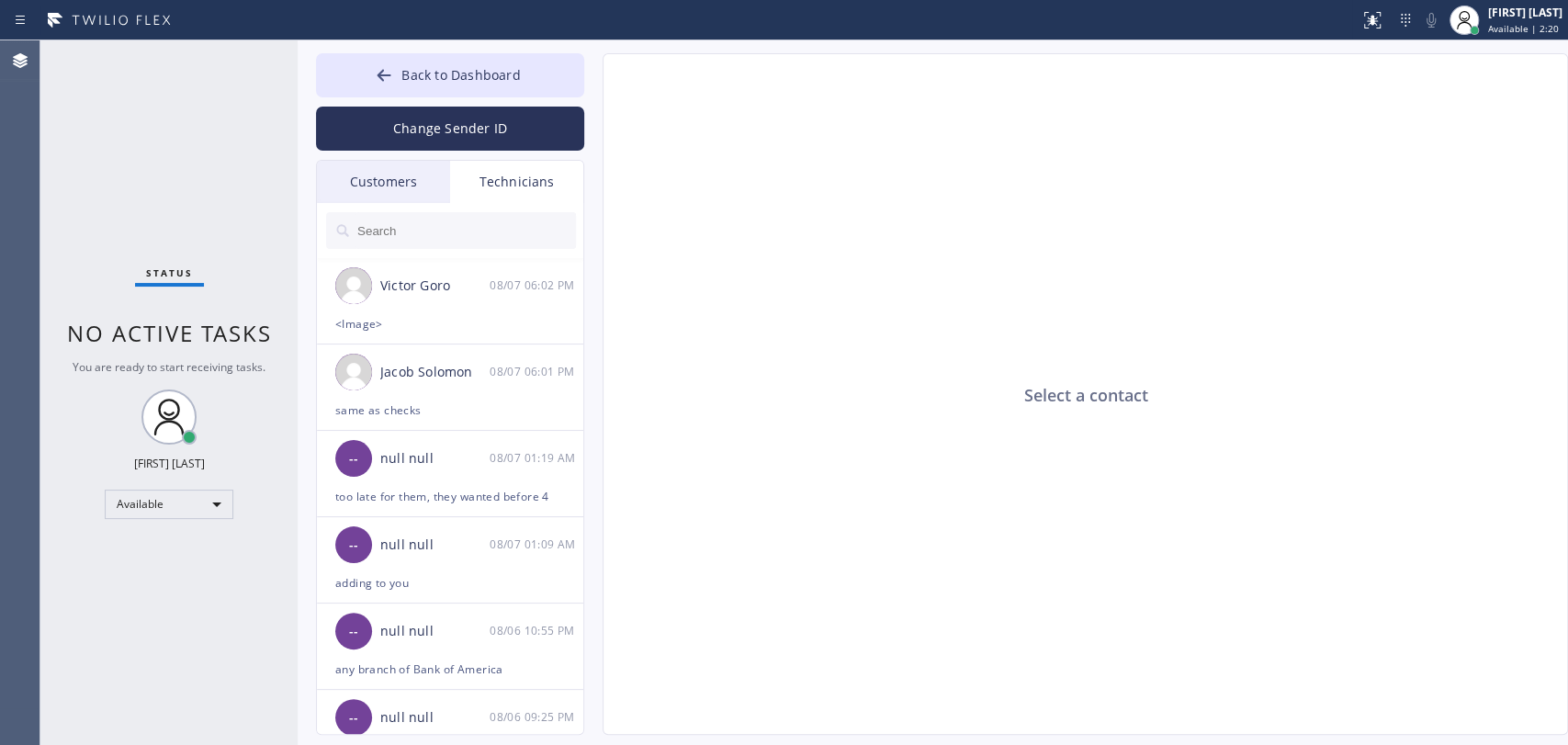 type on "S" 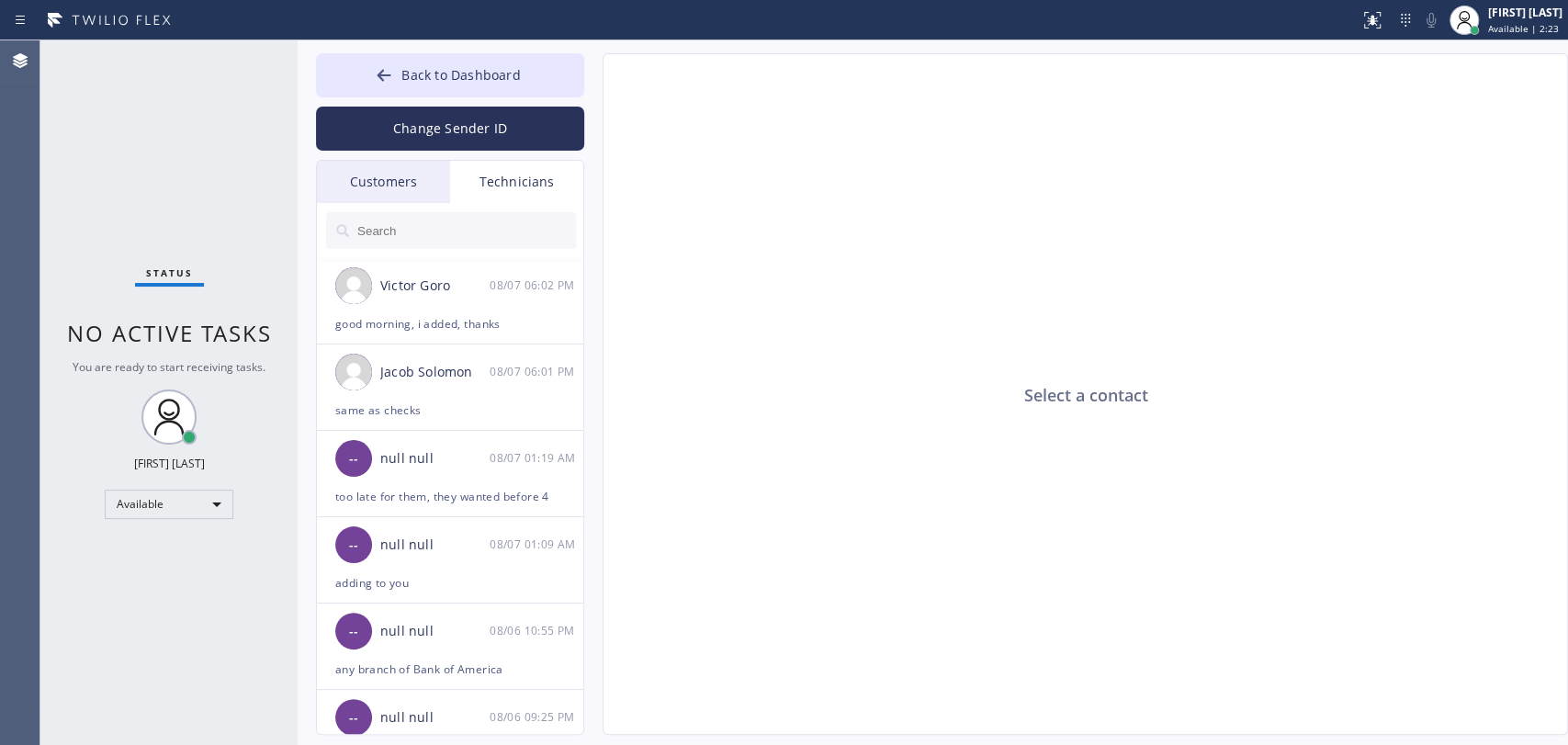 click on "Customers" at bounding box center (383, 182) 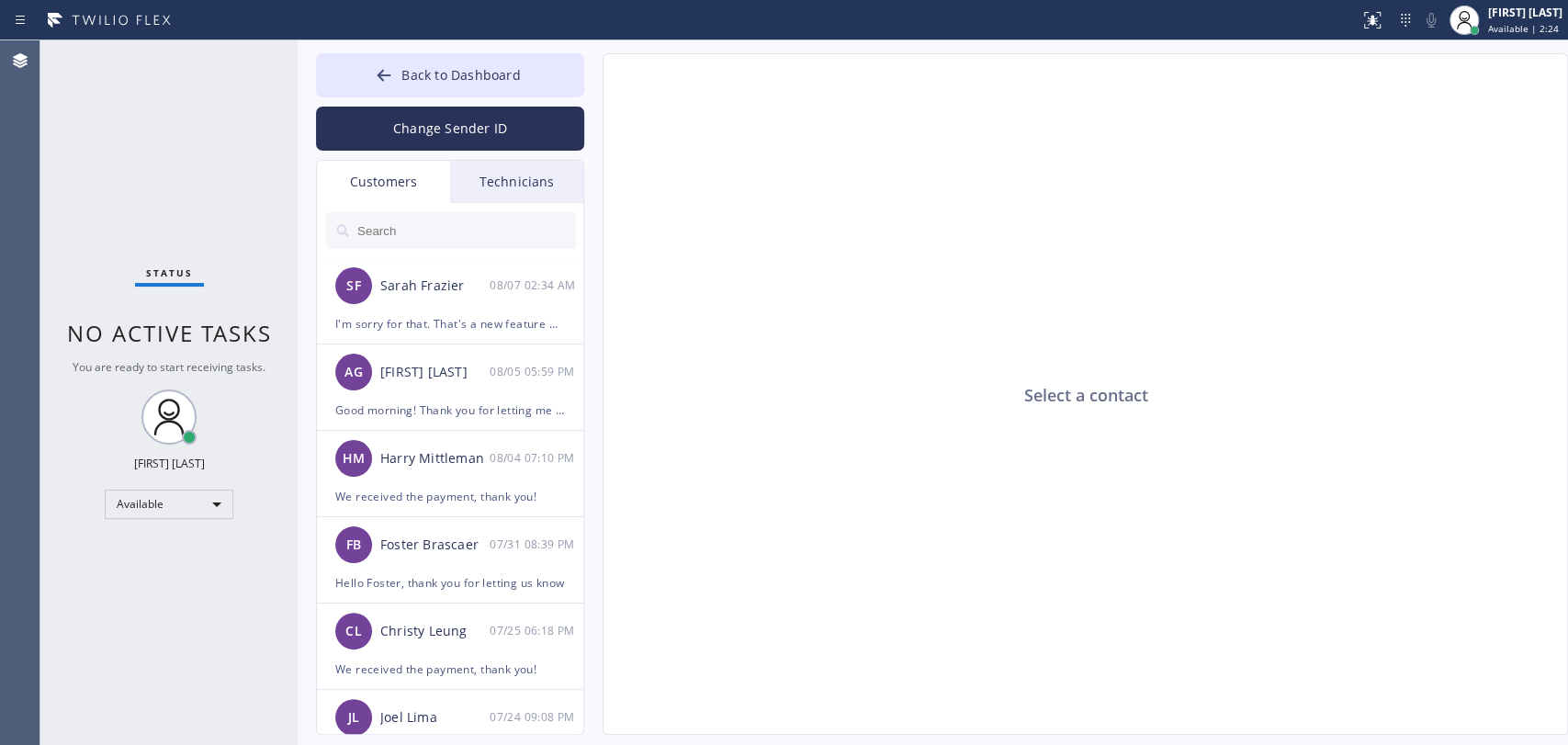 drag, startPoint x: 479, startPoint y: 185, endPoint x: 469, endPoint y: 200, distance: 18.027756 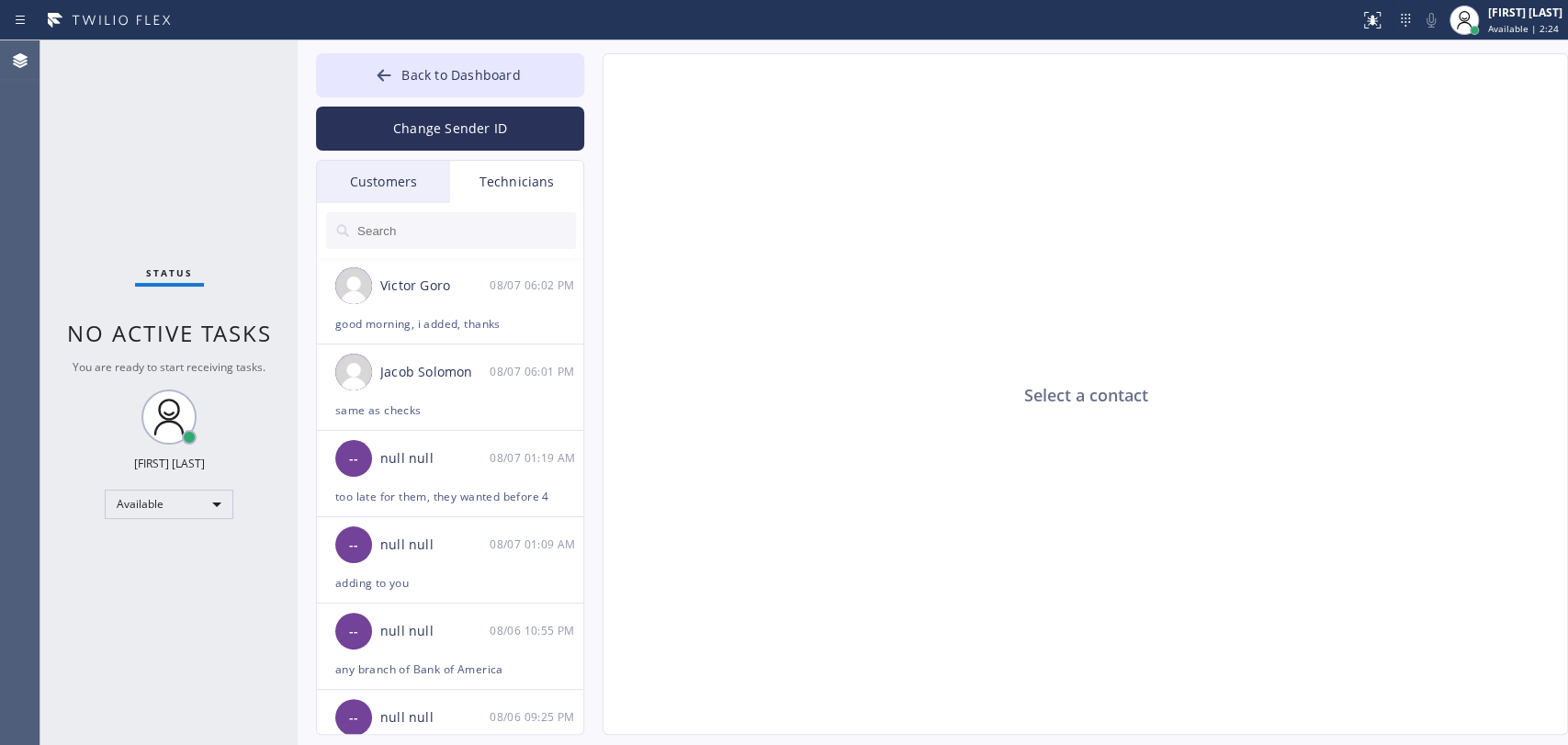 click at bounding box center [466, 231] 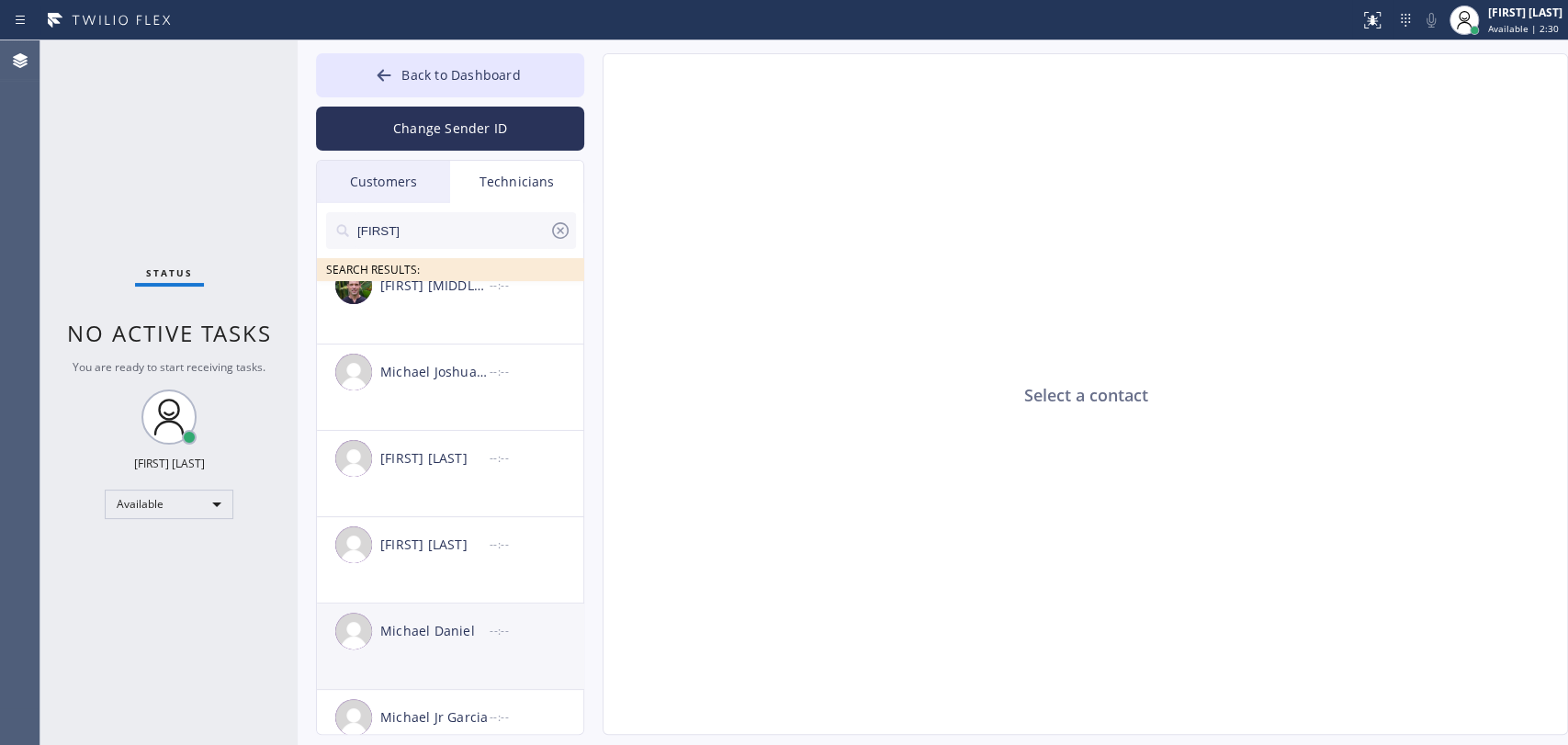 scroll, scrollTop: 151, scrollLeft: 0, axis: vertical 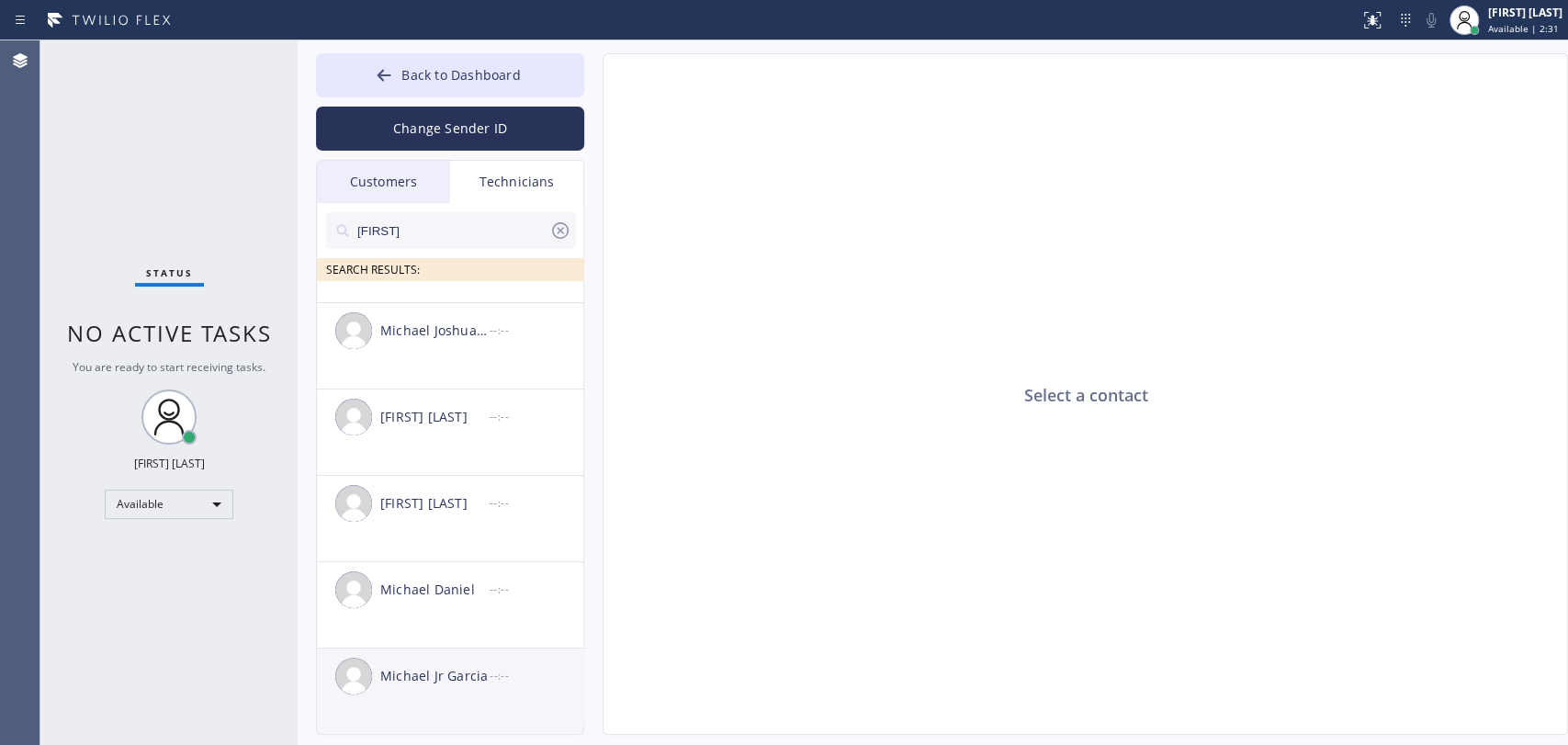 type on "[FIRST]" 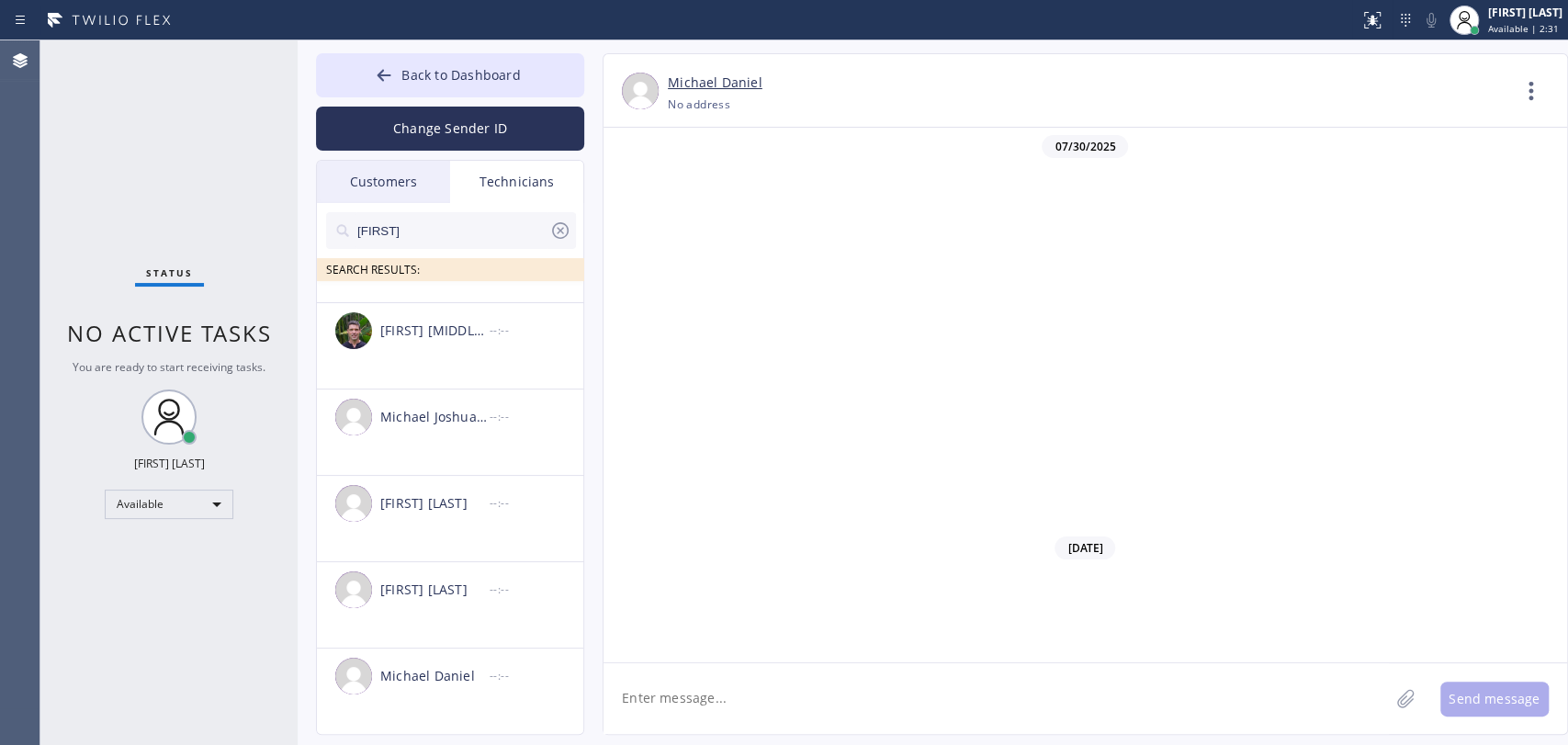 scroll, scrollTop: 2572, scrollLeft: 0, axis: vertical 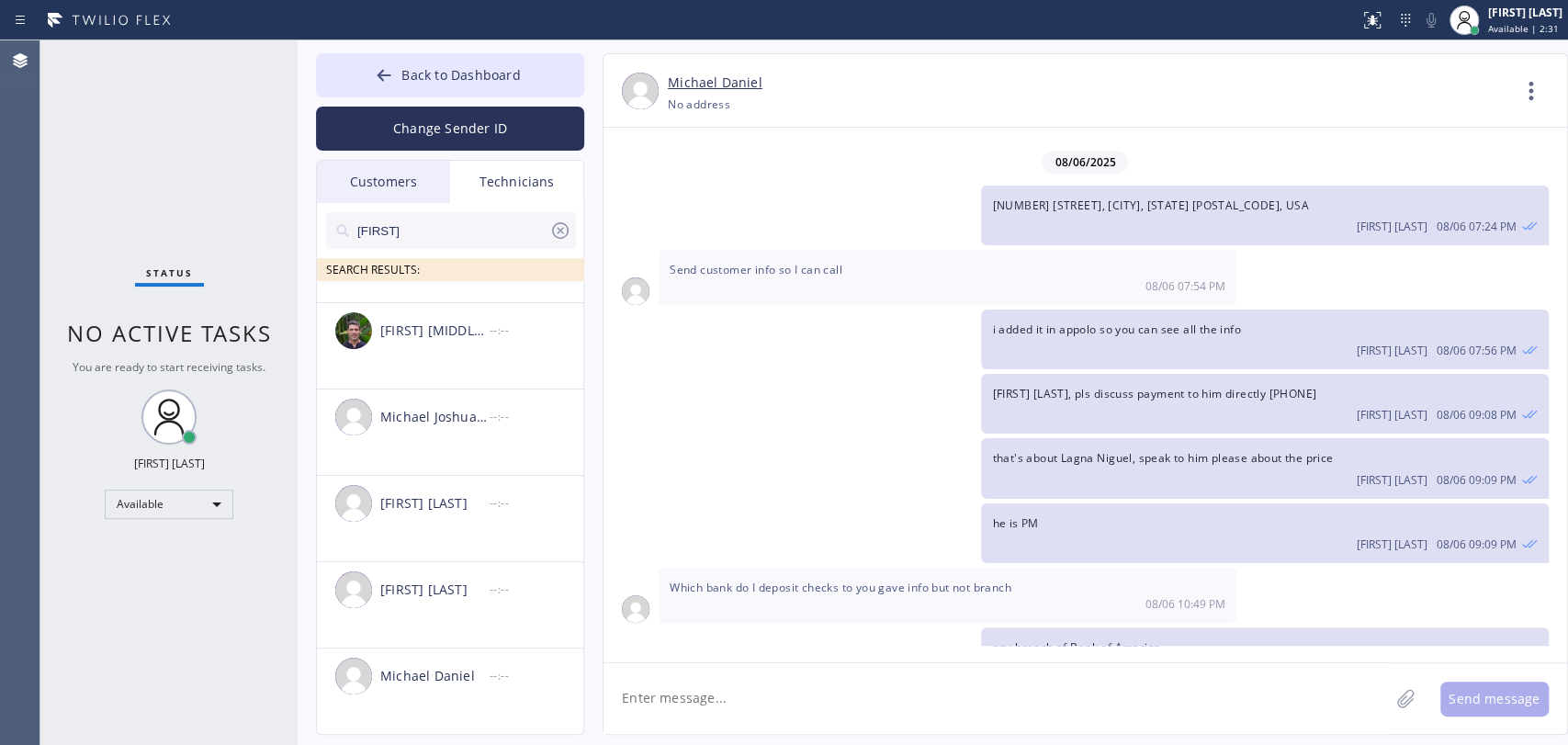 click 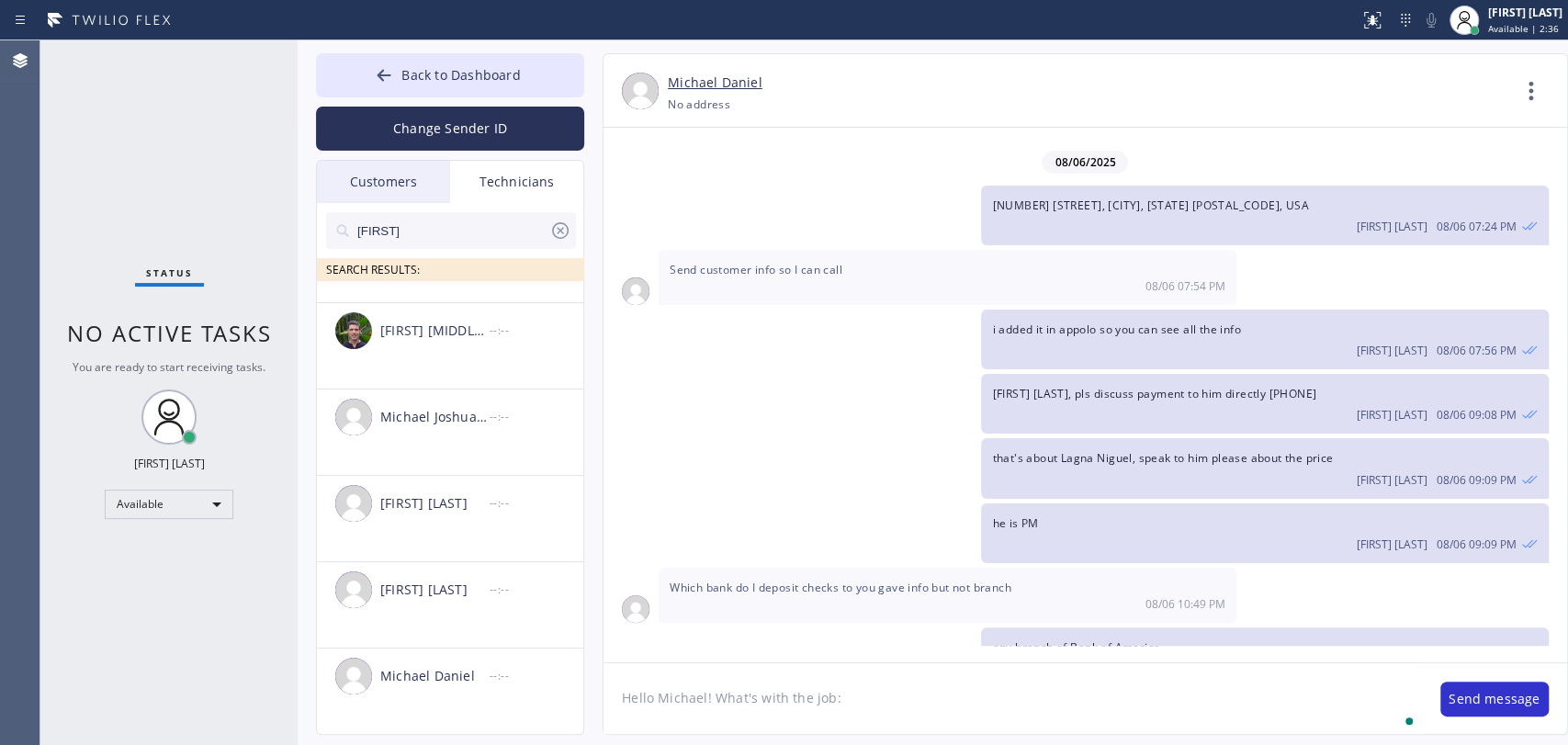 paste on "D3119M" 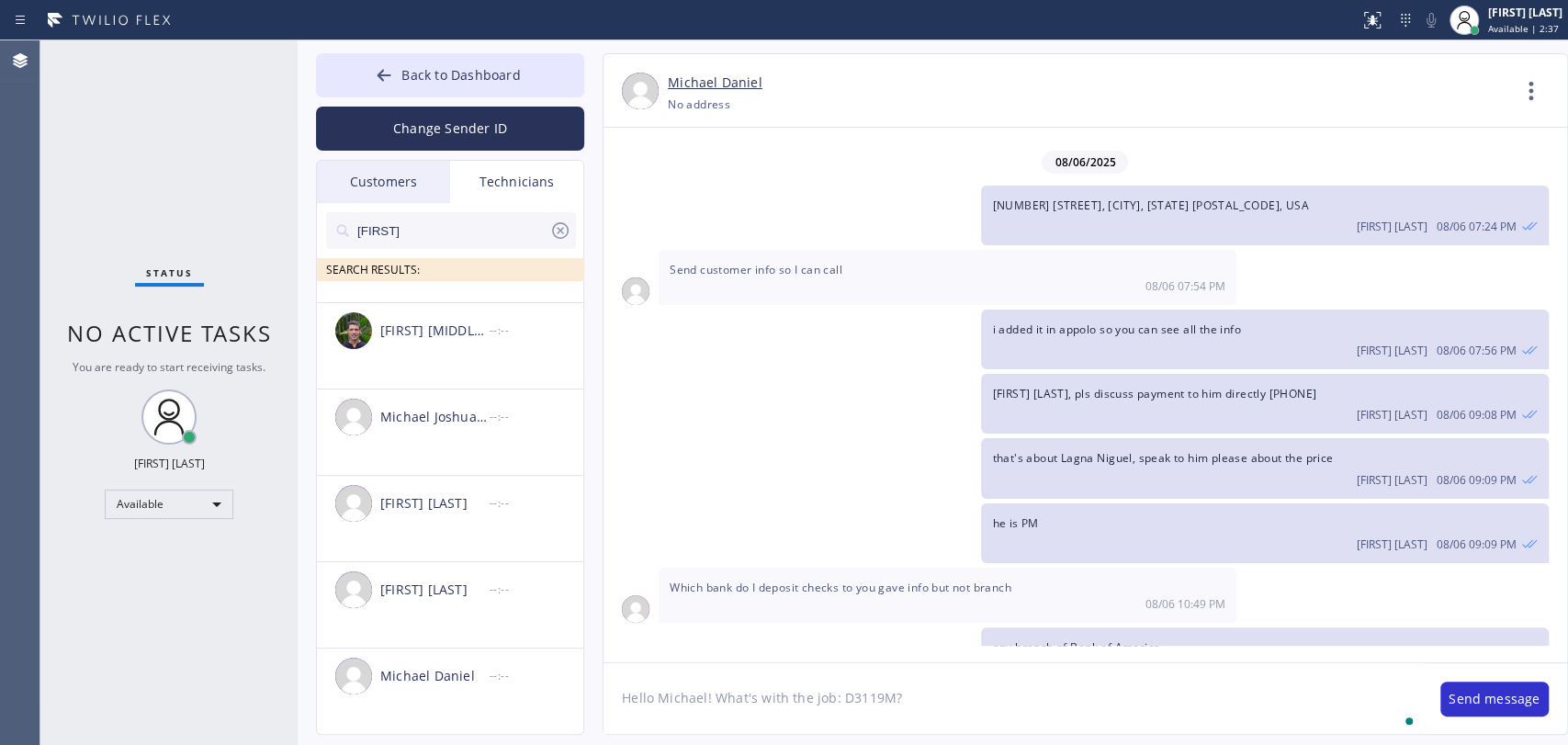type on "Hello Michael! What's with the job: D3119M?" 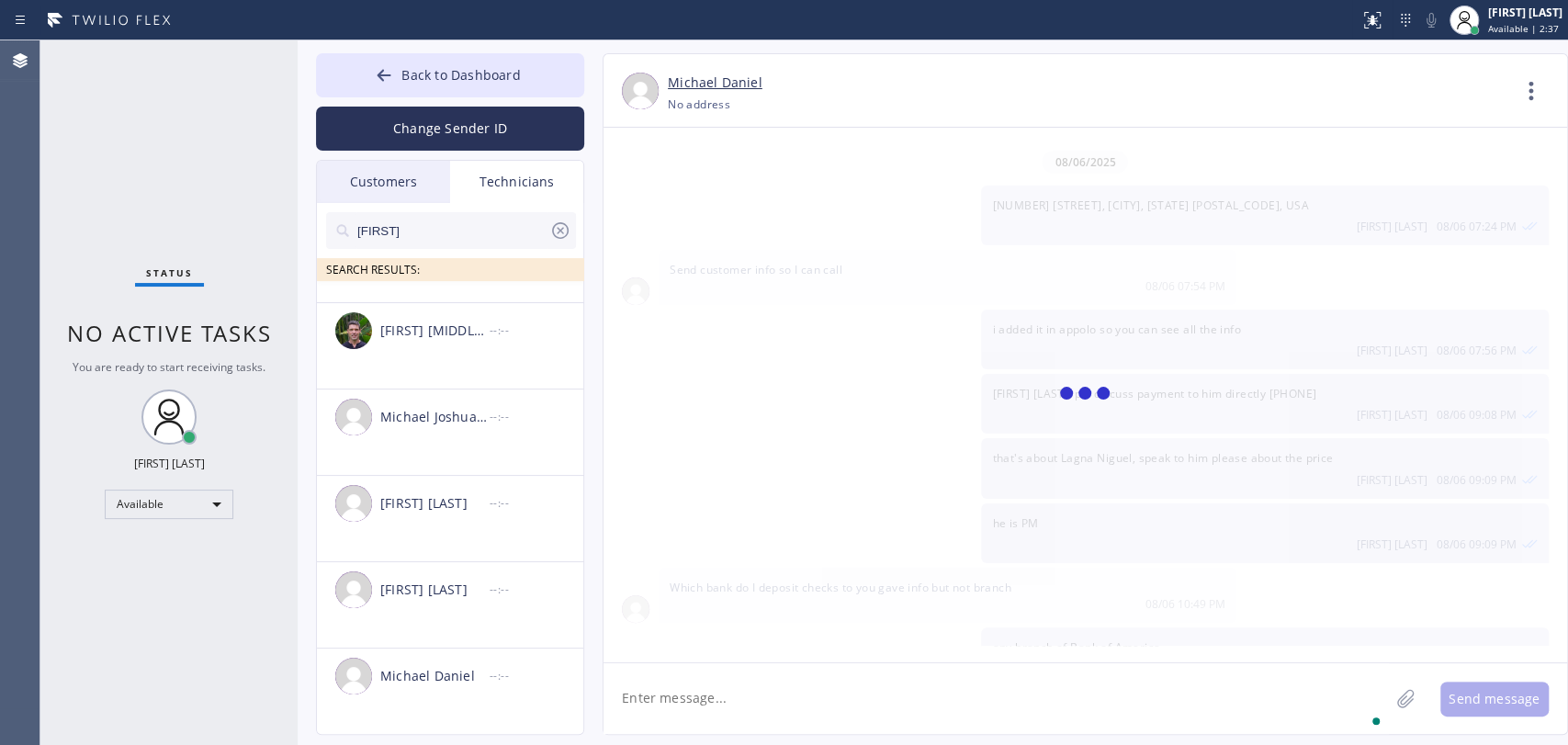 scroll, scrollTop: 2677, scrollLeft: 0, axis: vertical 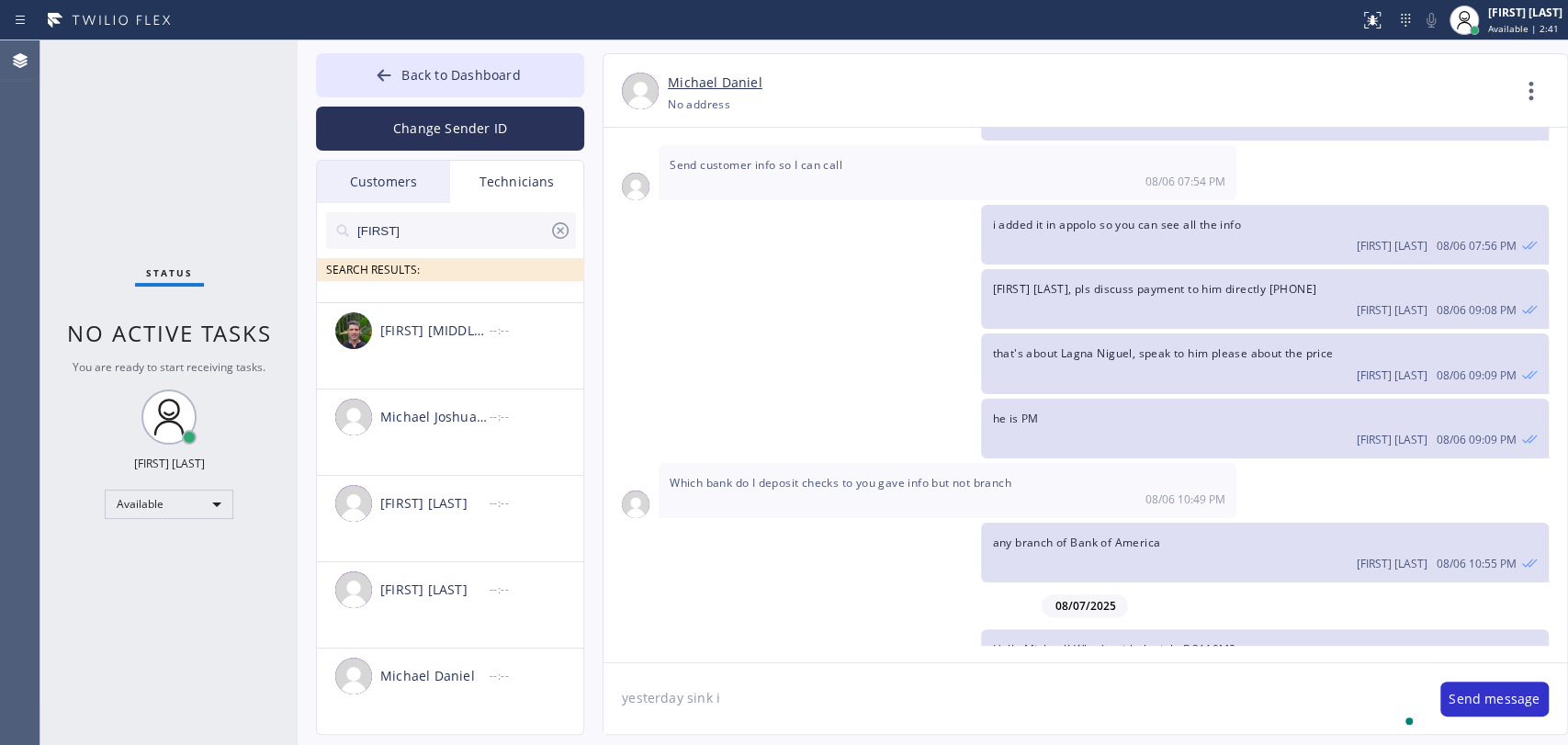 type on "yesterday sink i" 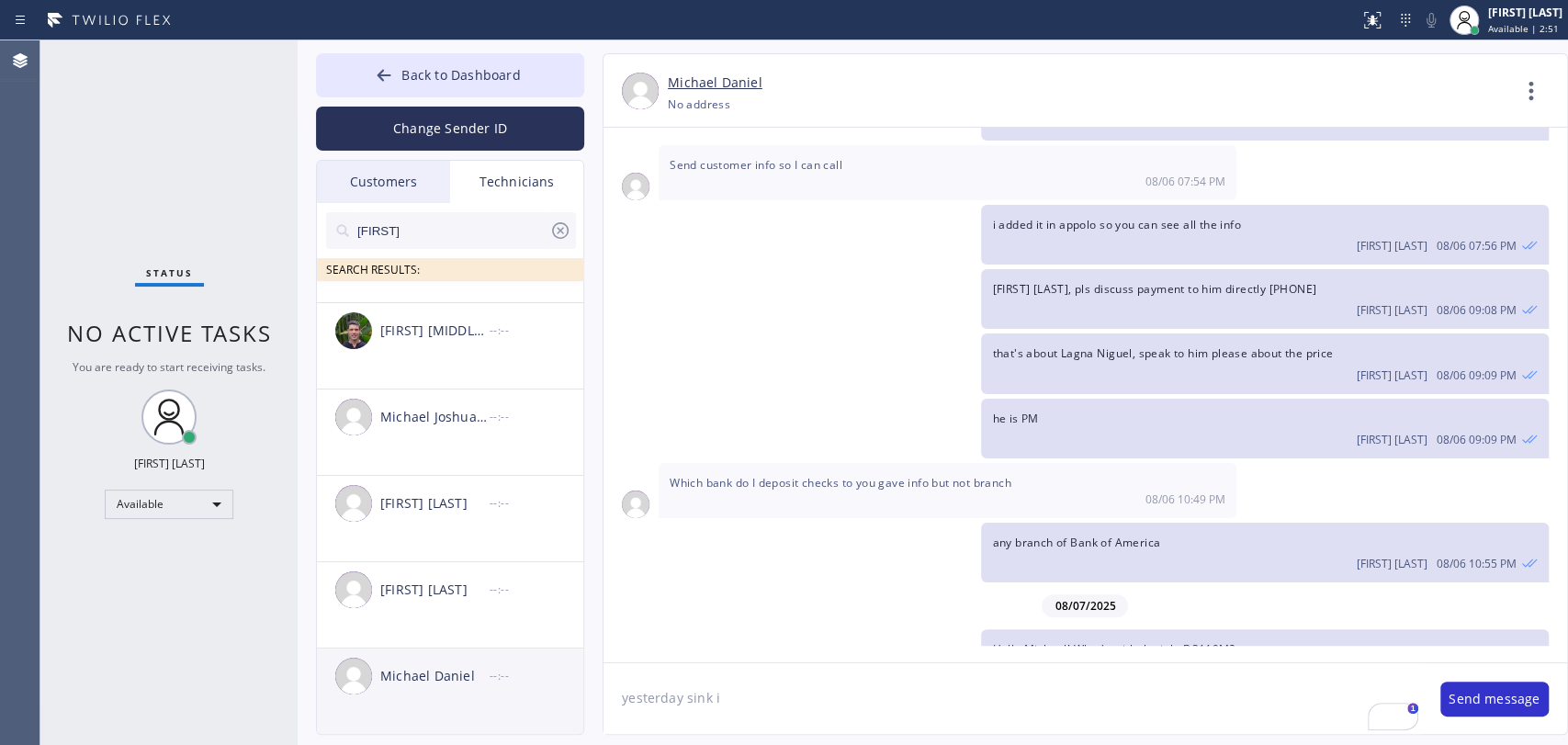drag, startPoint x: 710, startPoint y: 703, endPoint x: 457, endPoint y: 676, distance: 254.43663 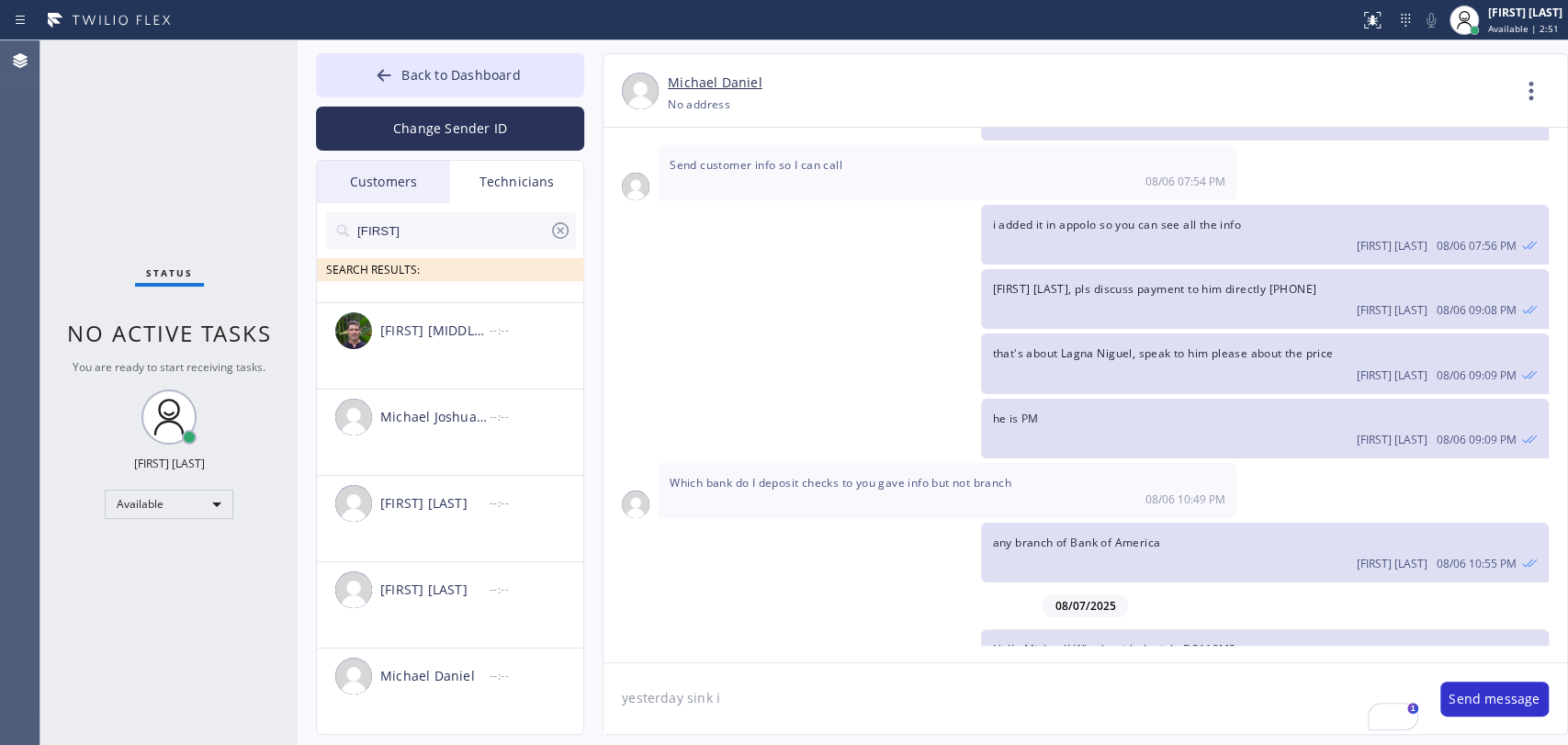 click on "yesterday sink i" 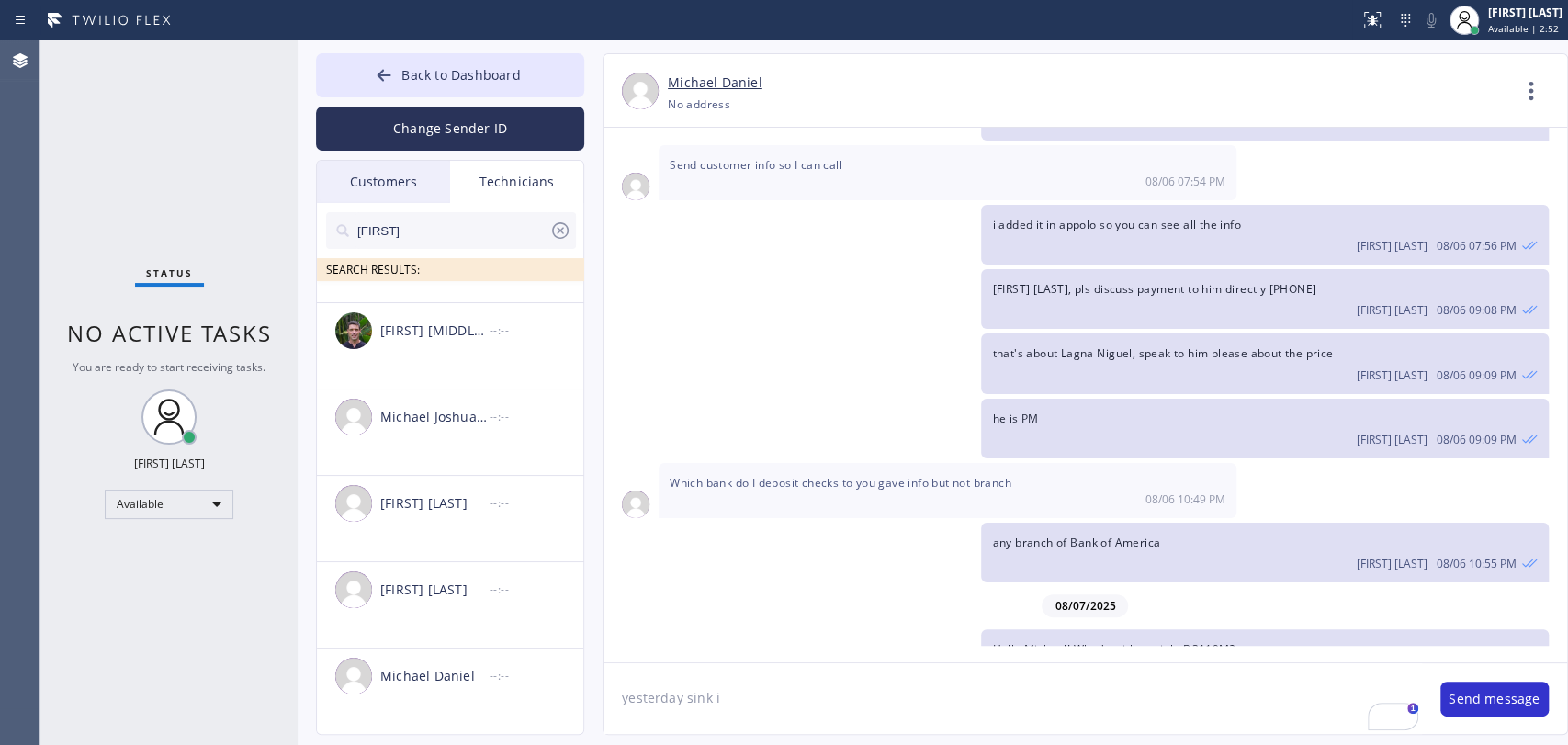 click on "yesterday sink i" 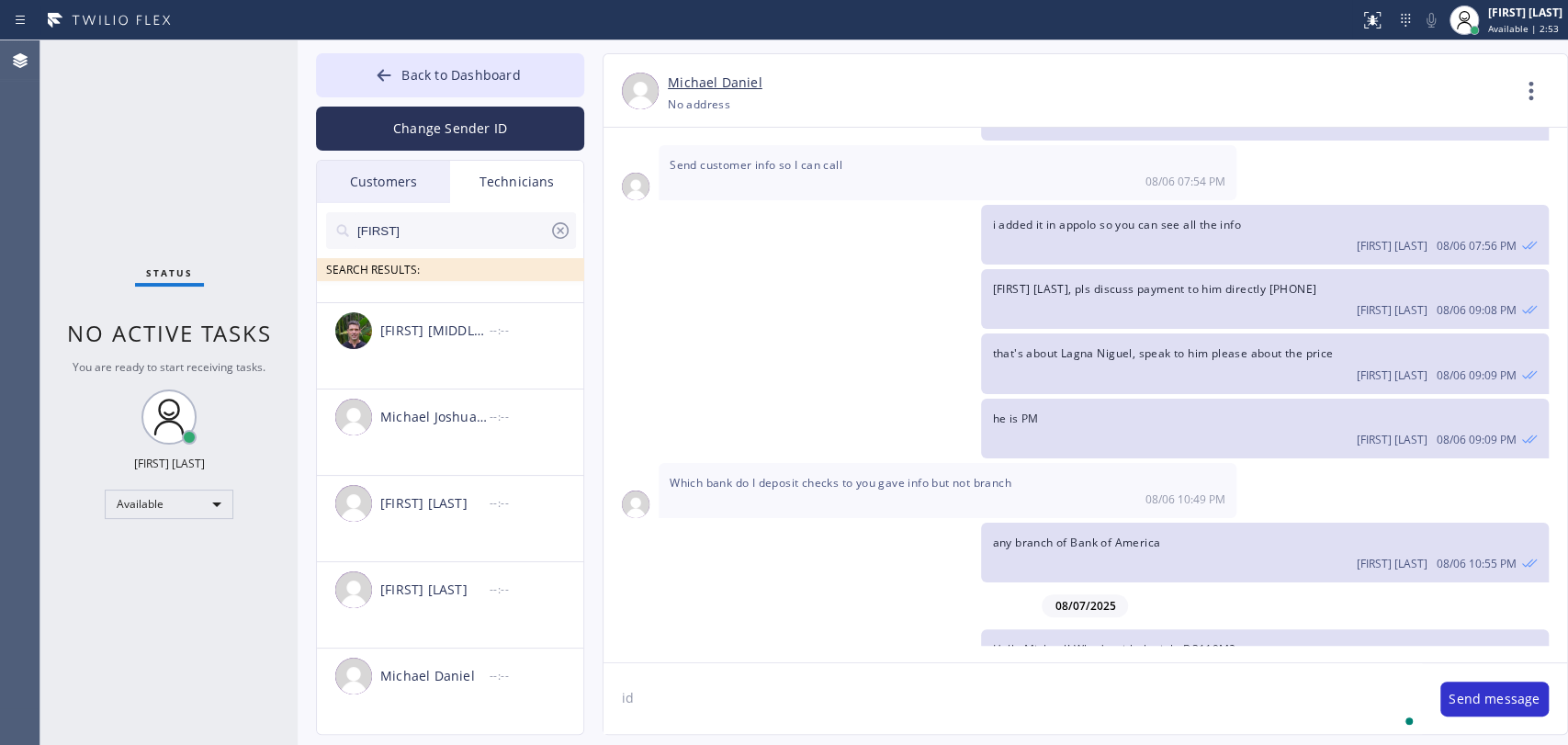 type on "i" 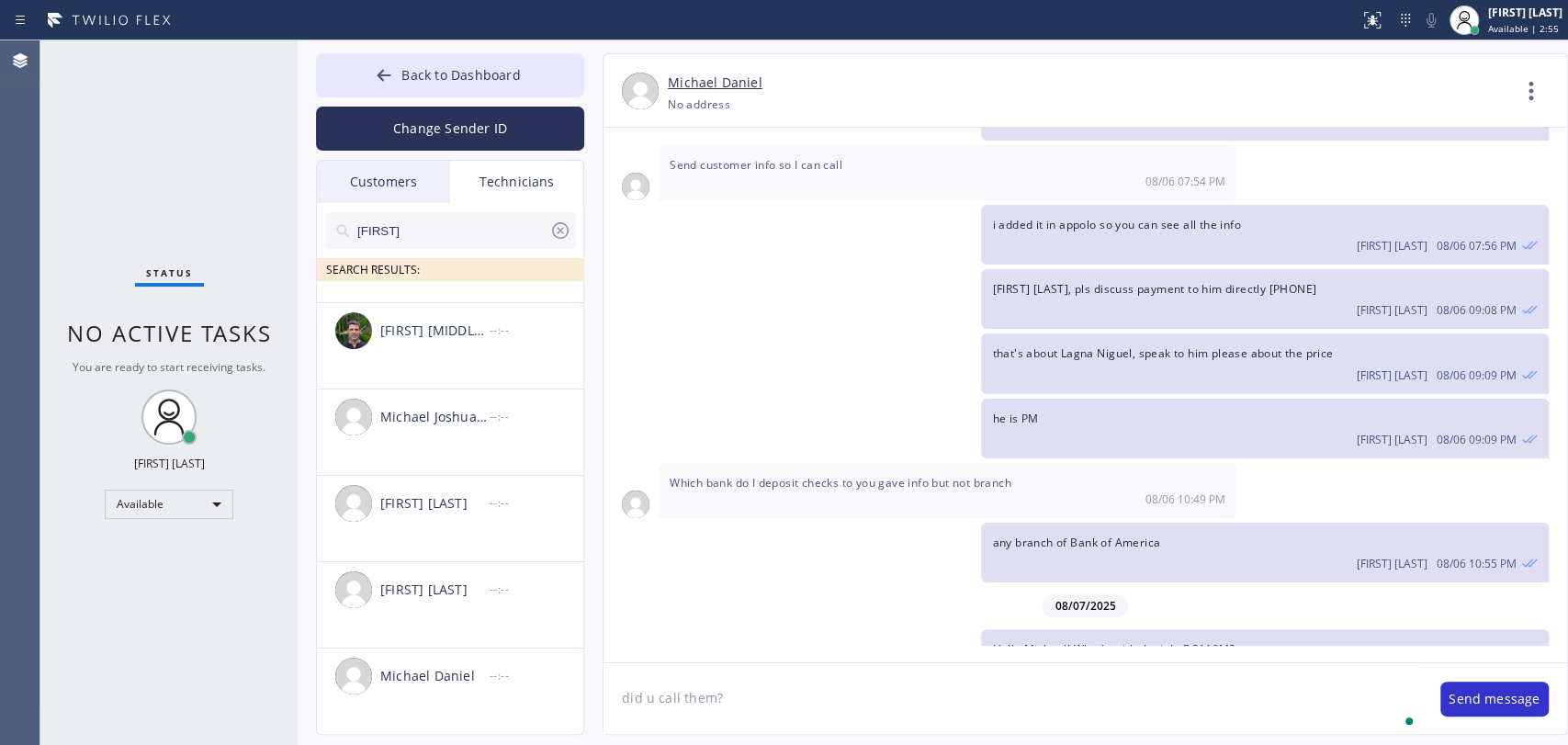 type on "did u call them?" 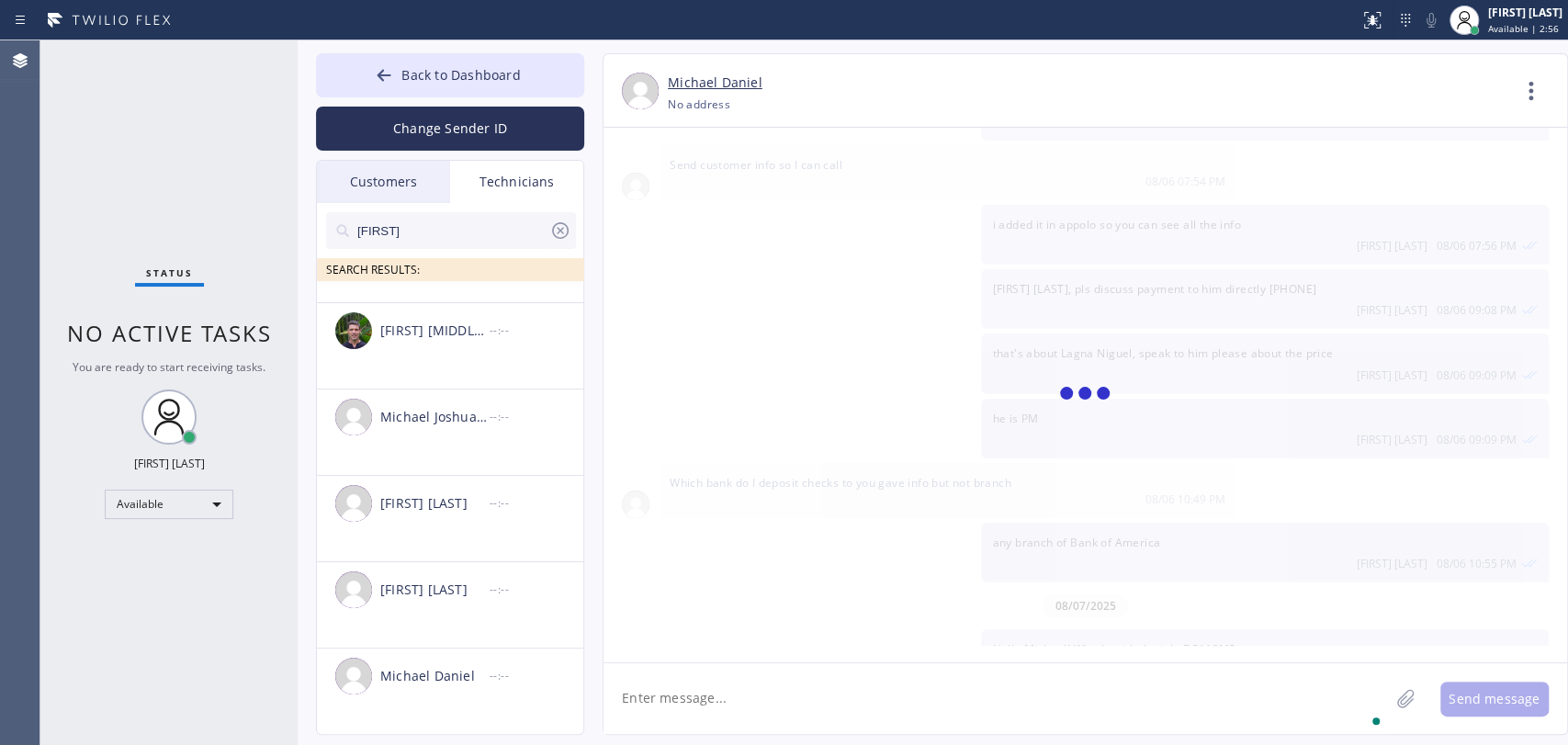 scroll, scrollTop: 2741, scrollLeft: 0, axis: vertical 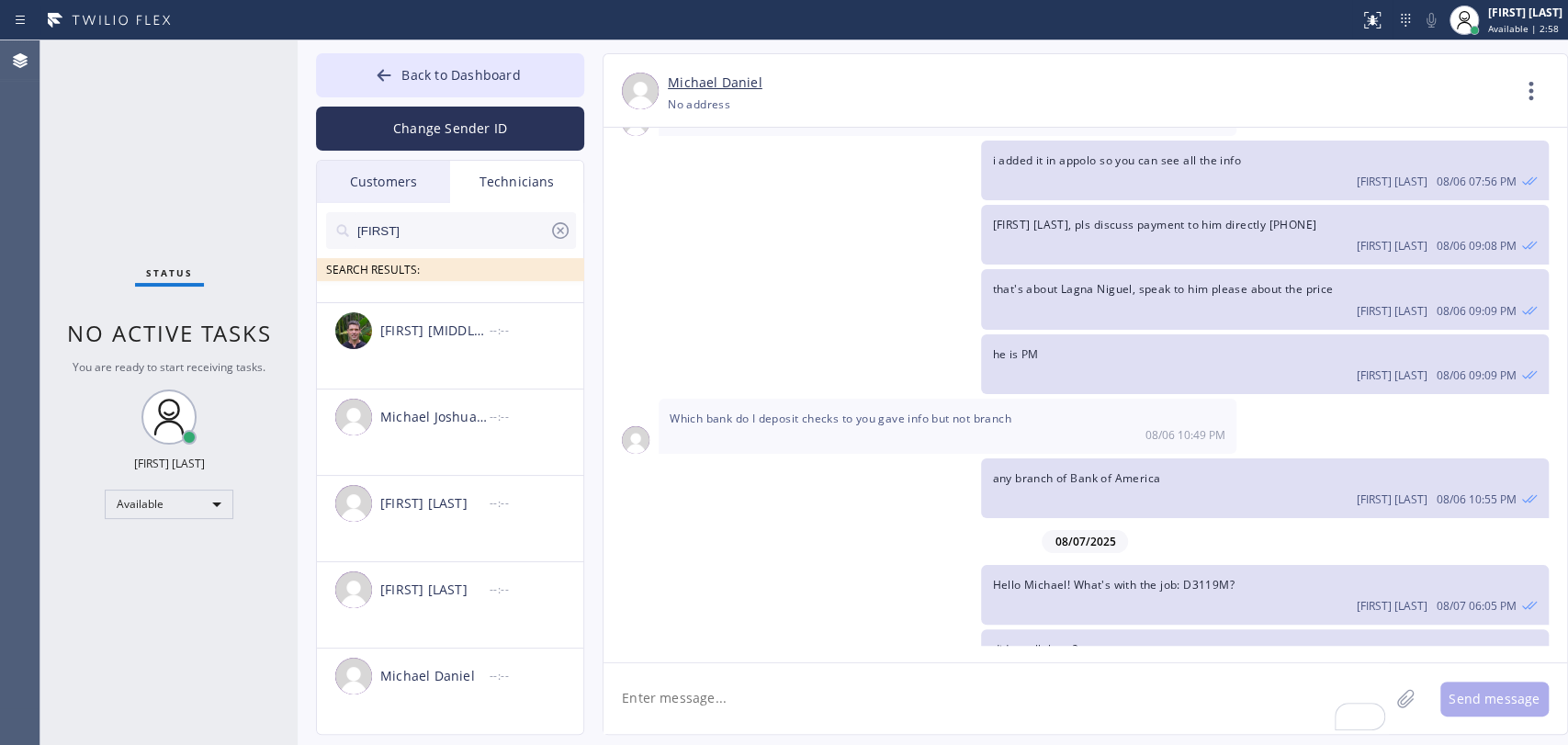 type 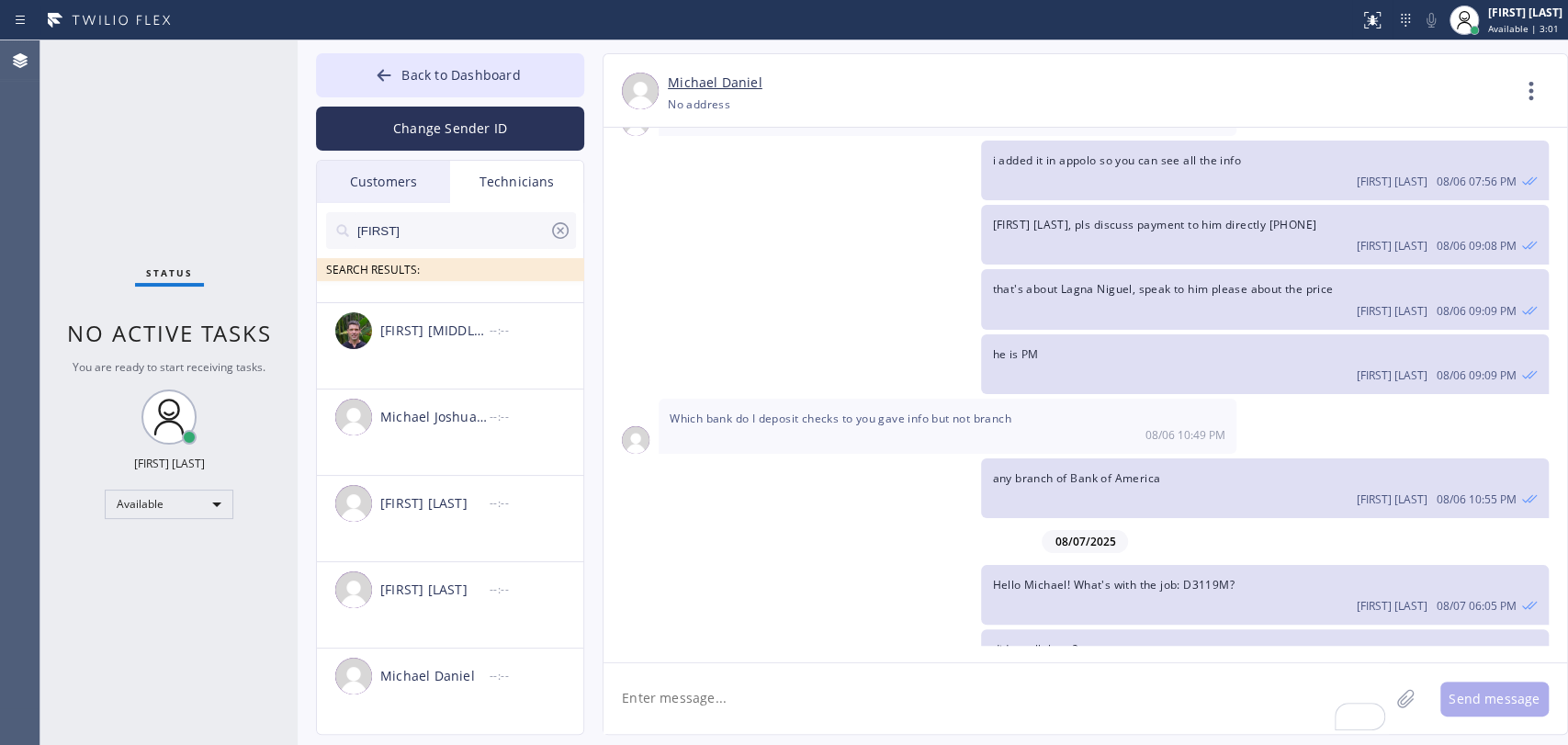 click on "Status   No active tasks     You are ready to start receiving tasks.   Oleksiy  Dmitriev Available" at bounding box center [169, 392] 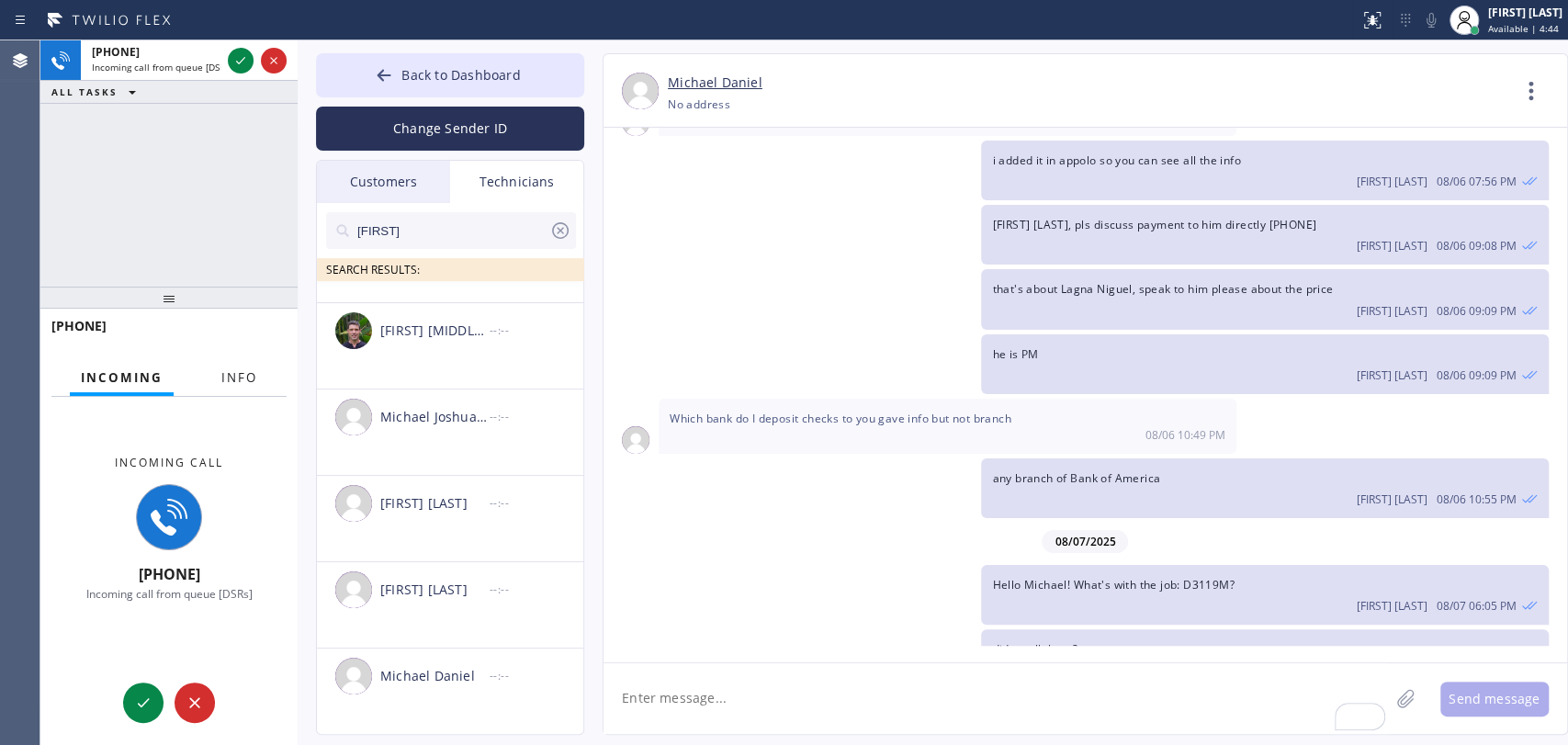 click on "Incoming Info" at bounding box center [169, 378] 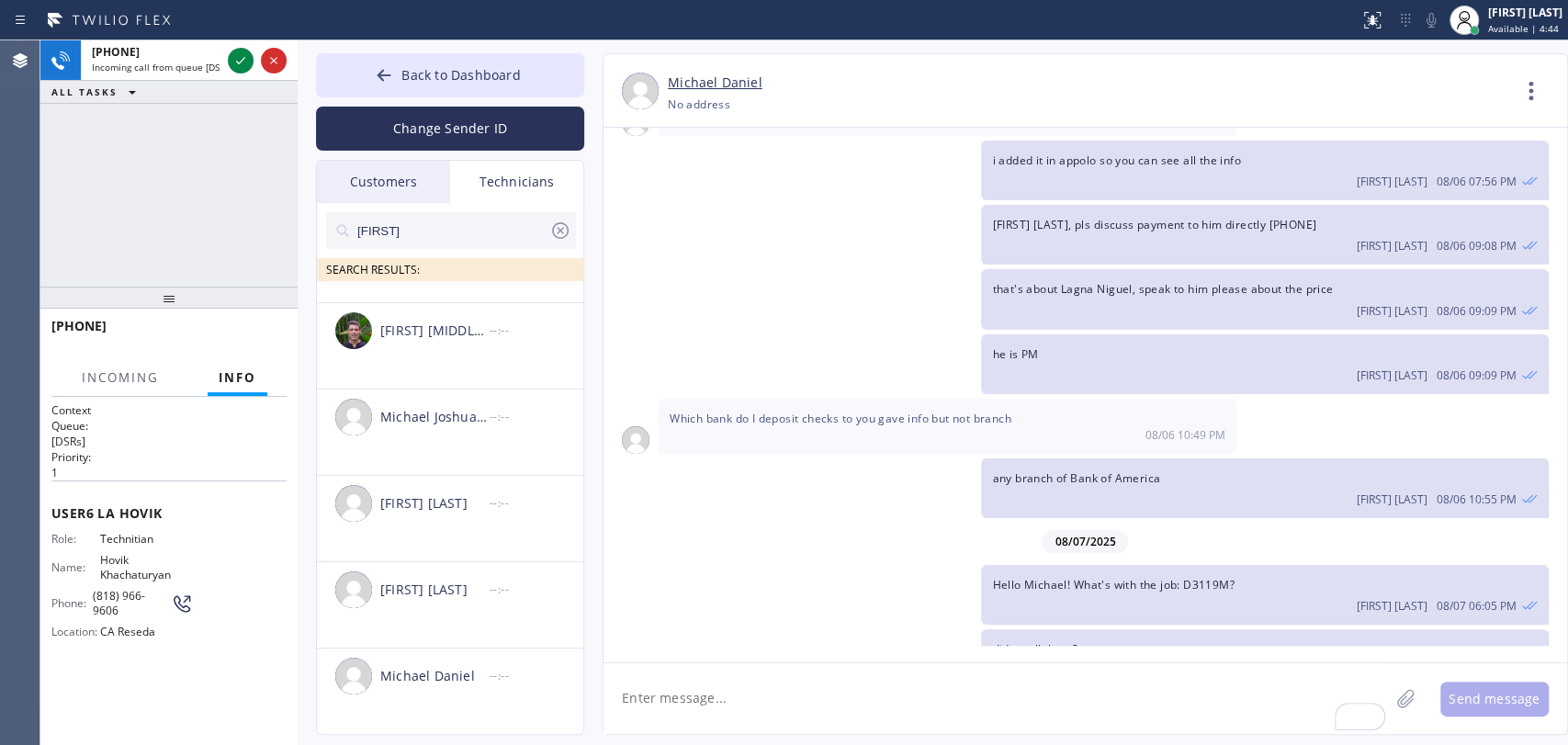 click on "[PHONE] Incoming call from queue [DSRs] ALL TASKS ALL TASKS ACTIVE TASKS TASKS IN WRAP UP" at bounding box center [169, 164] 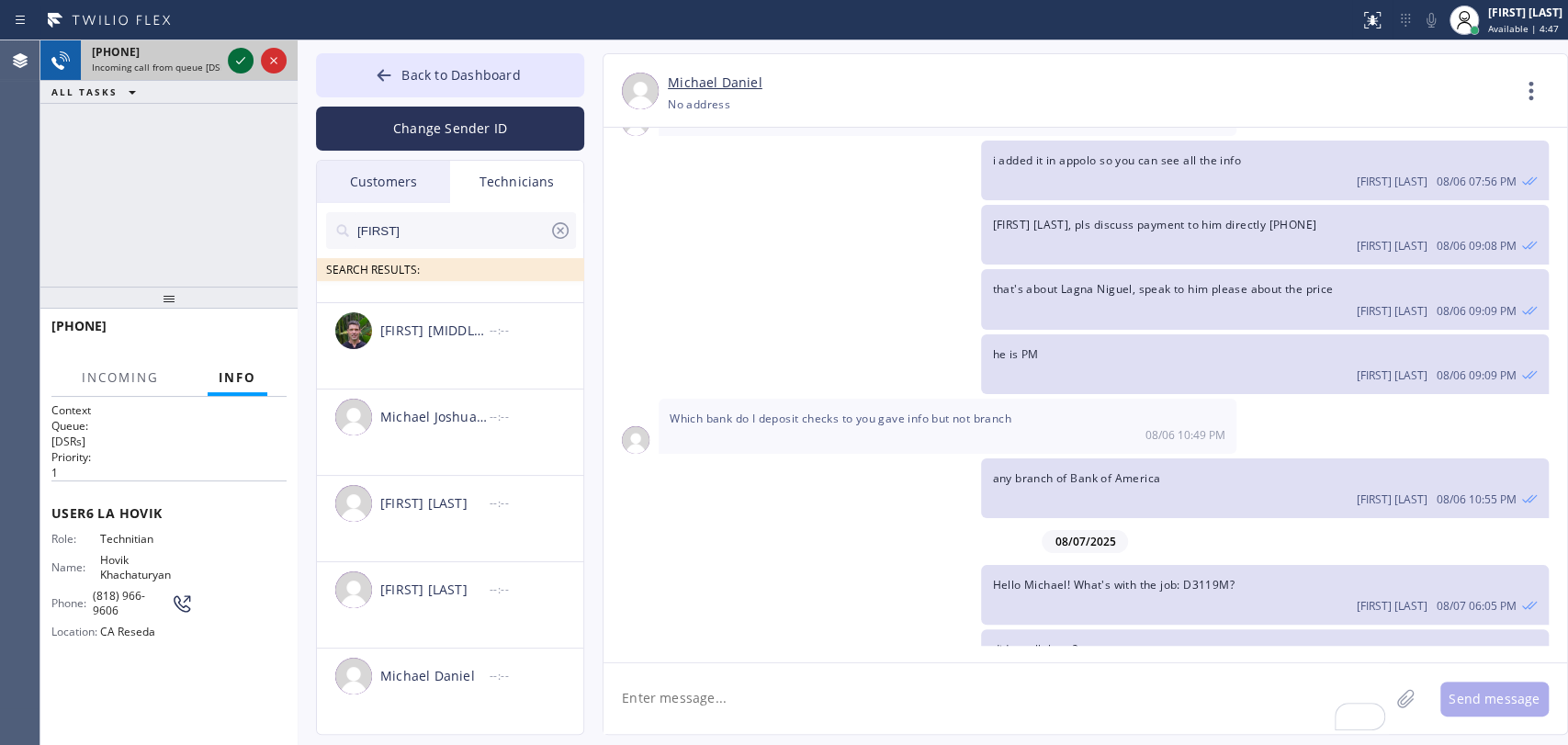 click 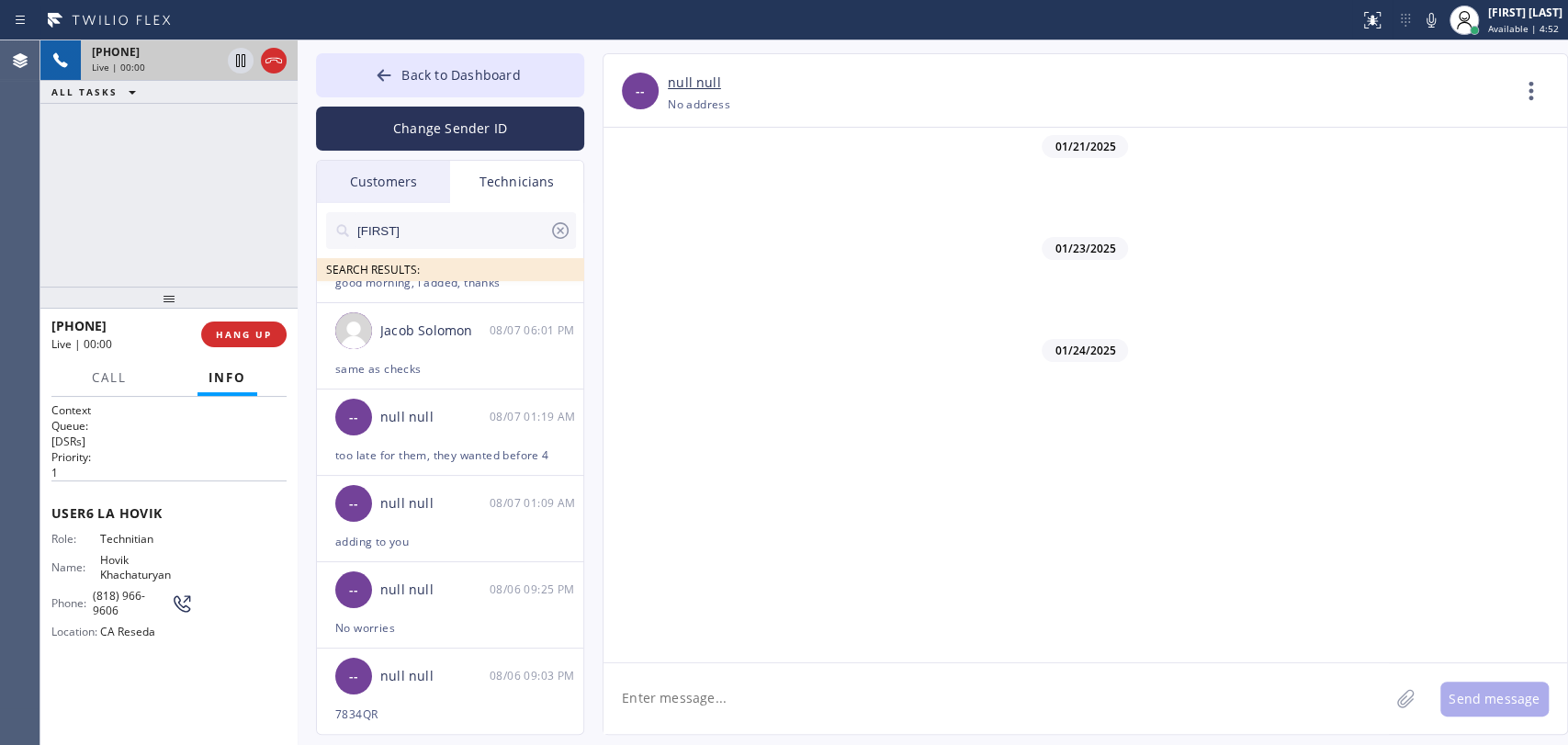 scroll, scrollTop: 140269, scrollLeft: 0, axis: vertical 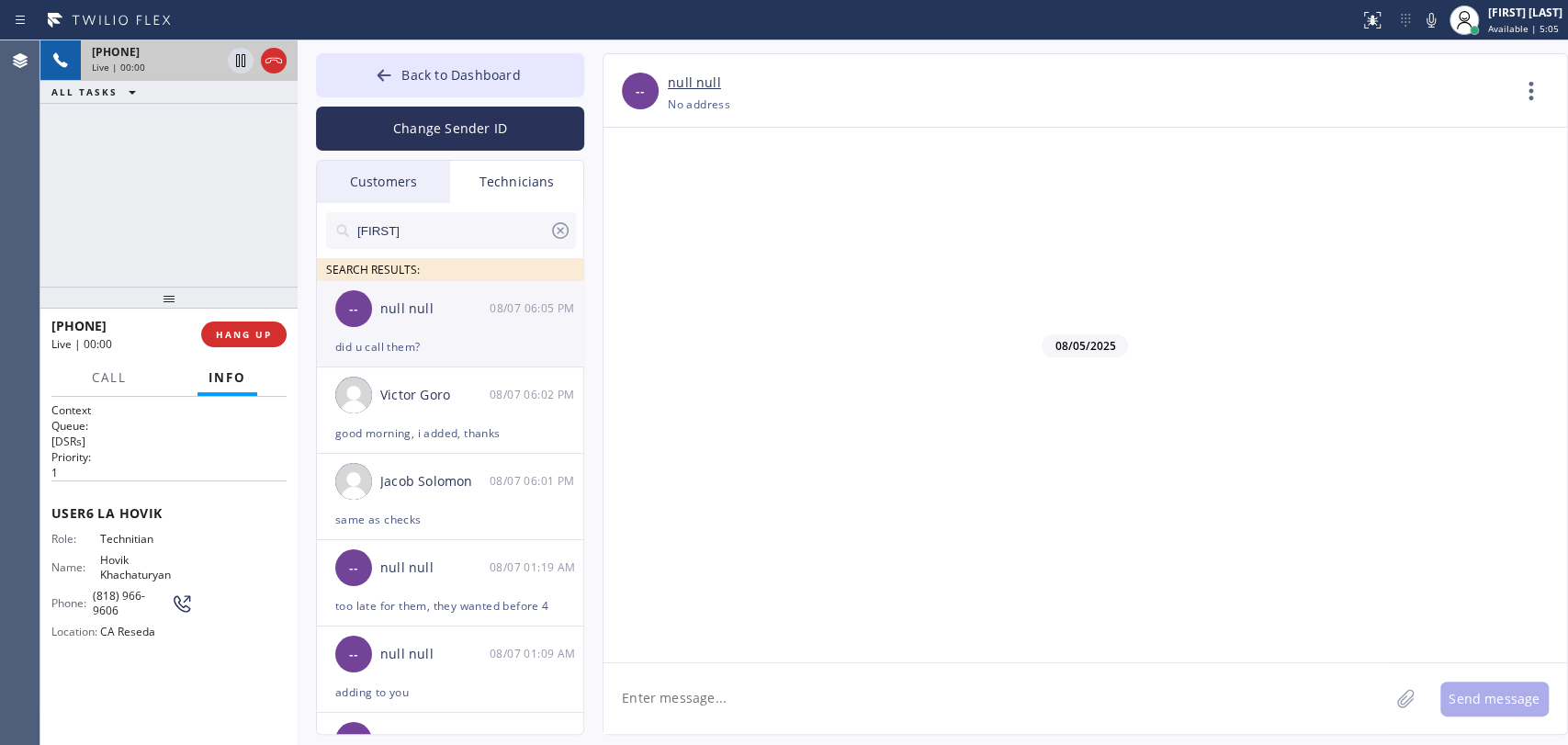 click on "null null" at bounding box center [434, 309] 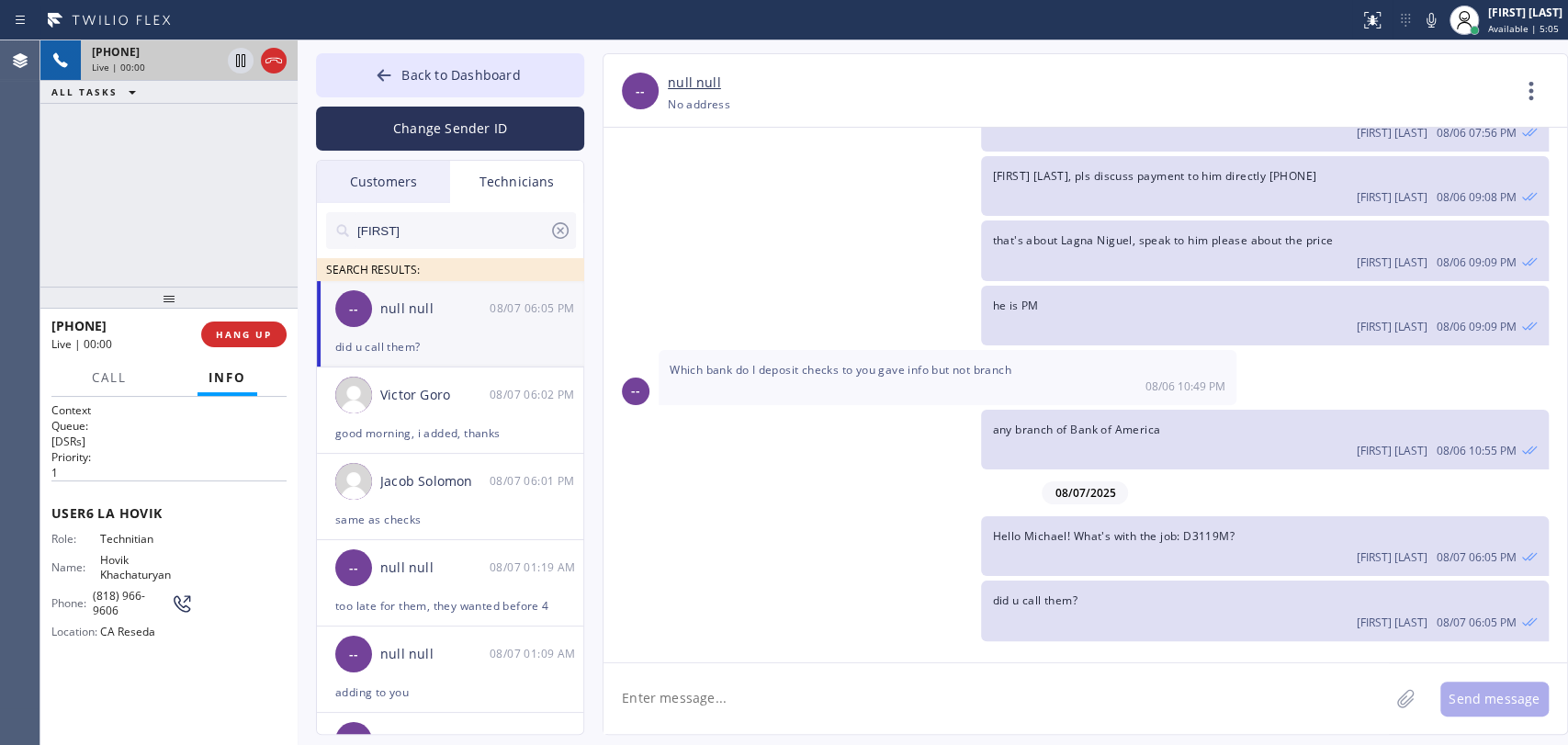 scroll, scrollTop: 2741, scrollLeft: 0, axis: vertical 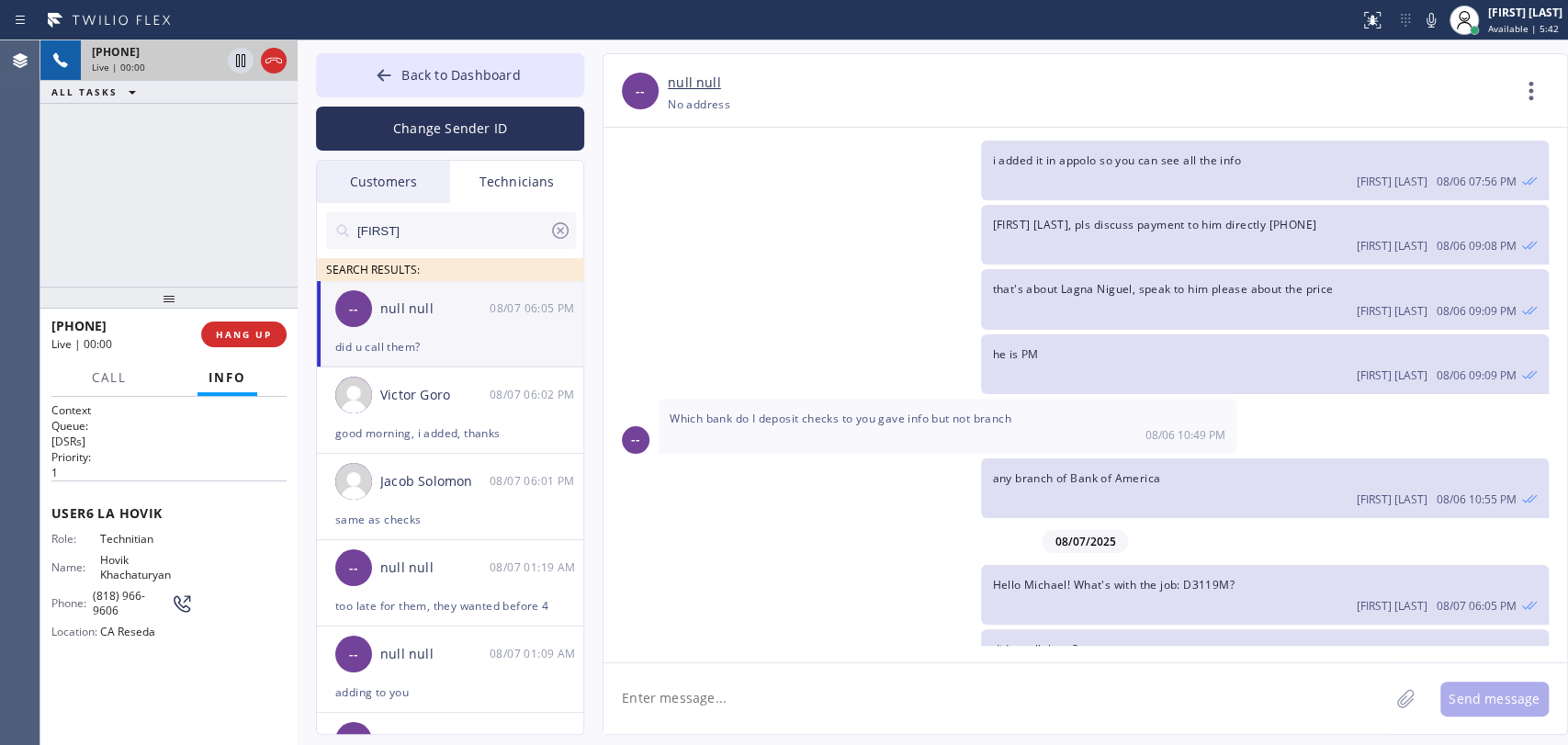 click on "Which bank do I deposit checks to you gave info but not branch" at bounding box center [840, 418] 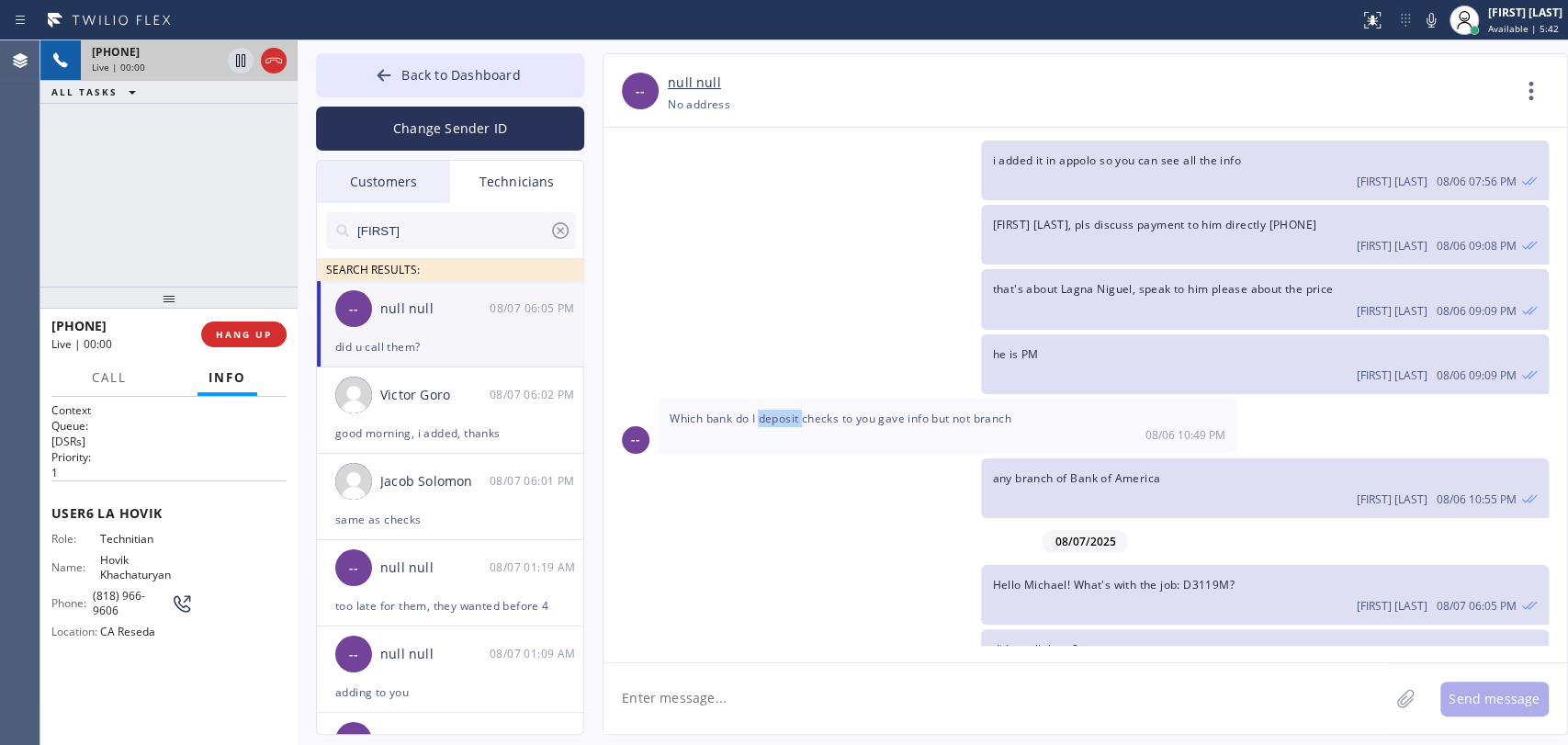 click on "Which bank do I deposit checks to you gave info but not branch" at bounding box center [840, 418] 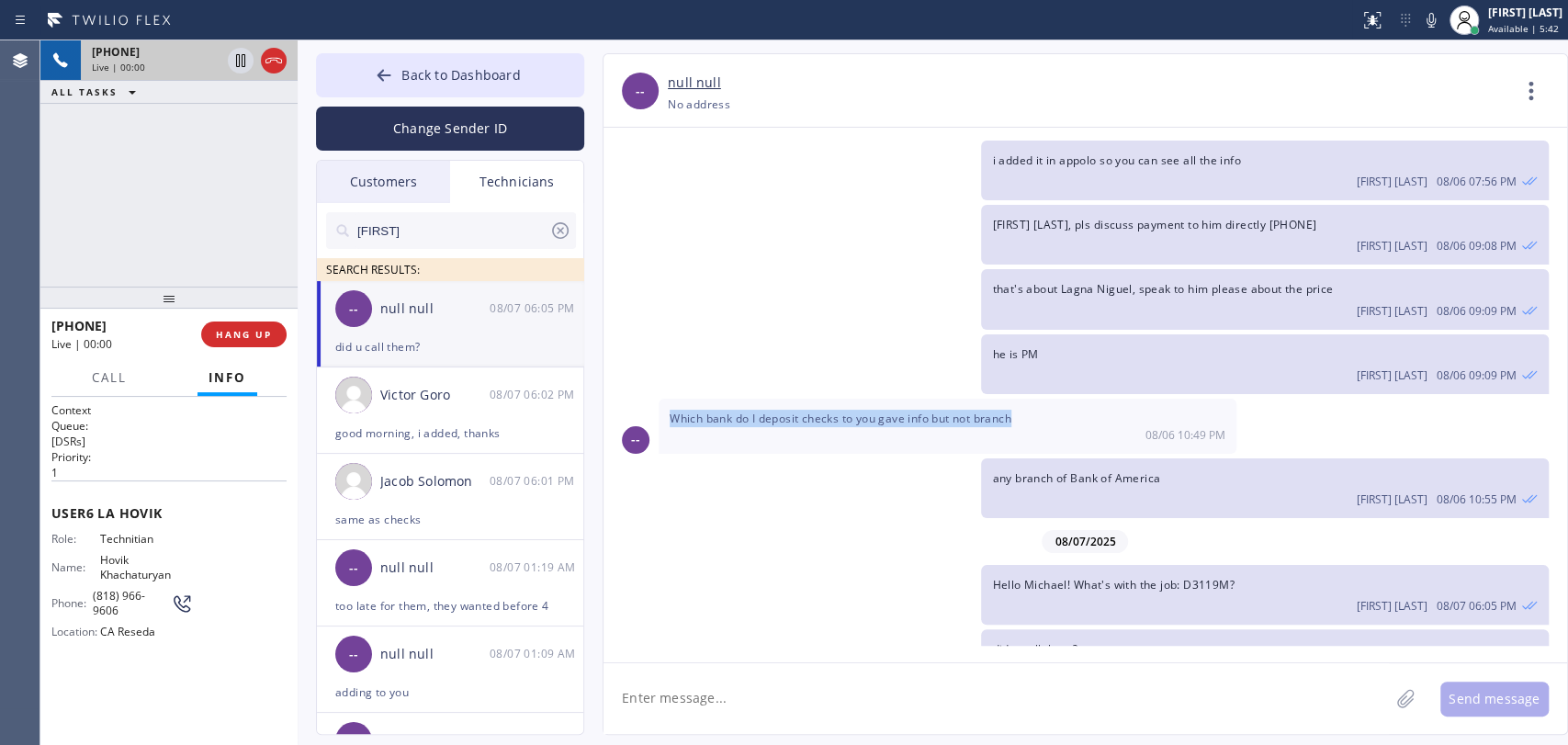 click on "Which bank do I deposit checks to you gave info but not branch" at bounding box center [840, 418] 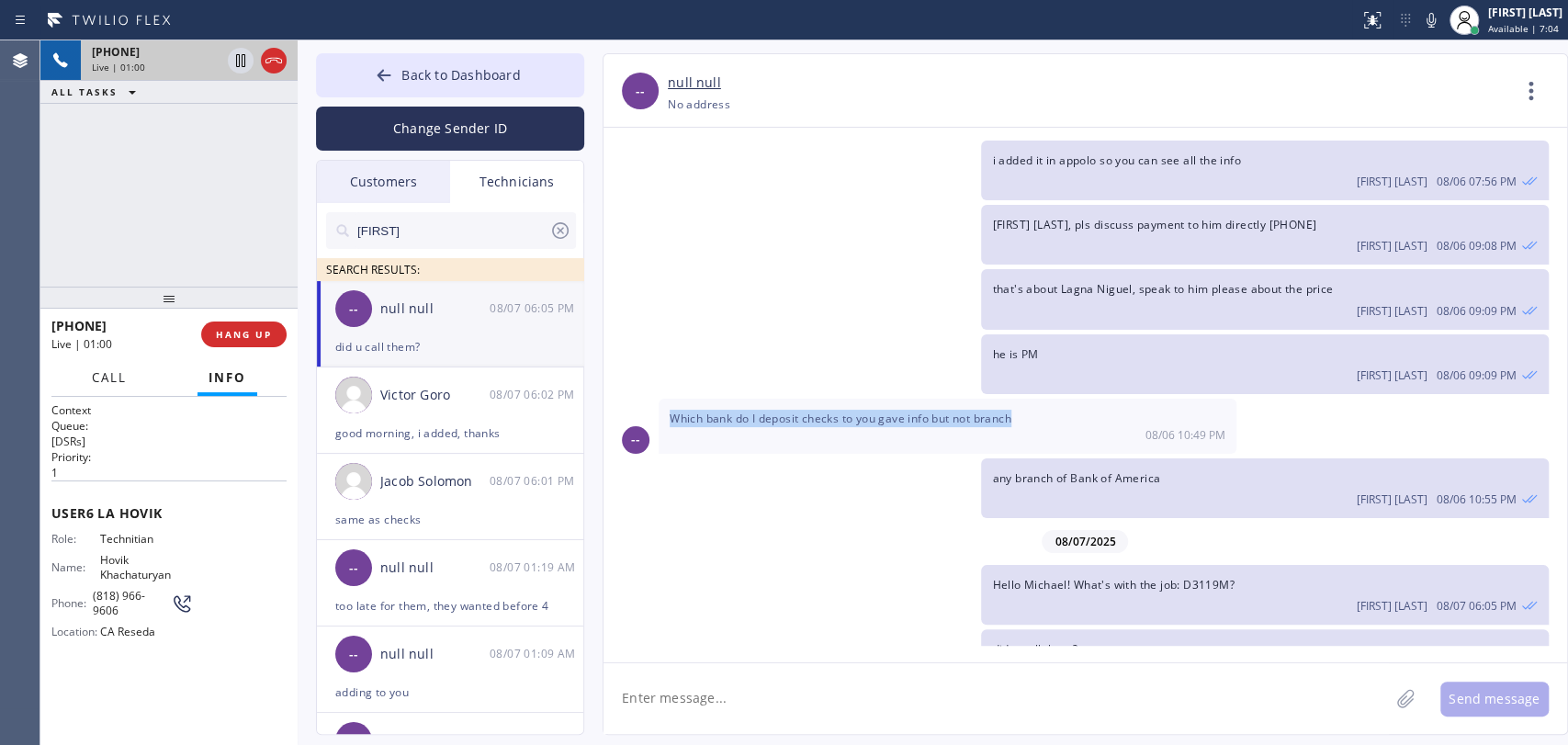 click on "Call" at bounding box center (109, 378) 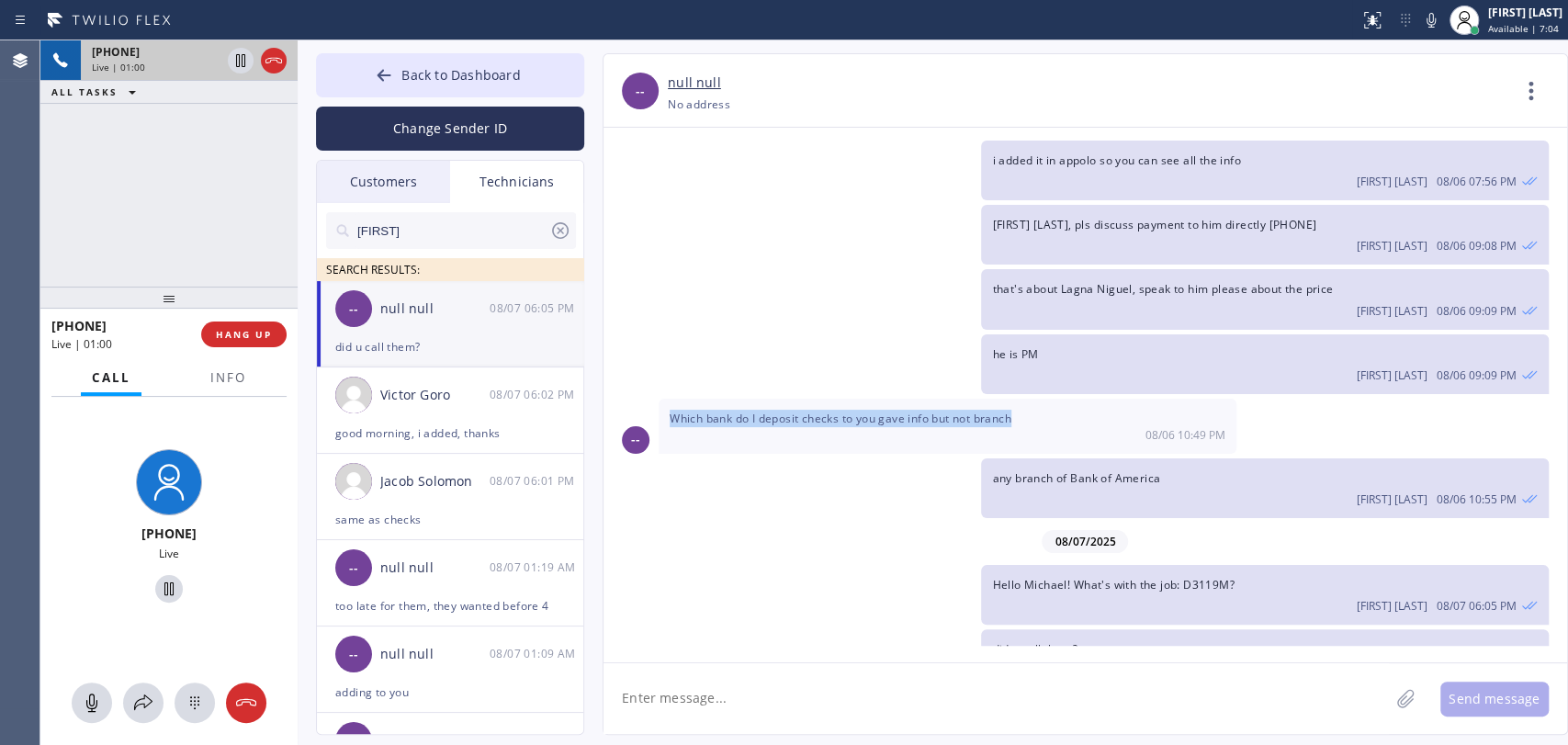 click on "Call" at bounding box center [111, 378] 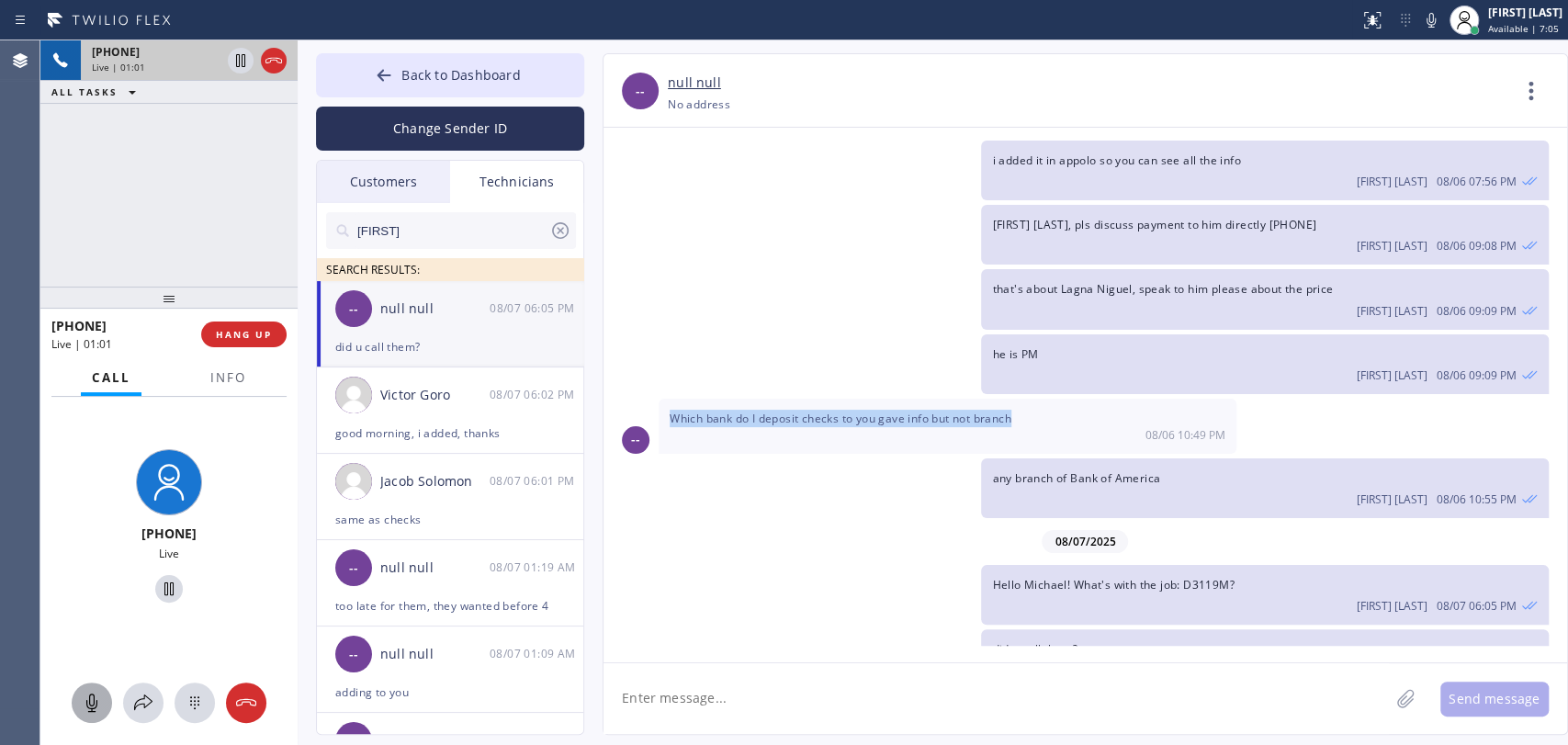 click 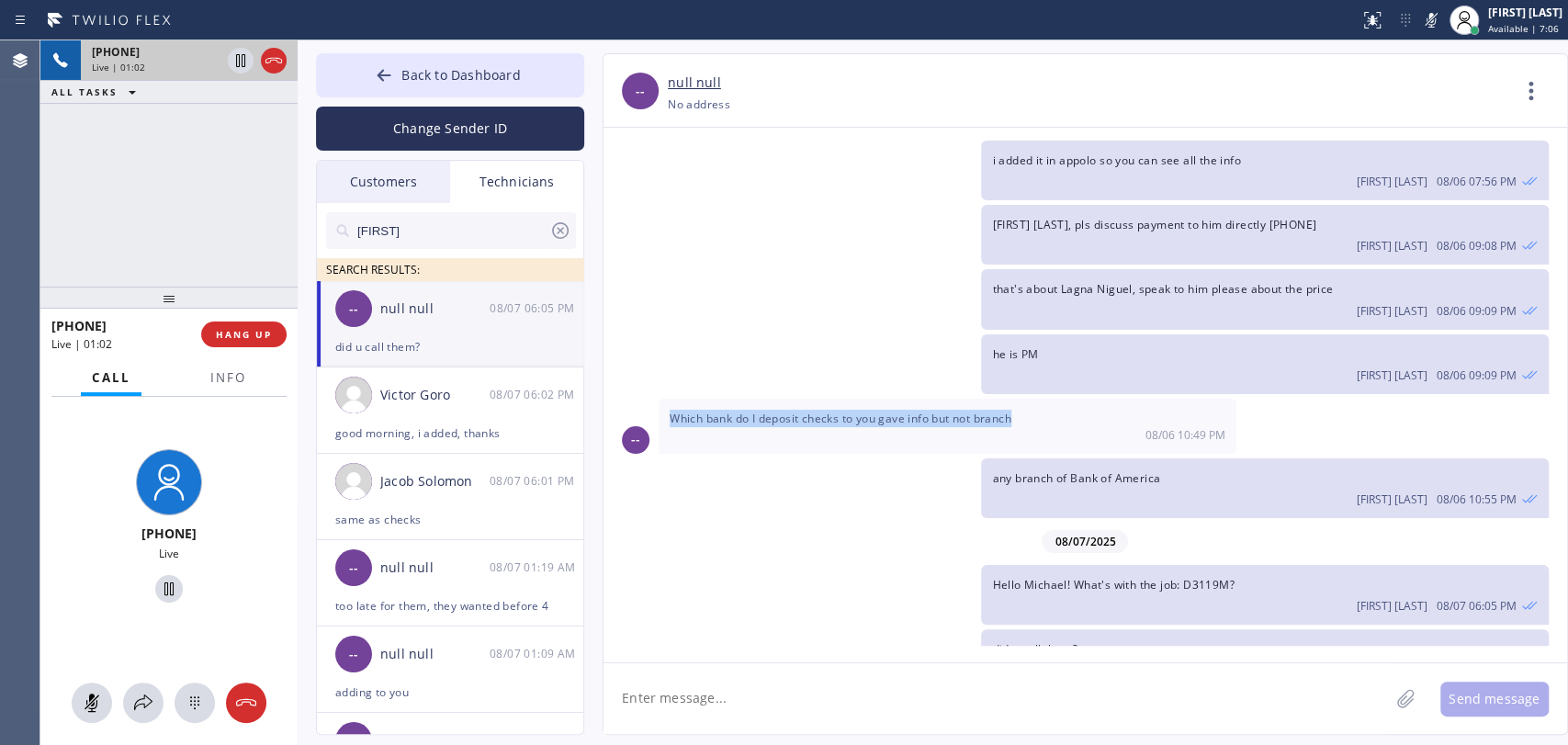 drag, startPoint x: 88, startPoint y: 703, endPoint x: 103, endPoint y: 669, distance: 37.161808 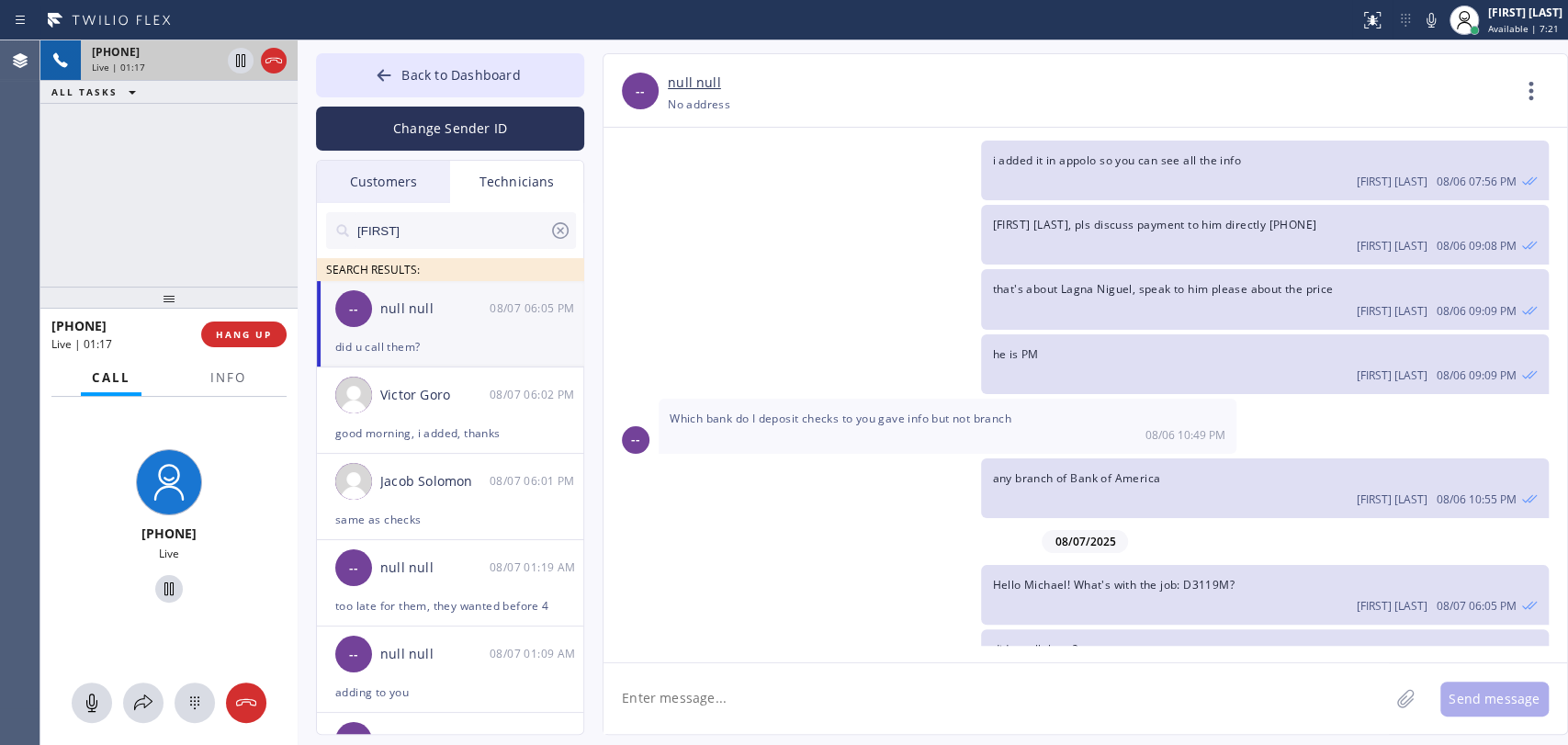 click on "that's about Lagna Niguel, speak to him please about the price Oleksiy Dmitriev 08/06 09:09 PM" 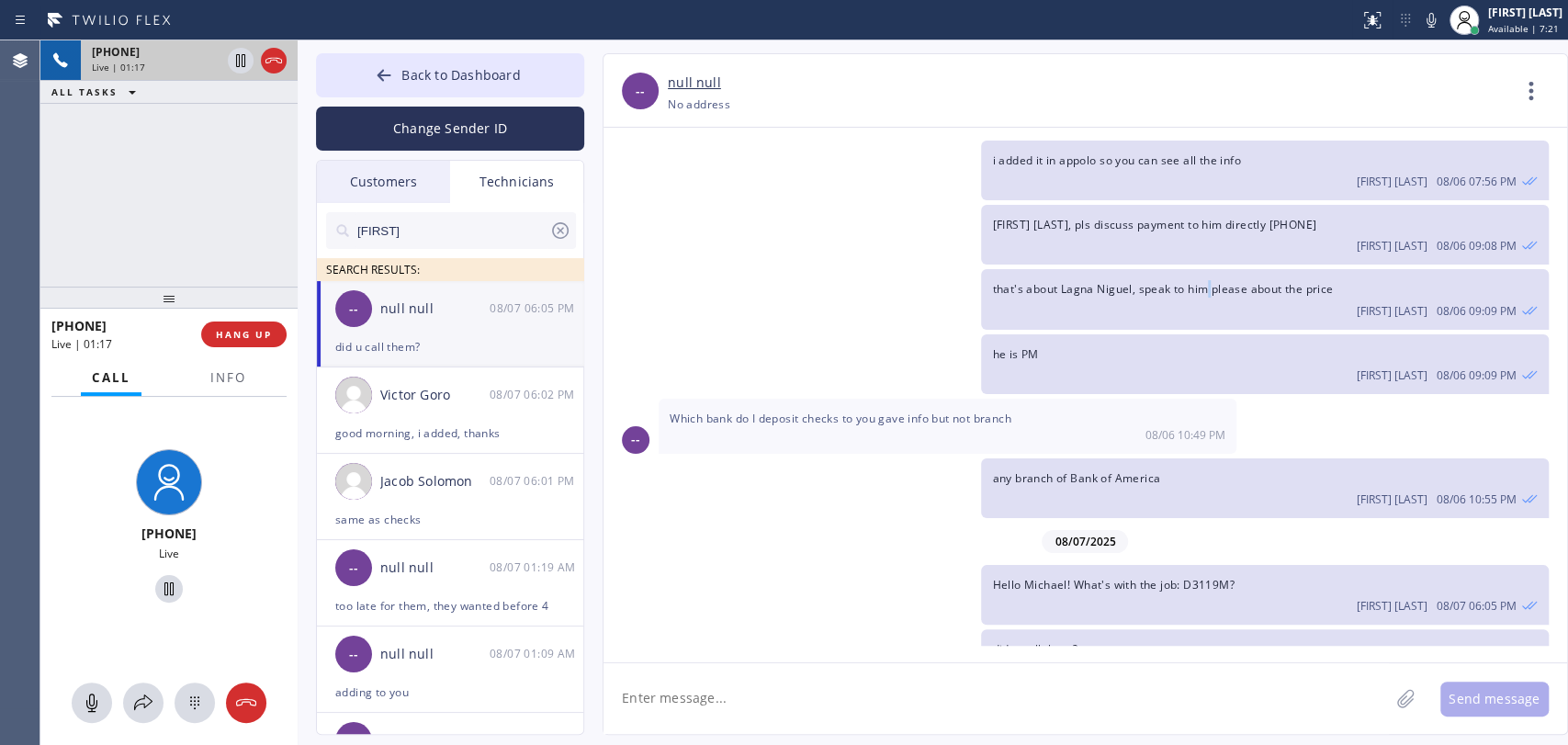 click on "that's about Lagna Niguel, speak to him please about the price Oleksiy Dmitriev 08/06 09:09 PM" 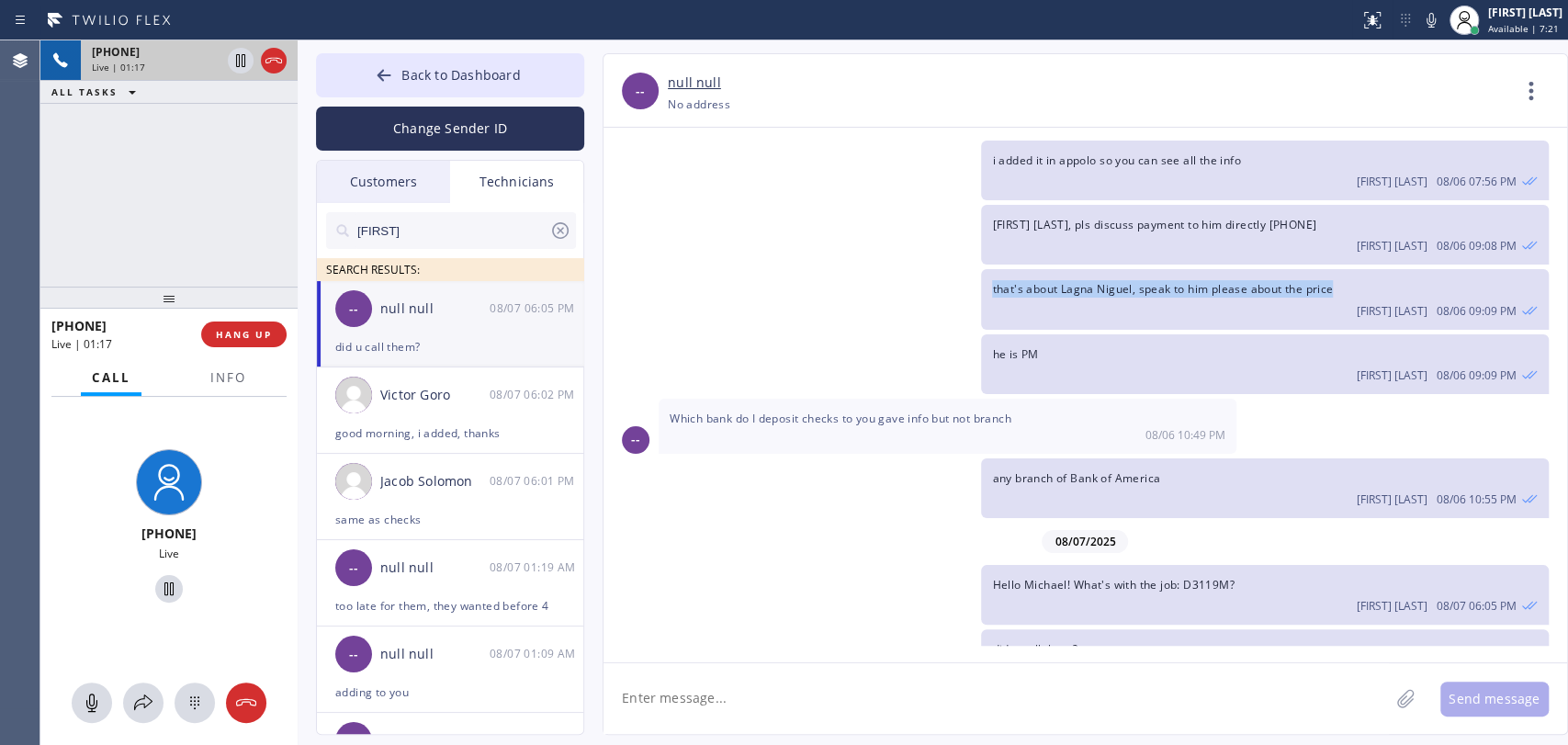 click on "that's about Lagna Niguel, speak to him please about the price Oleksiy Dmitriev 08/06 09:09 PM" 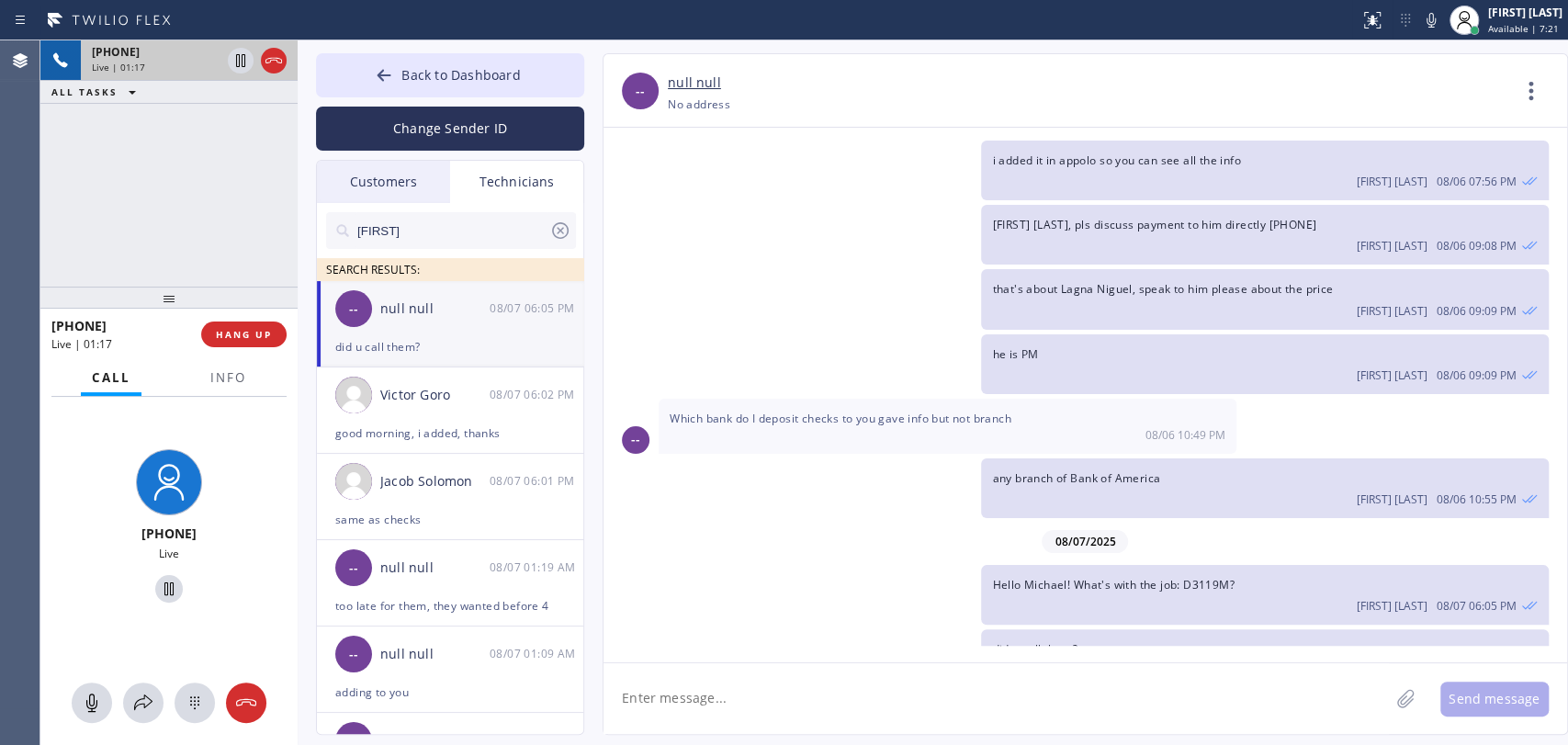 click on "[FIRST] [LAST], pls discuss payment to him directly [PHONE]" at bounding box center (1154, 224) 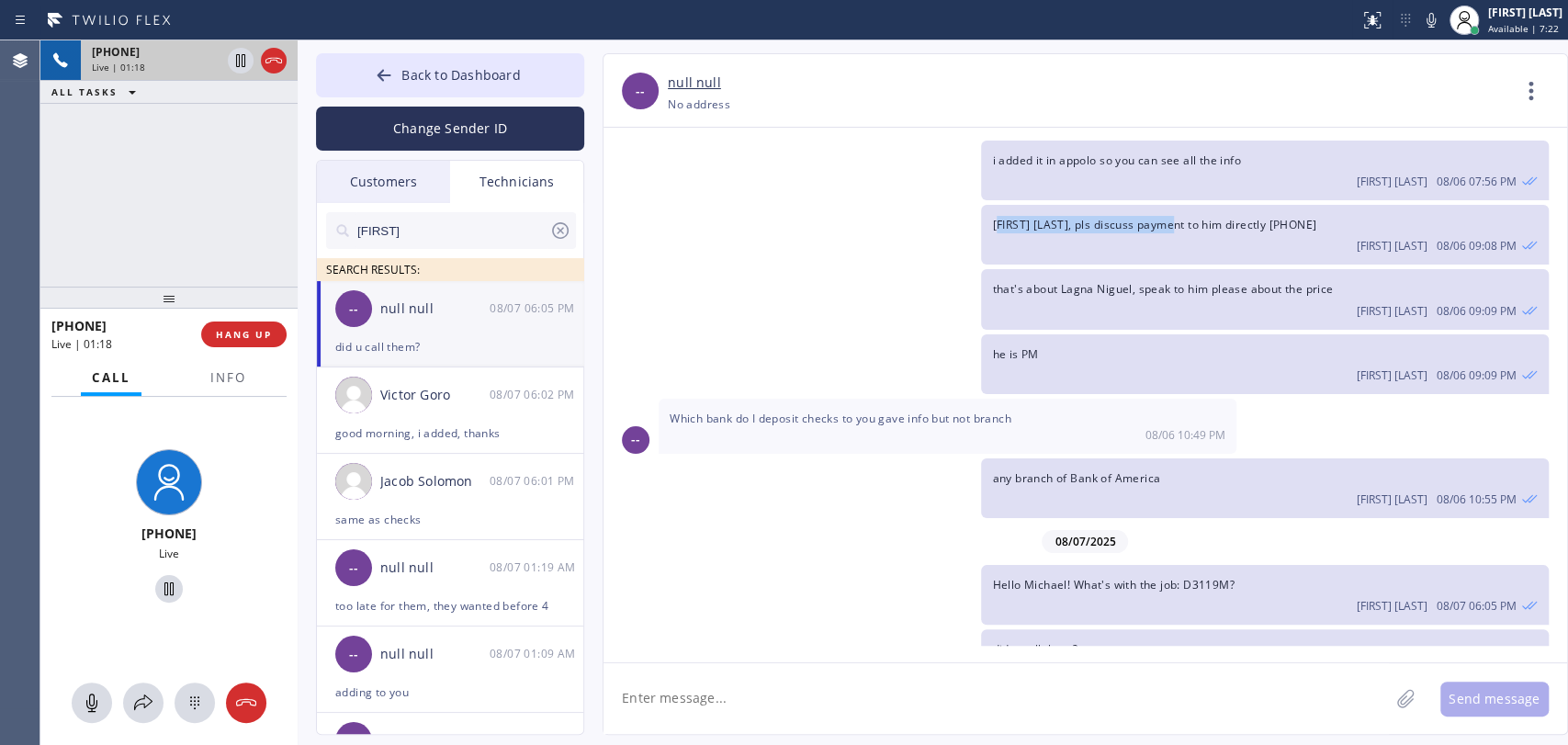 drag, startPoint x: 1136, startPoint y: 180, endPoint x: 1003, endPoint y: 161, distance: 134.3503 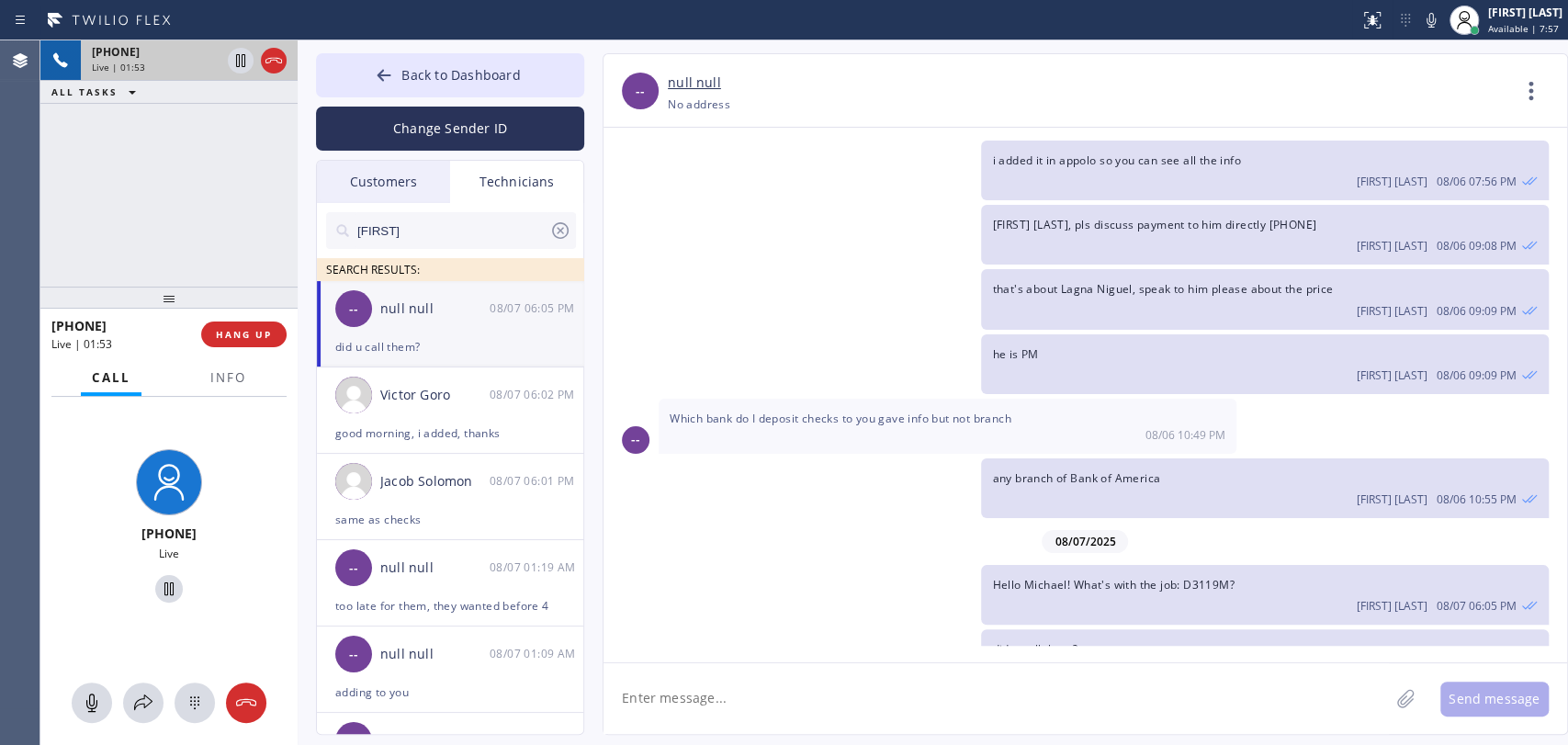 click on "Which bank do I deposit checks to you gave info but not branch" at bounding box center [840, 418] 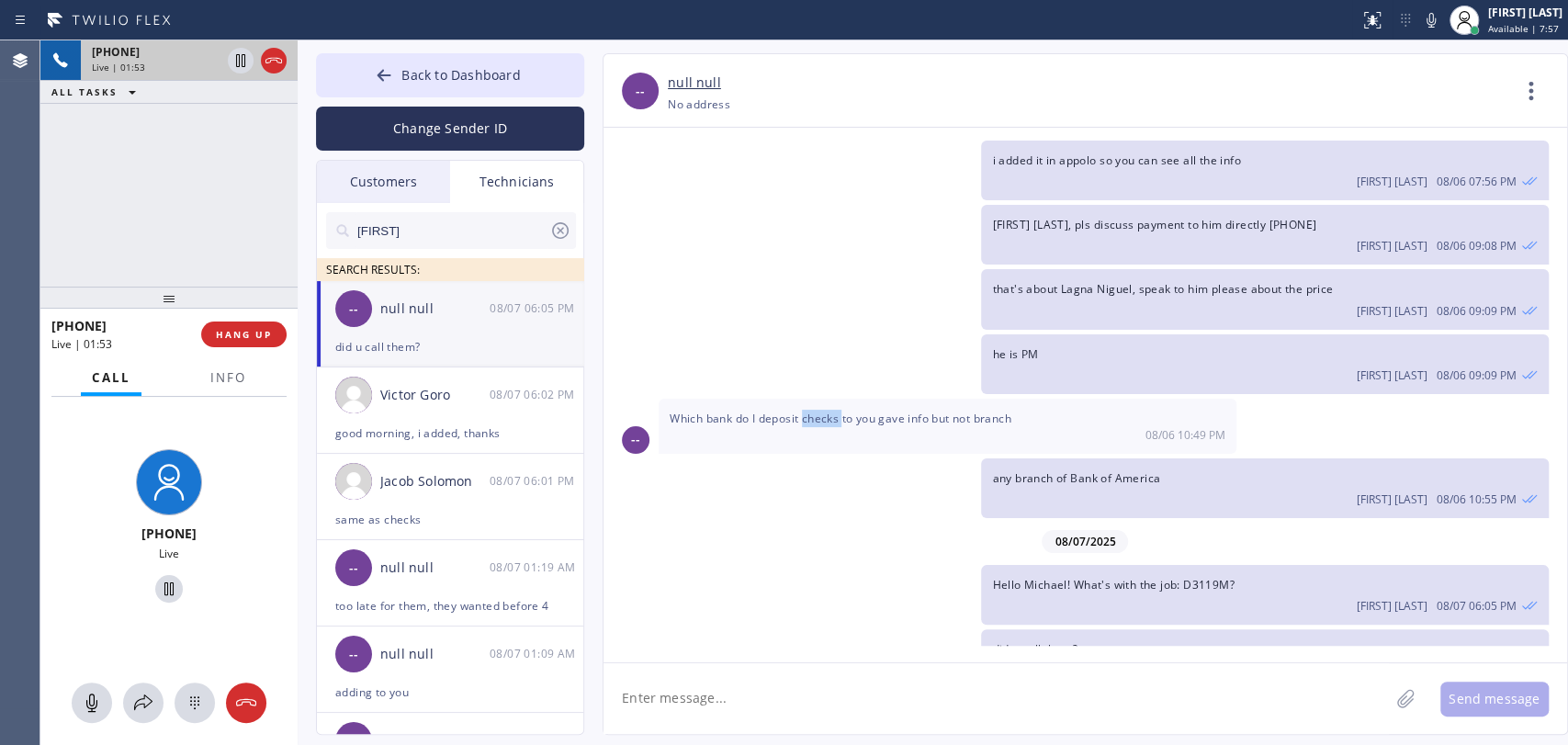 click on "Which bank do I deposit checks to you gave info but not branch" at bounding box center (840, 418) 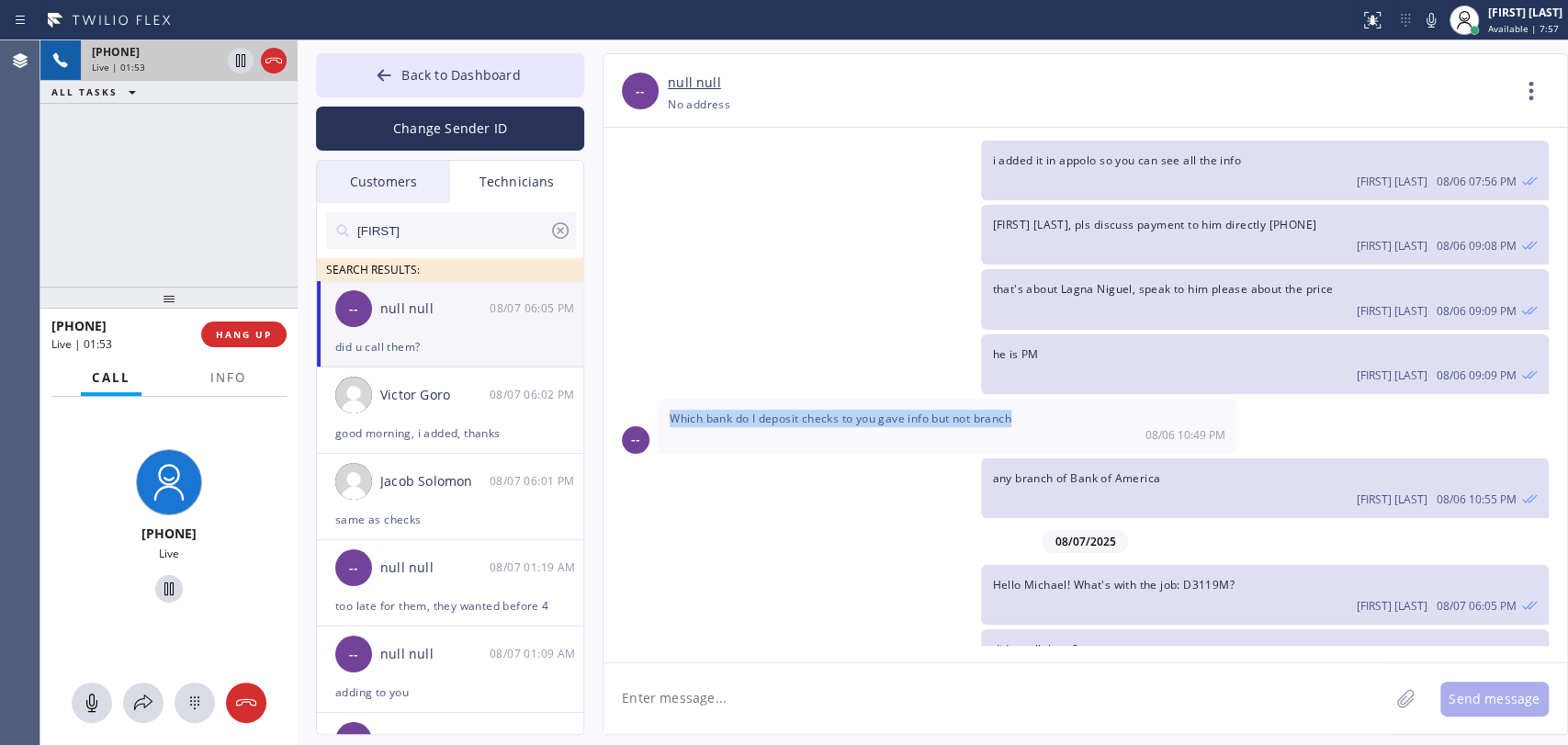click on "Which bank do I deposit checks to you gave info but not branch" at bounding box center [840, 418] 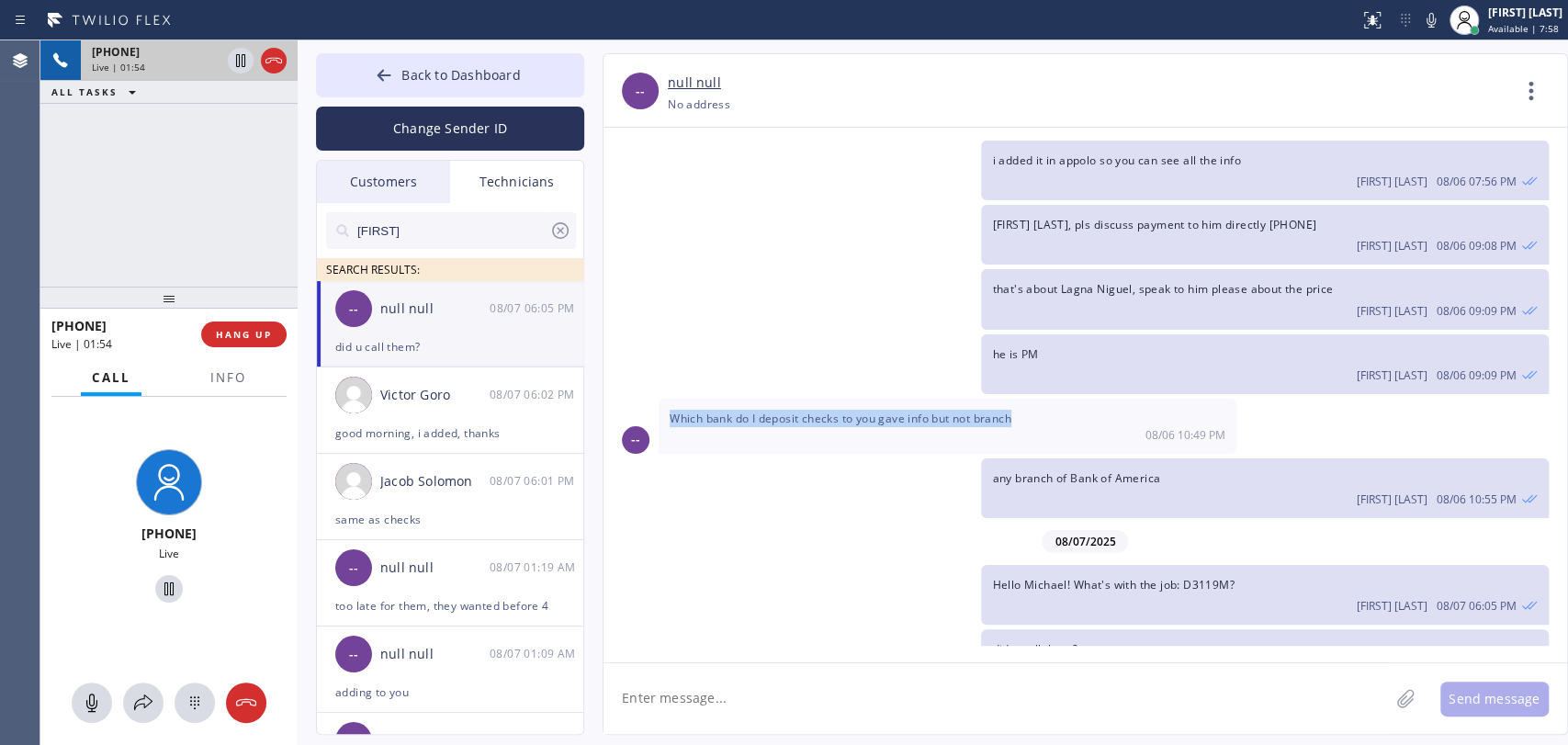 click on "Which bank do I deposit checks to you gave info but not branch" at bounding box center (840, 418) 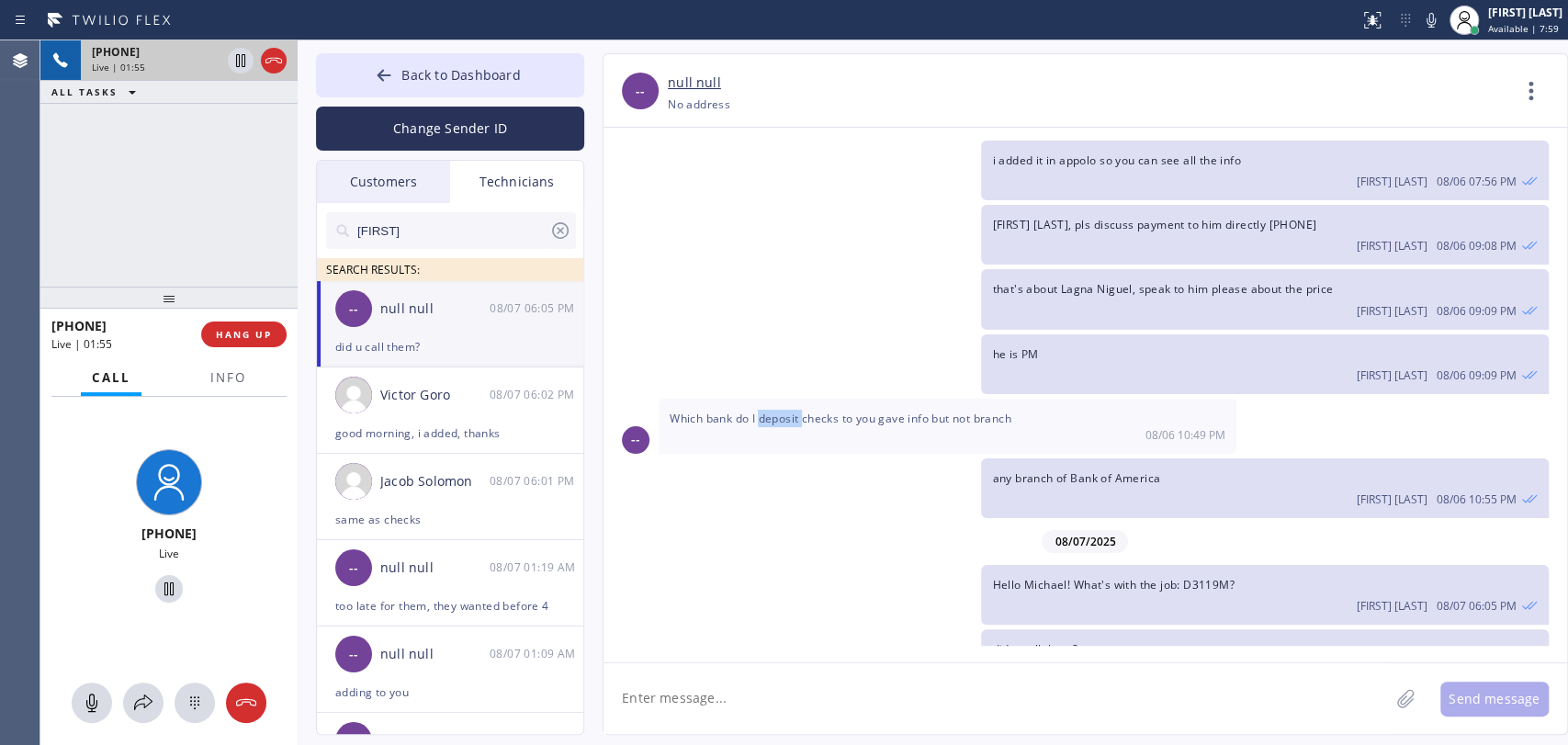 click on "Which bank do I deposit checks to you gave info but not branch" at bounding box center [840, 418] 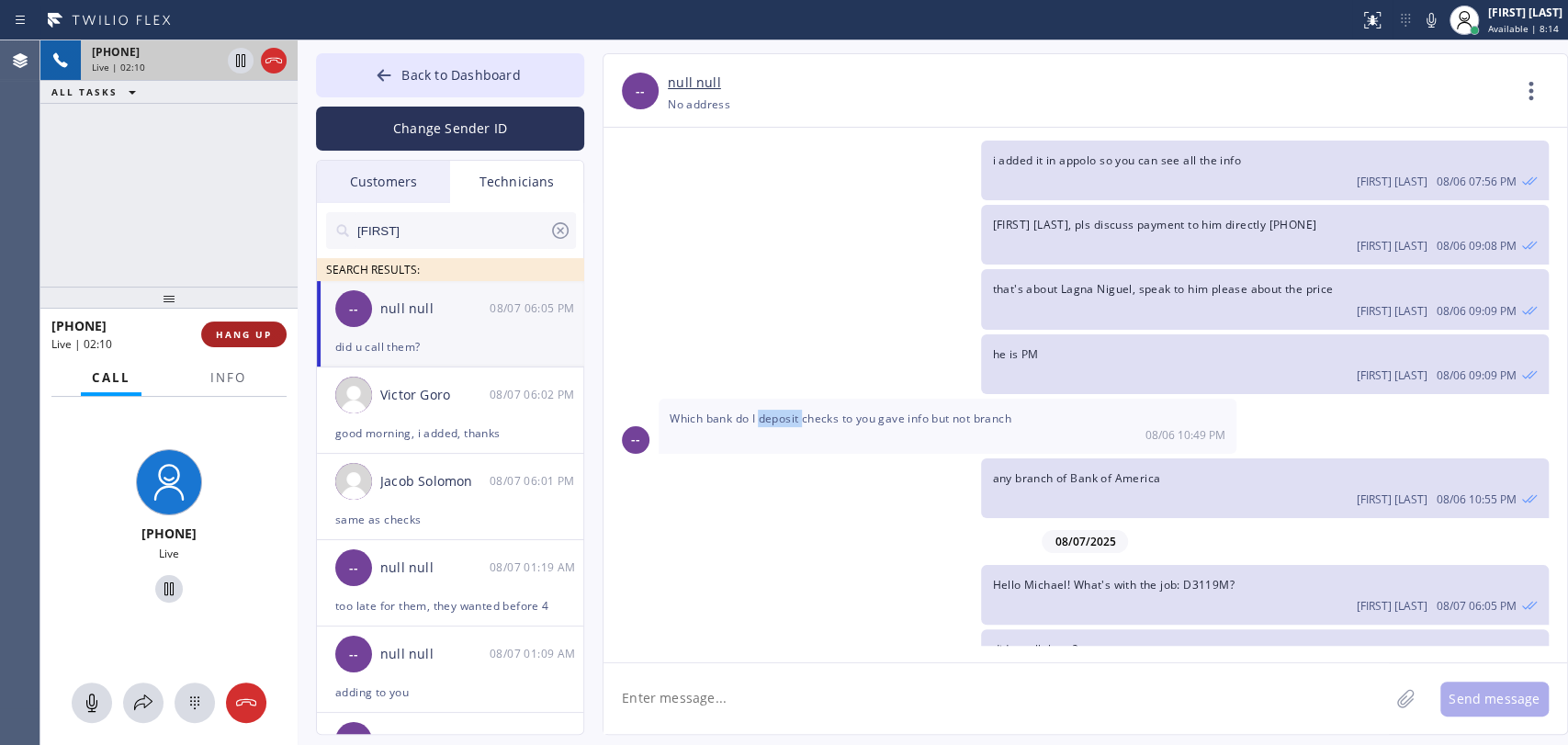 click on "HANG UP" at bounding box center [243, 334] 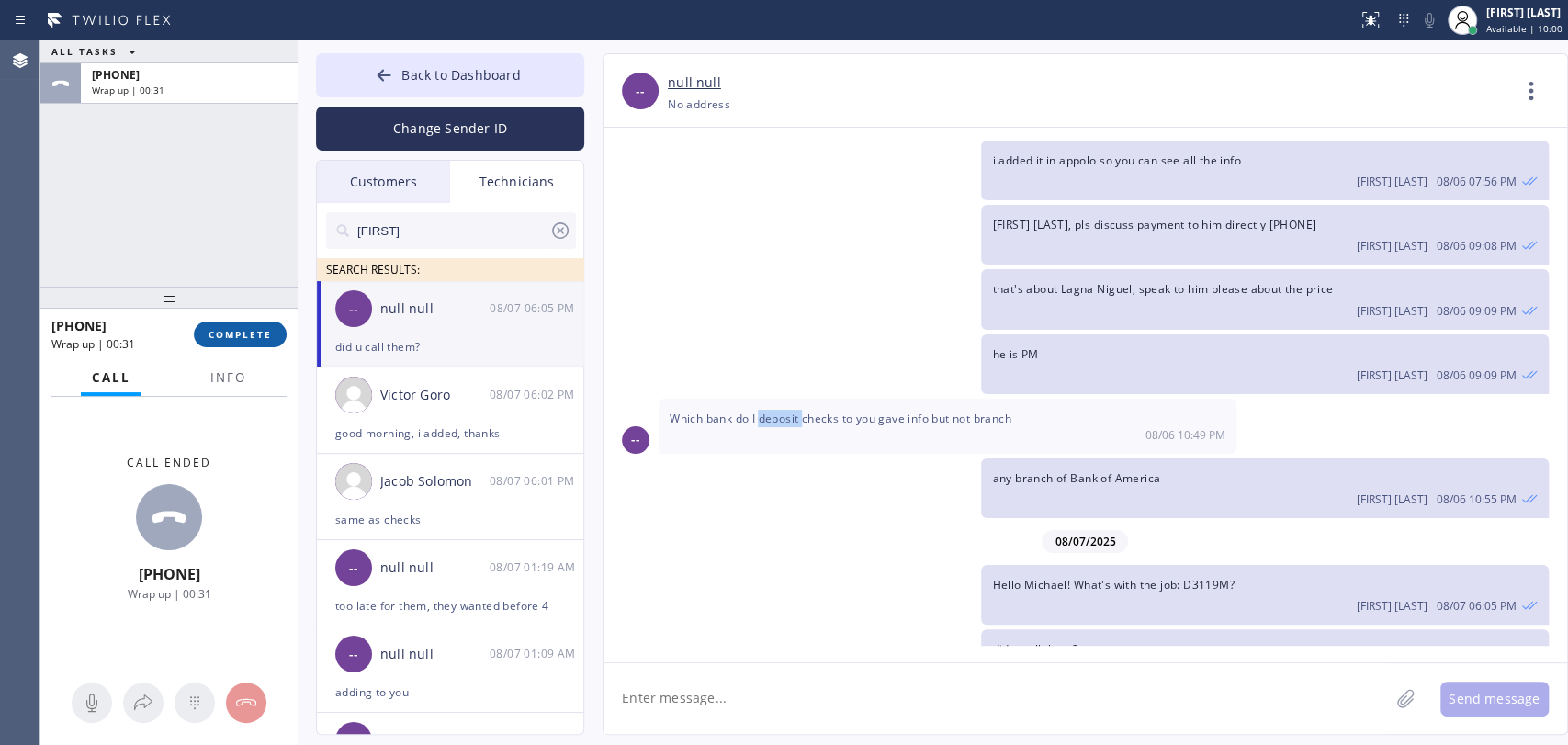 click on "COMPLETE" at bounding box center (240, 334) 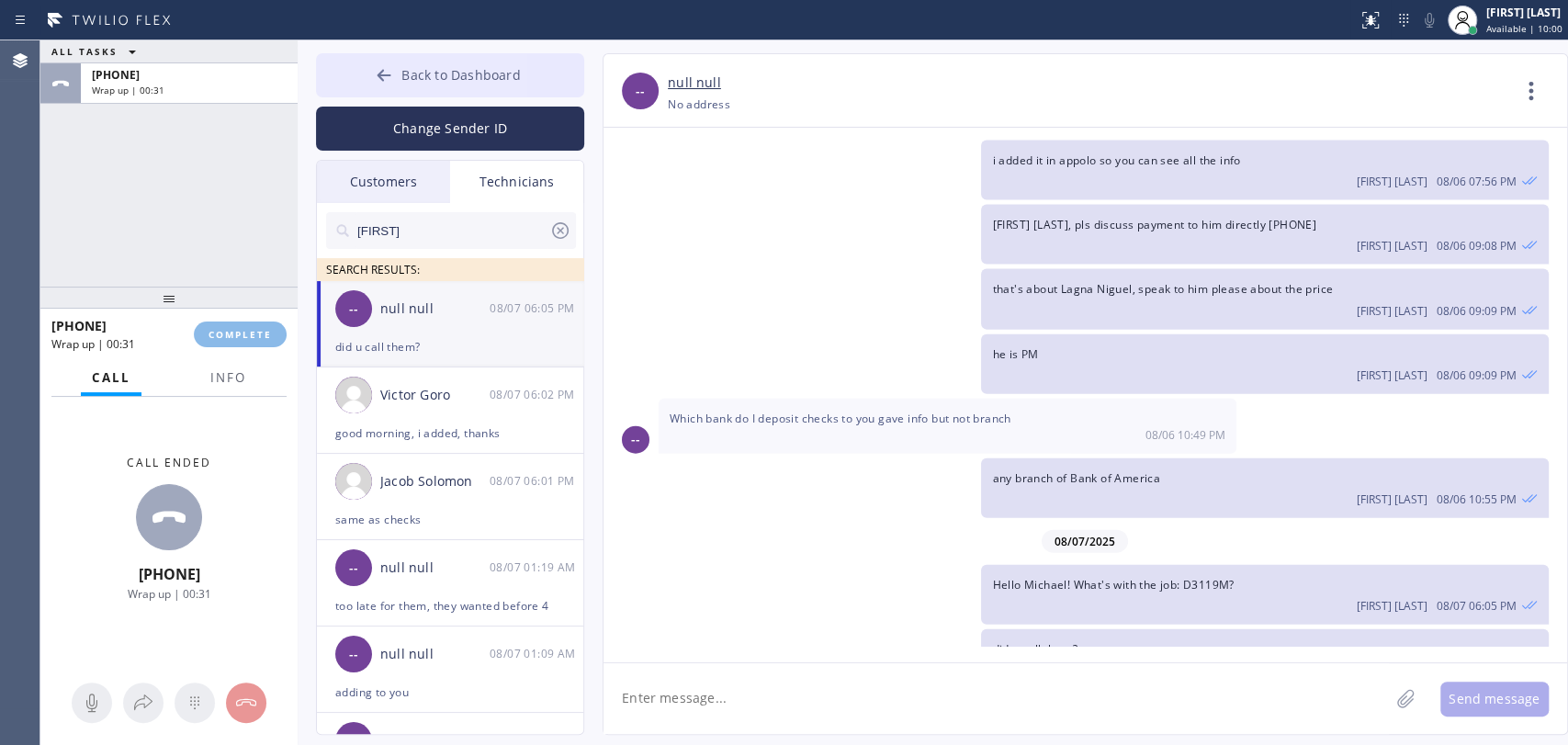 drag, startPoint x: 210, startPoint y: 230, endPoint x: 351, endPoint y: 73, distance: 211.02133 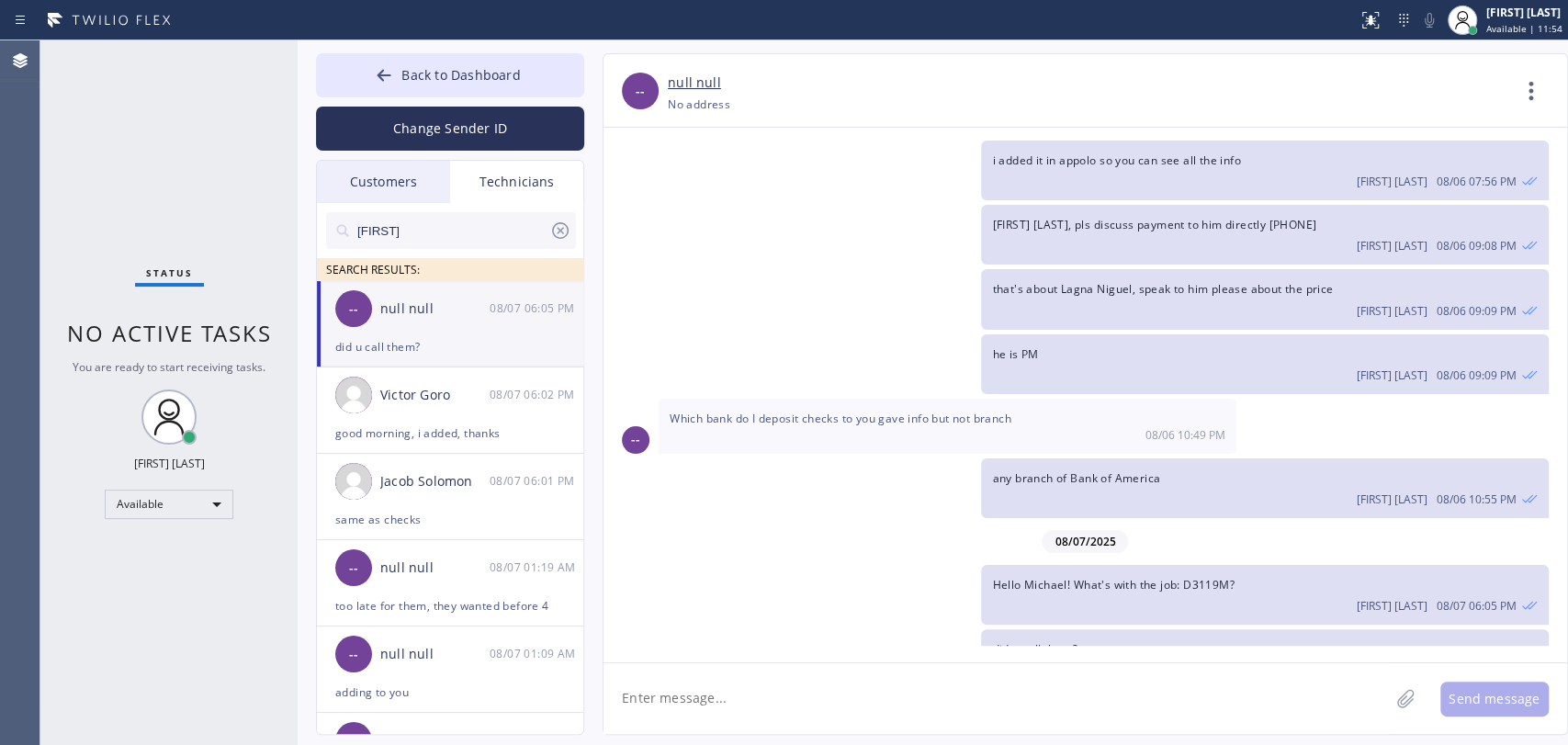 click on "-- null null 08/07 06:05 PM" at bounding box center (451, 309) 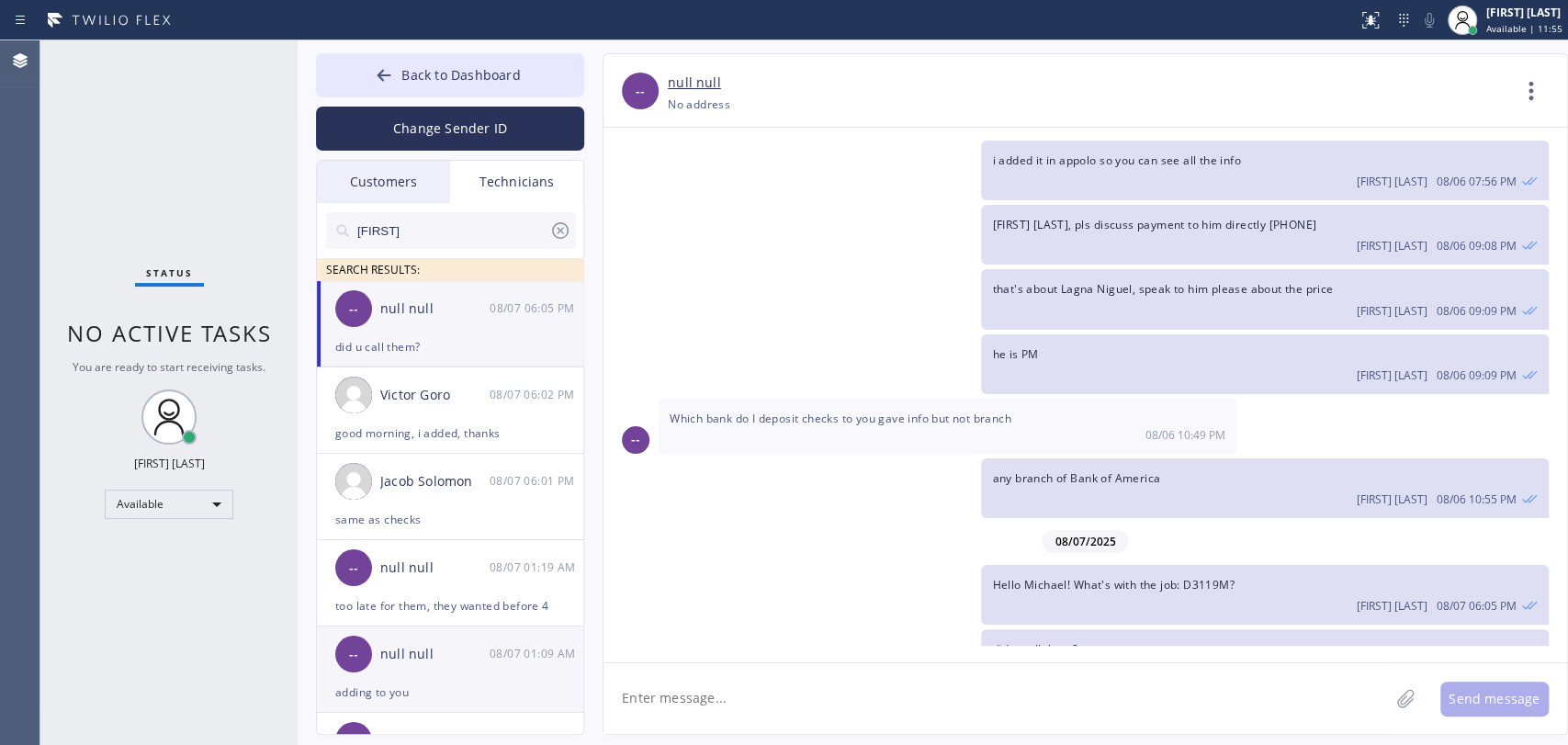 drag, startPoint x: 473, startPoint y: 498, endPoint x: 578, endPoint y: 649, distance: 183.91846 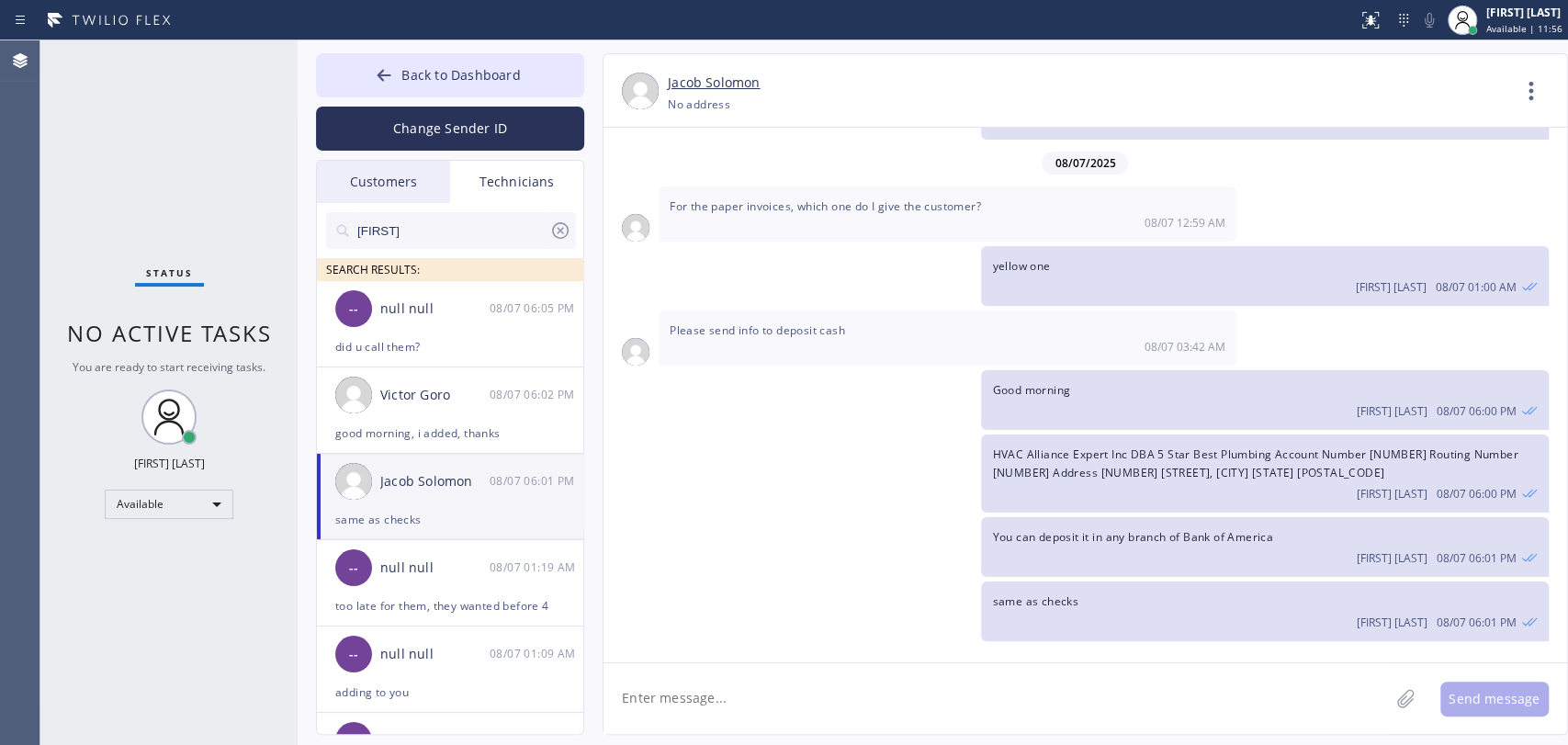 scroll, scrollTop: 2275, scrollLeft: 0, axis: vertical 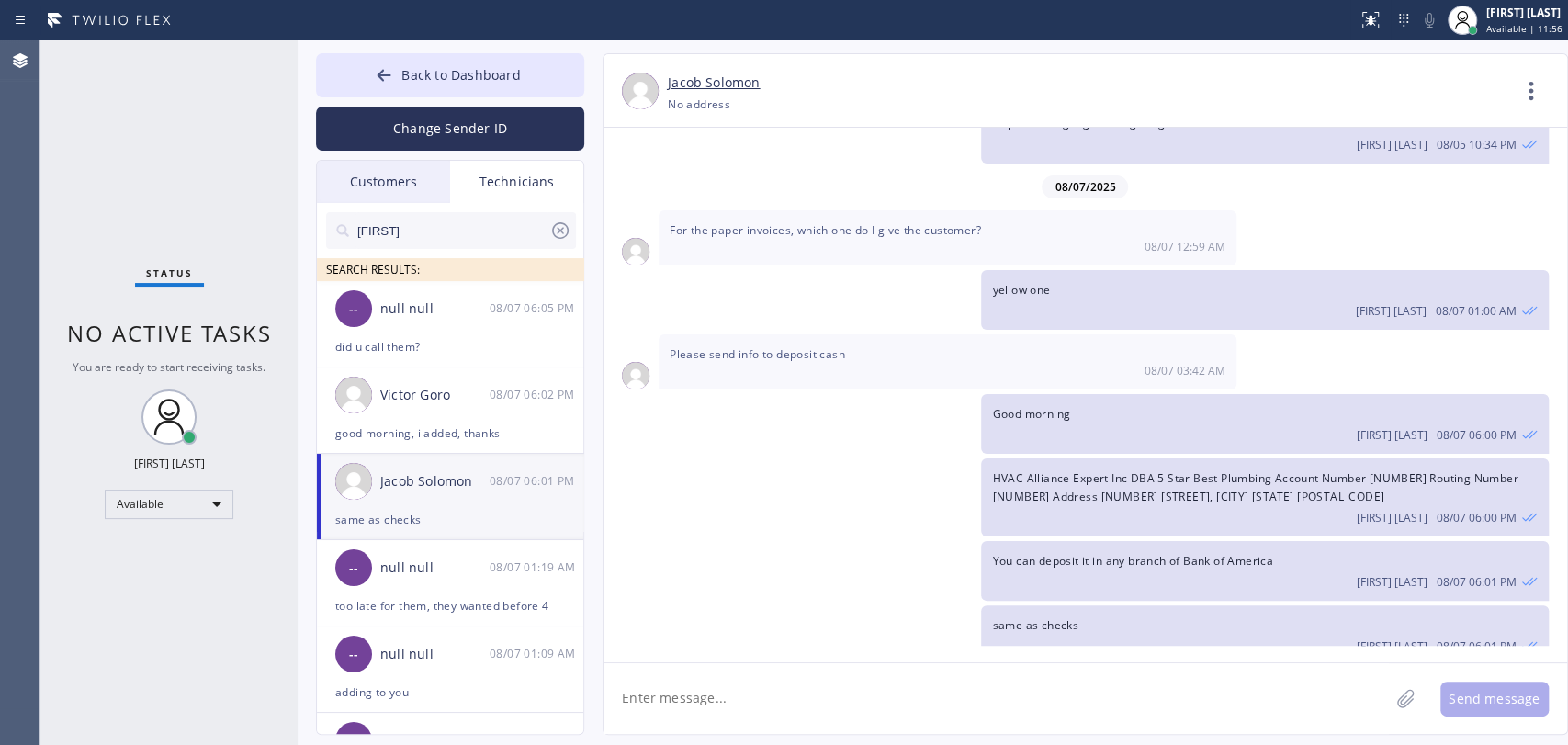click 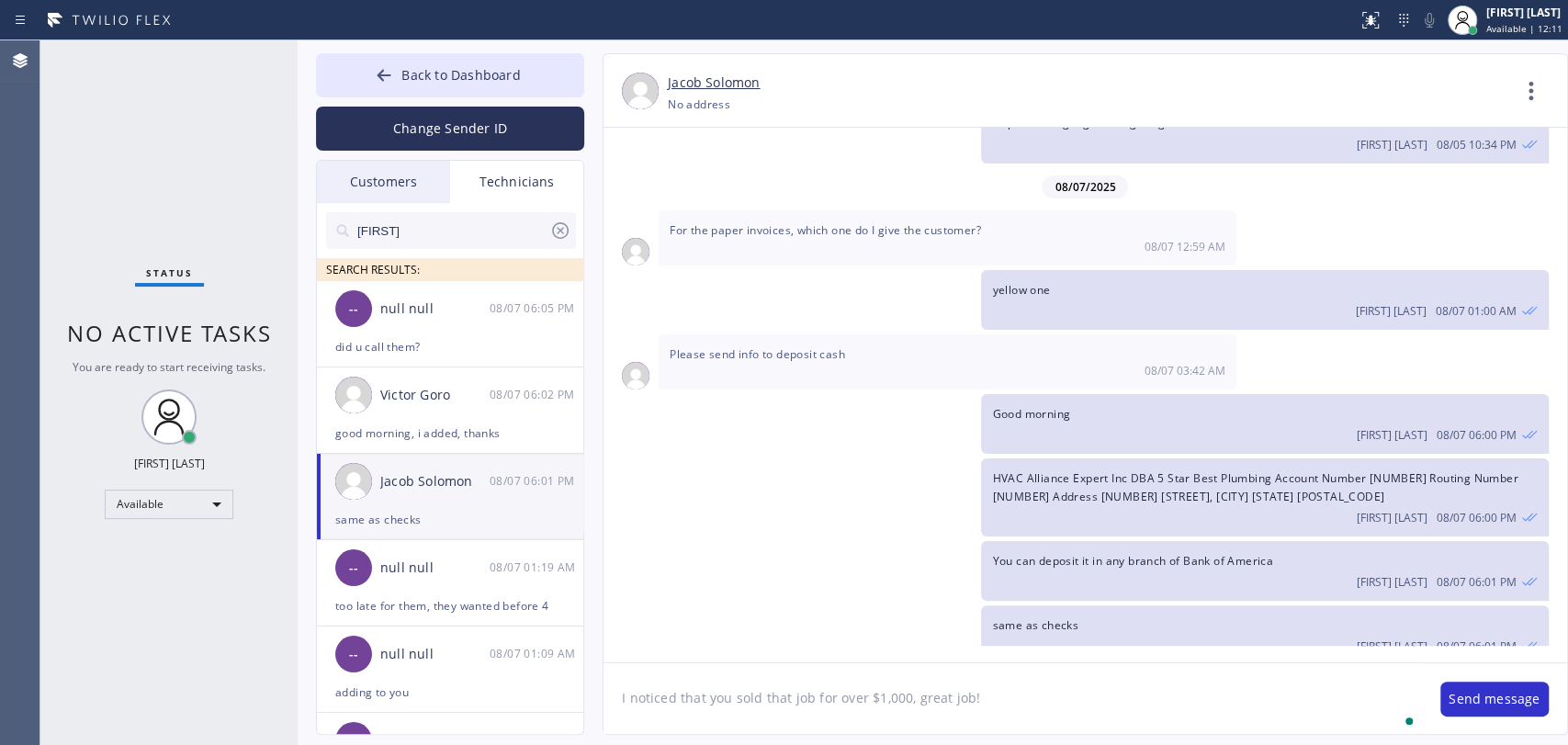 click on "I noticed that you sold that job for over $1,000, great job!" 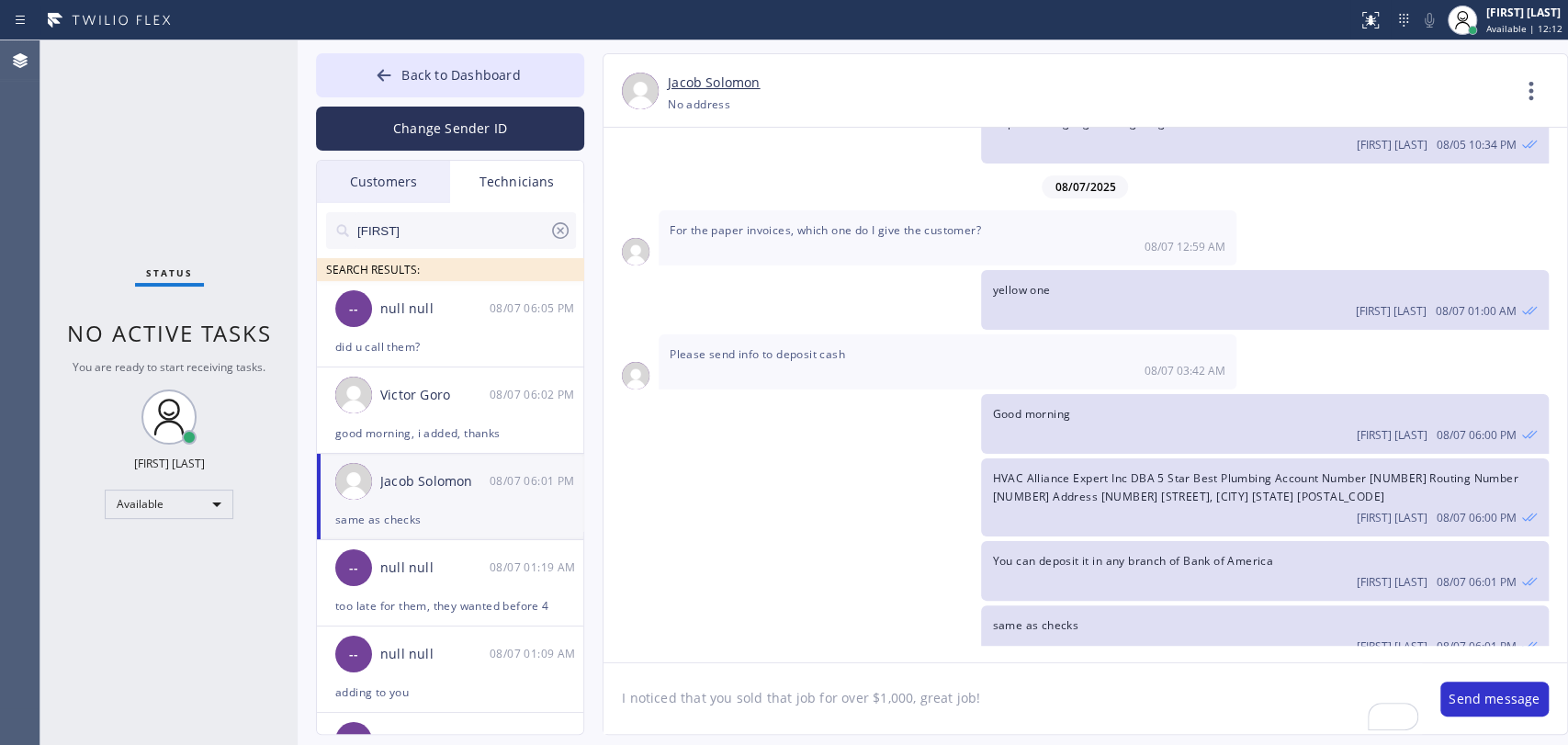 click on "I noticed that you sold that job for over $1,000, great job!" 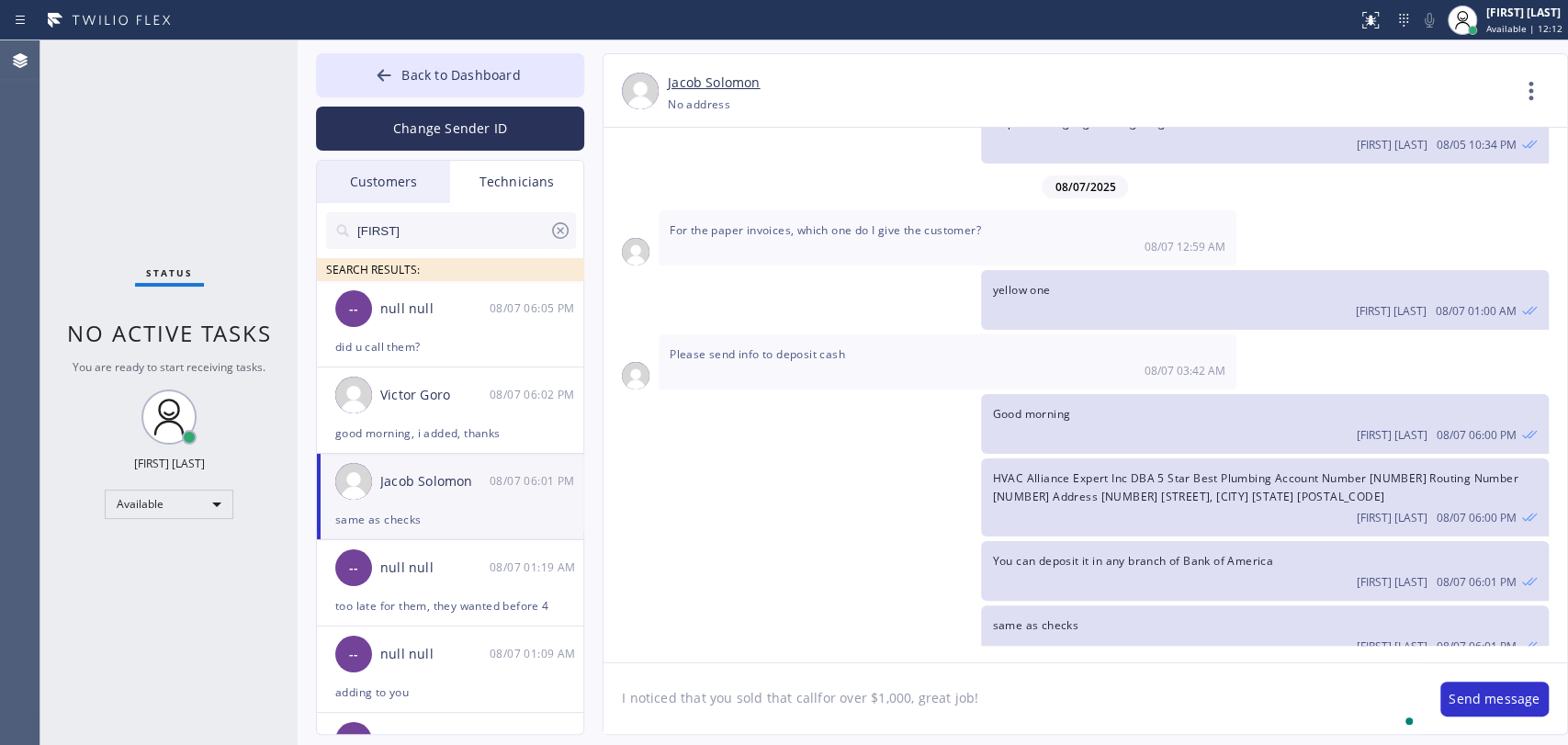 type on "I noticed that you sold that call for over $1,000, great job!" 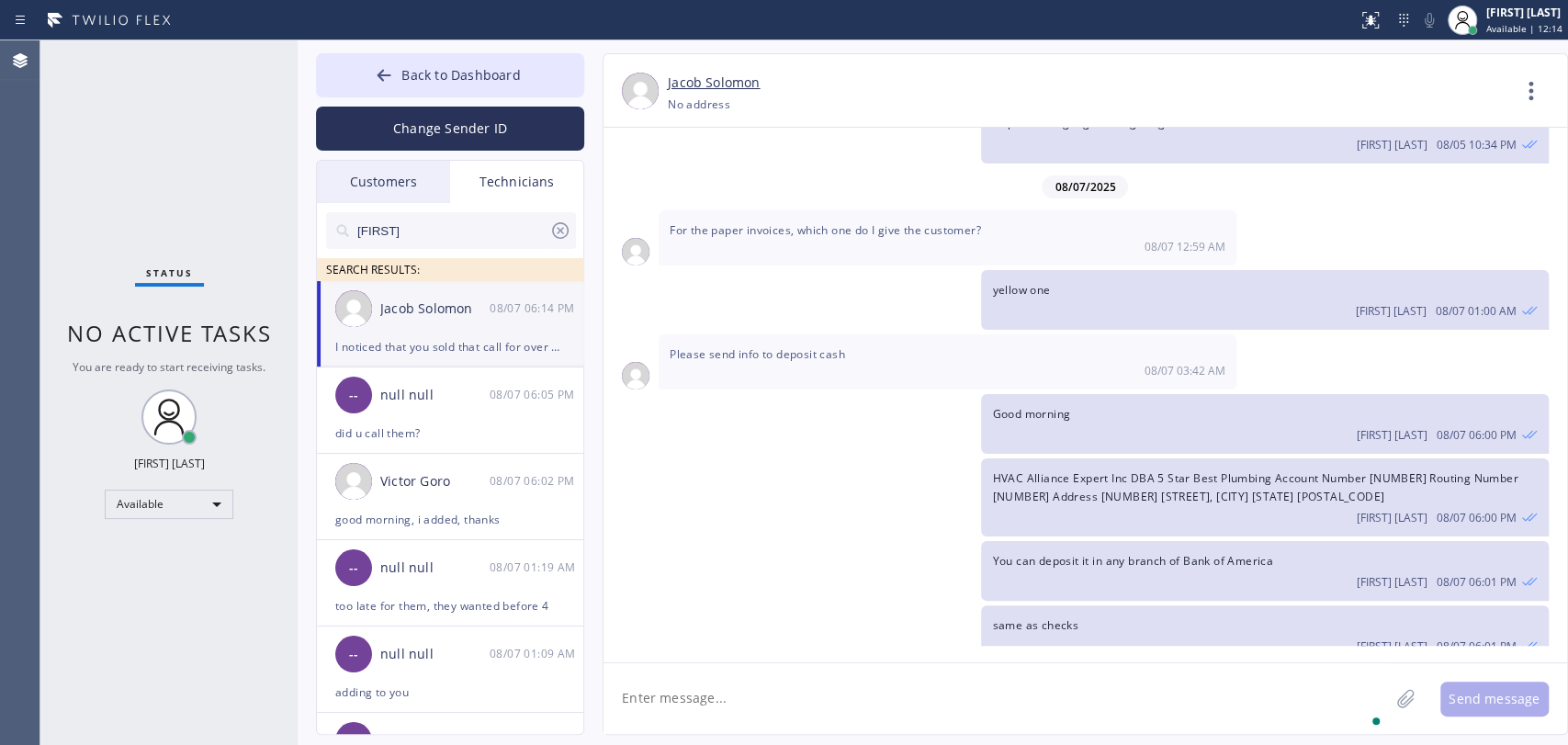 scroll, scrollTop: 2339, scrollLeft: 0, axis: vertical 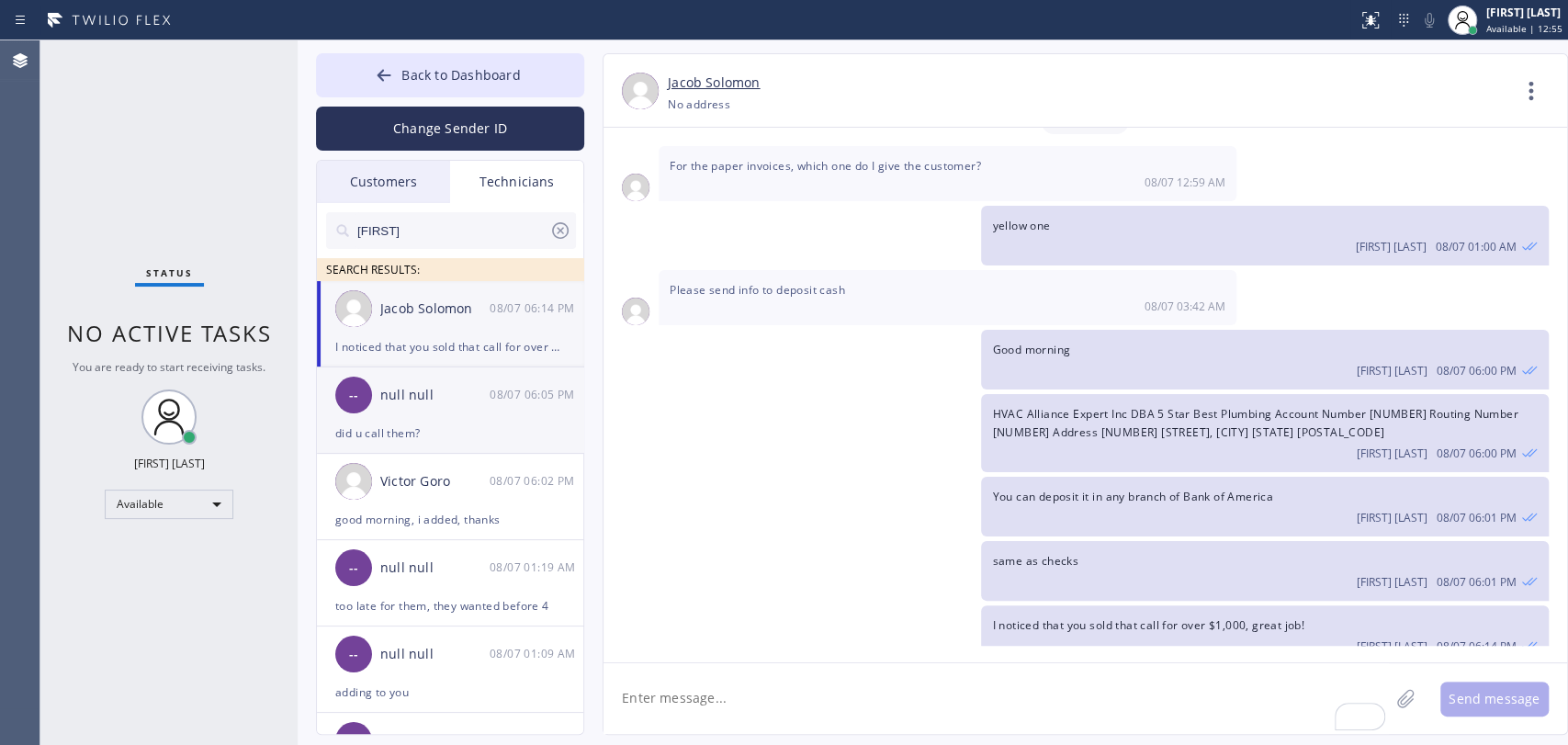 click on "-- null null 08/07 06:05 PM" at bounding box center (451, 395) 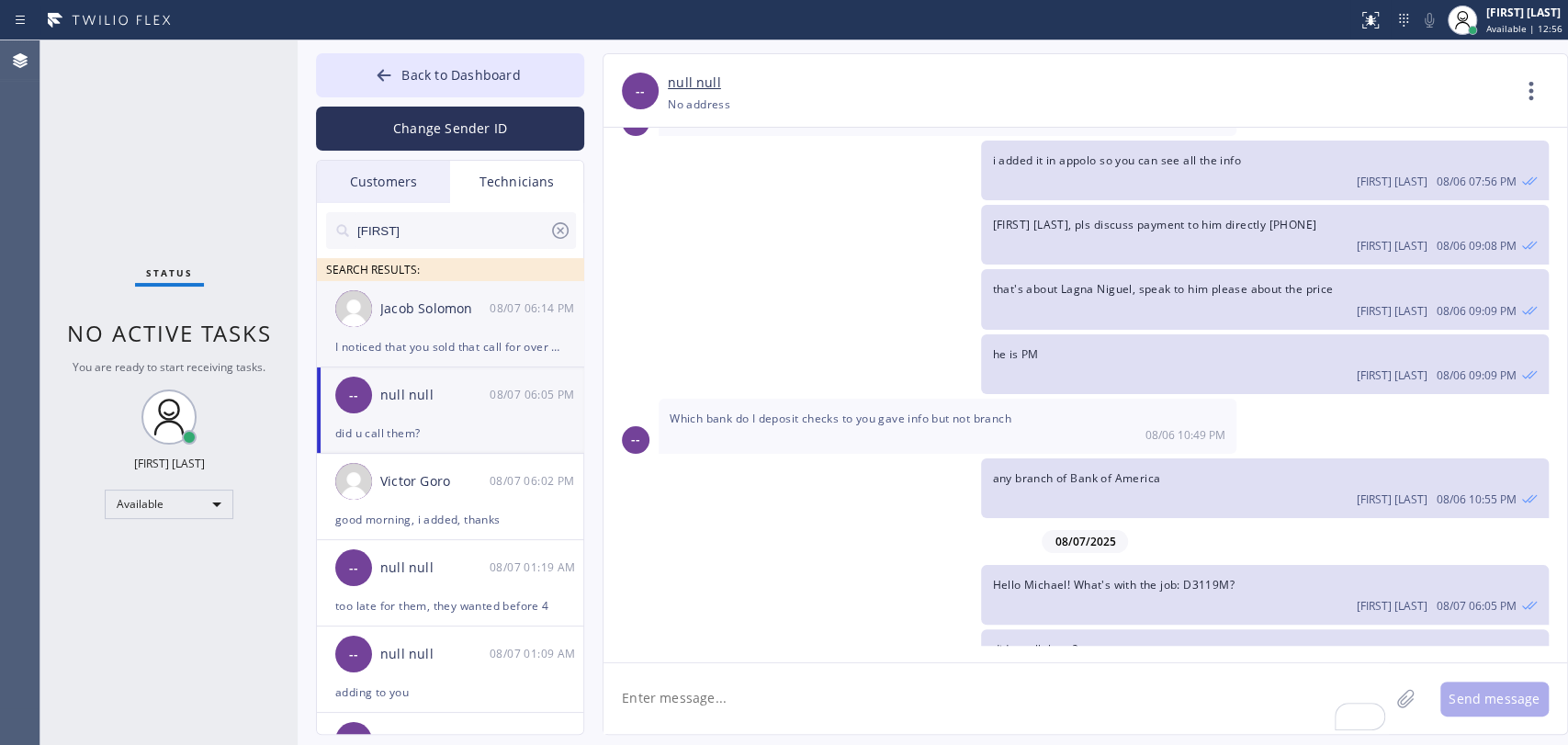 click on "[FIRST] [LAST] [DATE] [TIME]" at bounding box center [451, 309] 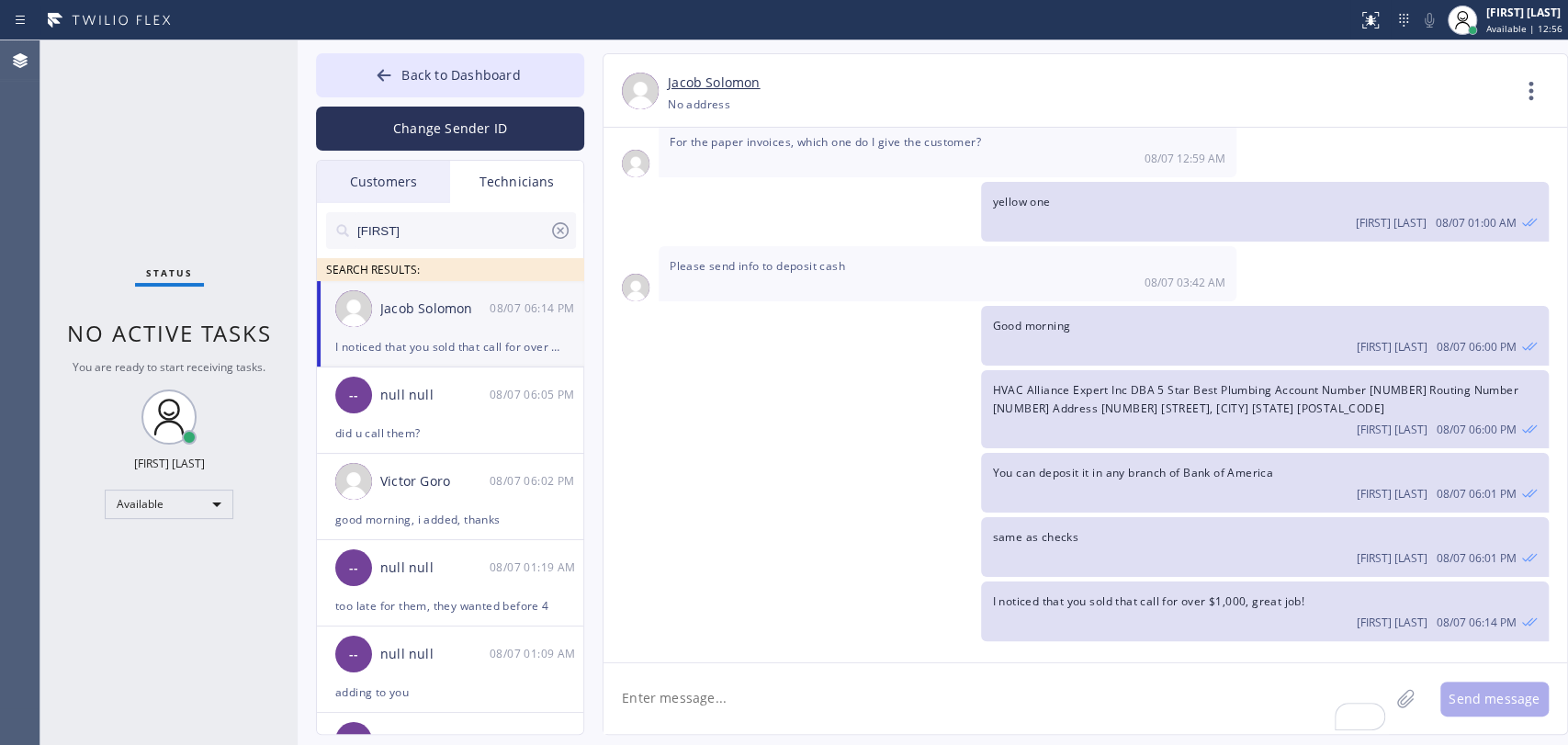 scroll, scrollTop: 2339, scrollLeft: 0, axis: vertical 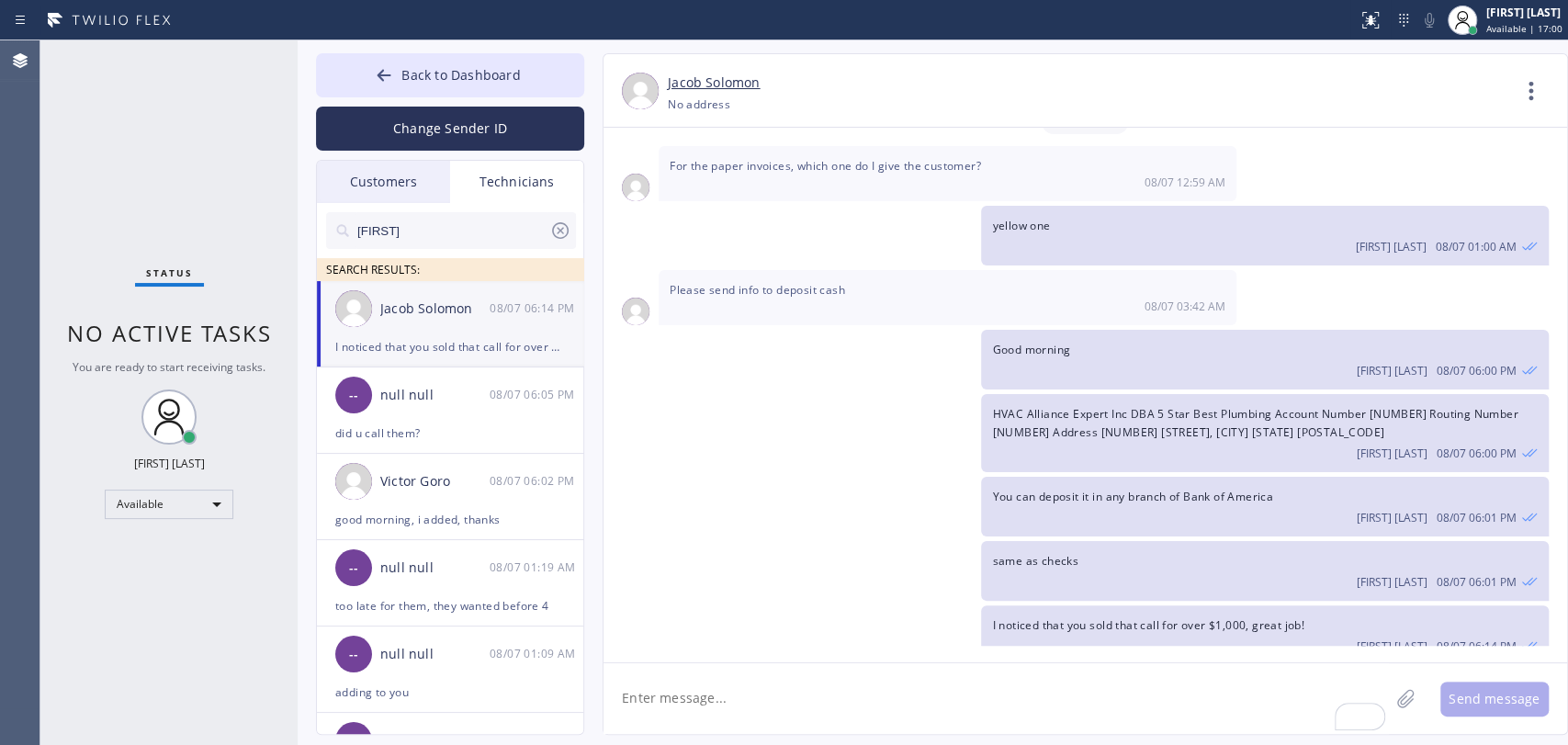 click on "Status   No active tasks     You are ready to start receiving tasks.   Oleksiy  Dmitriev Available" at bounding box center (169, 392) 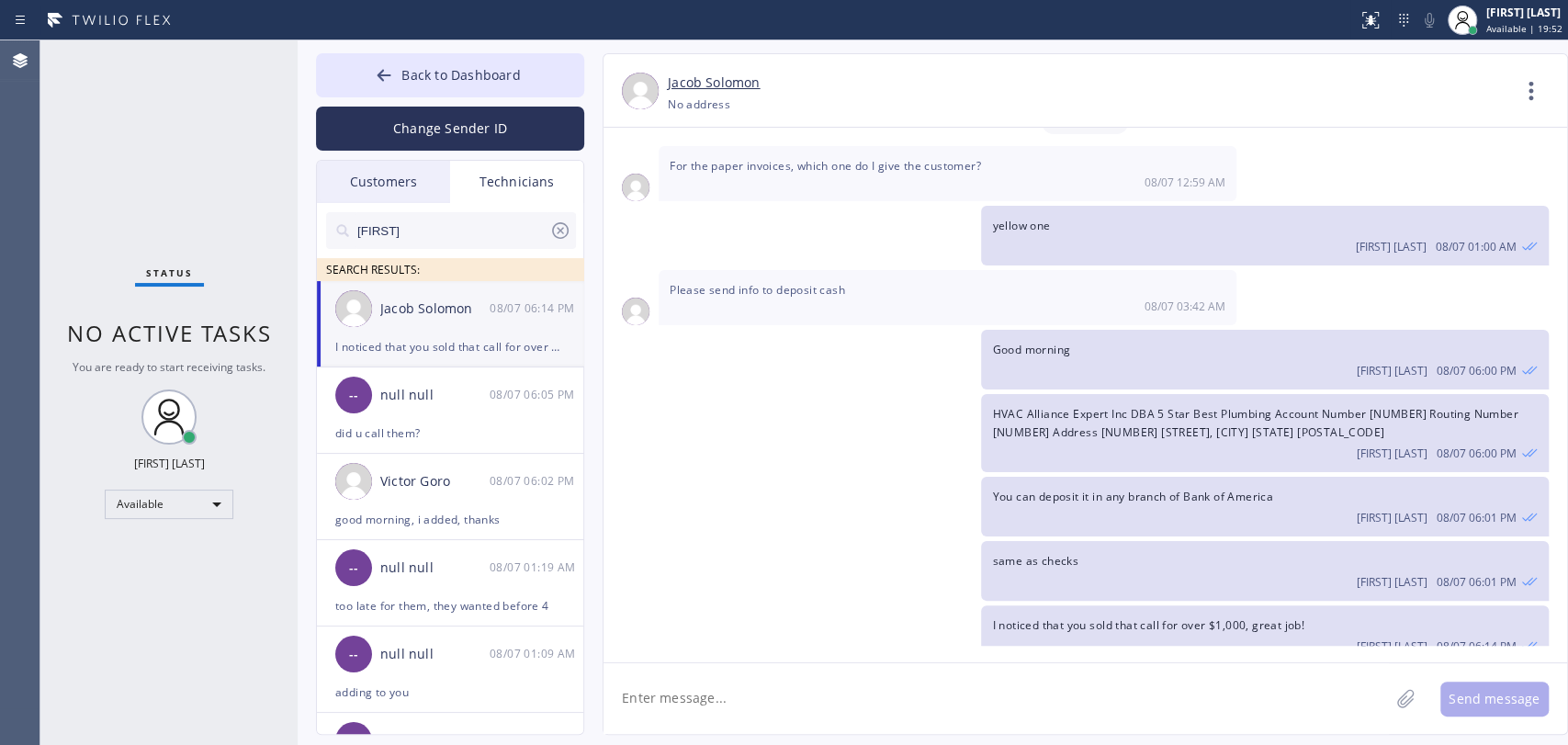 click on "Status   No active tasks     You are ready to start receiving tasks.   Oleksiy  Dmitriev Available" at bounding box center (169, 392) 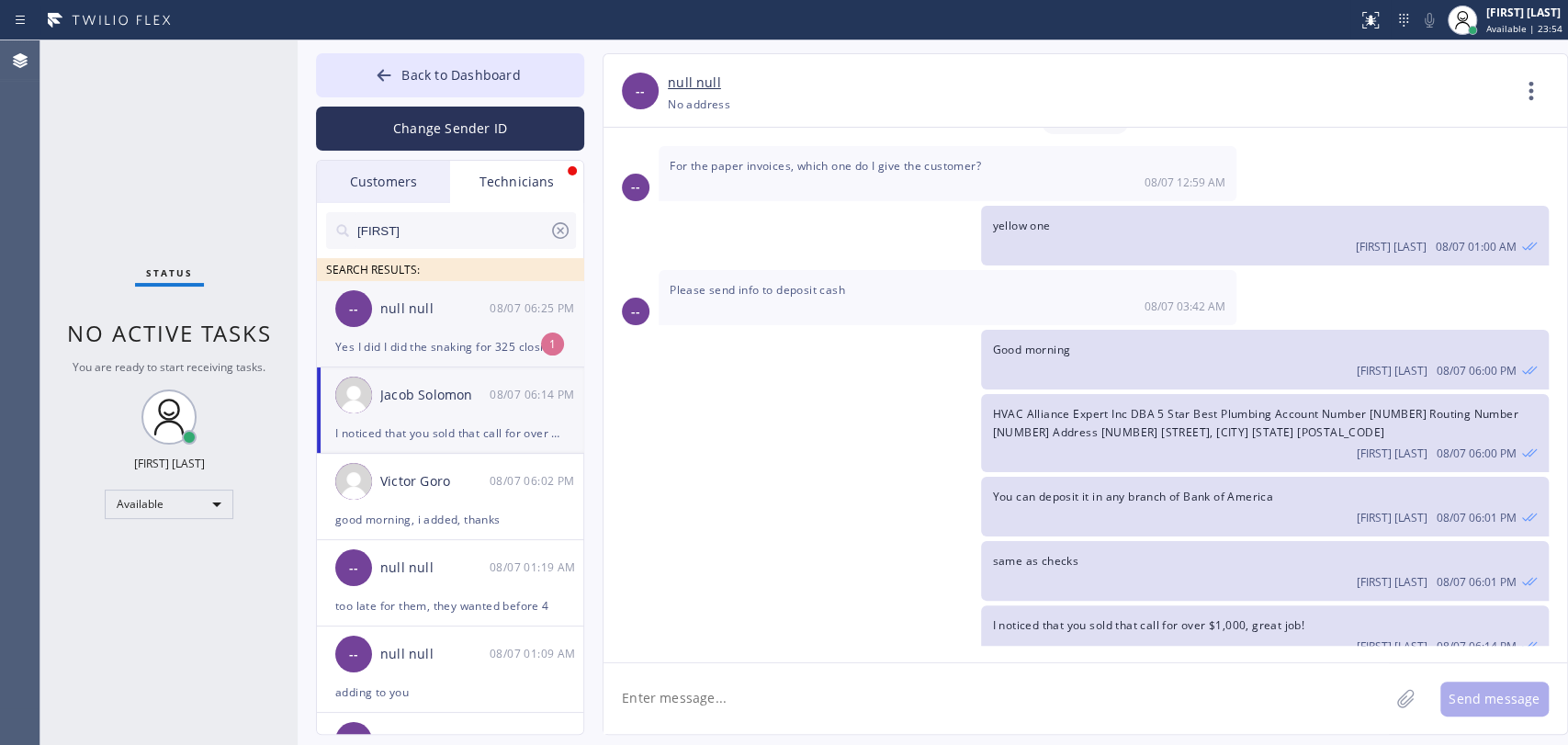 click on "null null" at bounding box center (434, 309) 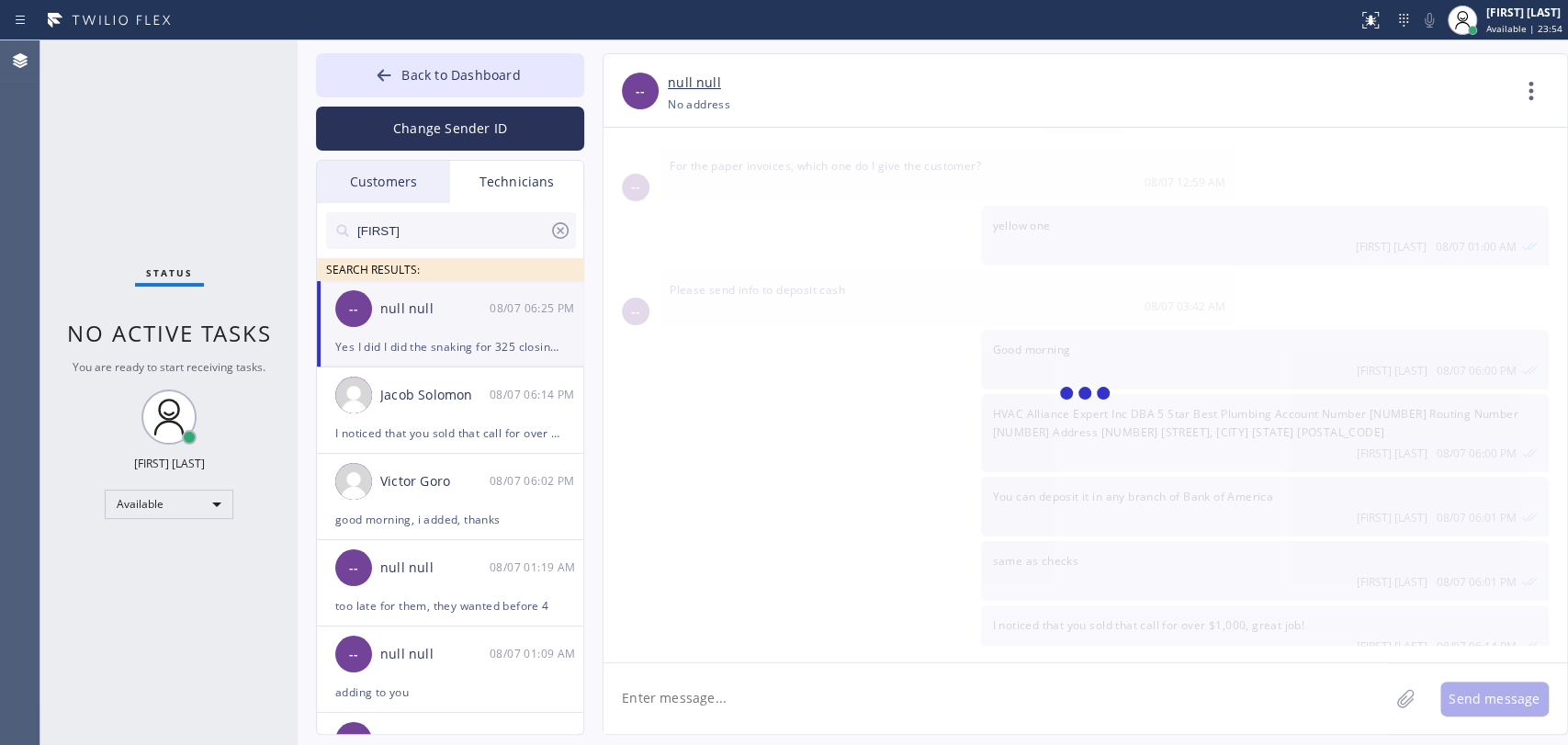 scroll, scrollTop: 2800, scrollLeft: 0, axis: vertical 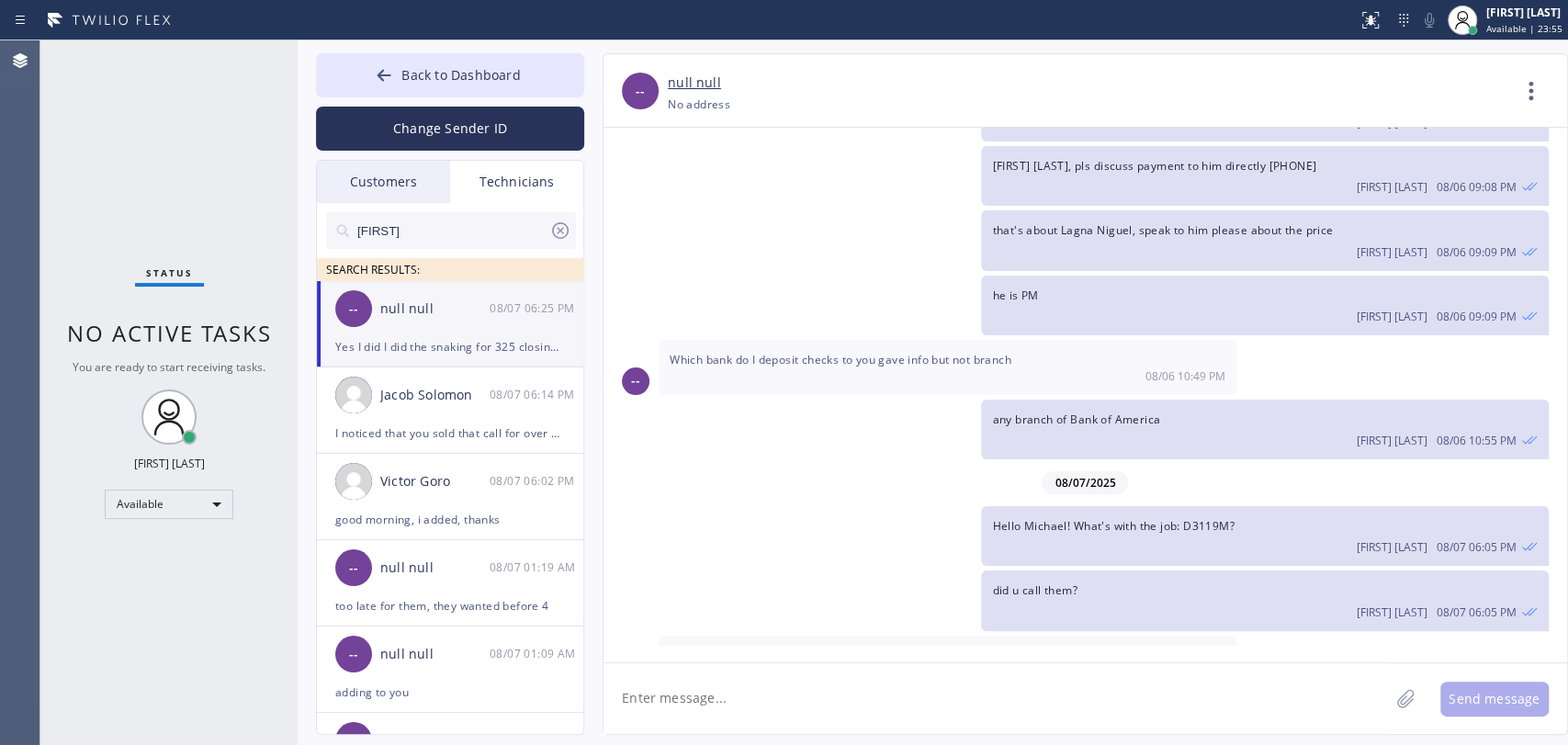 drag, startPoint x: 974, startPoint y: 612, endPoint x: 1015, endPoint y: 614, distance: 41.048752 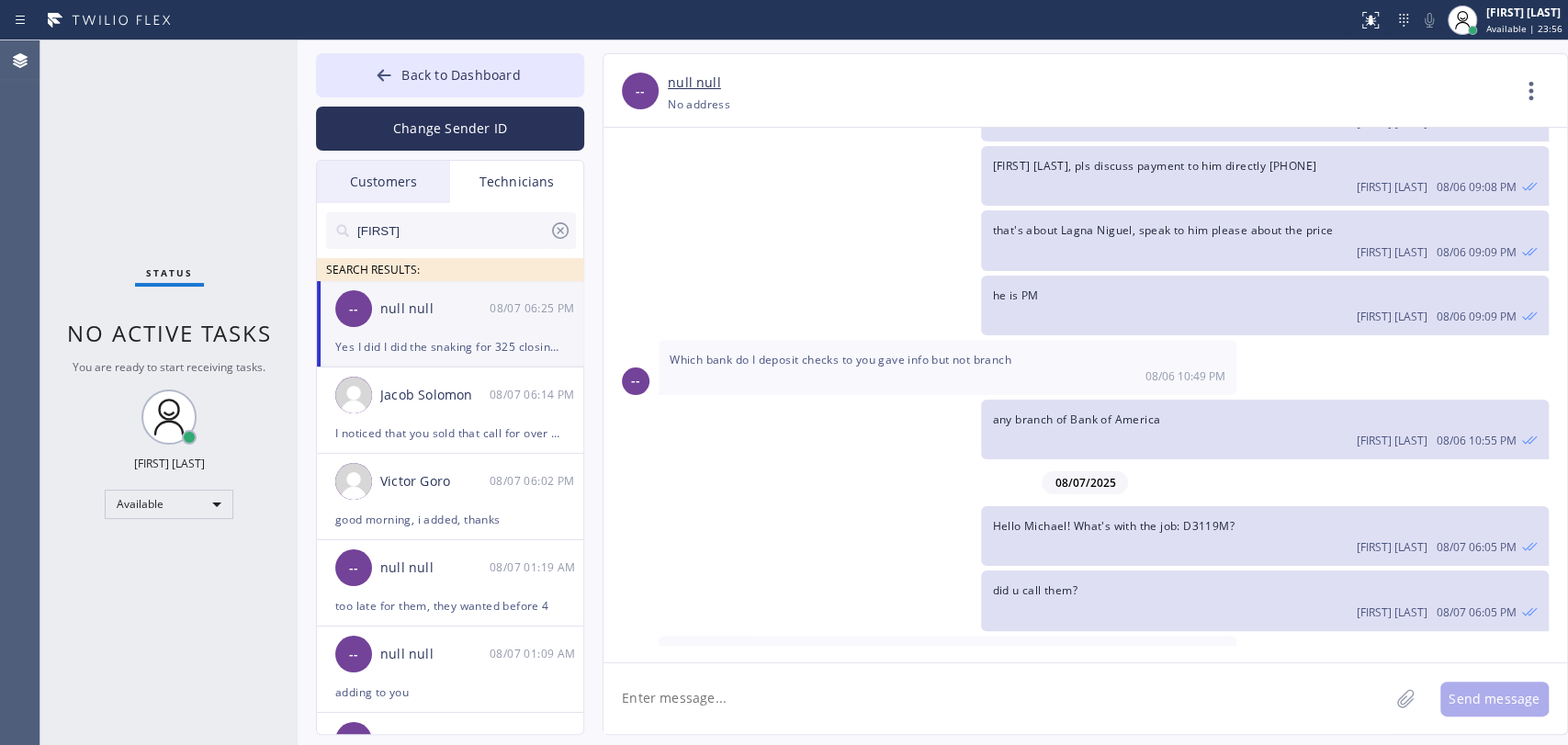 click on "Yes I did I did the snaking for 325 closing it out now along with the open jobs I have  [DATE] [TIME]" at bounding box center [947, 663] 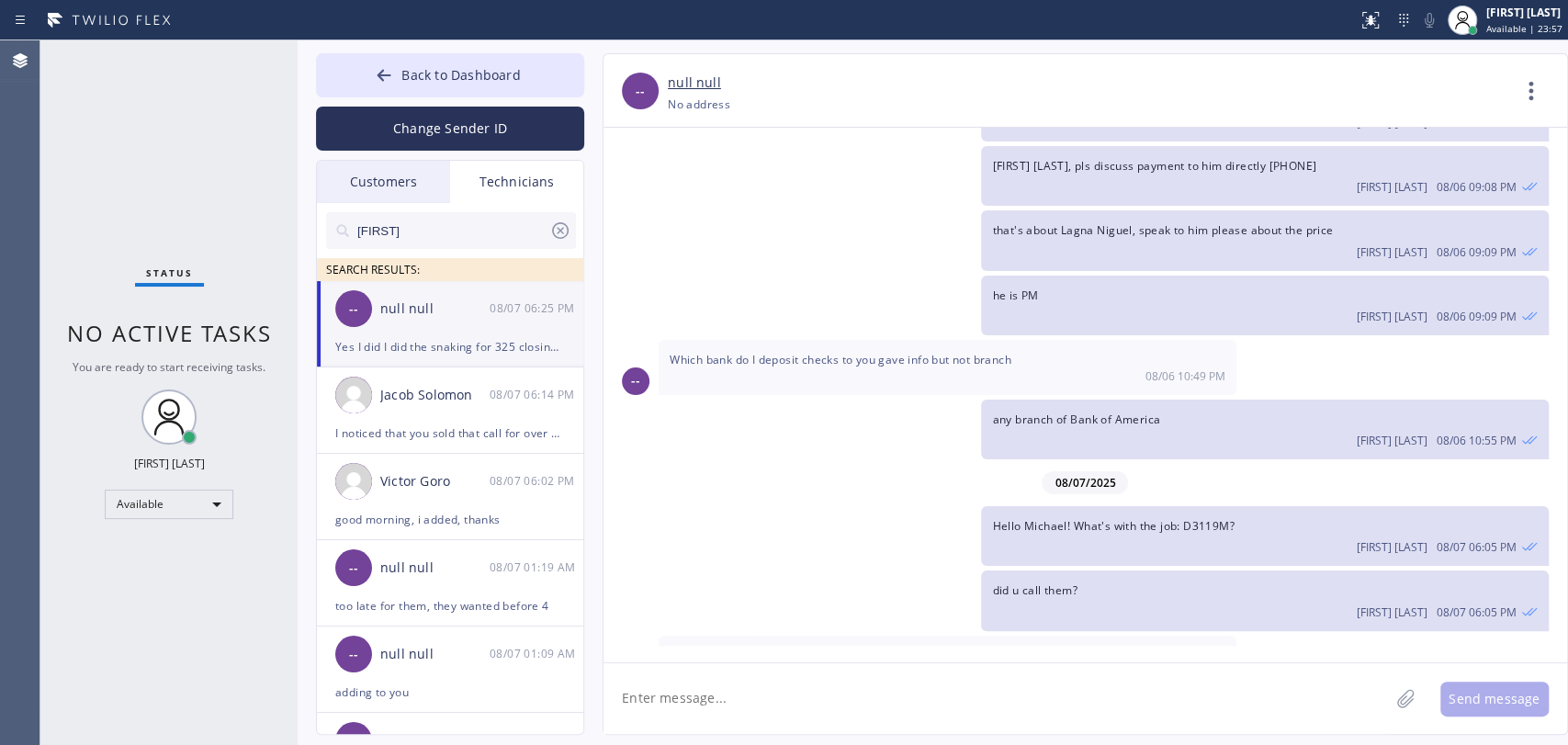 click on "Yes I did I did the snaking for 325 closing it out now along with the open jobs I have" at bounding box center [894, 655] 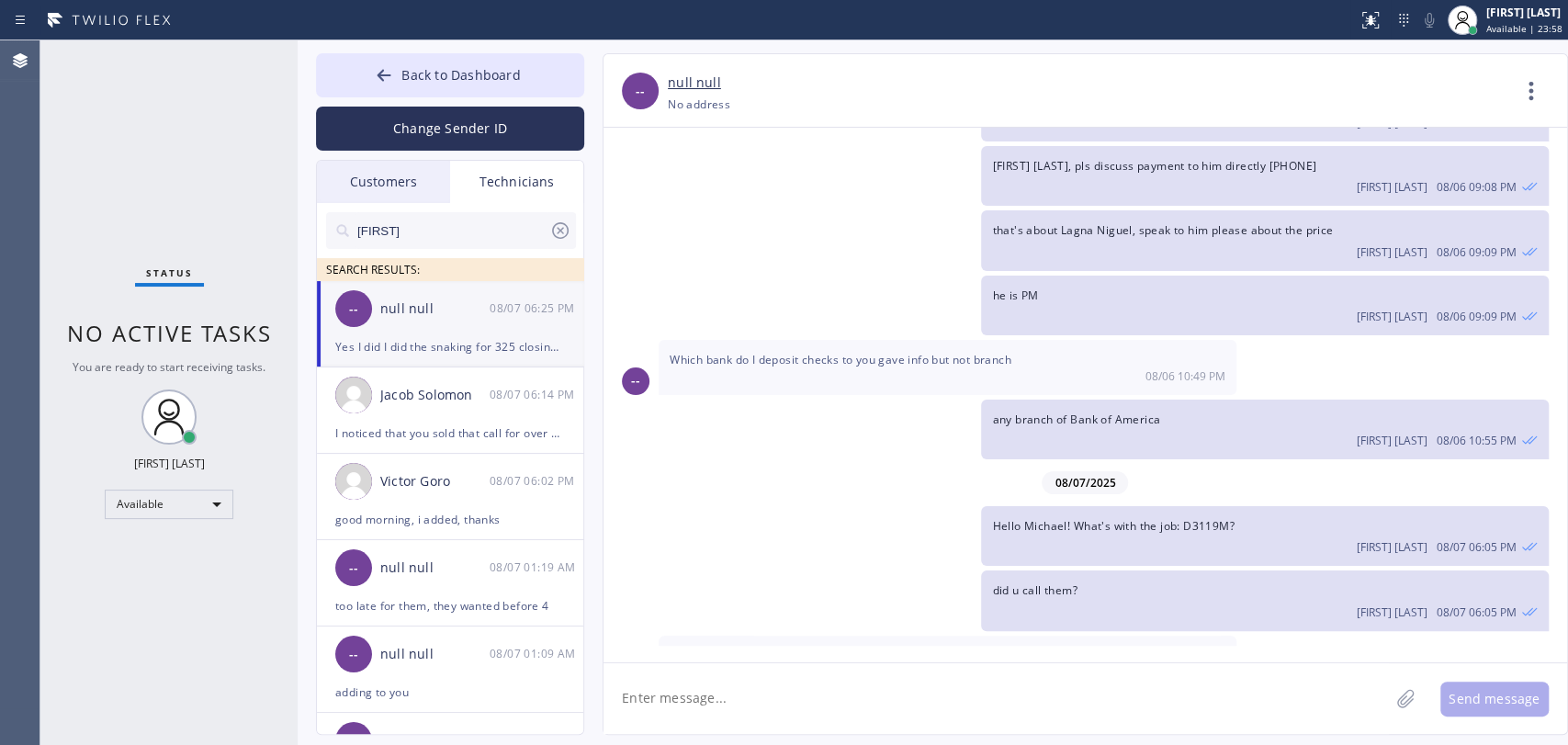 click on "did u call them?" at bounding box center (1034, 590) 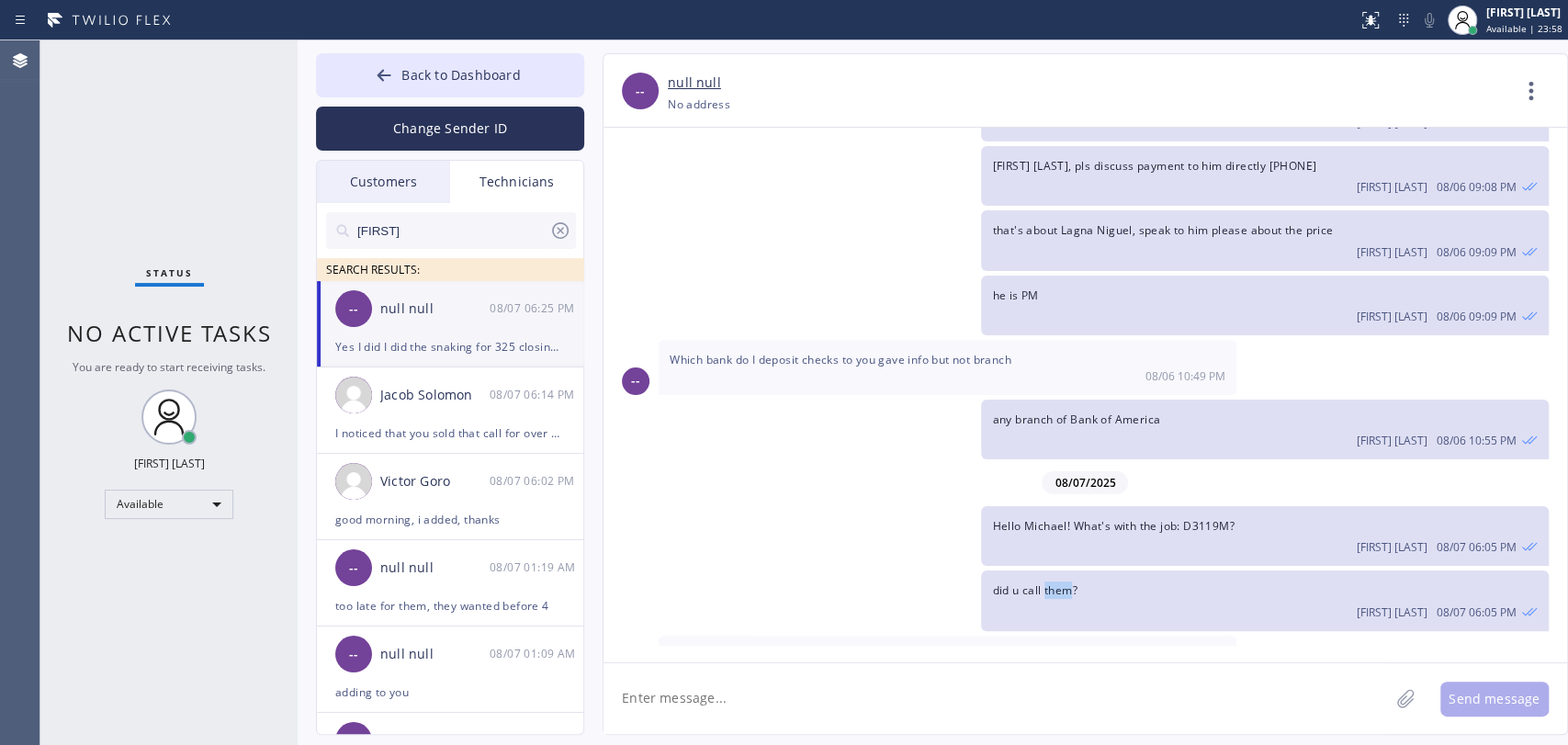 click on "did u call them?" at bounding box center (1034, 590) 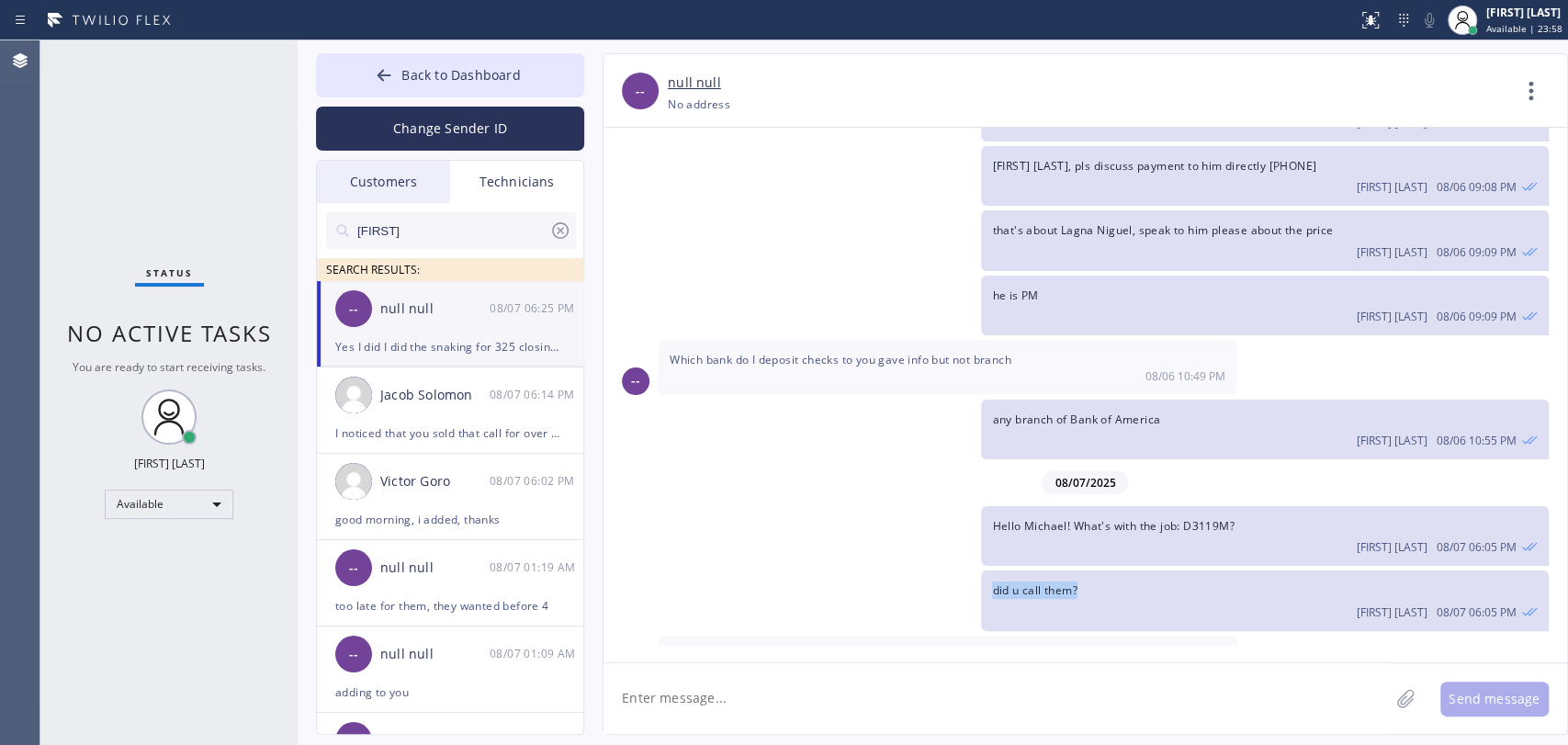 click on "did u call them?" at bounding box center [1034, 590] 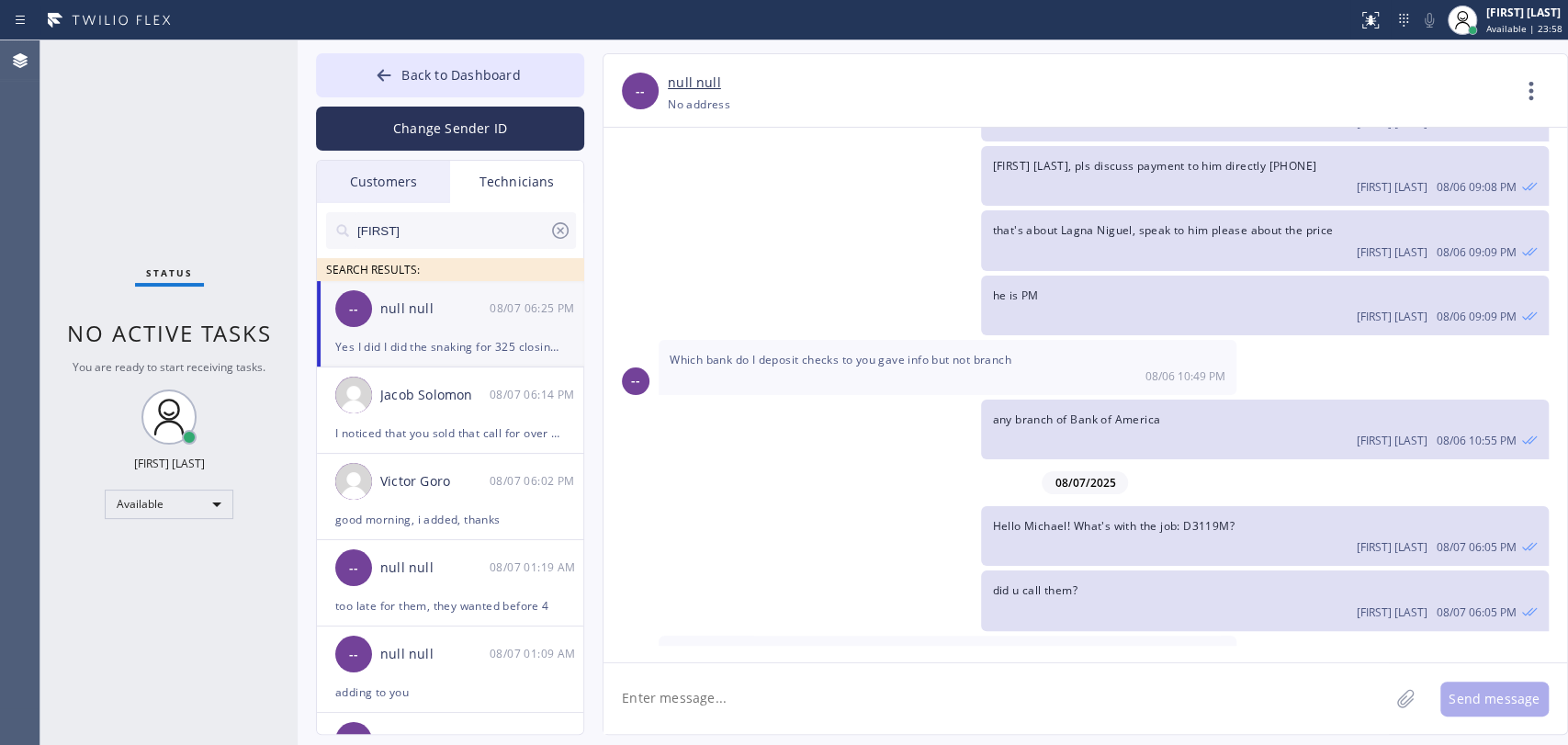 click on "08/07 06:25 PM" at bounding box center (947, 672) 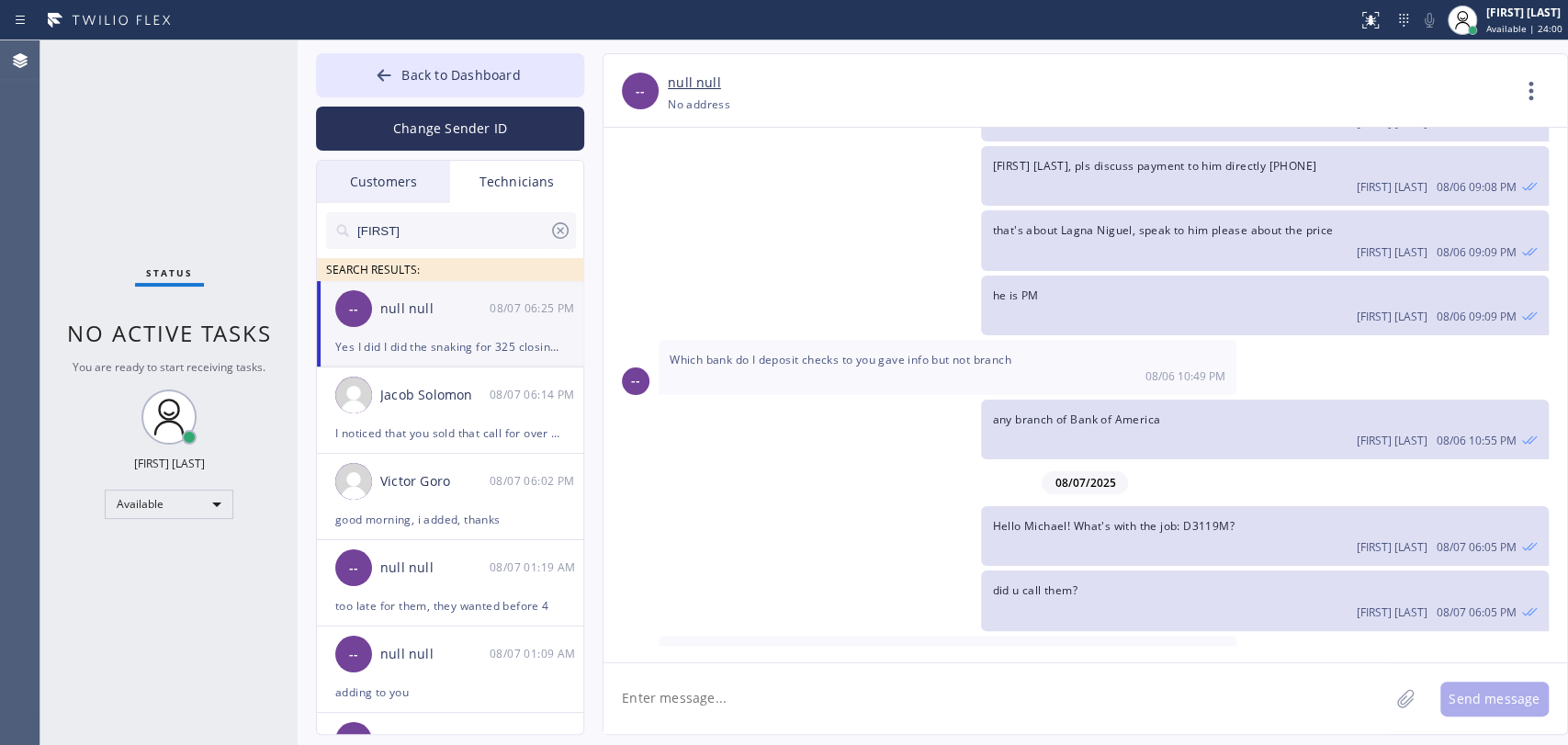 click on "Hello Michael! What's with the job: D3119M?" at bounding box center [1112, 525] 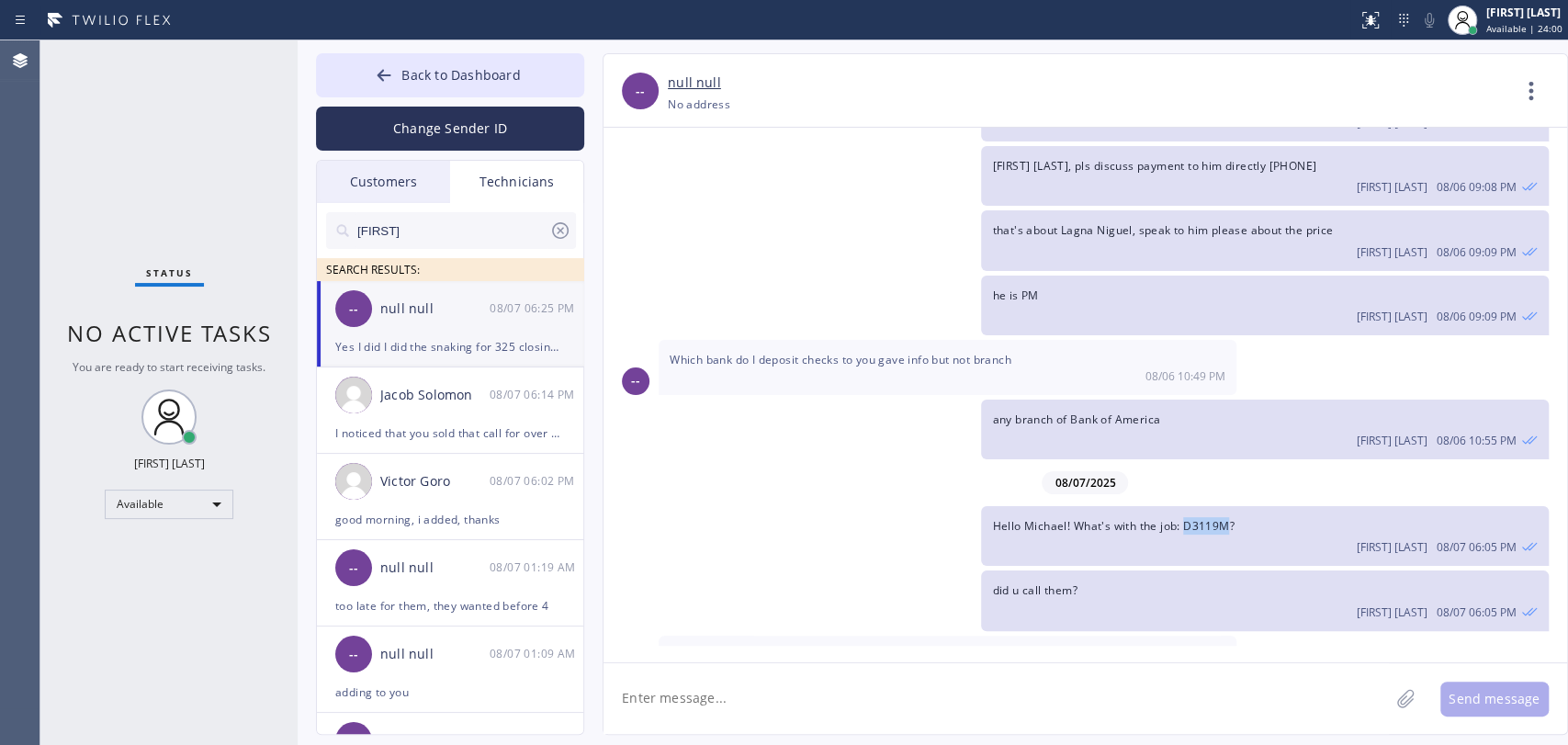 click on "Hello Michael! What's with the job: D3119M?" at bounding box center [1112, 525] 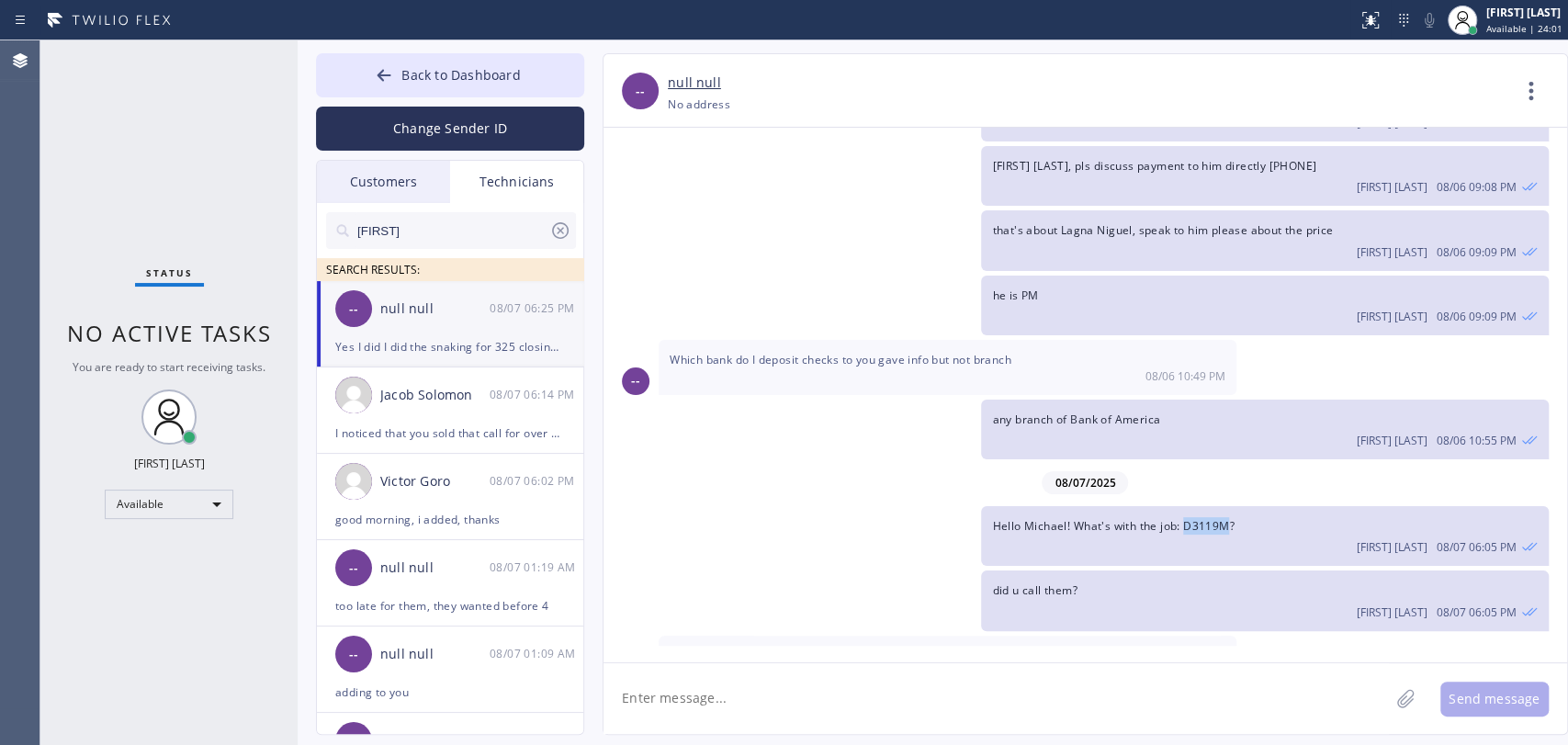 copy on "D3119M" 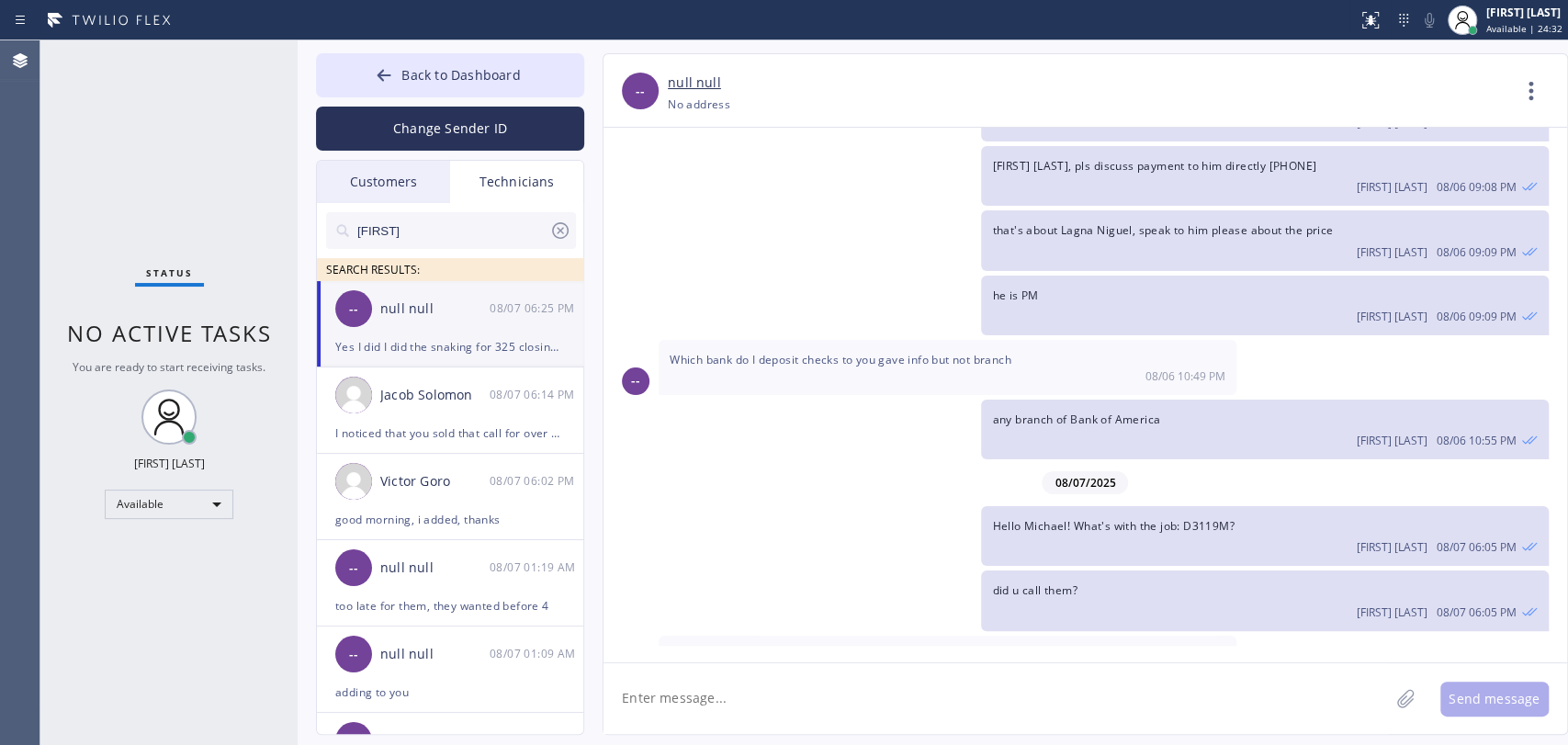 drag, startPoint x: 873, startPoint y: 609, endPoint x: 885, endPoint y: 607, distance: 12.165525 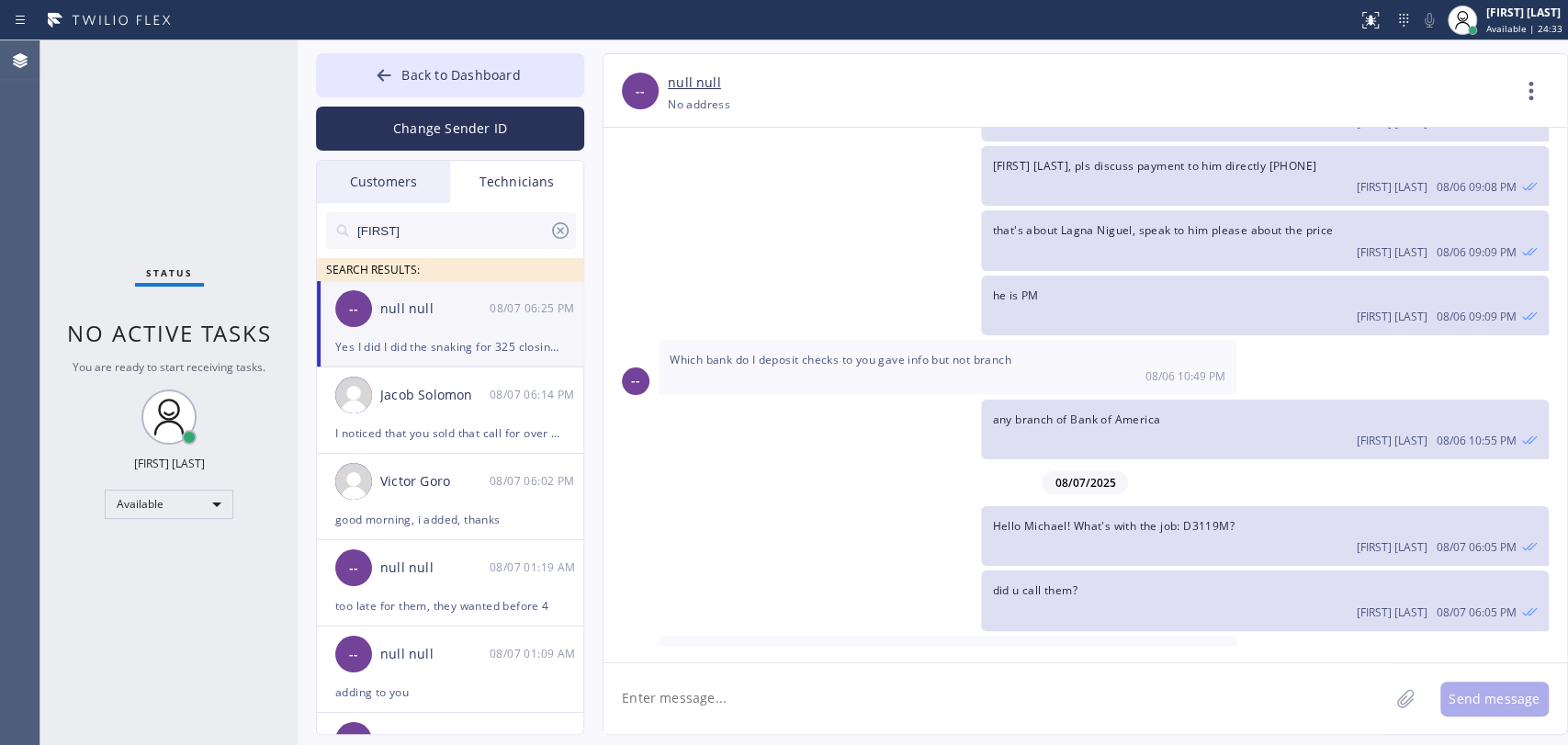 drag, startPoint x: 1019, startPoint y: 603, endPoint x: 1072, endPoint y: 605, distance: 53.037722 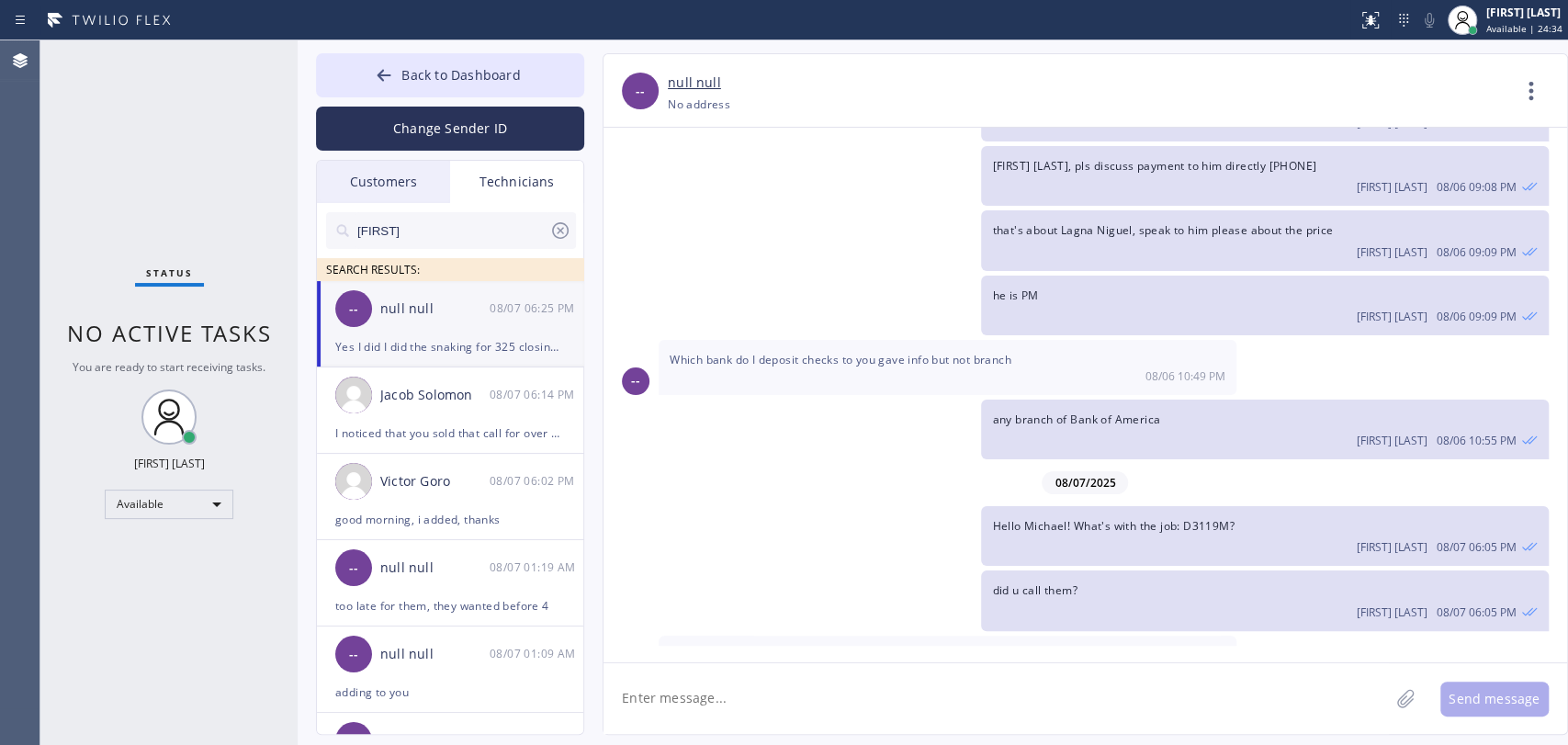 click on "Yes I did I did the snaking for 325 closing it out now along with the open jobs I have" at bounding box center [894, 655] 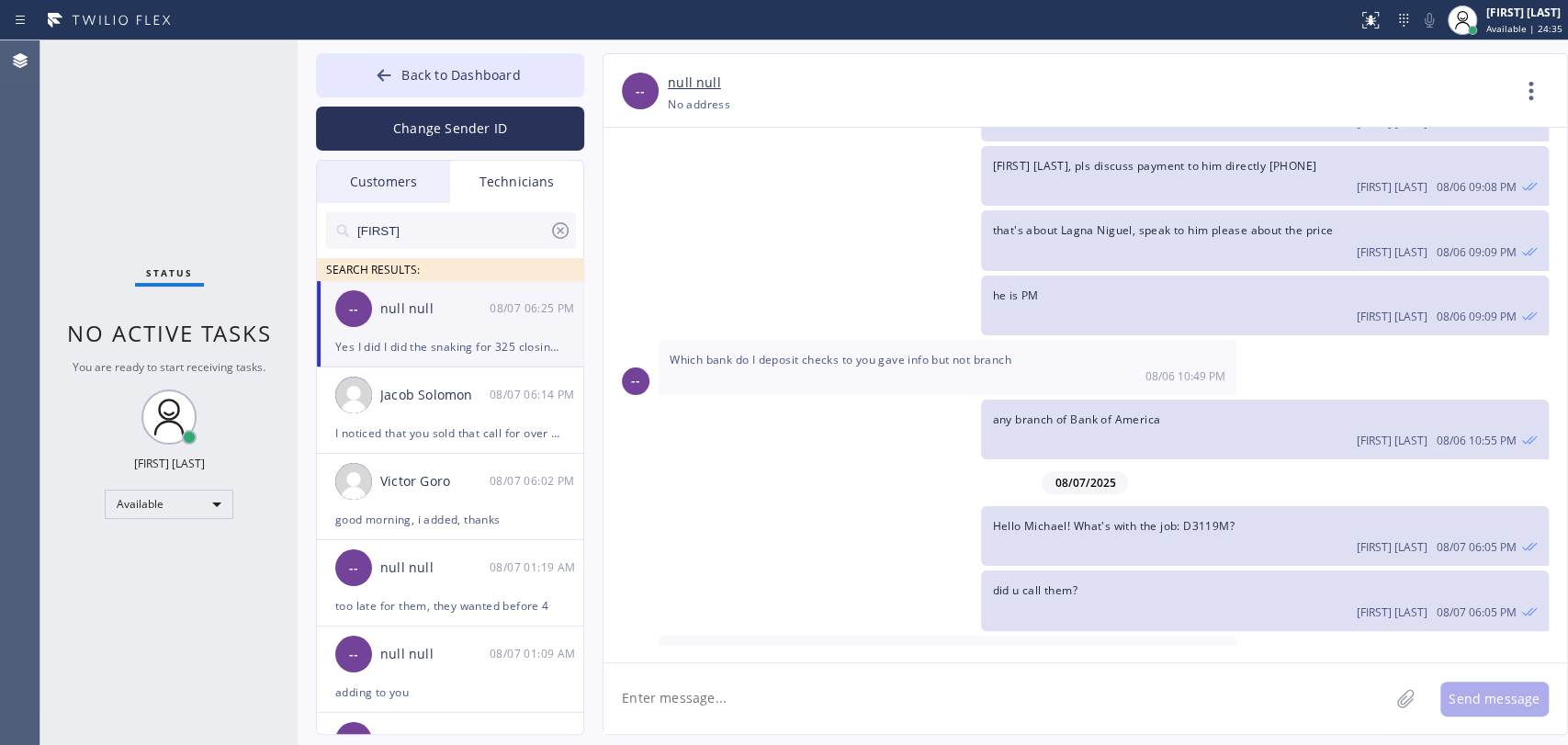 drag, startPoint x: 927, startPoint y: 607, endPoint x: 1052, endPoint y: 613, distance: 125.1439 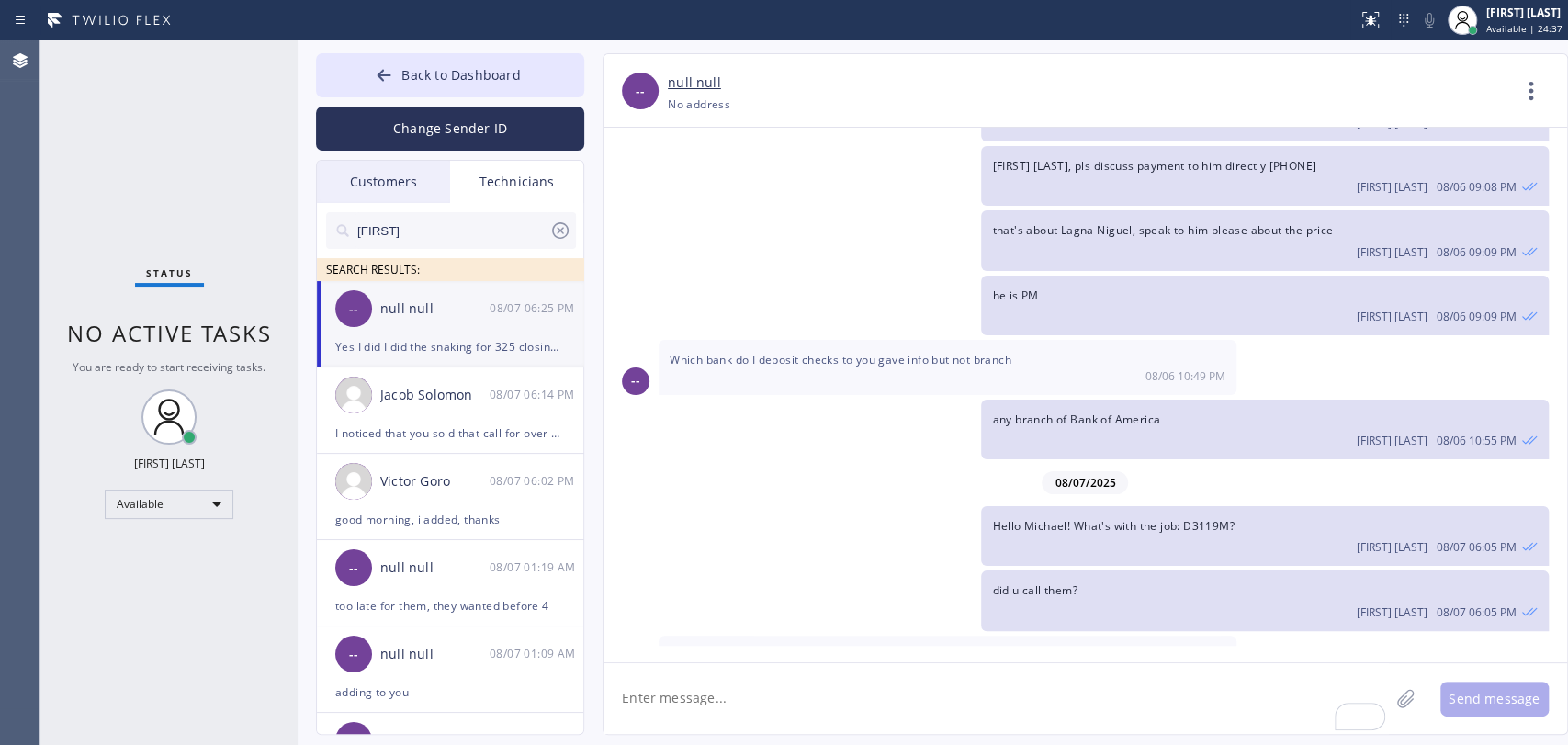 click on "08/07 06:25 PM" at bounding box center [947, 672] 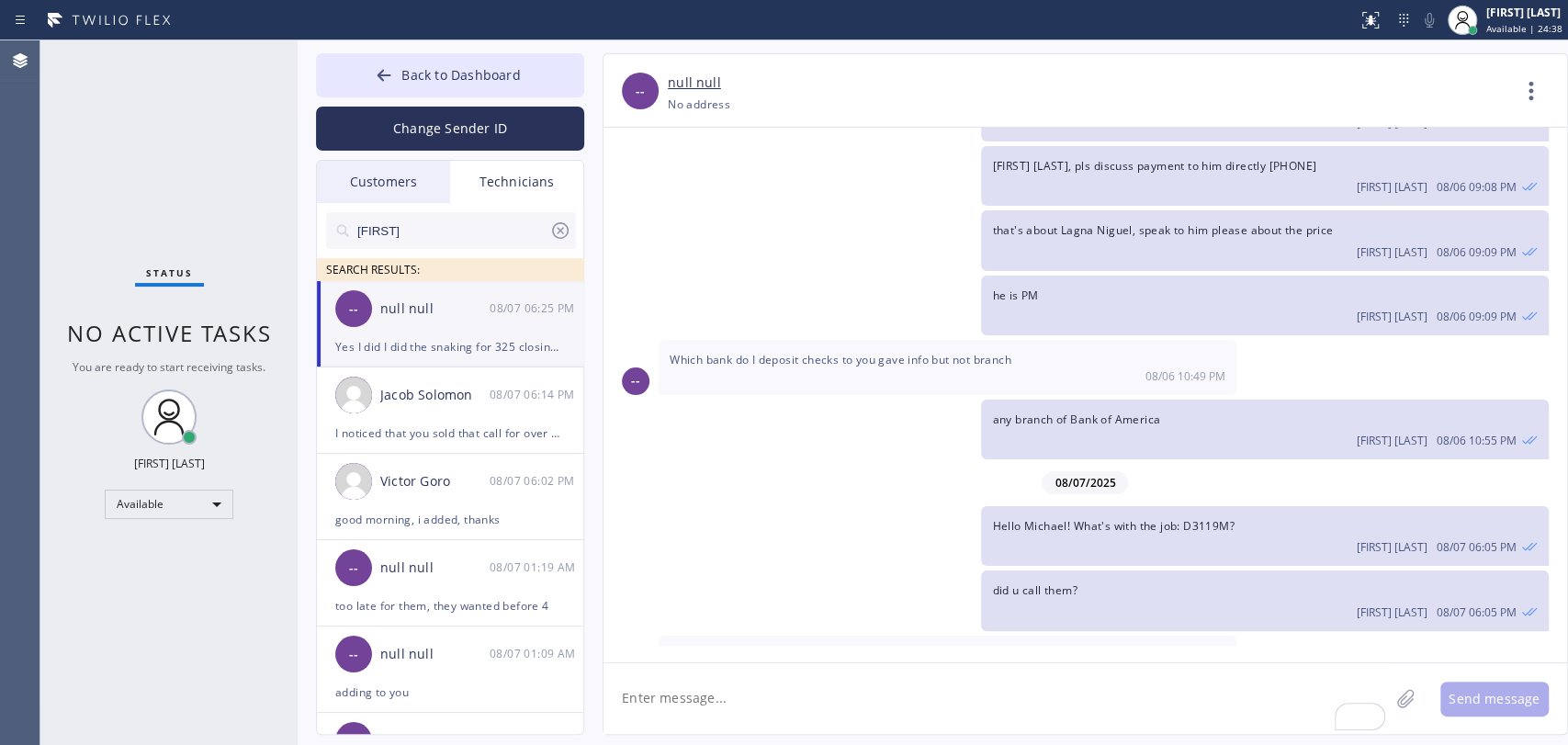 click on "Yes I did I did the snaking for 325 closing it out now along with the open jobs I have" at bounding box center [894, 655] 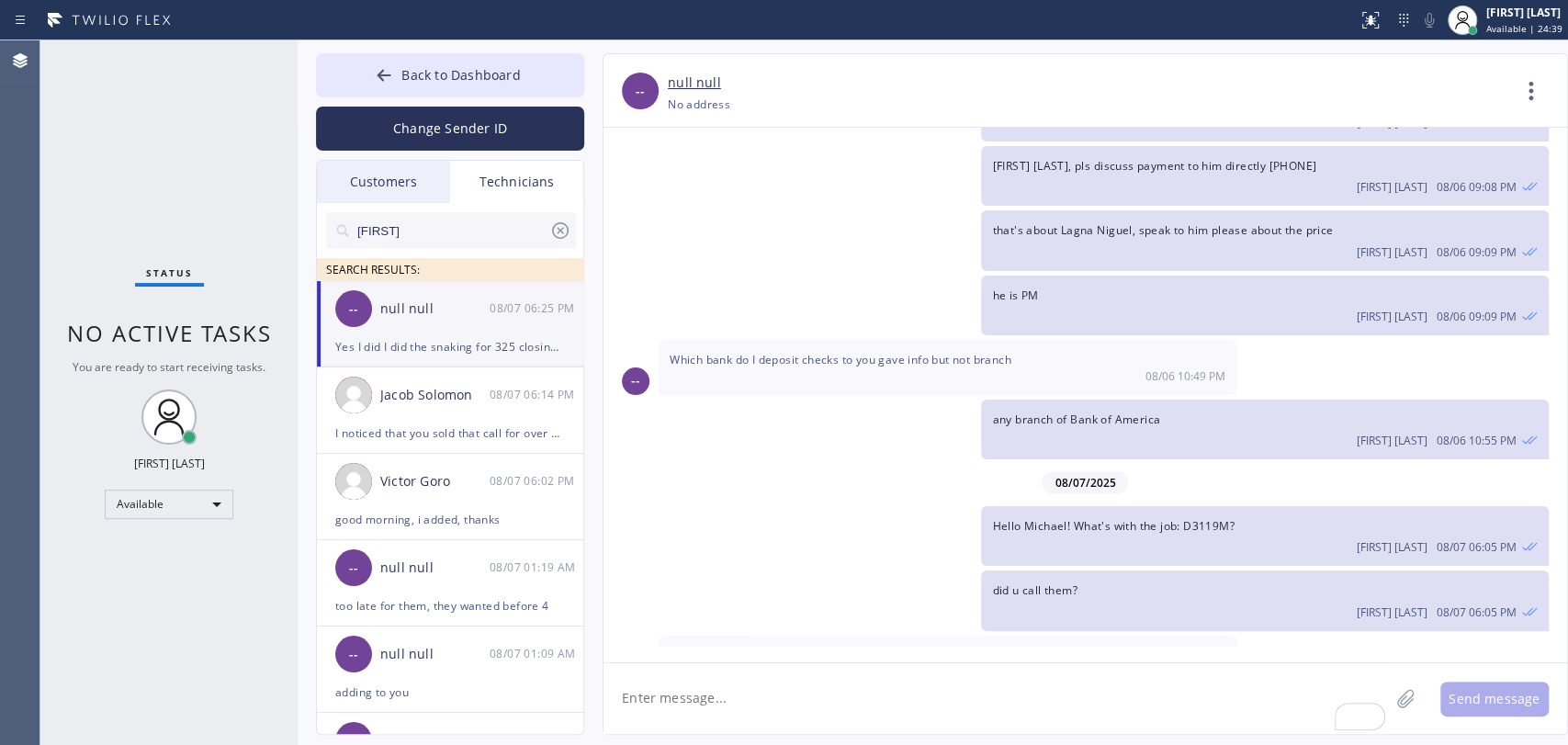 click 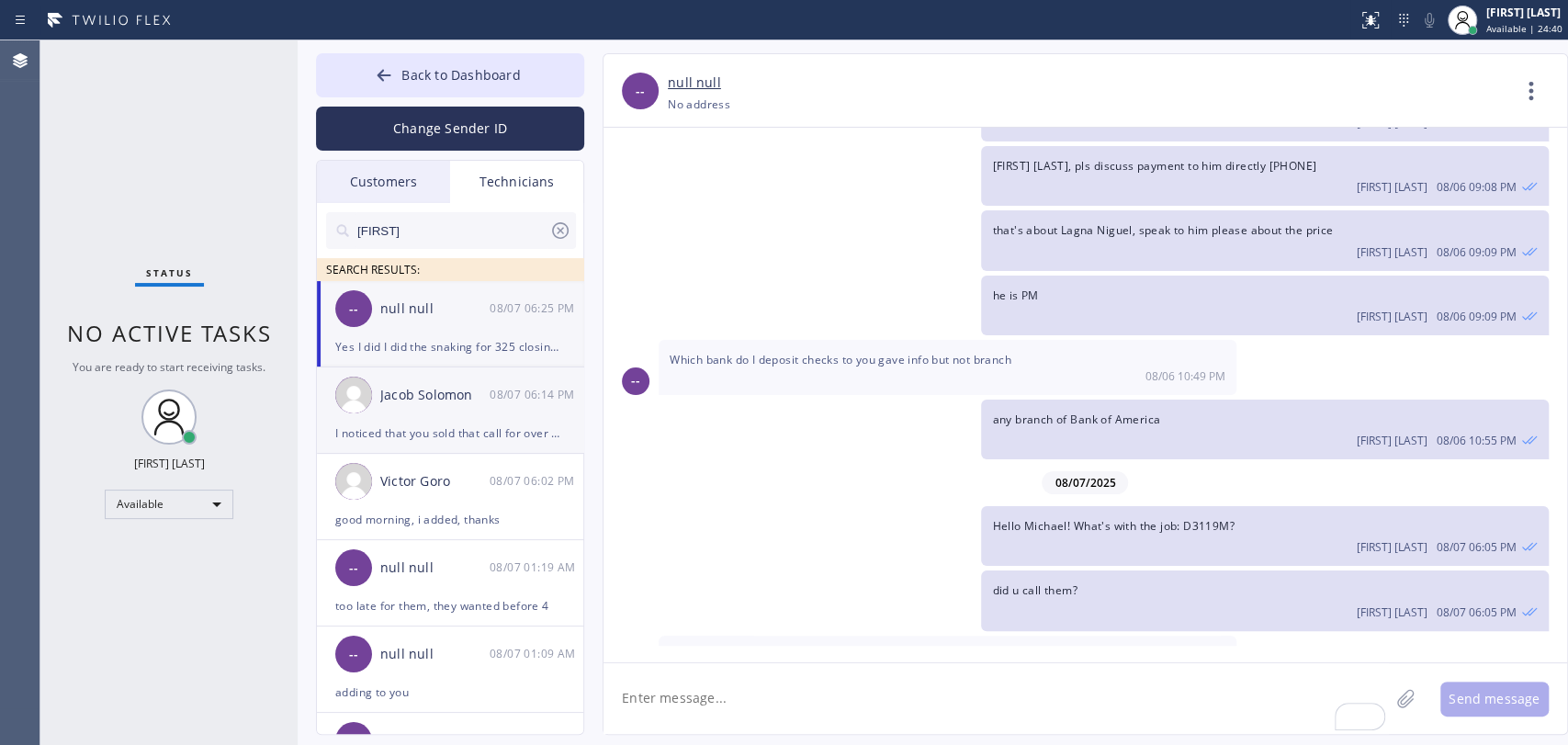 click on "[FIRST] [LAST] [DATE] [TIME]" at bounding box center (451, 395) 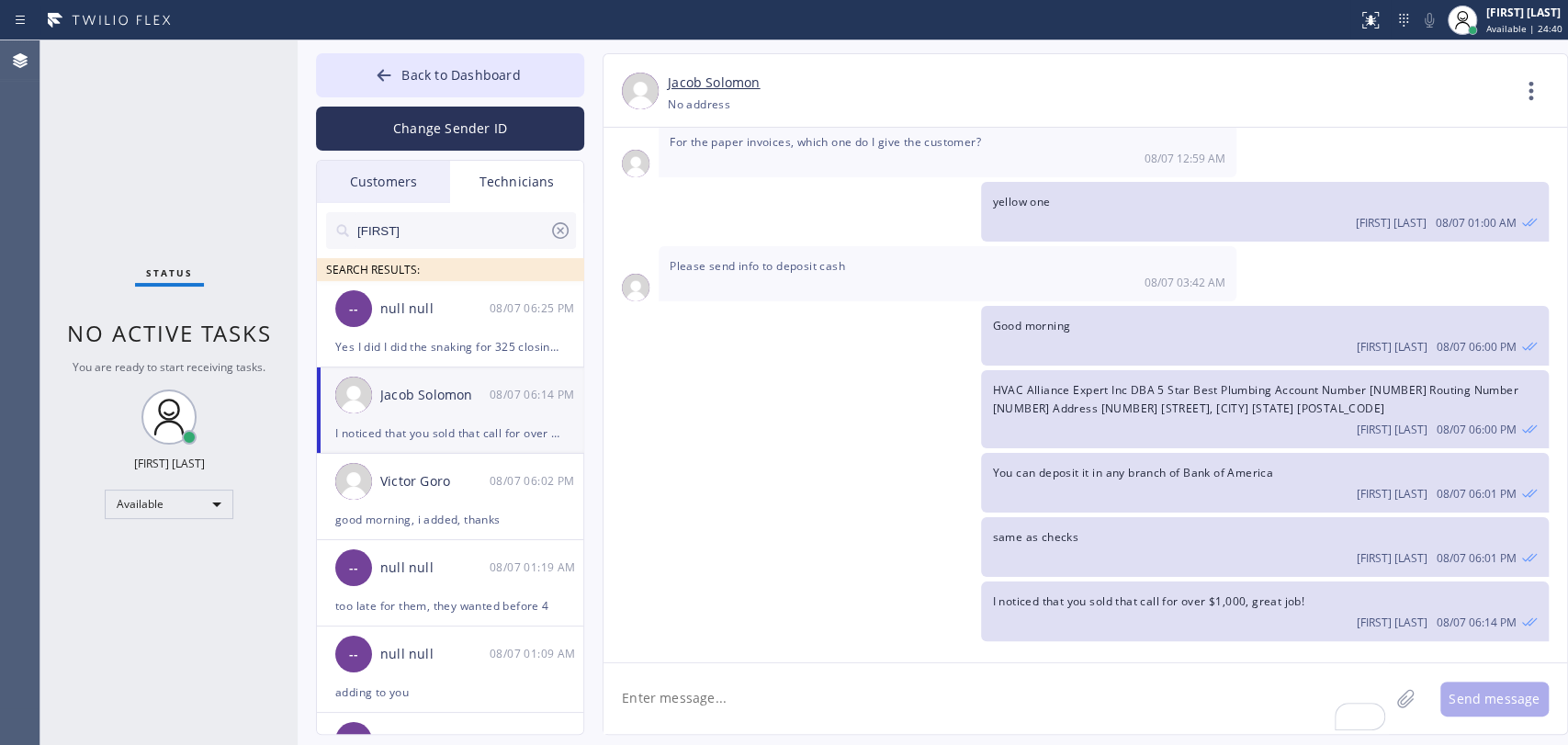 scroll, scrollTop: 2339, scrollLeft: 0, axis: vertical 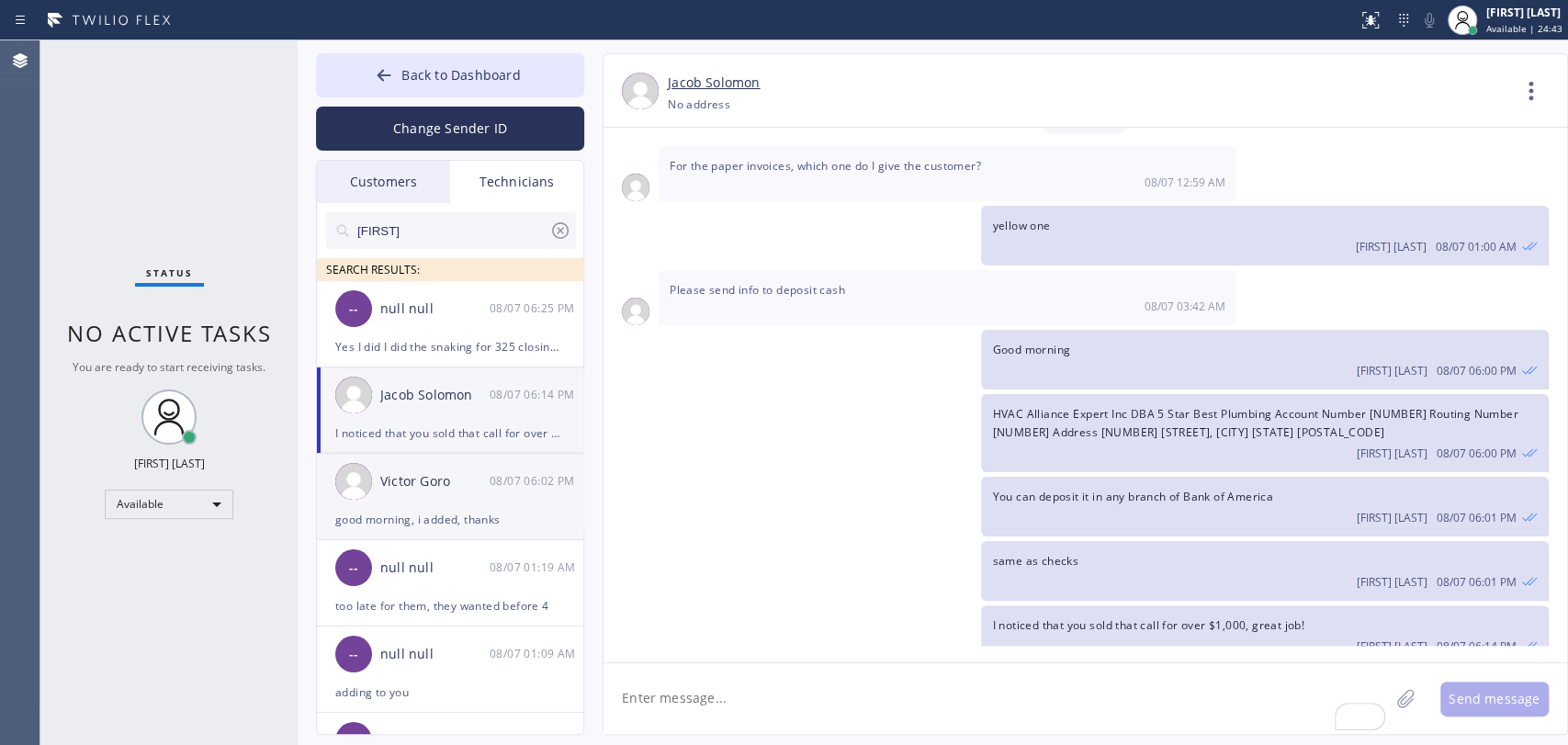 click on "Victor Goro 08/07 06:02 PM" at bounding box center (451, 481) 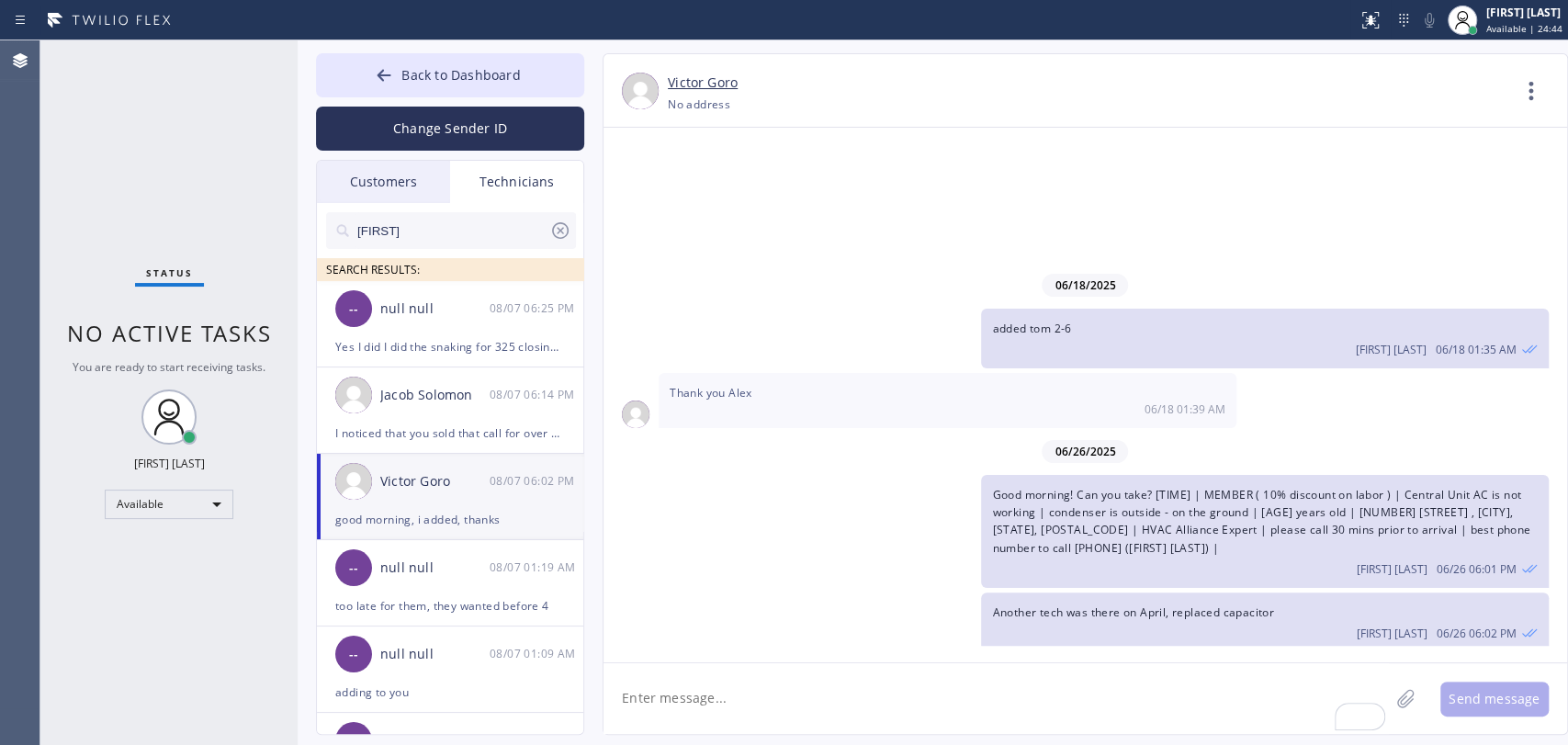 scroll, scrollTop: 3853, scrollLeft: 0, axis: vertical 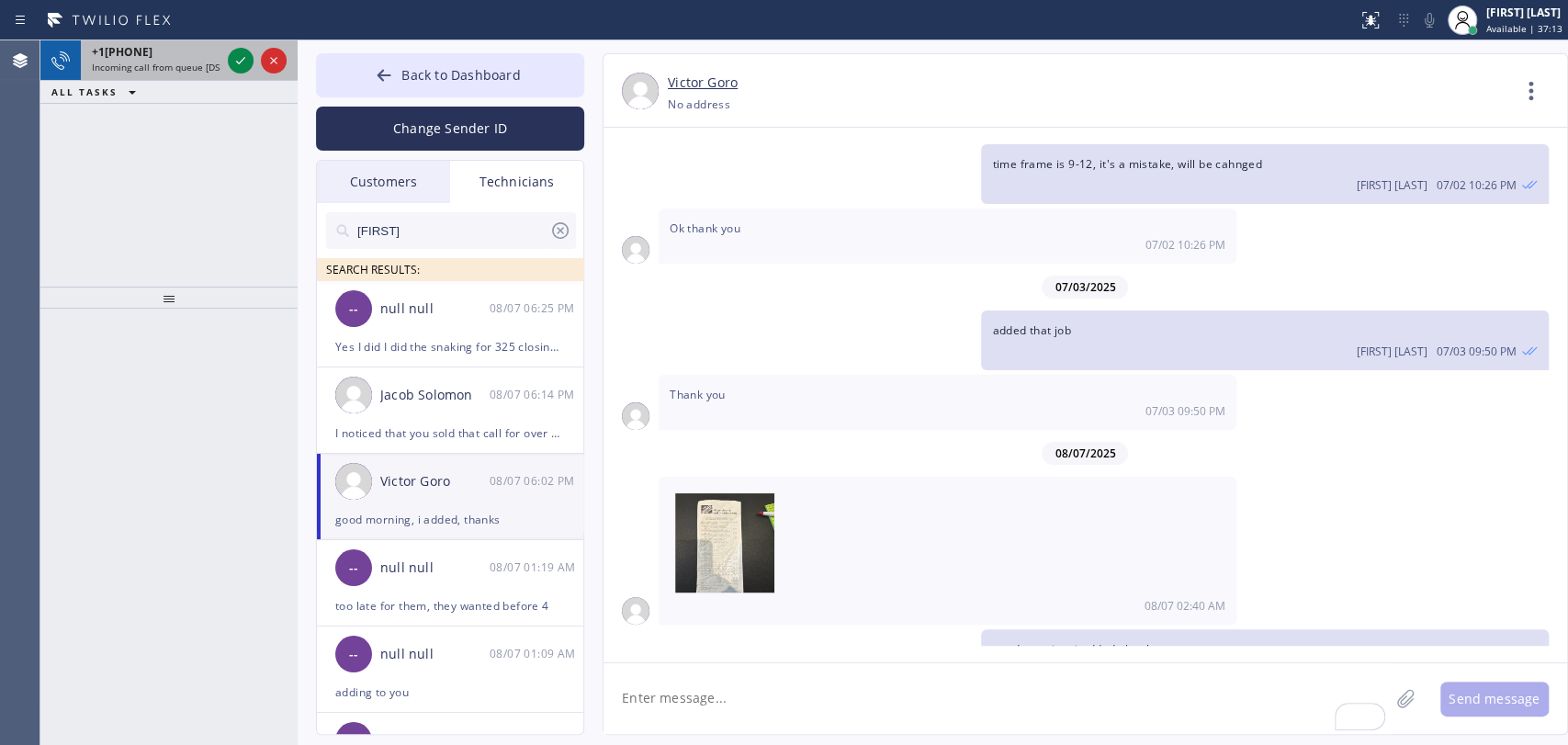 click on "+1[PHONE]" at bounding box center (122, 51) 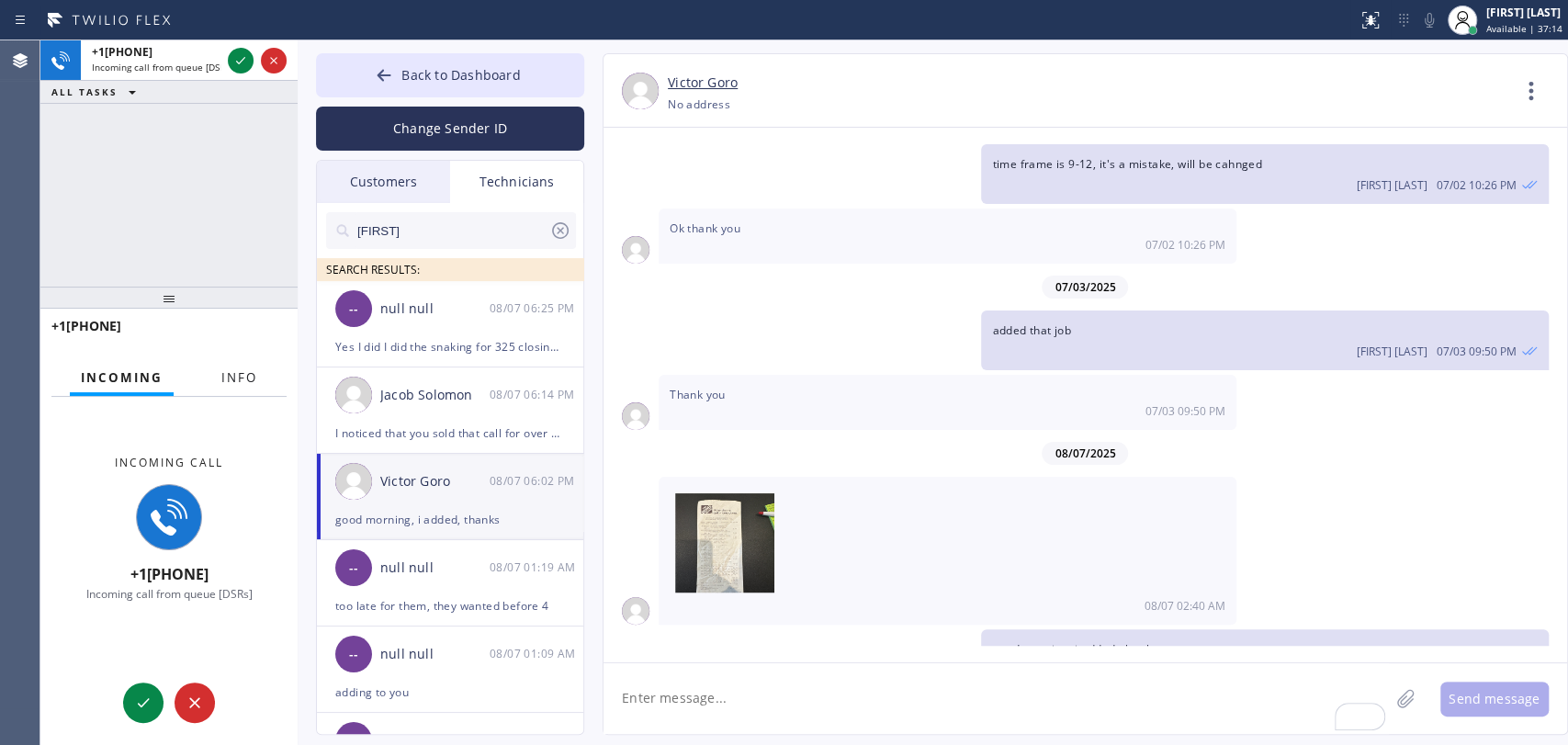click on "Info" at bounding box center [239, 378] 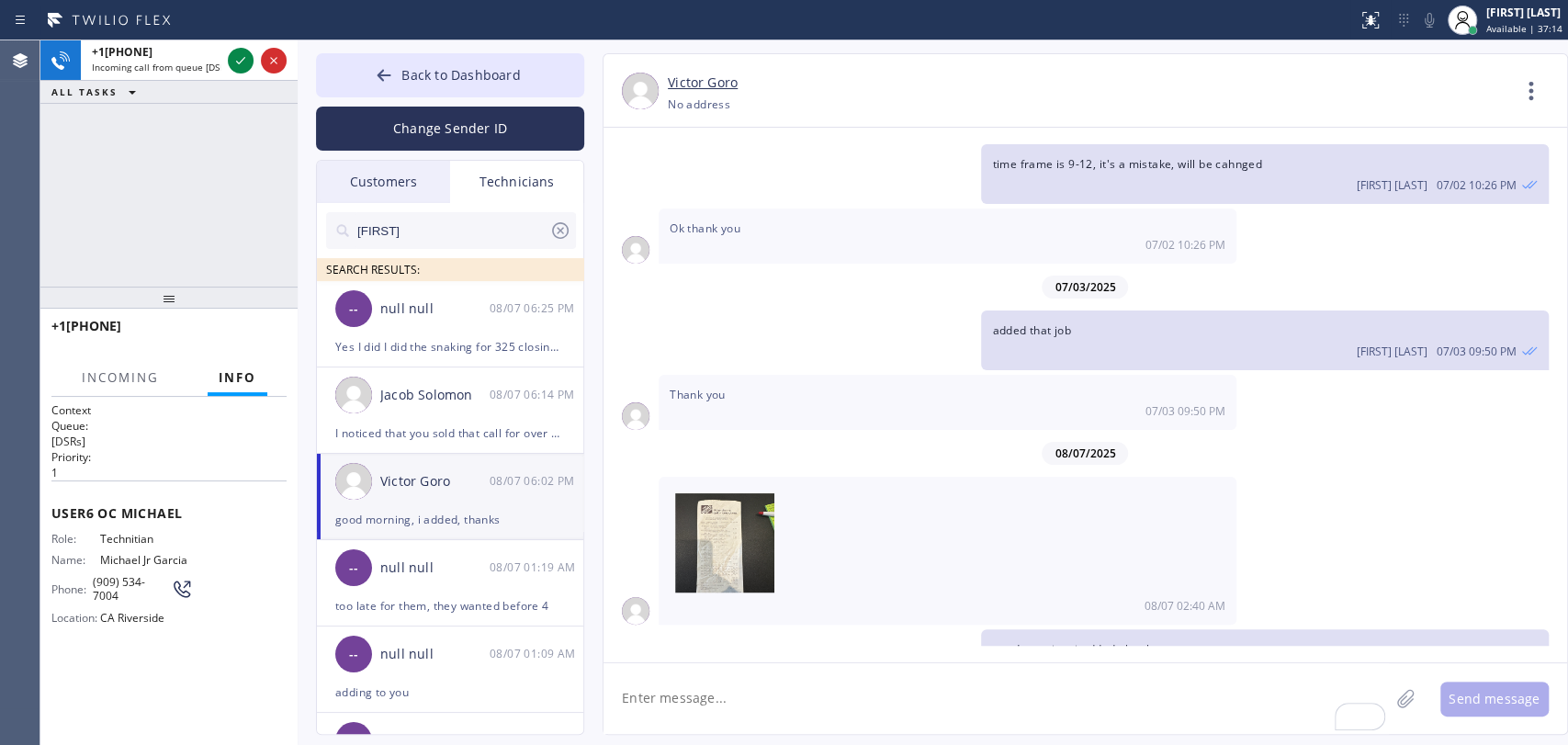 click on "Michael Jr Garcia" at bounding box center (146, 559) 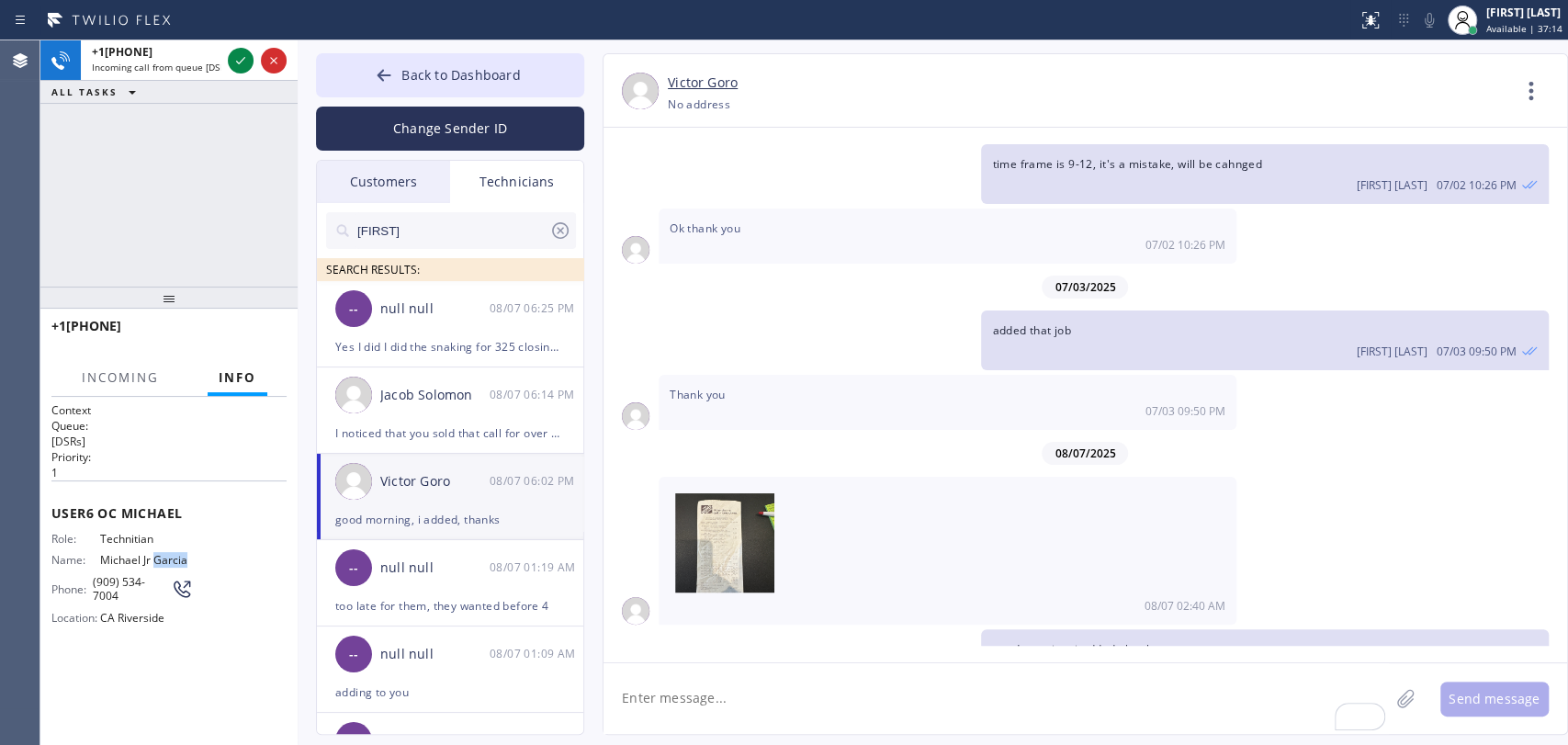 click on "Michael Jr Garcia" at bounding box center [146, 559] 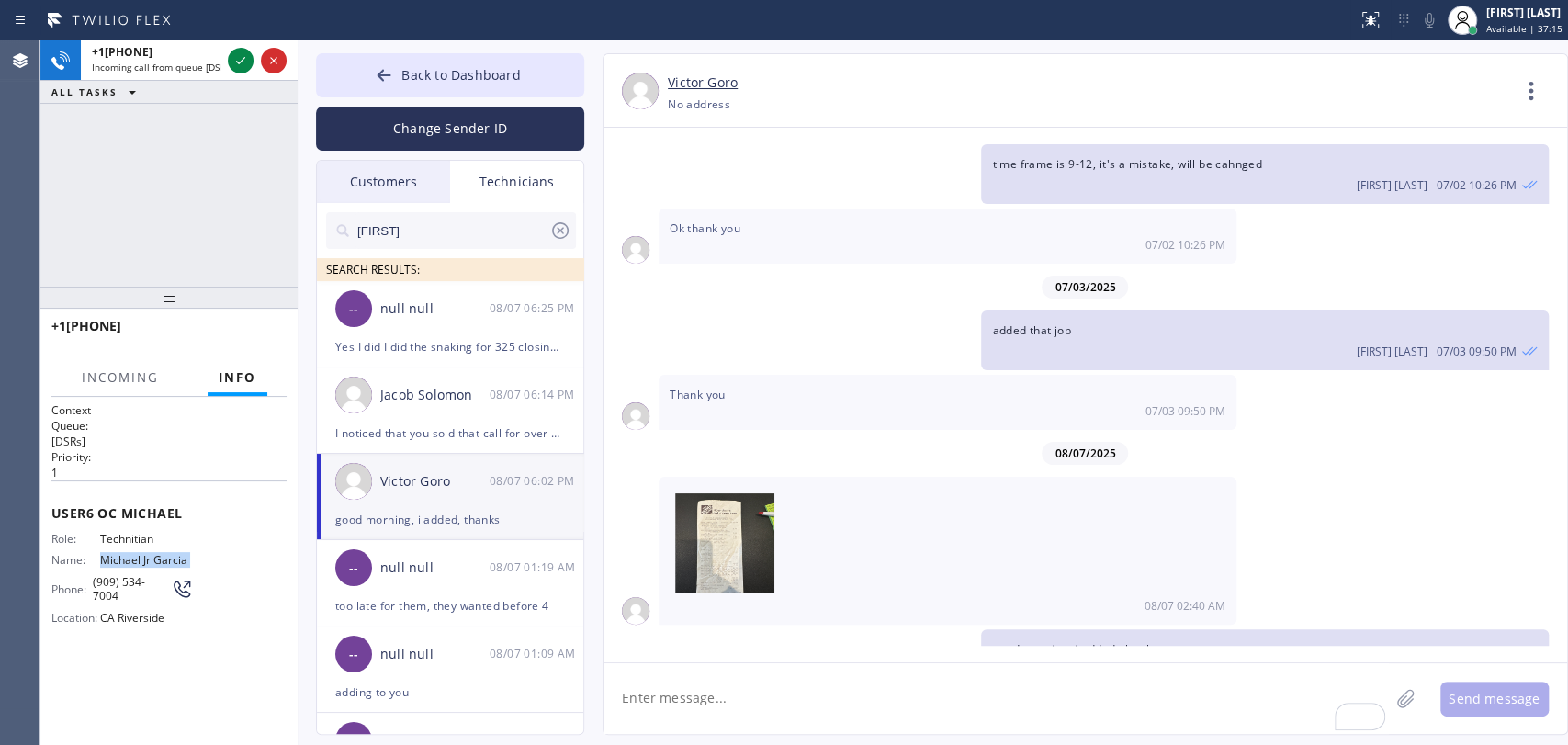 click on "Michael Jr Garcia" at bounding box center [146, 559] 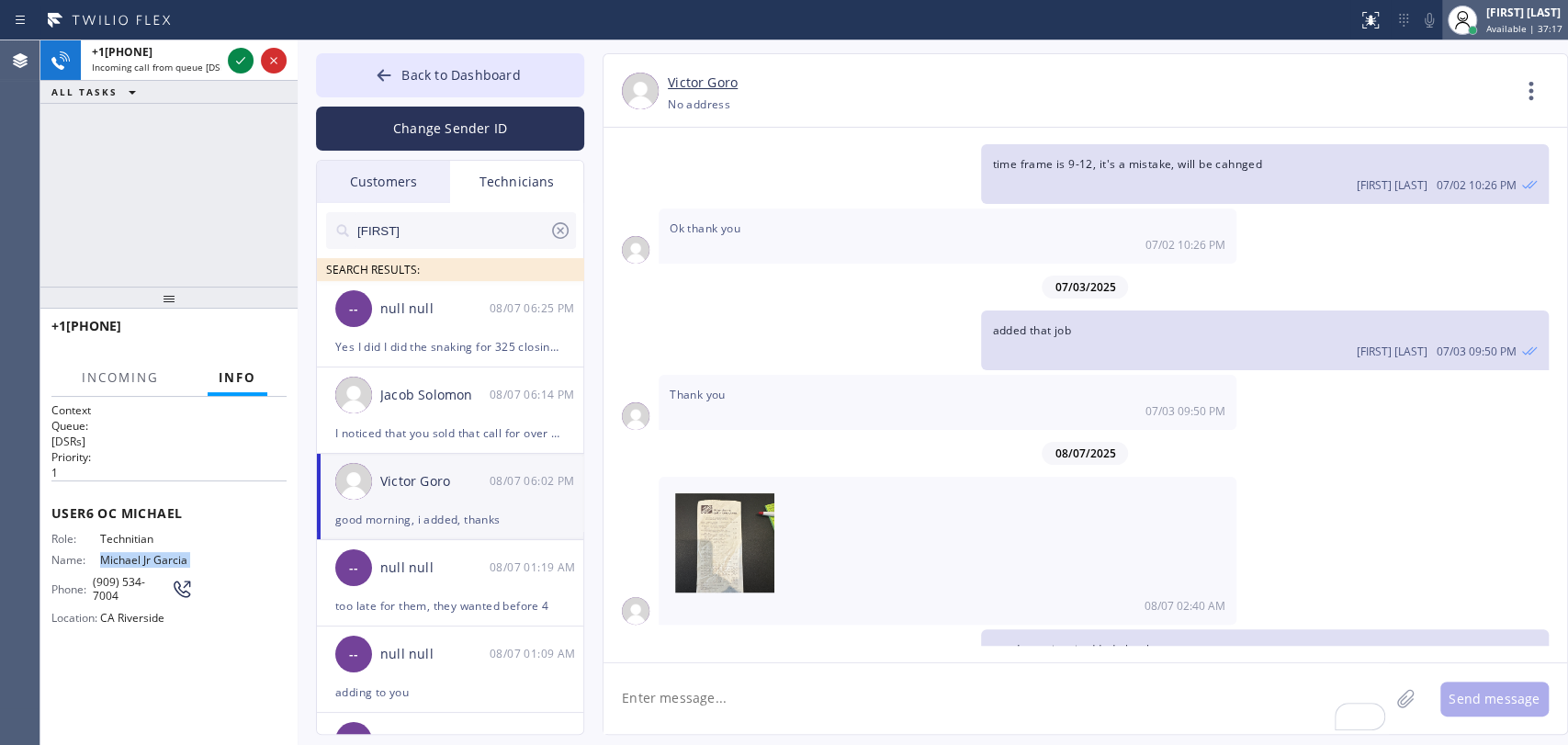 click on "[FIRST] [LAST]" at bounding box center (1524, 12) 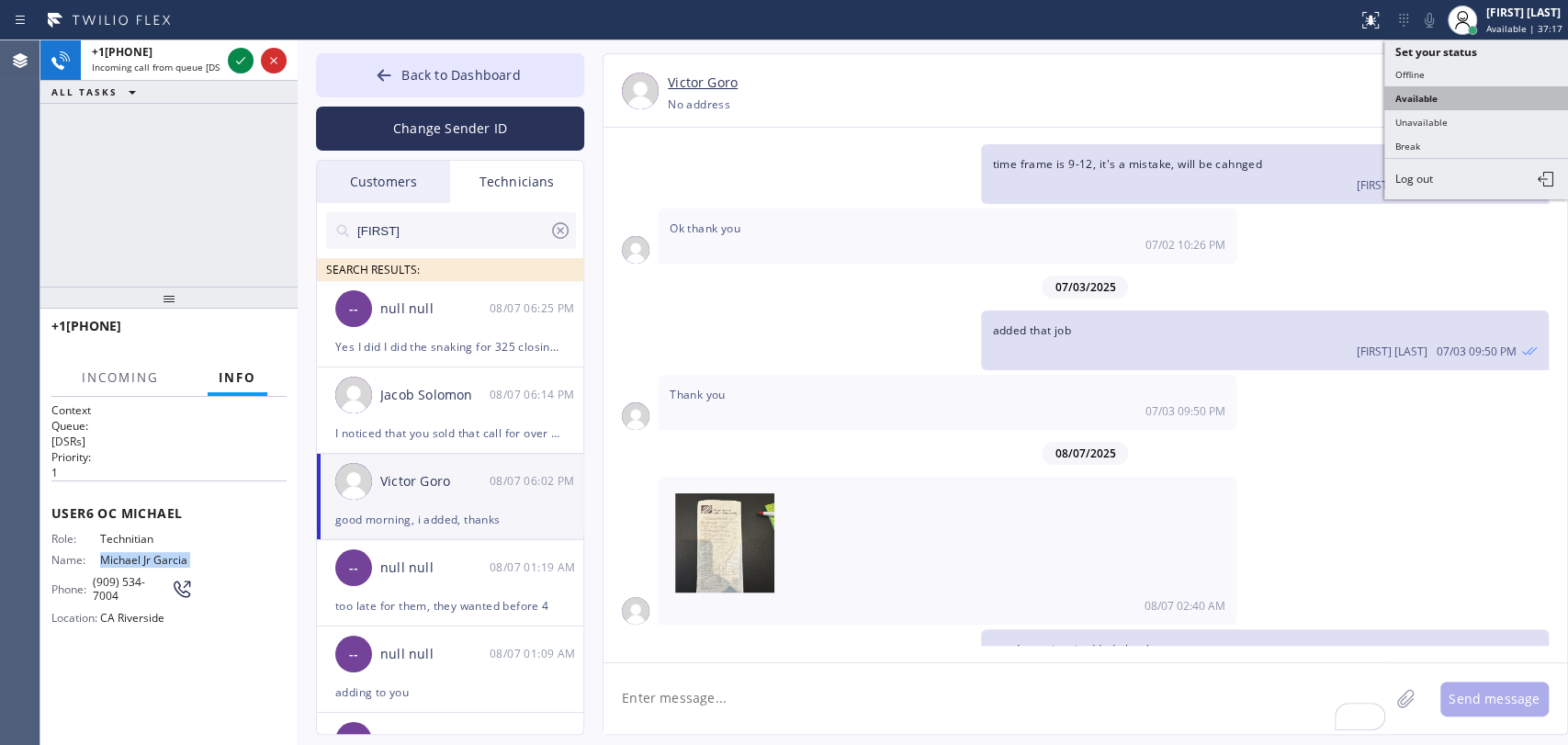 click on "Available" at bounding box center (1476, 98) 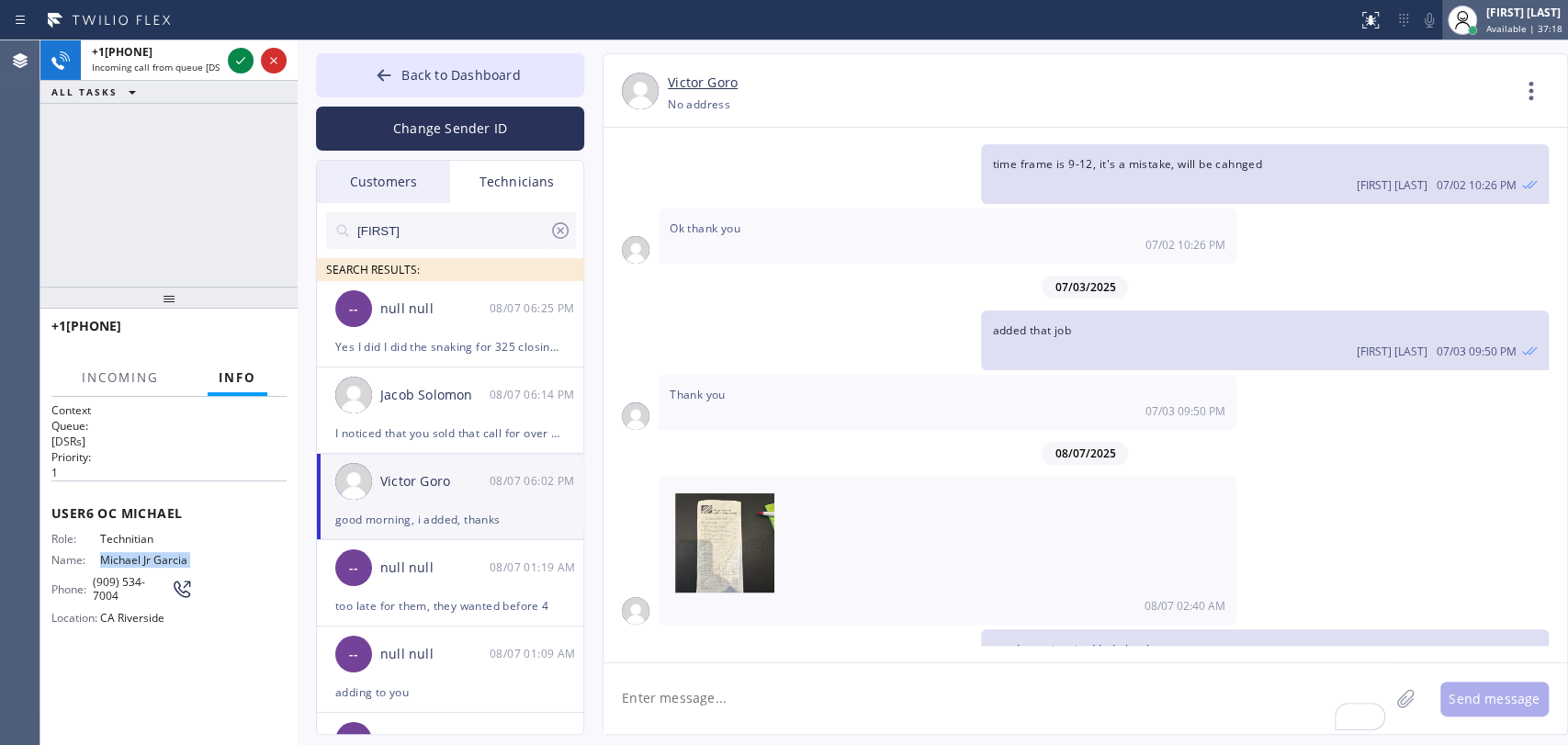 click at bounding box center (1462, 20) 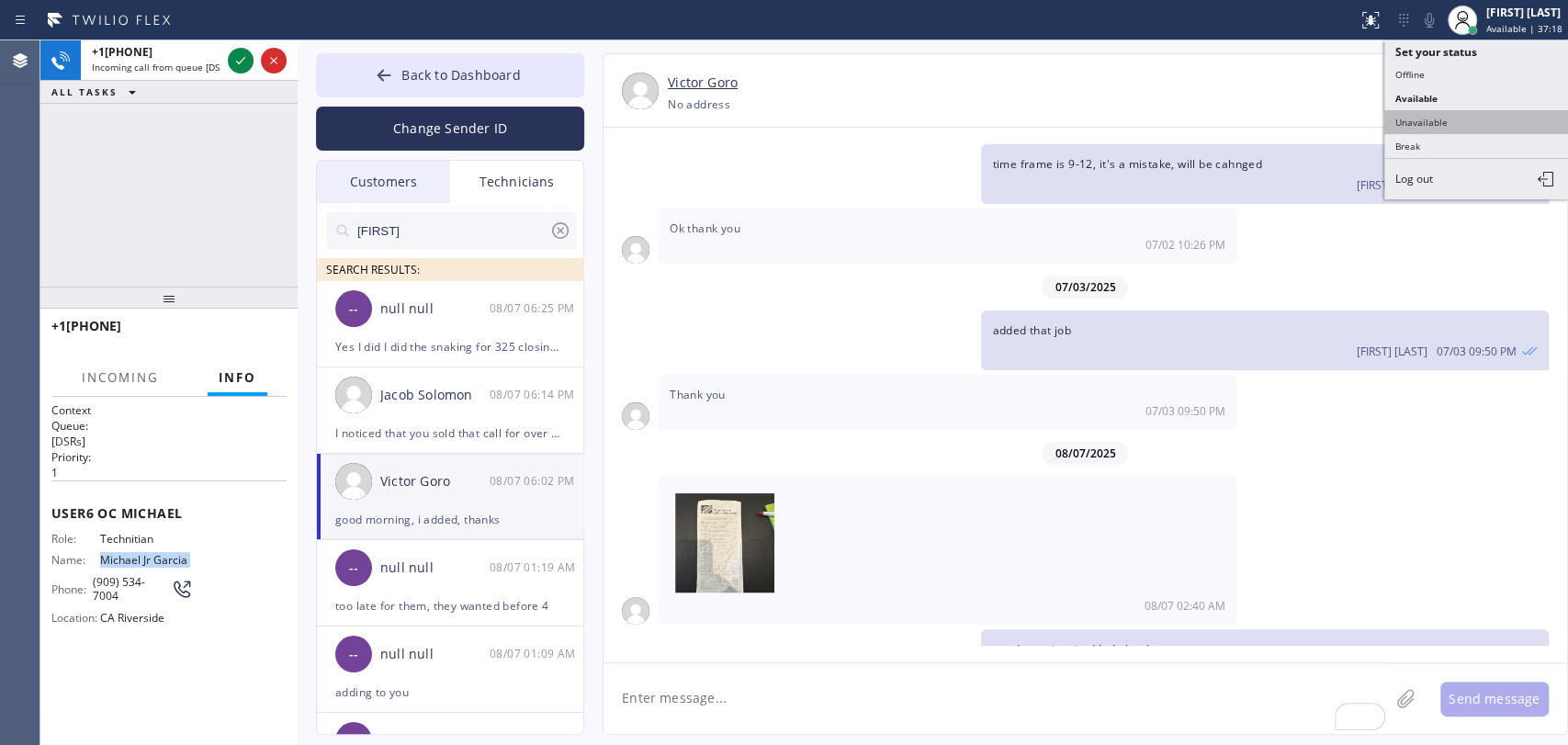 click on "Unavailable" at bounding box center (1476, 122) 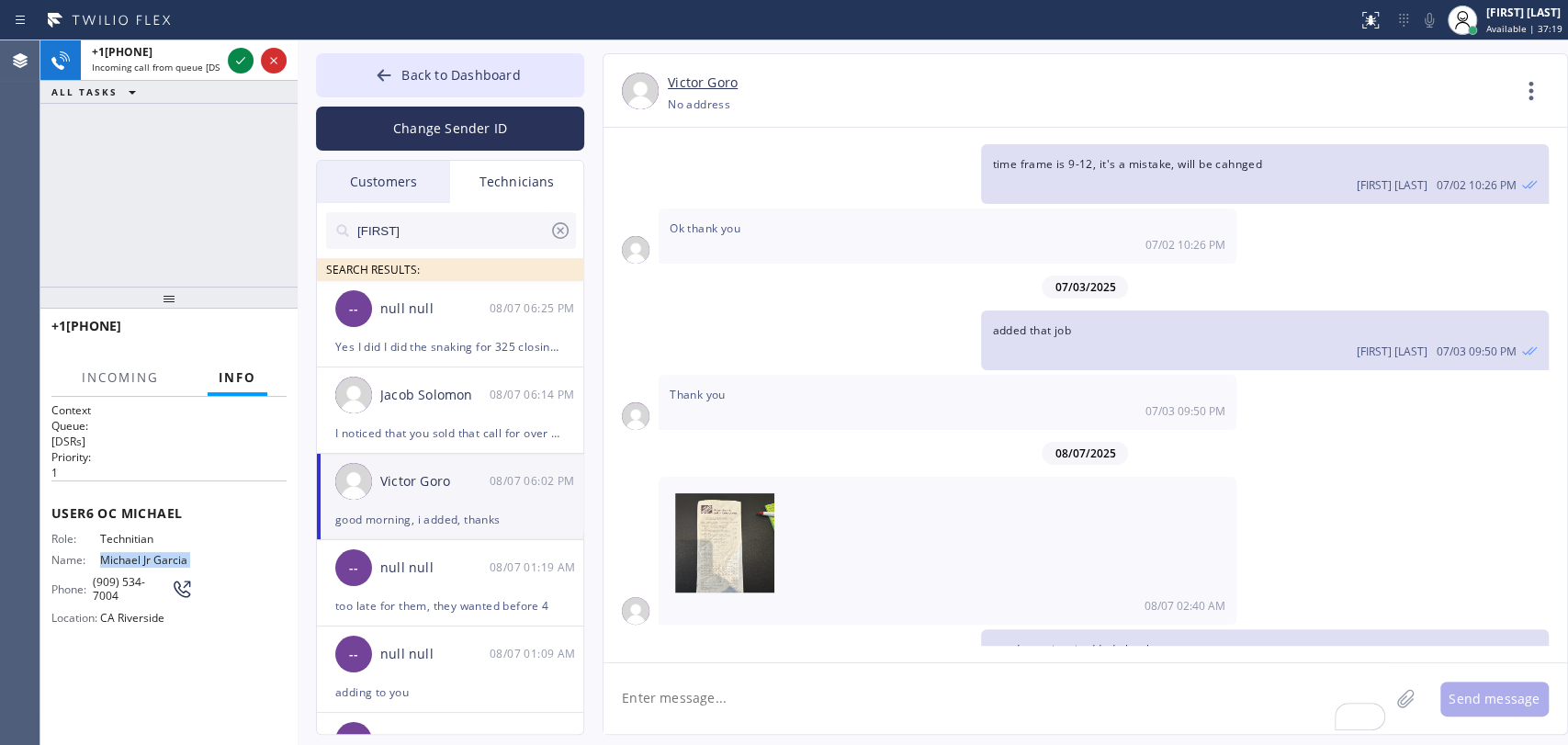 click on "[FIRST]" at bounding box center (452, 231) 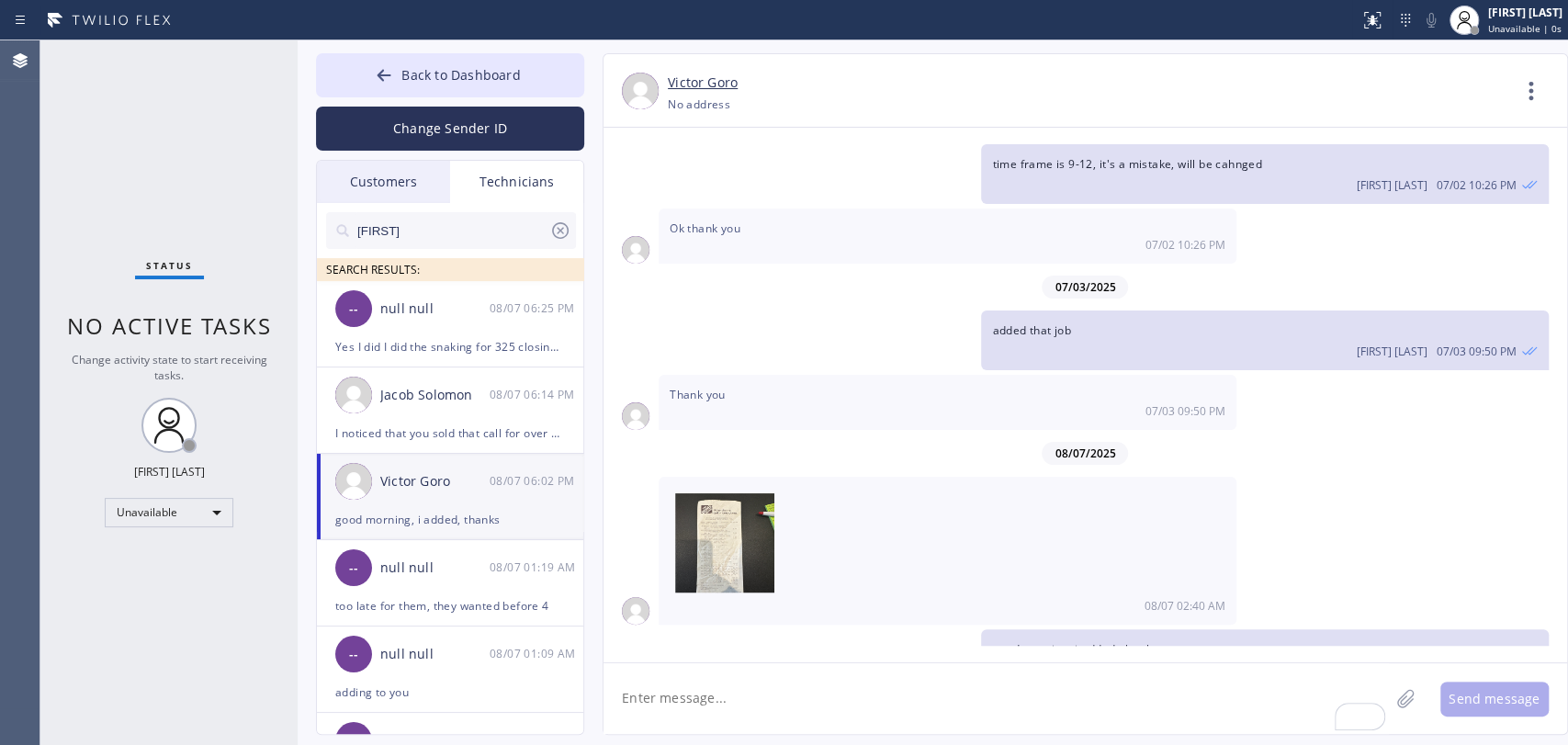 click on "[FIRST]" at bounding box center [452, 231] 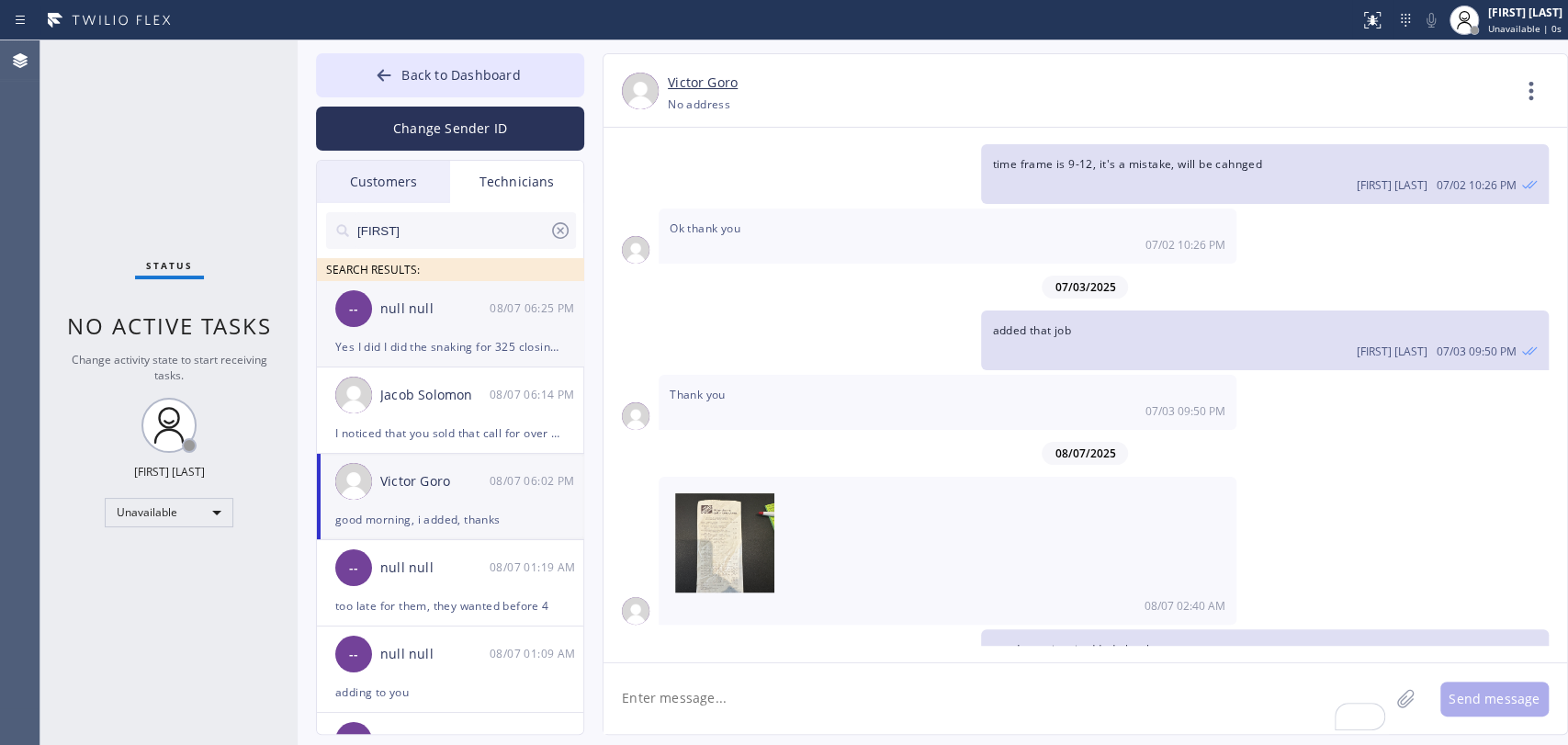 click on "-- null null 08/07 06:25 PM" at bounding box center [451, 309] 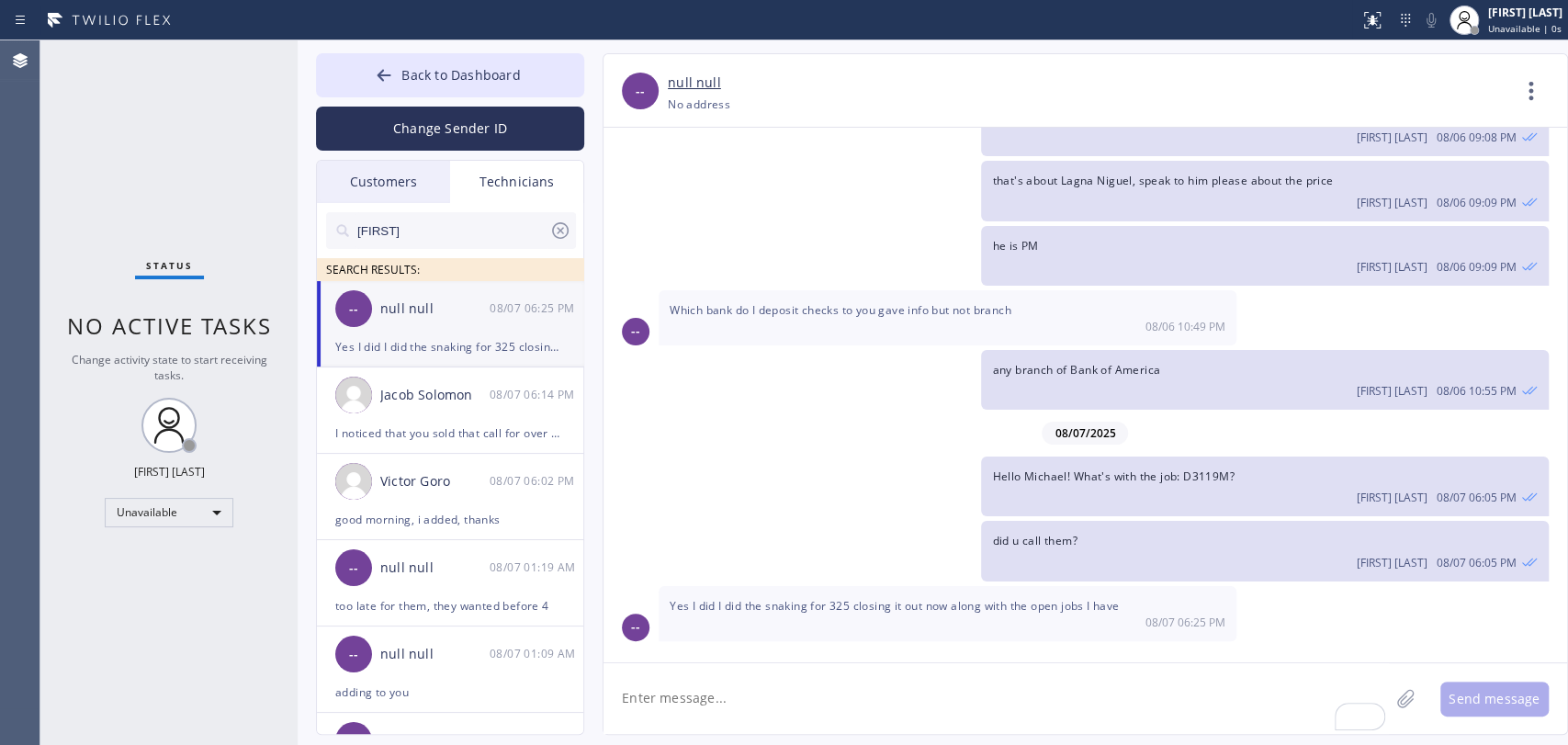 scroll, scrollTop: 2800, scrollLeft: 0, axis: vertical 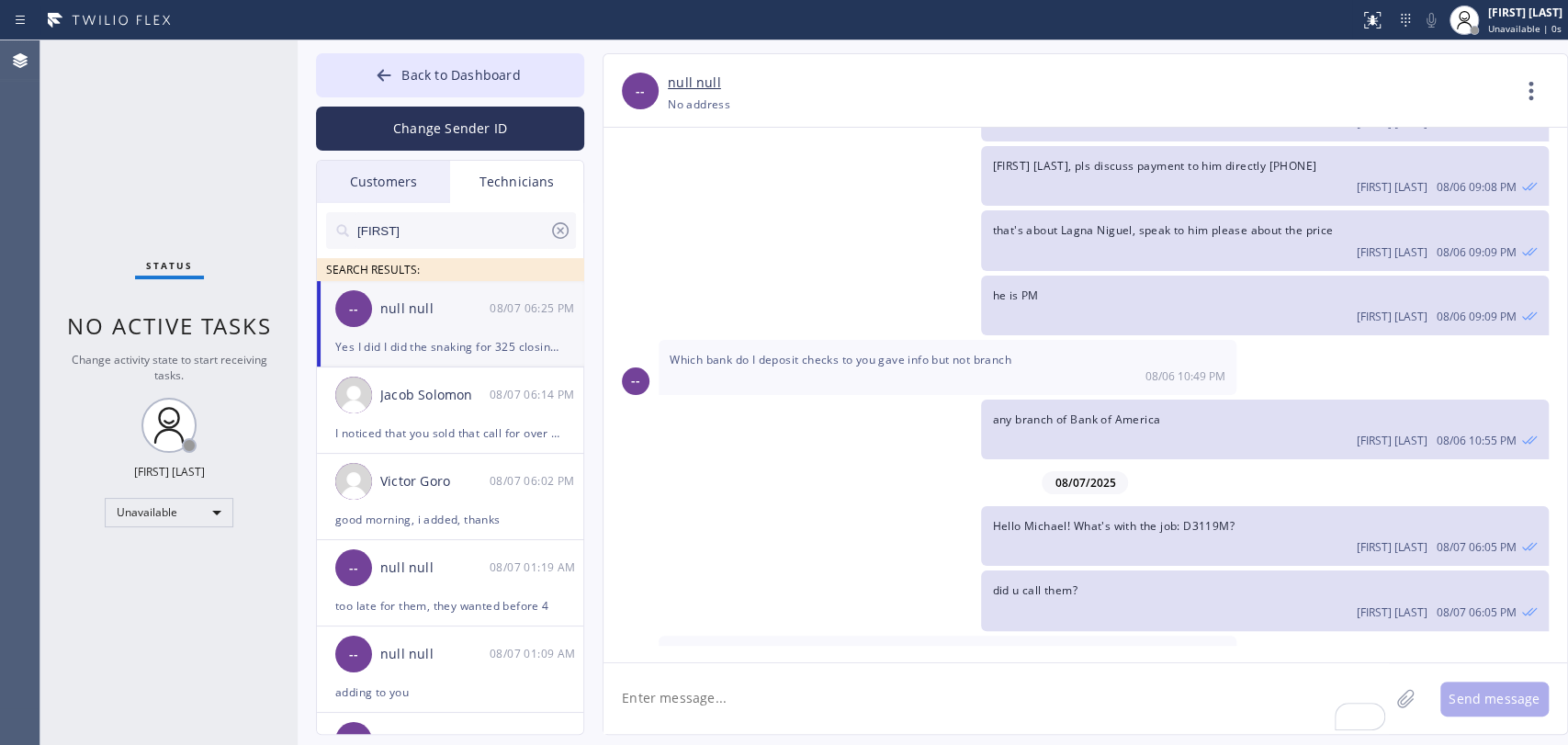 click 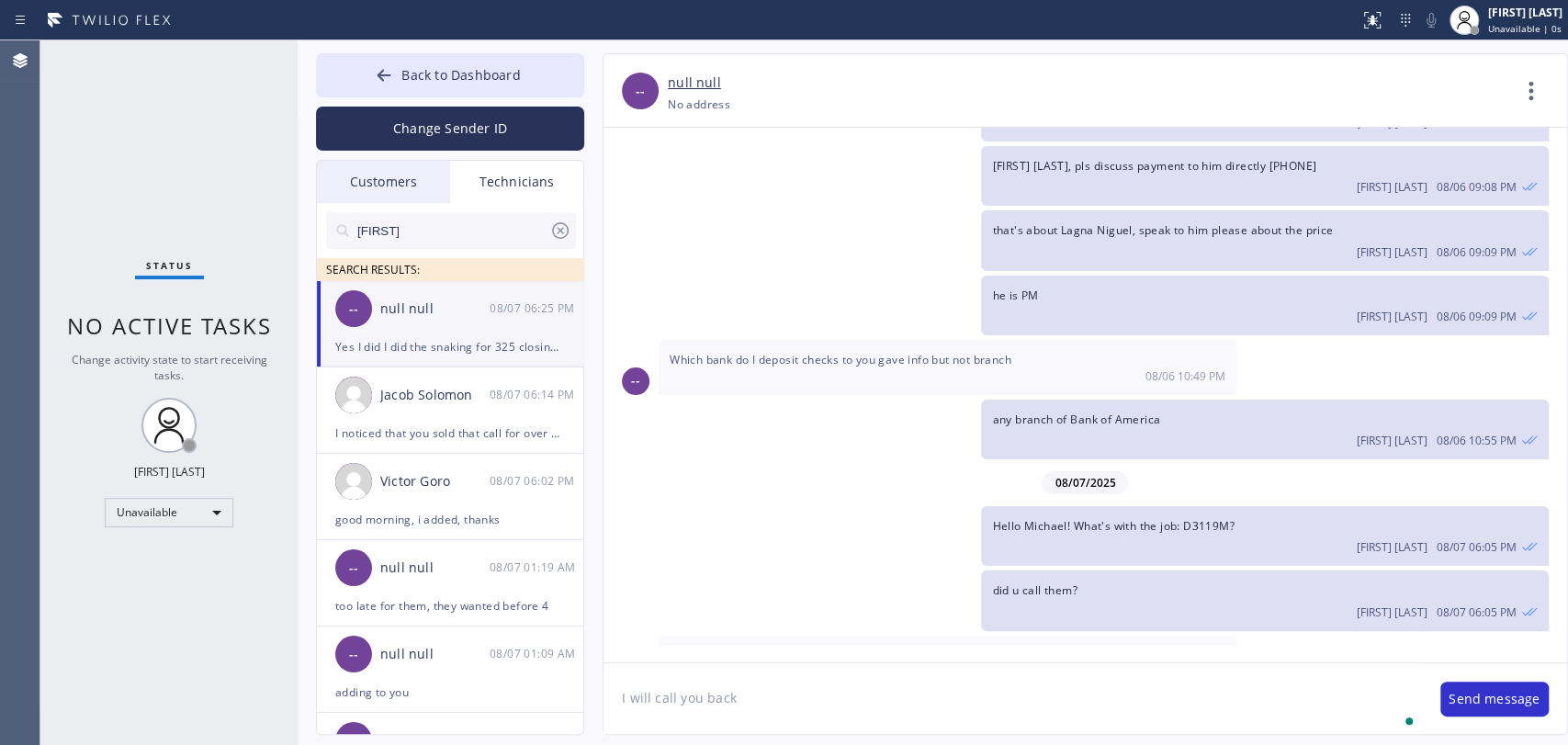 type on "I will call you back" 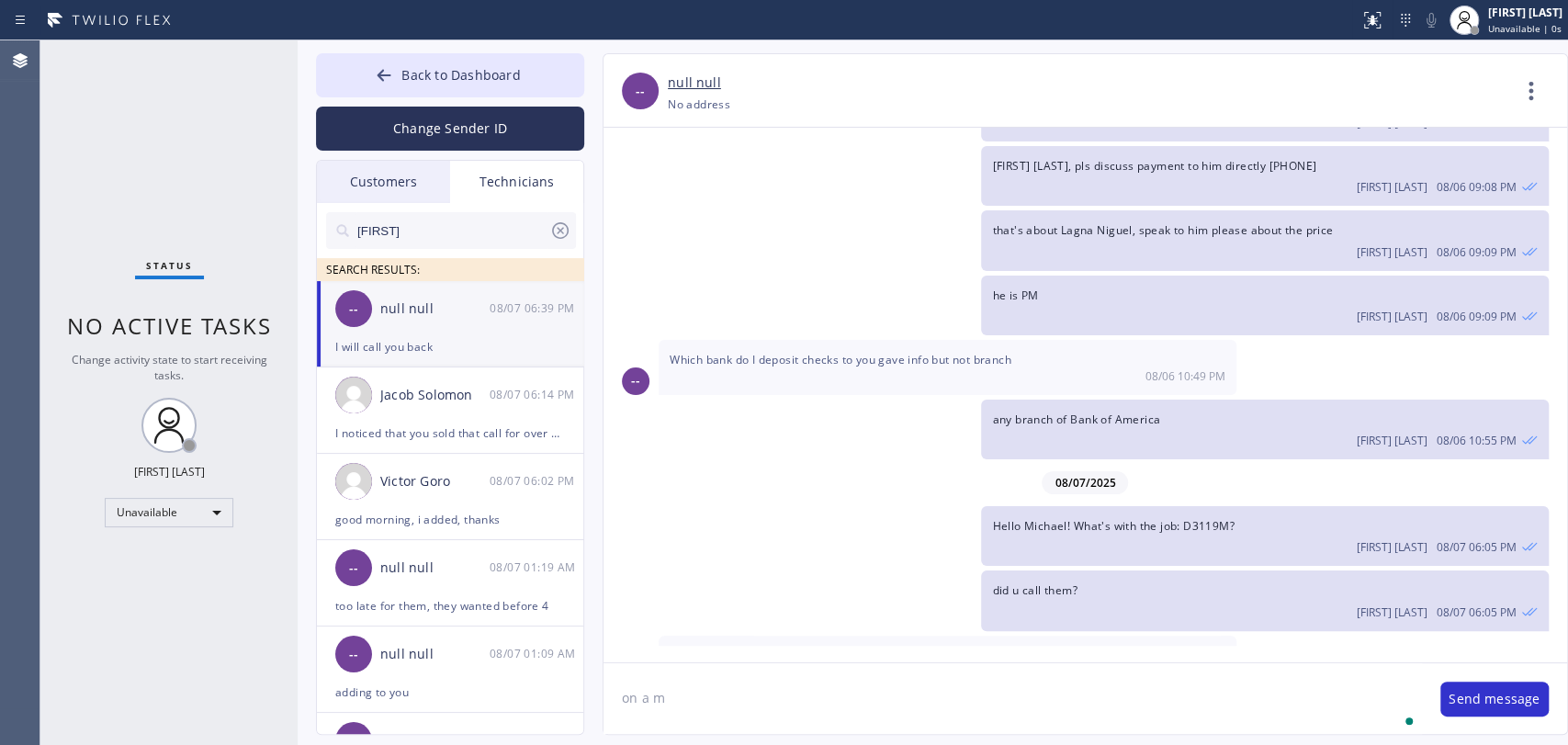 scroll, scrollTop: 2864, scrollLeft: 0, axis: vertical 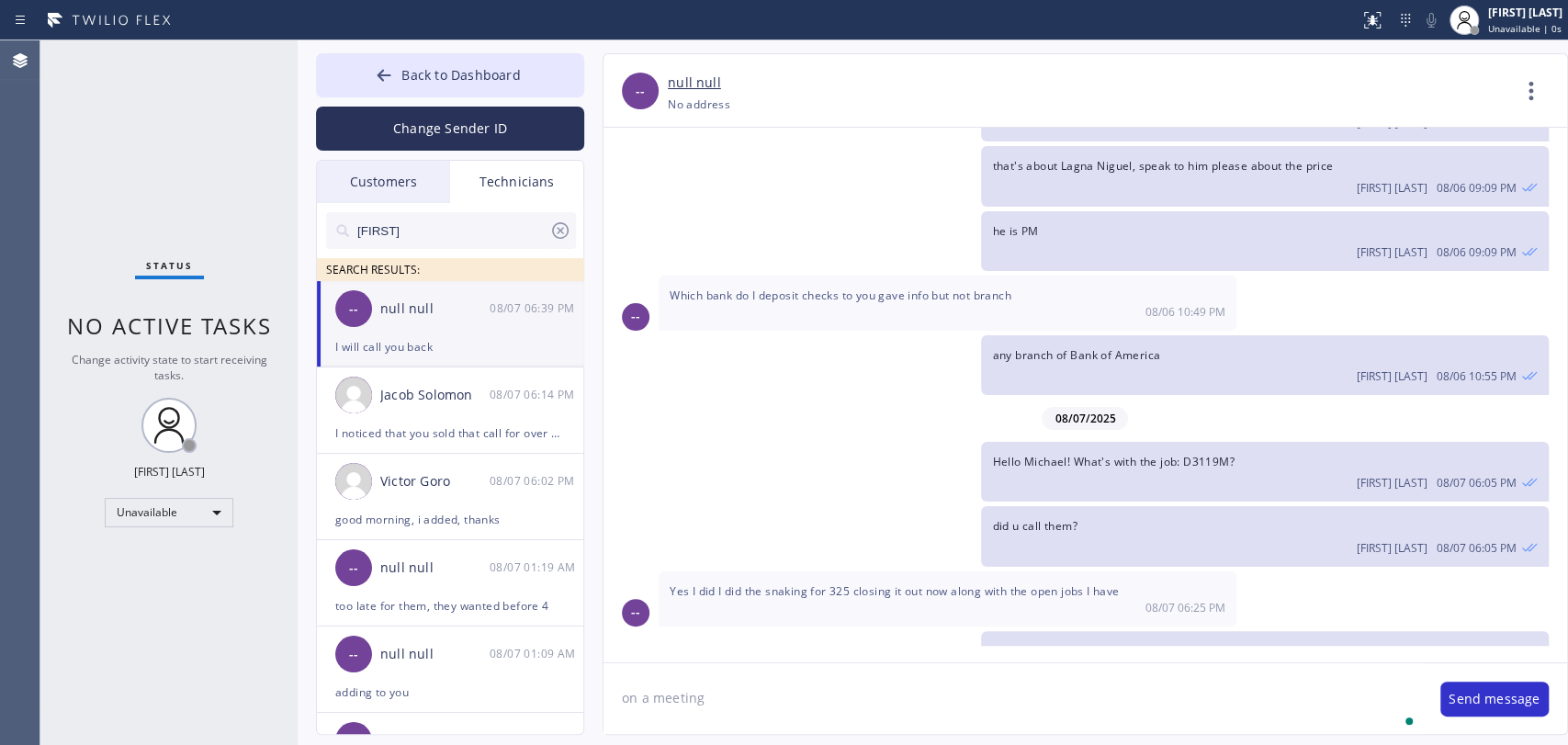 type on "on a meeting" 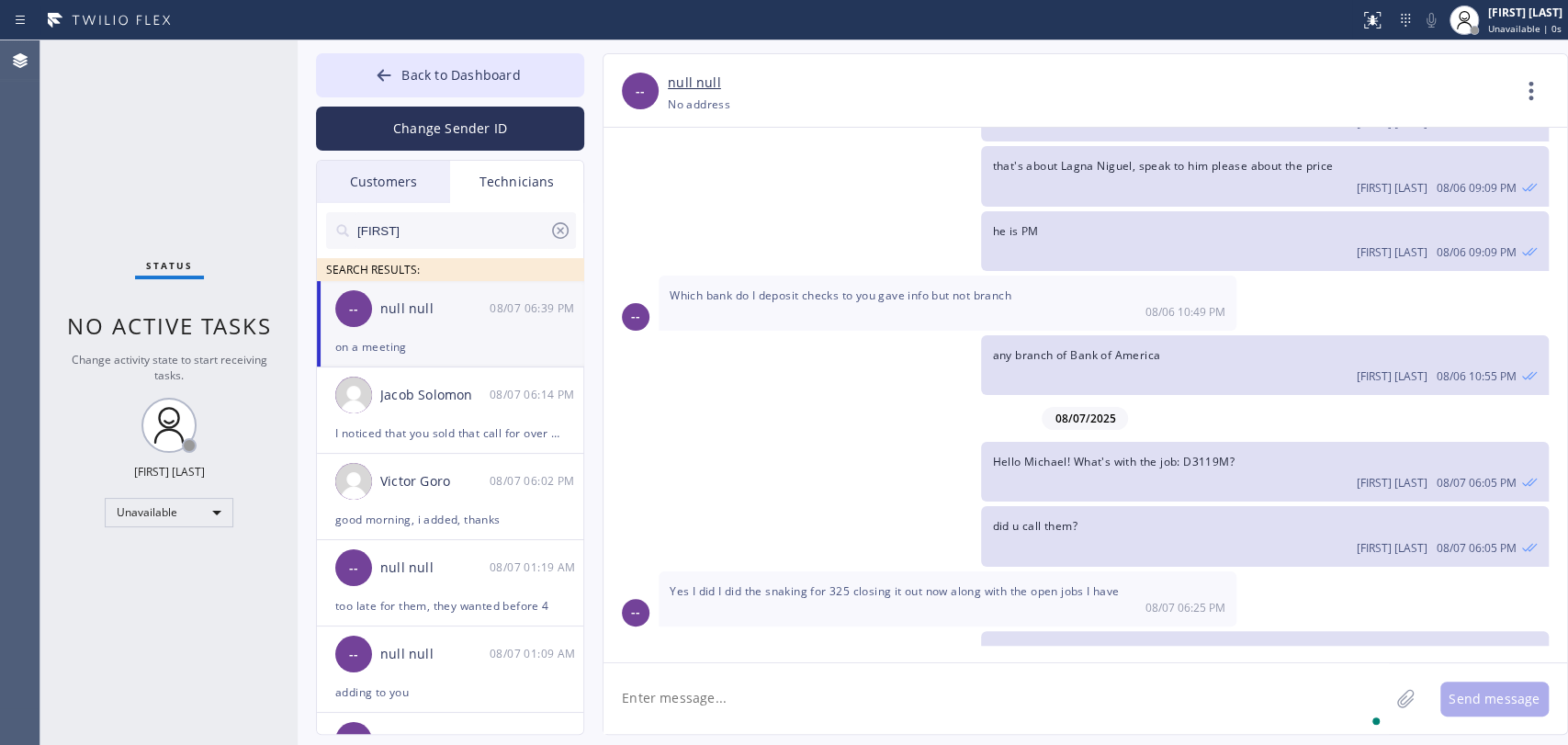 scroll, scrollTop: 2928, scrollLeft: 0, axis: vertical 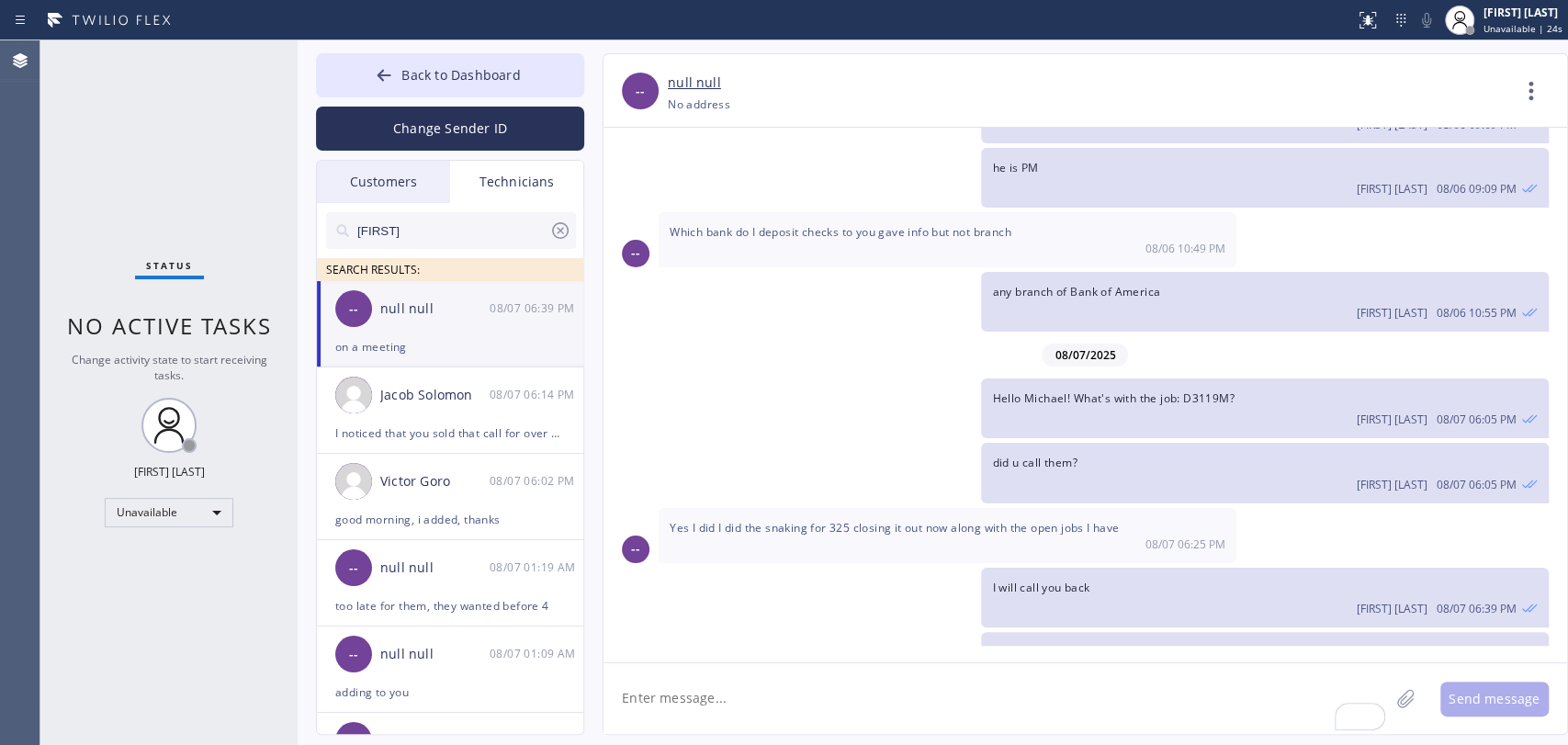 click on "on a meeting" at bounding box center (450, 346) 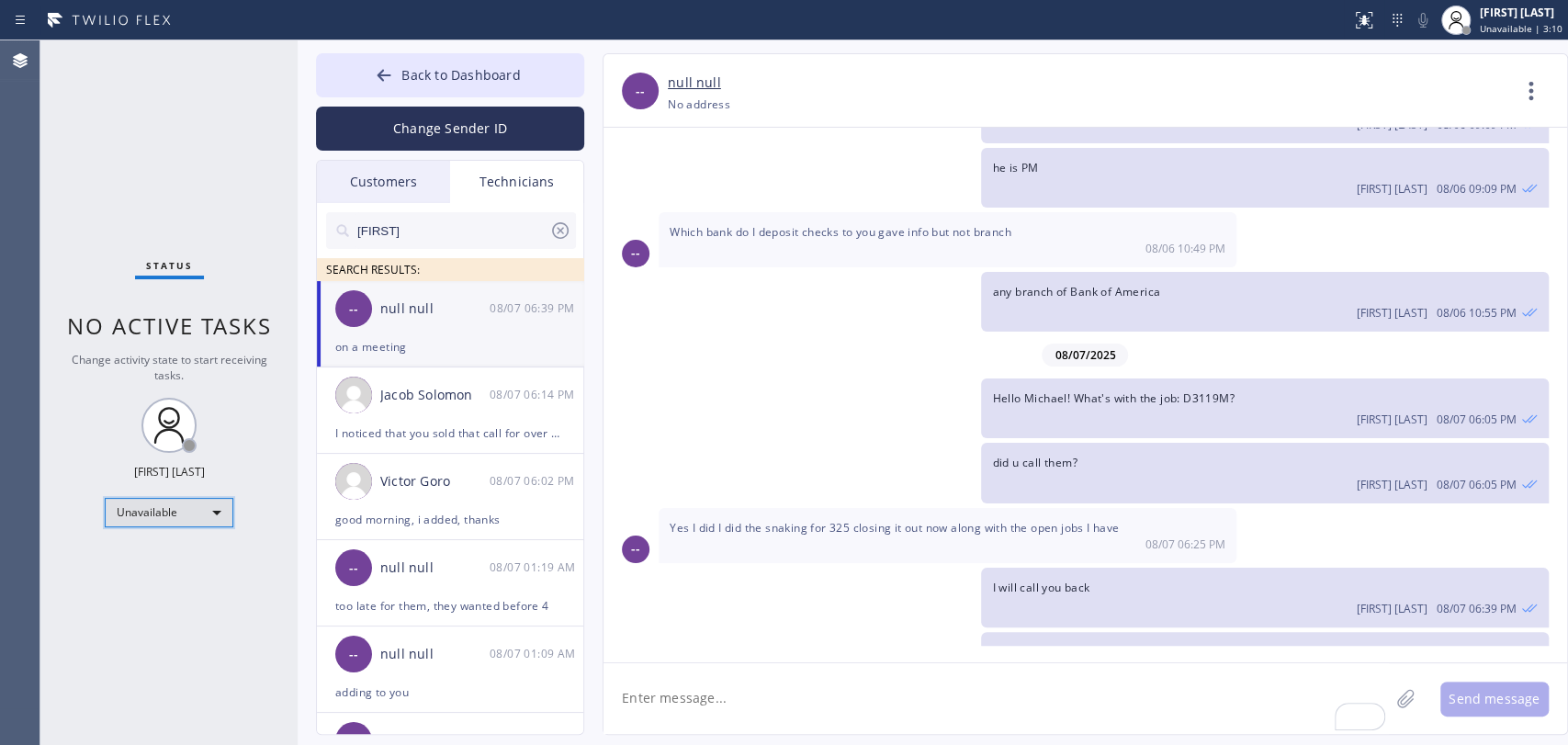 click on "Unavailable" at bounding box center (169, 513) 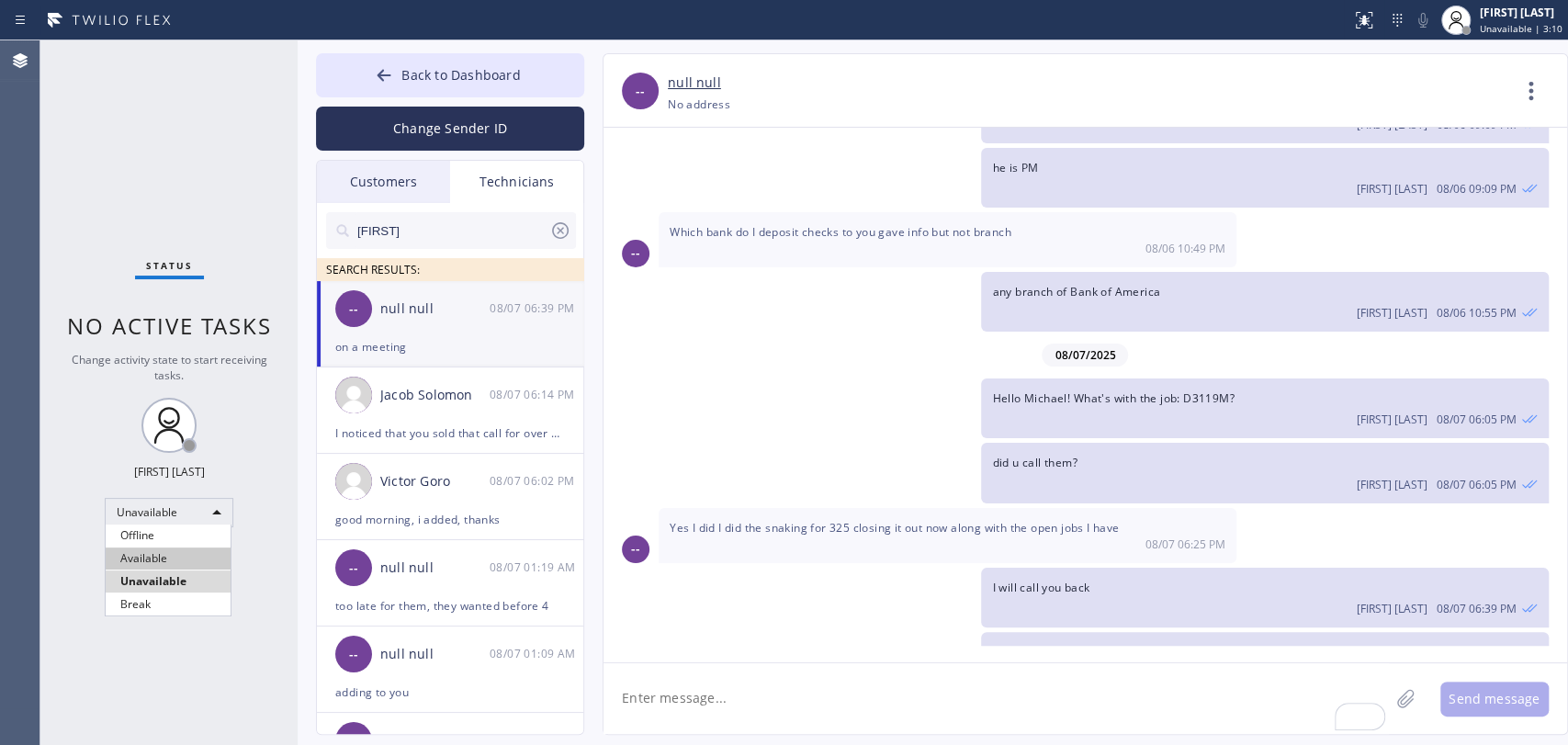 click on "Available" at bounding box center (168, 559) 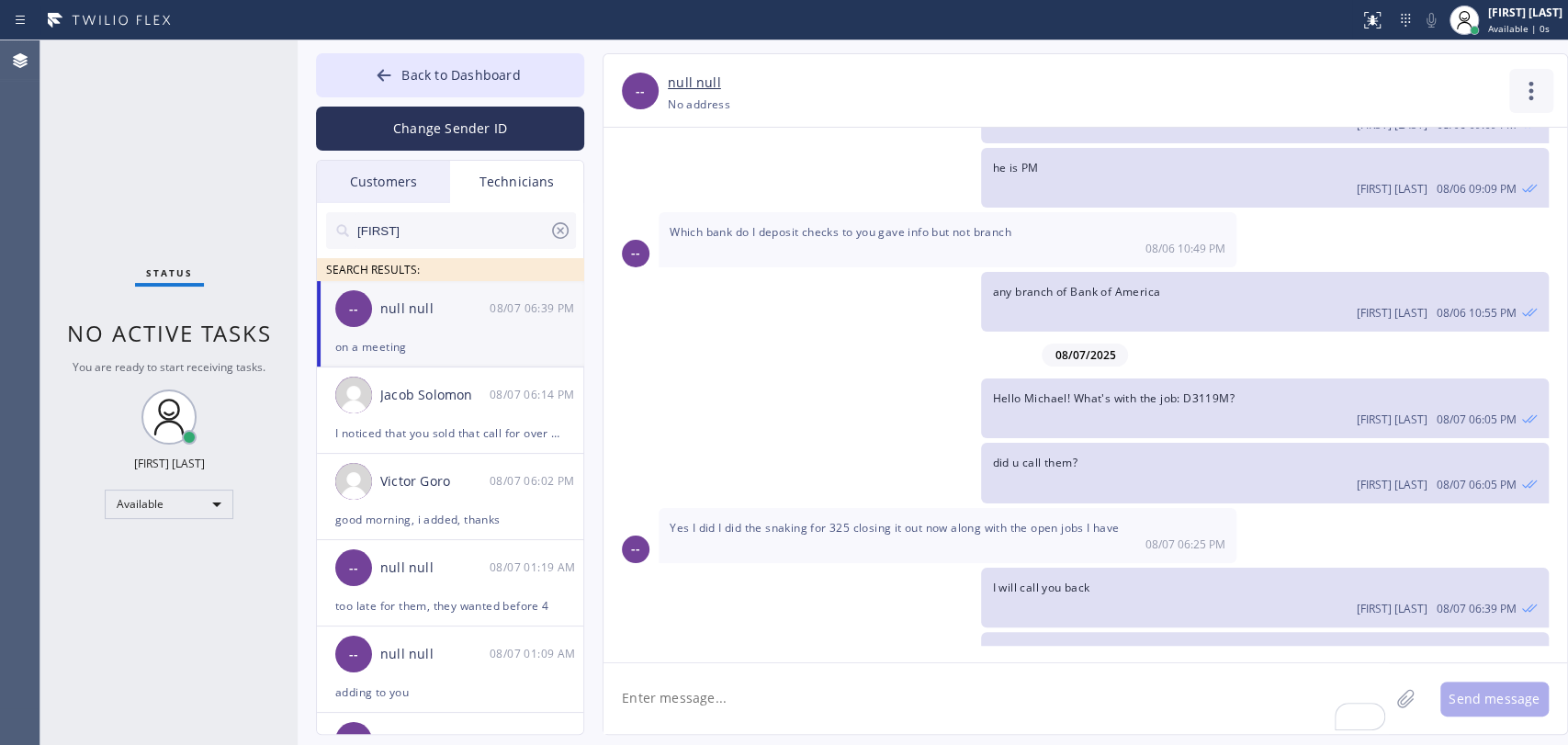 click 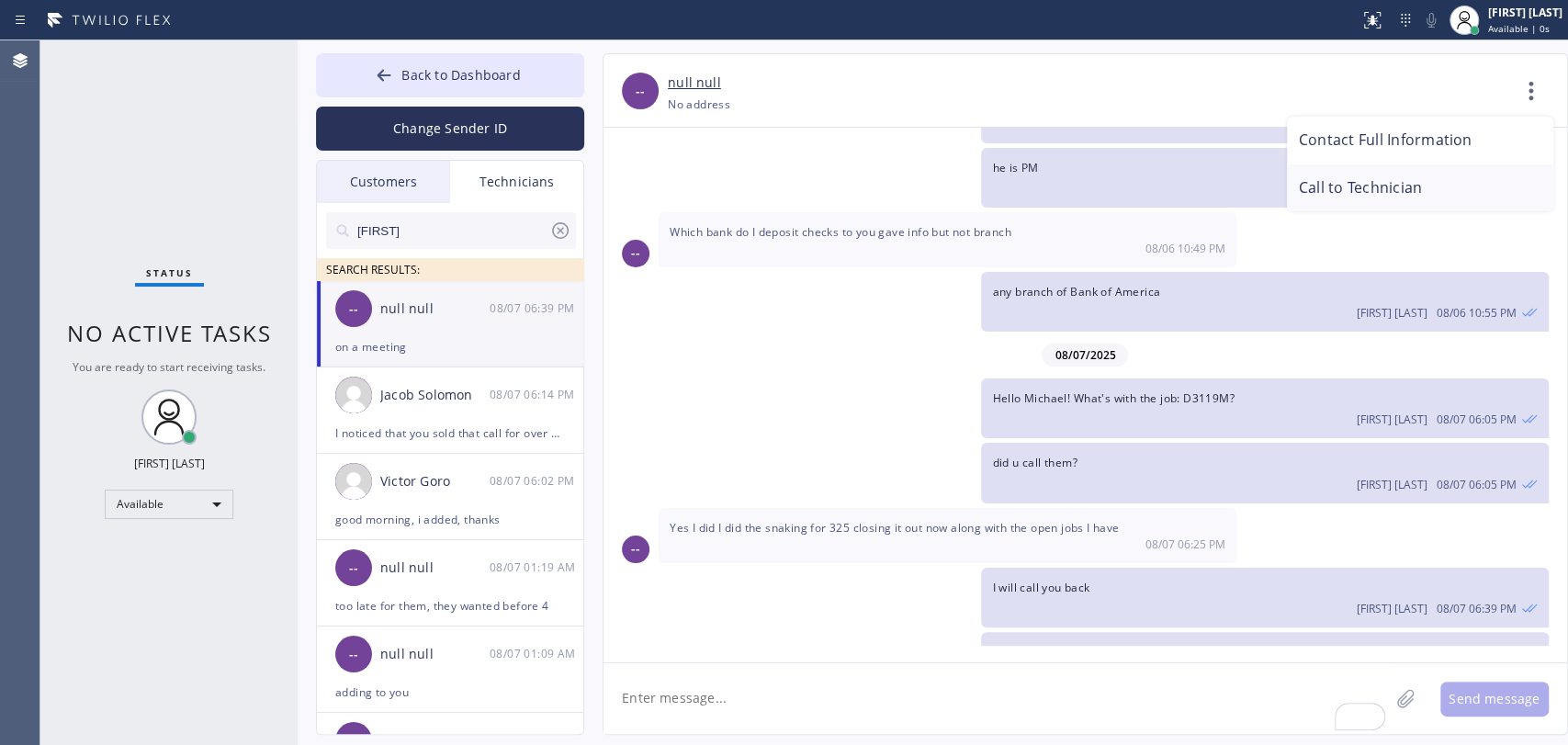 click on "Call to Technician" at bounding box center [1420, 188] 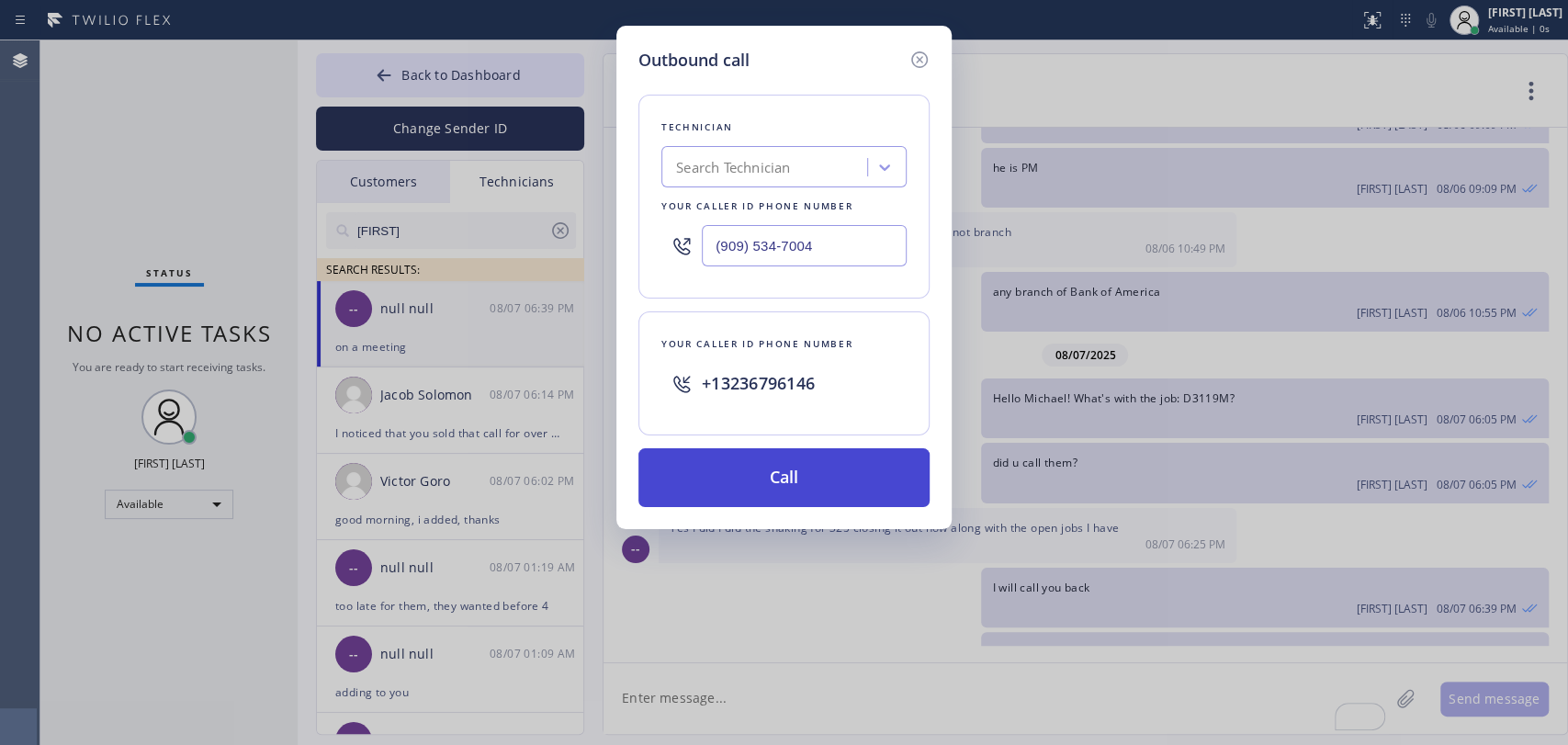 click on "Call" at bounding box center (784, 478) 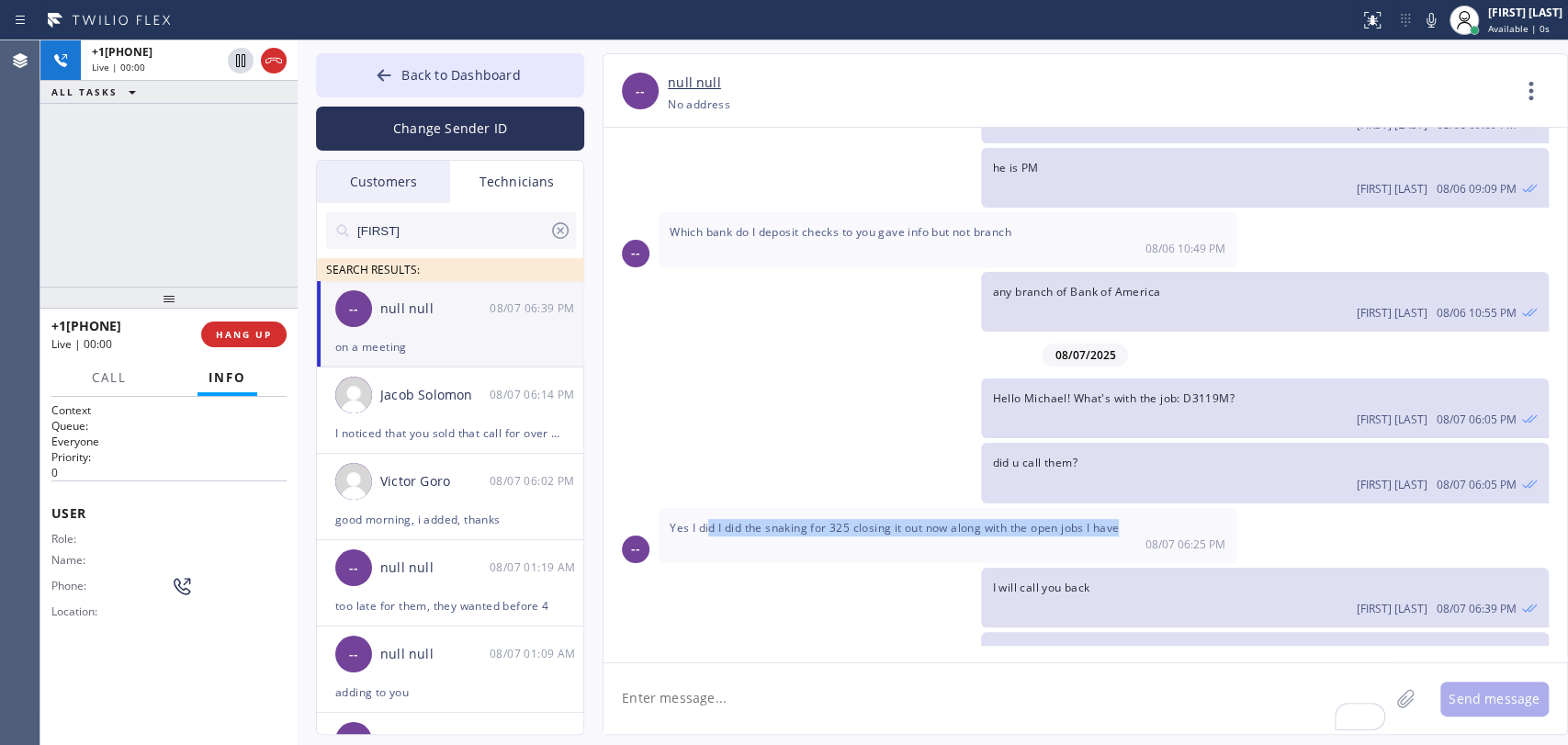 drag, startPoint x: 1105, startPoint y: 511, endPoint x: 808, endPoint y: 471, distance: 299.6815 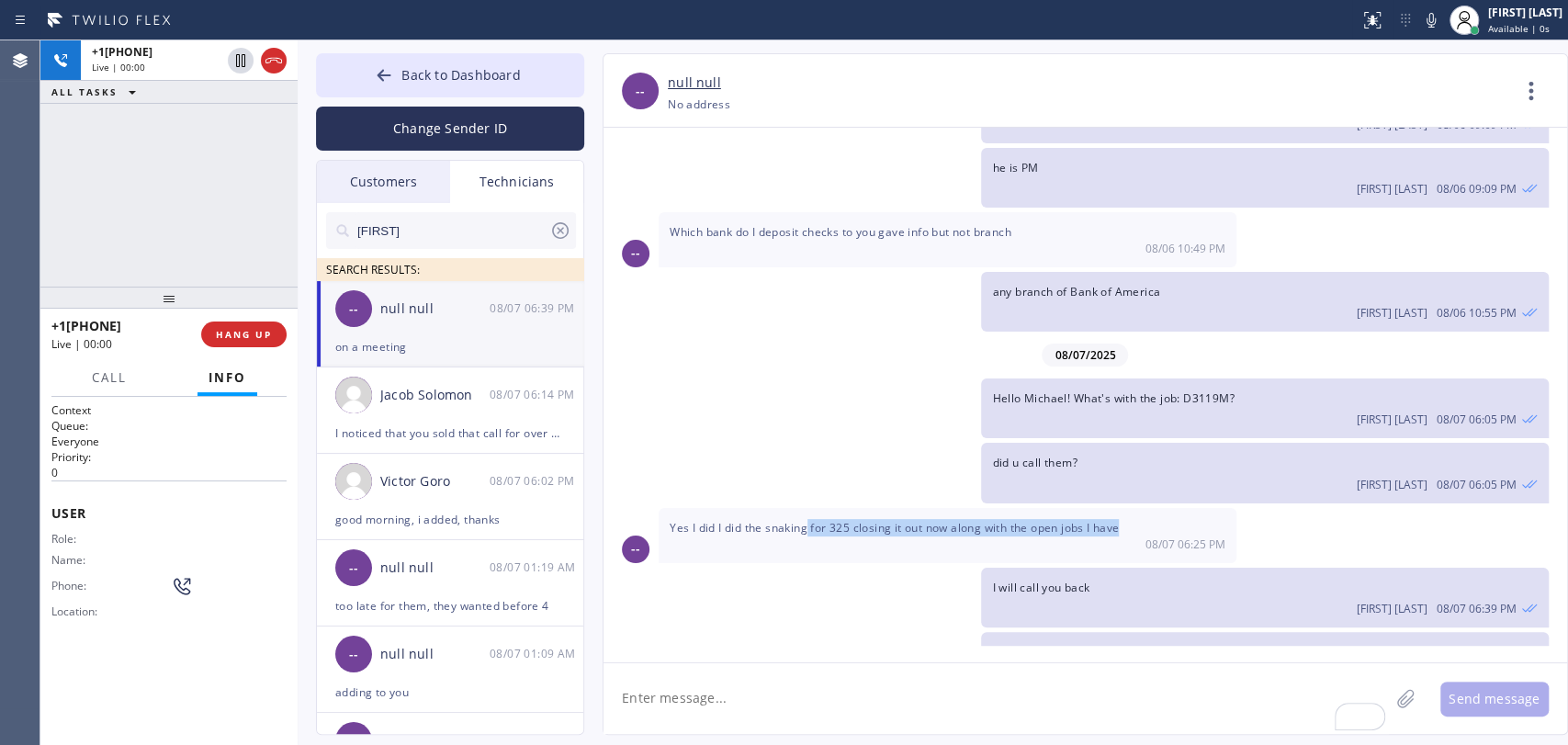 click on "Yes I did I did the snaking for 325 closing it out now along with the open jobs I have" at bounding box center [894, 527] 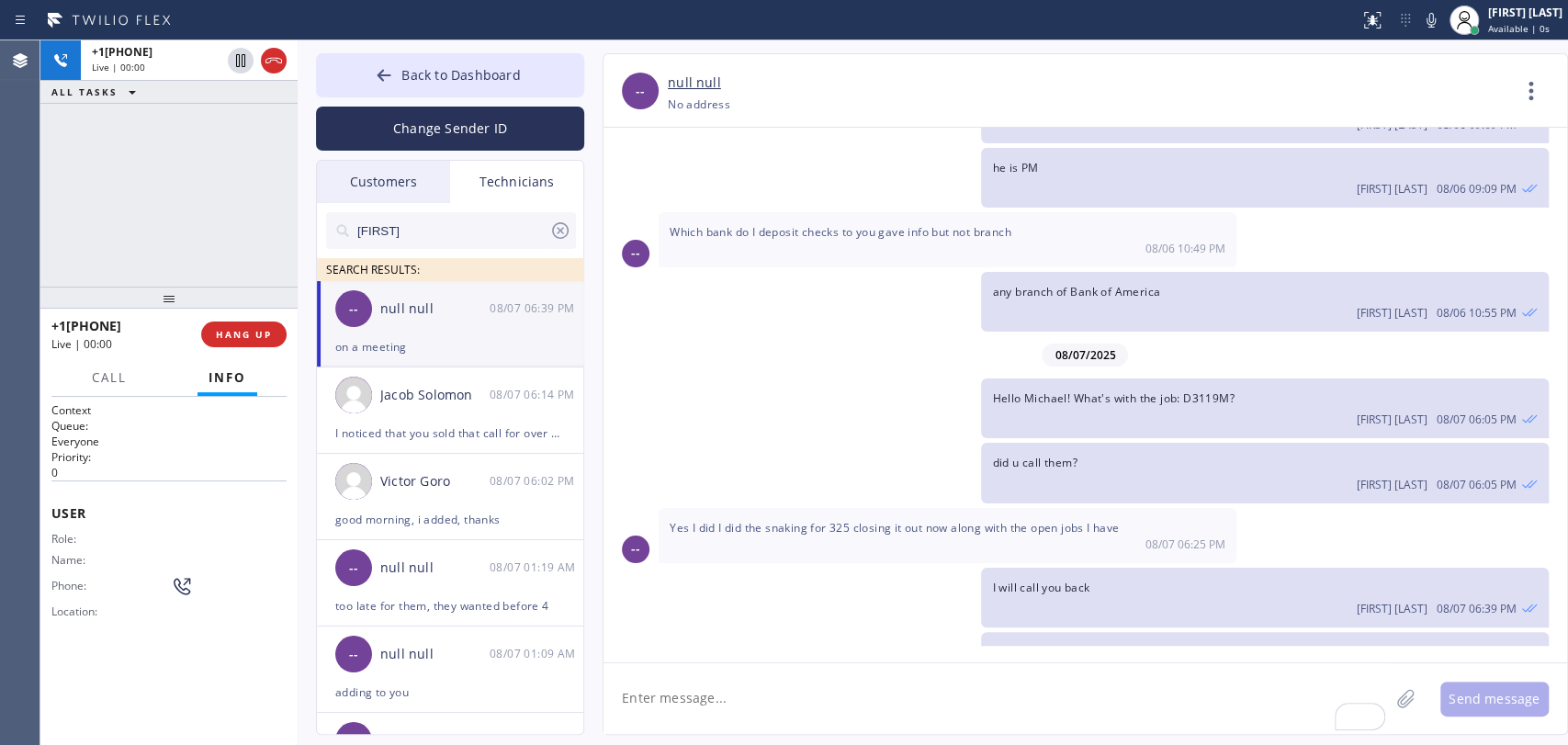 drag, startPoint x: 920, startPoint y: 498, endPoint x: 731, endPoint y: 310, distance: 266.58019 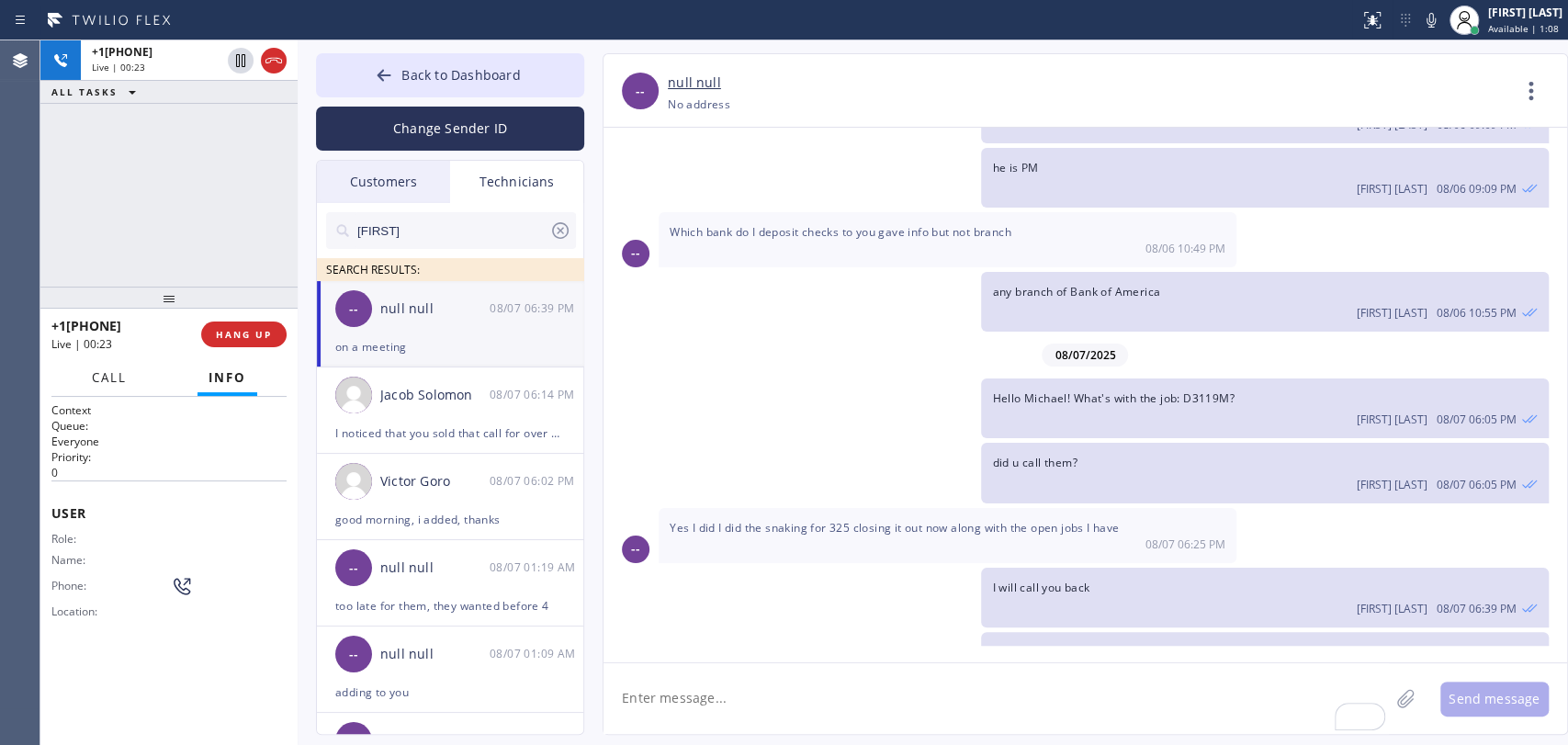 click on "Call" at bounding box center (109, 378) 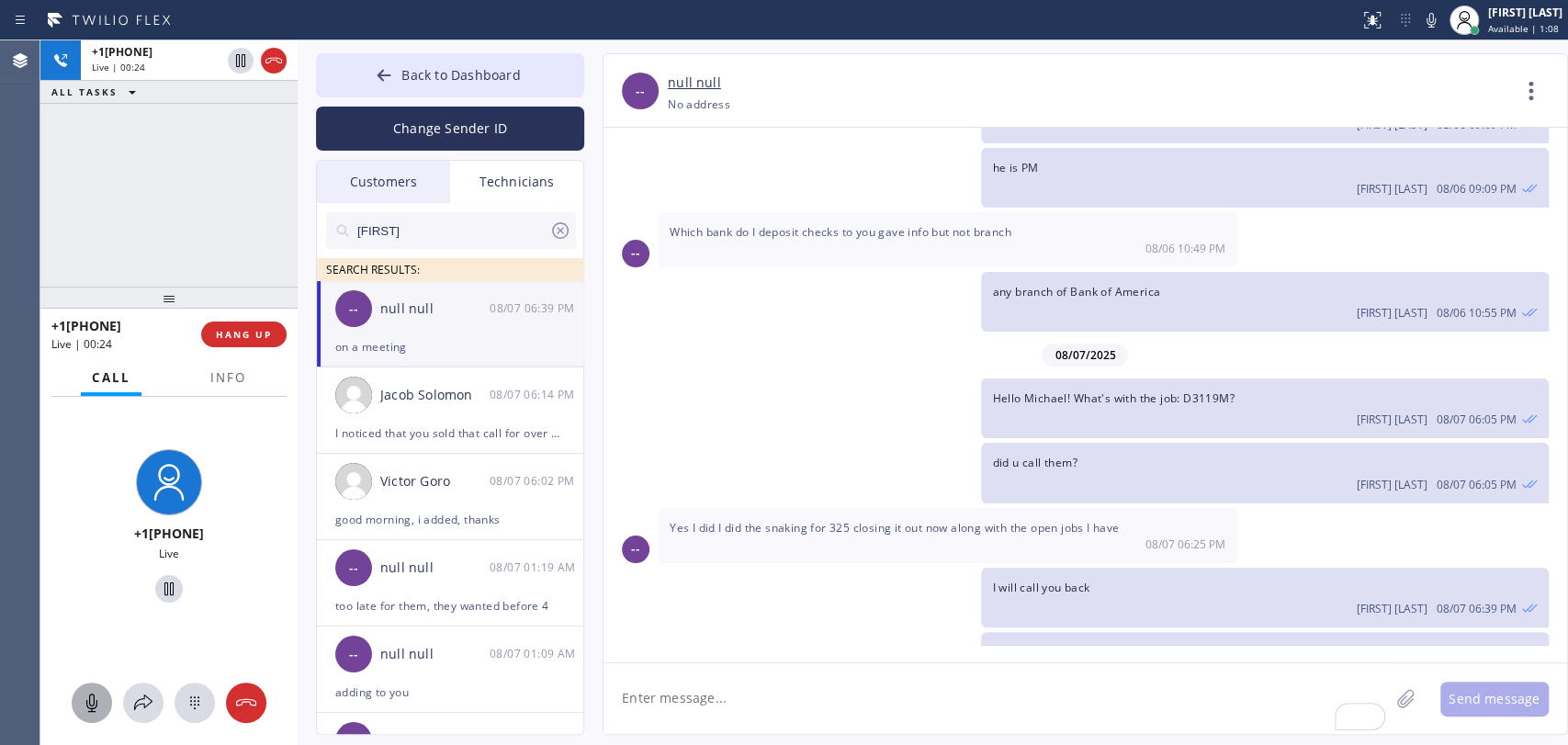 click 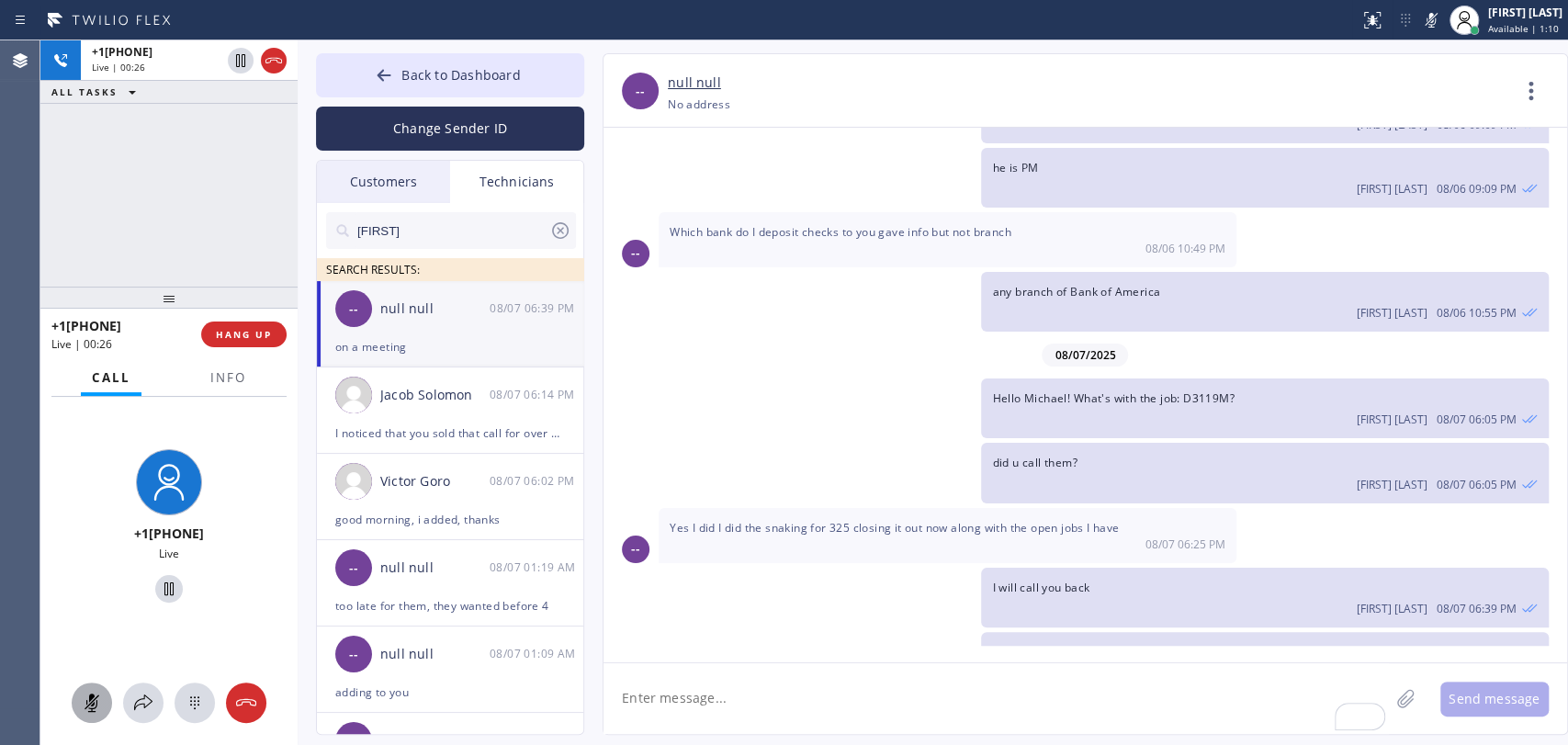 click 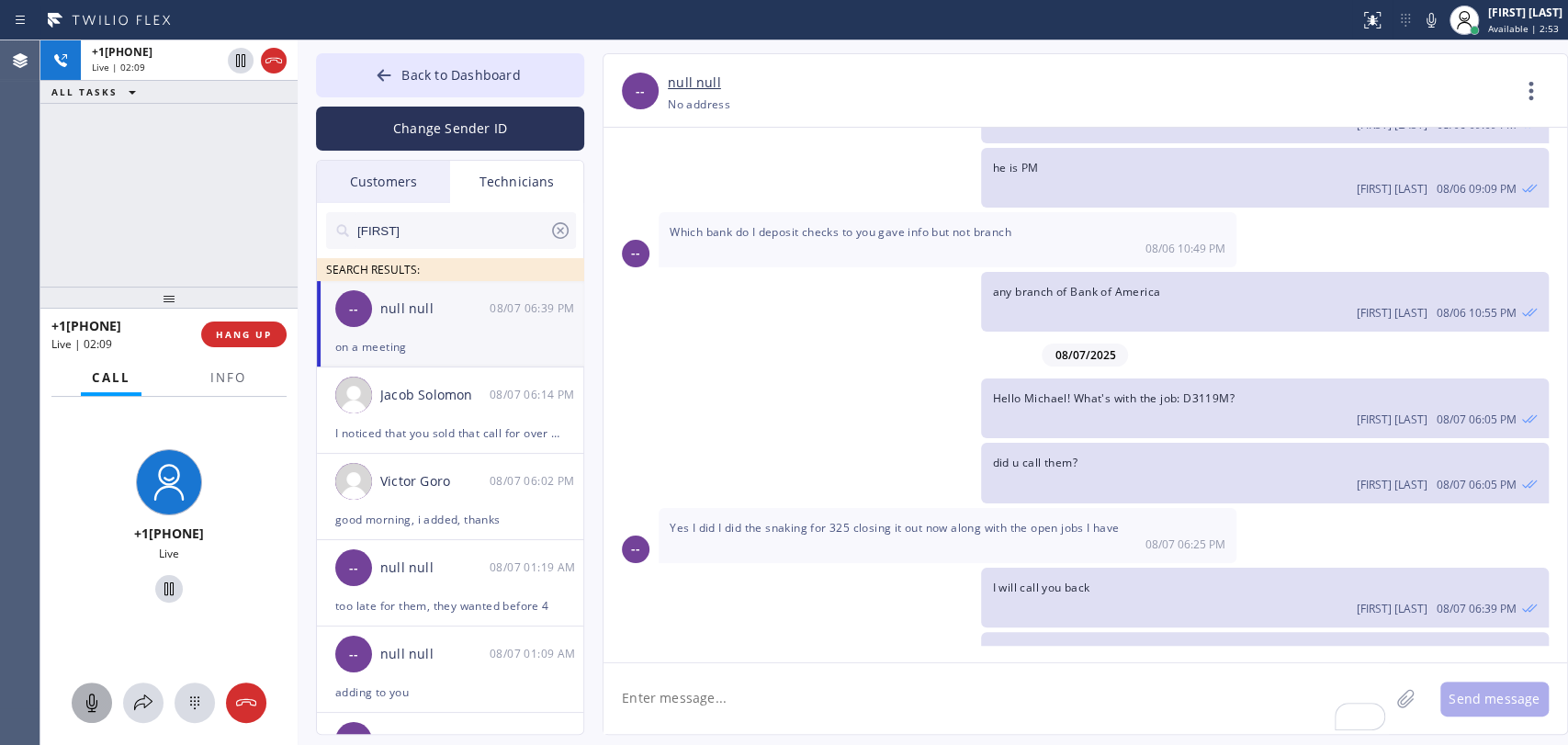click on "08/06 10:49 PM" at bounding box center (947, 248) 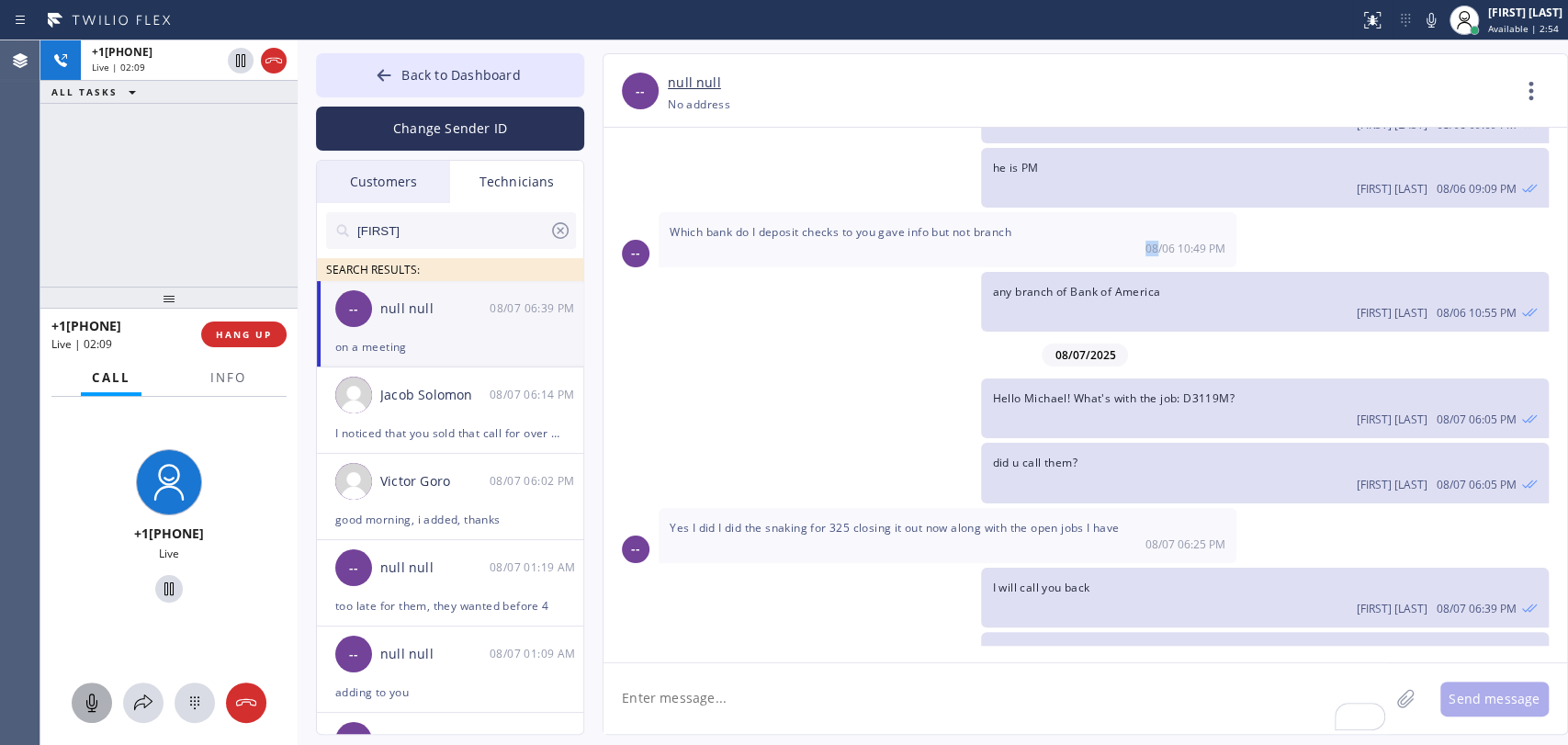 click on "08/06 10:49 PM" at bounding box center [947, 248] 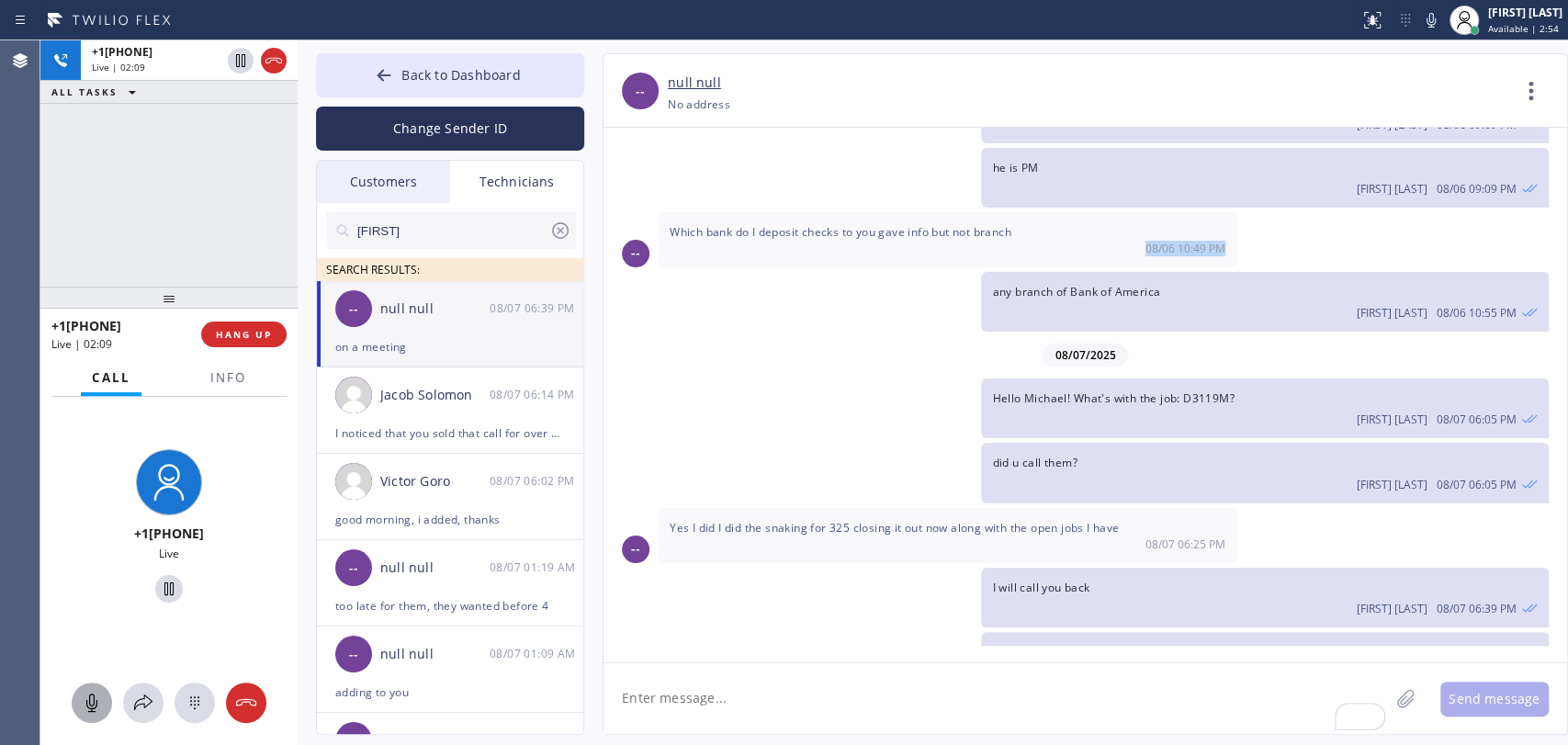 click on "Which bank do I deposit checks to you gave info but not branch  08/06 10:49 PM" at bounding box center [947, 240] 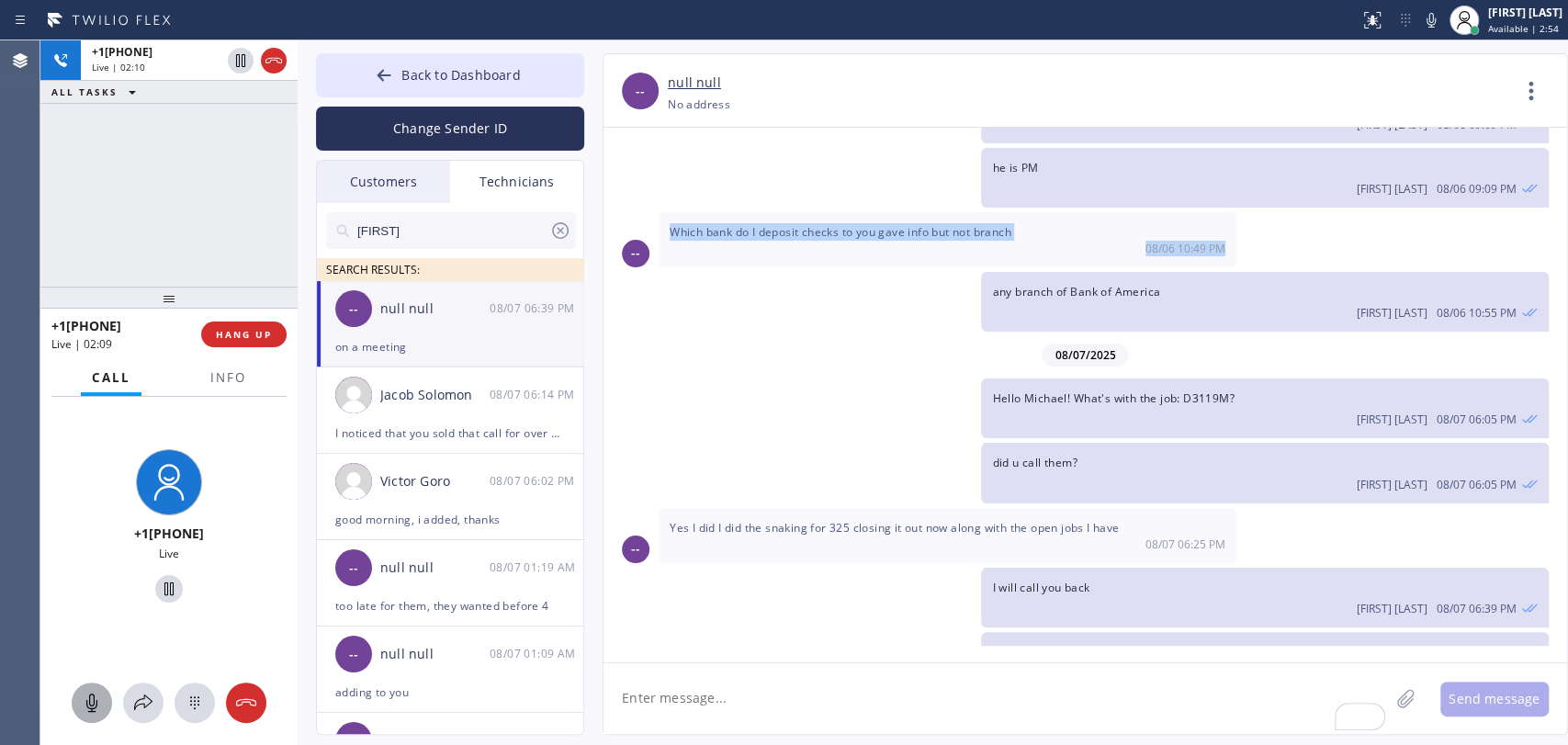click on "Which bank do I deposit checks to you gave info but not branch" at bounding box center (840, 231) 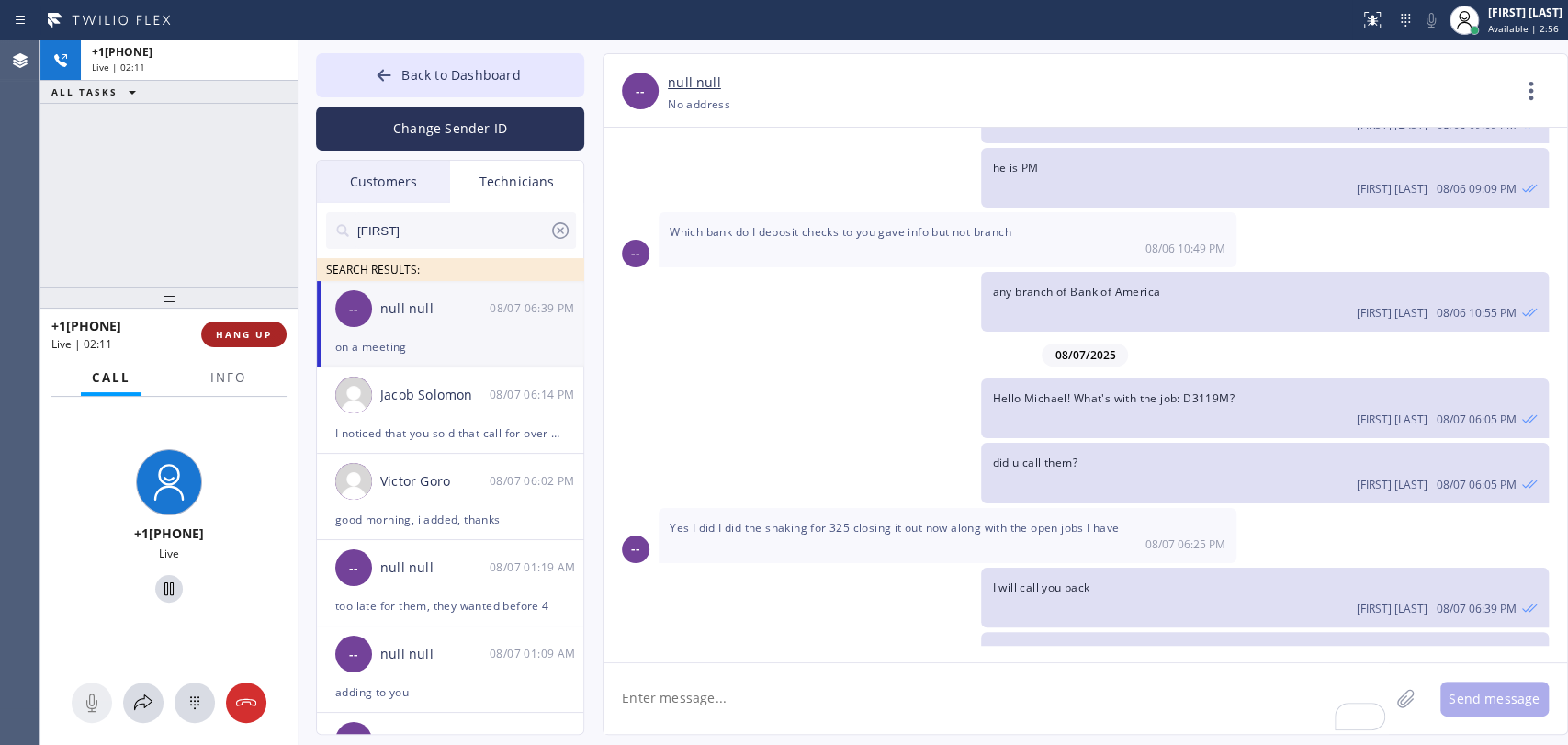 click on "HANG UP" at bounding box center (243, 334) 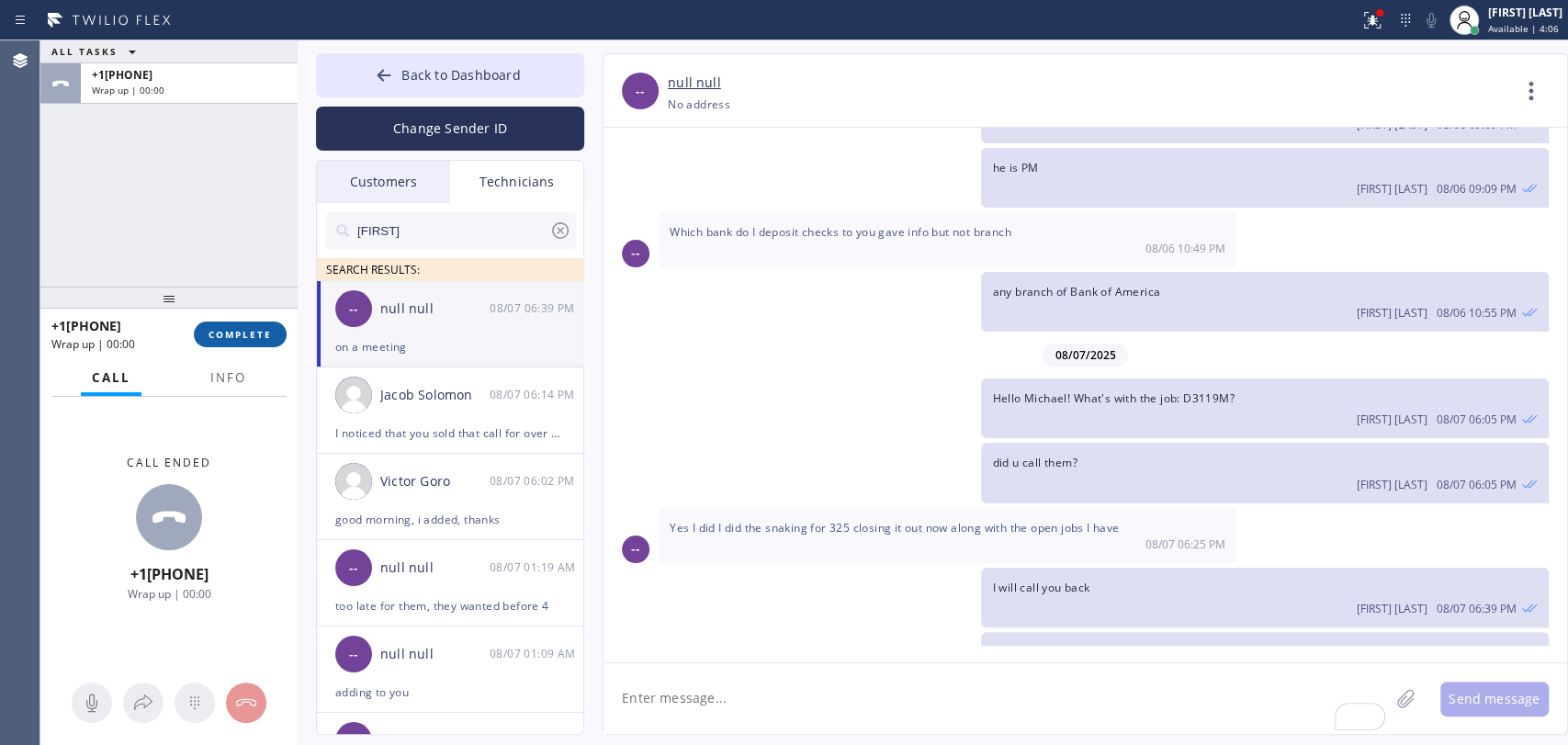 click on "COMPLETE" at bounding box center [240, 334] 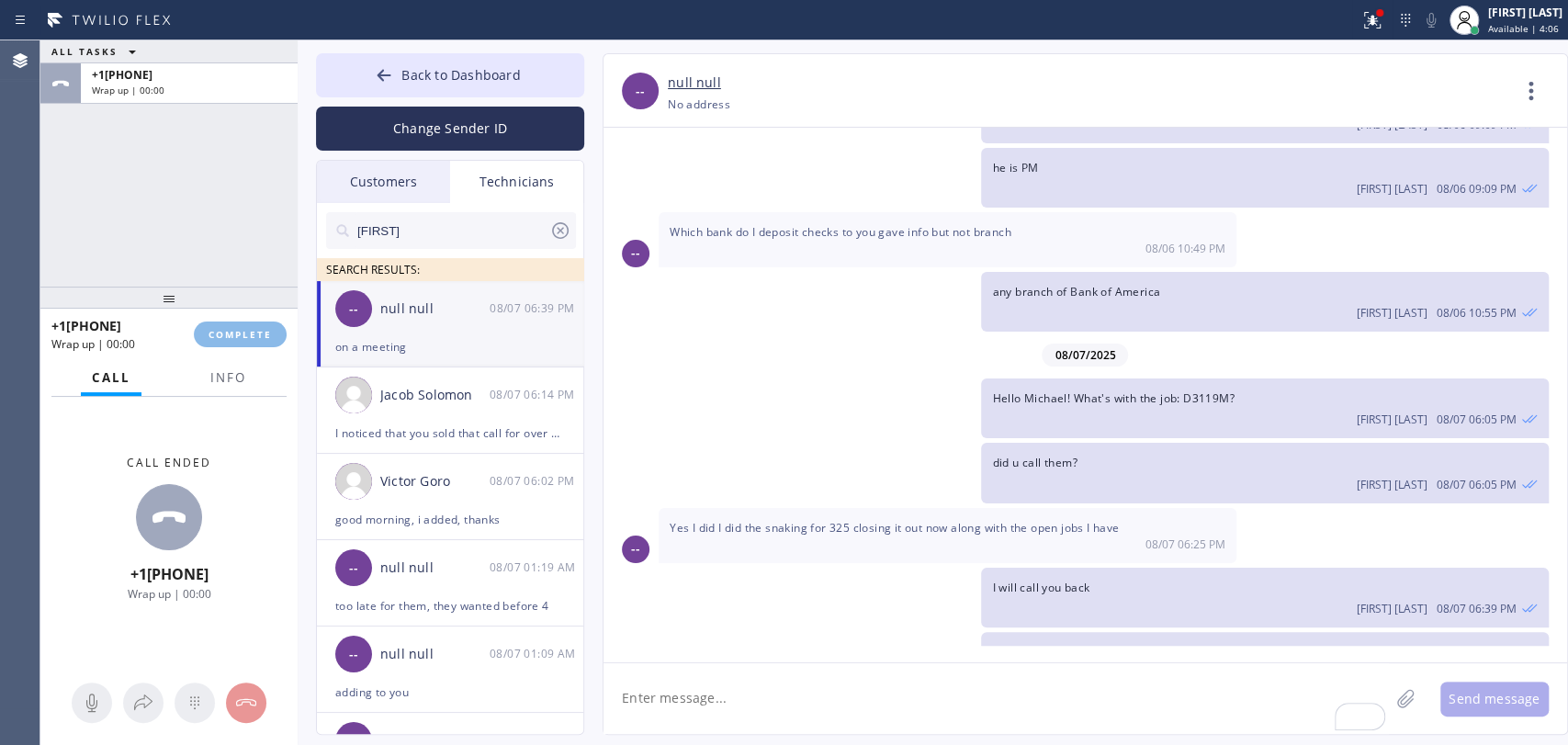 click on "ALL TASKS ALL TASKS ACTIVE TASKS TASKS IN WRAP UP [PHONE] Wrap up | 00:00" at bounding box center [169, 164] 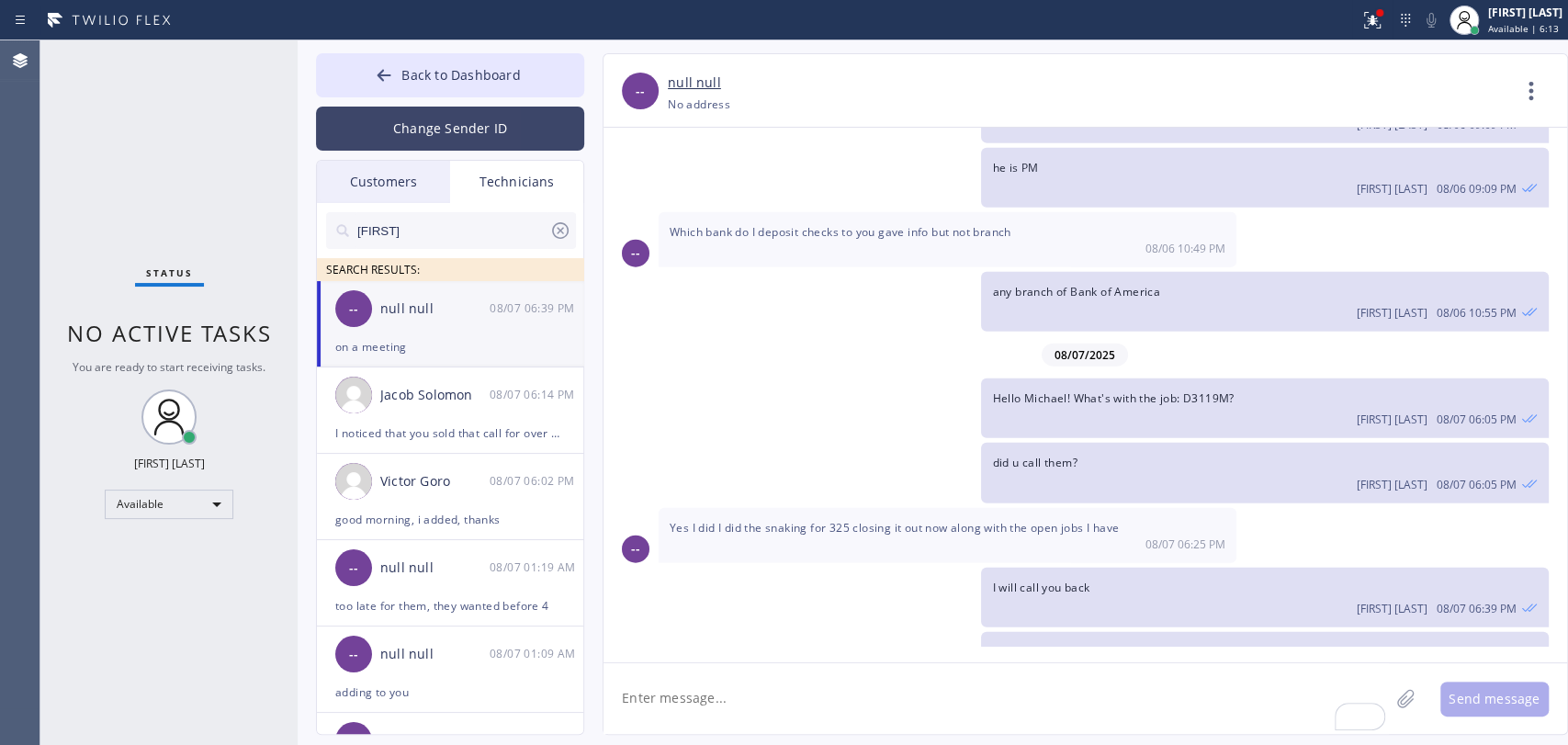 drag, startPoint x: 464, startPoint y: 71, endPoint x: 528, endPoint y: 123, distance: 82.46211 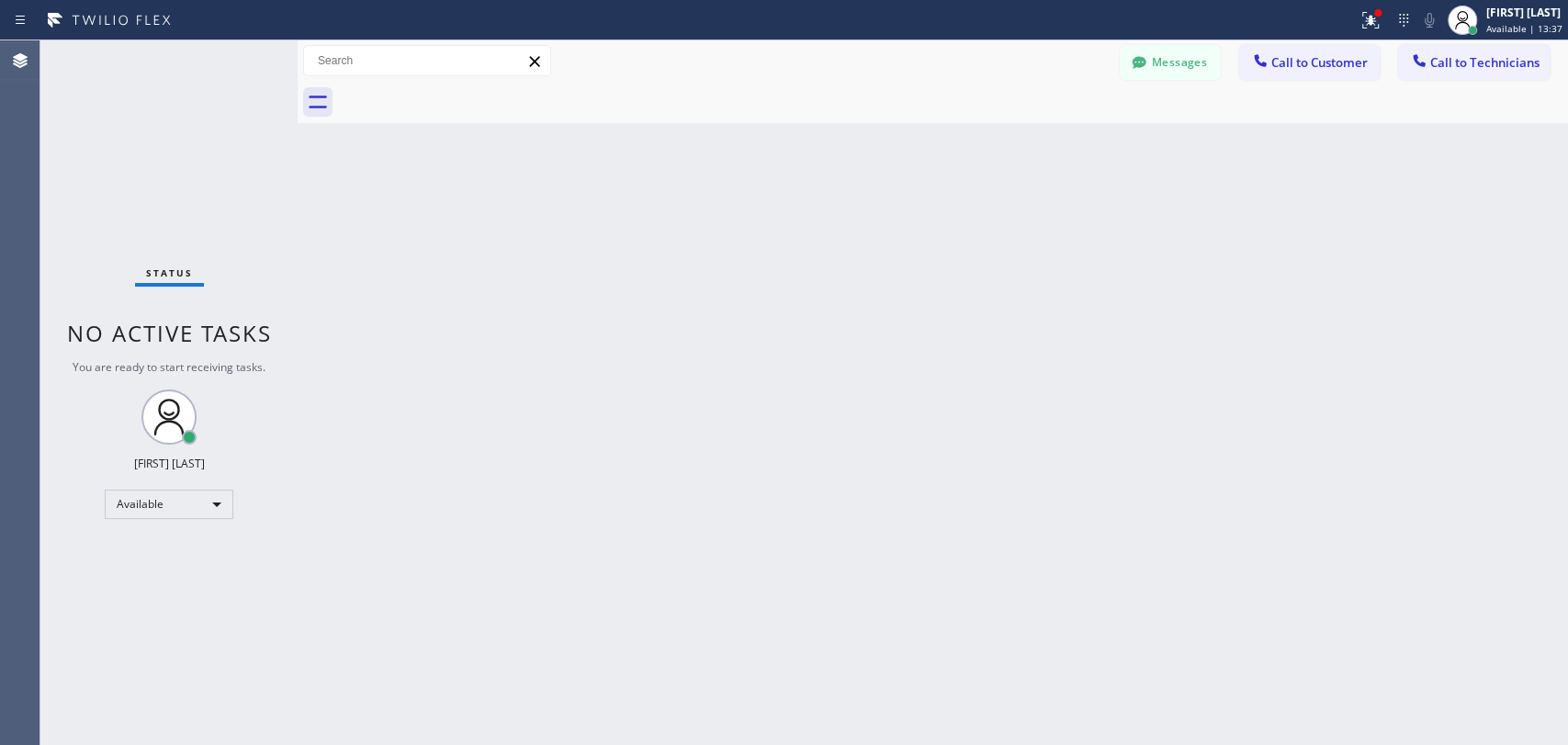 click on "Back to Dashboard Change Sender ID Customers Technicians SF [LAST] [FIRST] [DATE] [TIME] I'm sorry for that. That's a new feature we are testing currently, calls from returning customers go to the dispatcher to help customers faster, but since your initial appointment was for electrical service, it got transferred to them. I will ask my dispatcher to call you shortly AG [FIRST] [LAST] [DATE] [TIME] Good morning! Thank you for letting me know HM [FIRST] [LAST] [DATE] [TIME] We received the payment, thank you! FB [FIRST] [LAST] [DATE] [TIME] Hello [FIRST], thank you for letting us know CL [FIRST] [LAST] [DATE] [TIME] We received the payment, thank you! JL [FIRST] [LAST] [DATE] [TIME] I sent the estimate to the corporation, they will take the decision. AN [FIRST] [LAST] [DATE] [TIME] Hi our budget is $7000 for connecting to the water and sewer line with labor and materials JC [FIRST] [LAST] [DATE] [TIME] AZ [FIRST] [LAST] [DATE] [TIME] AD [FIRST] [LAST] [DATE] [TIME] JO [FIRST] [LAST] [DATE] [TIME] CS SO JP AA" at bounding box center (932, 392) 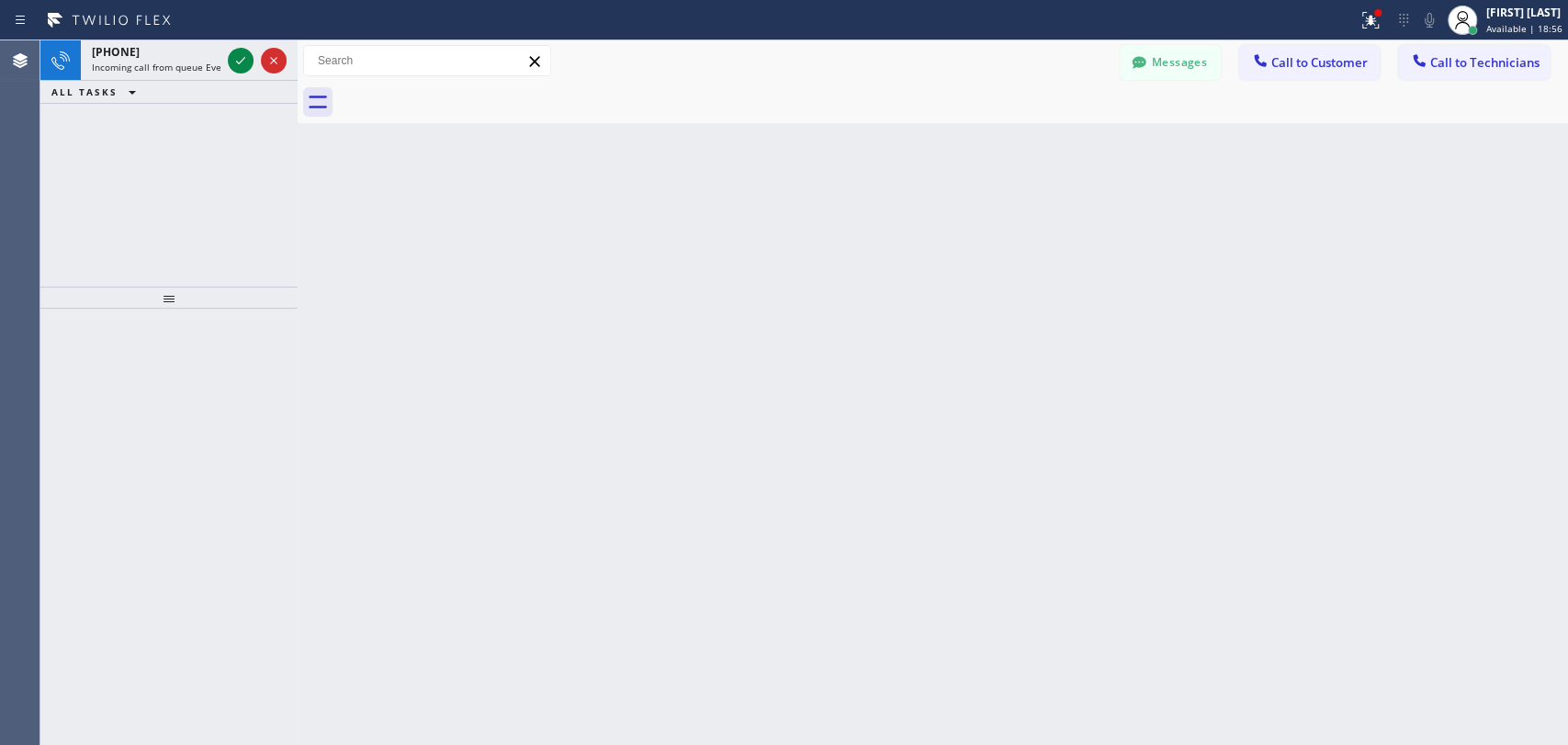 drag, startPoint x: 1521, startPoint y: 16, endPoint x: 1427, endPoint y: 107, distance: 130.83195 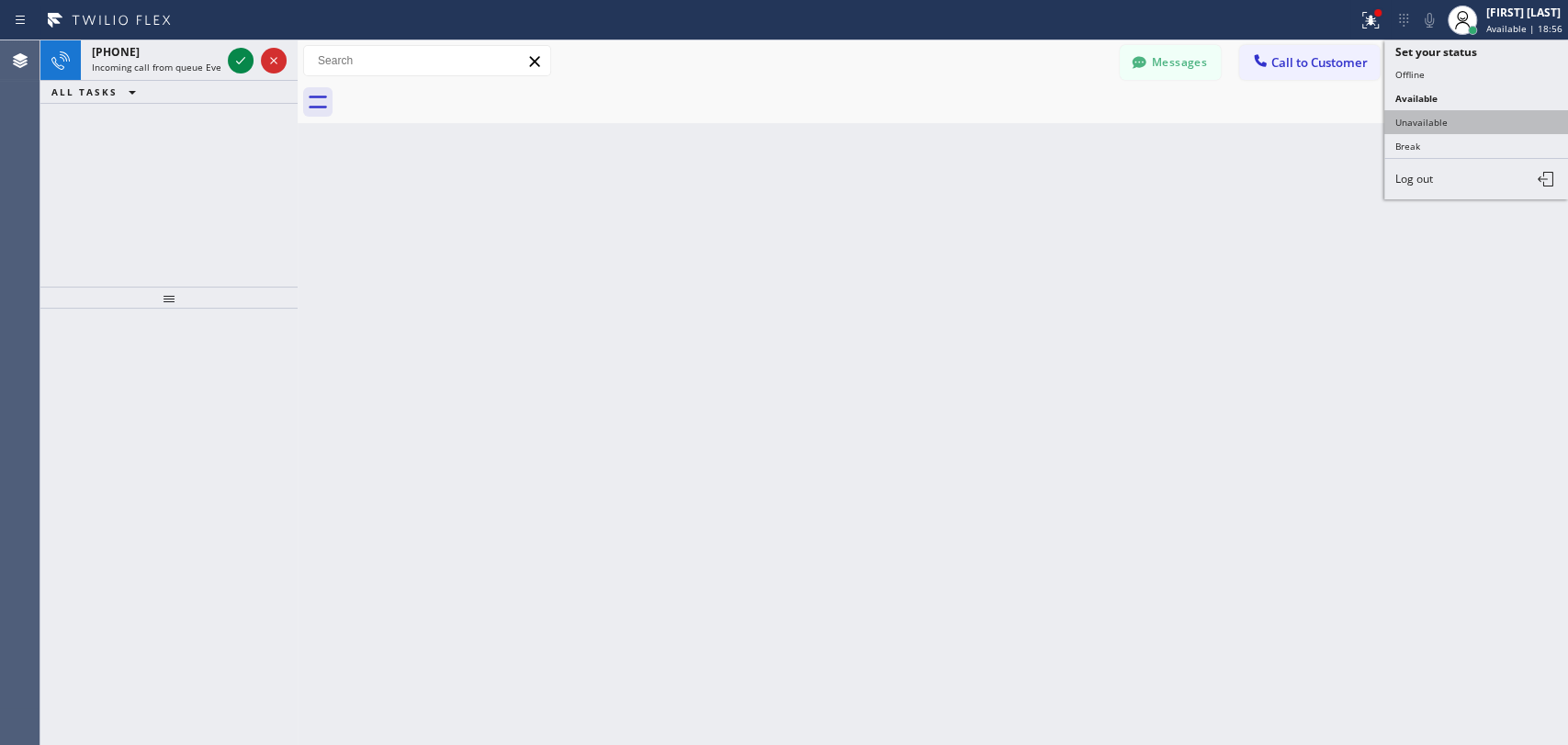click on "Unavailable" at bounding box center [1476, 122] 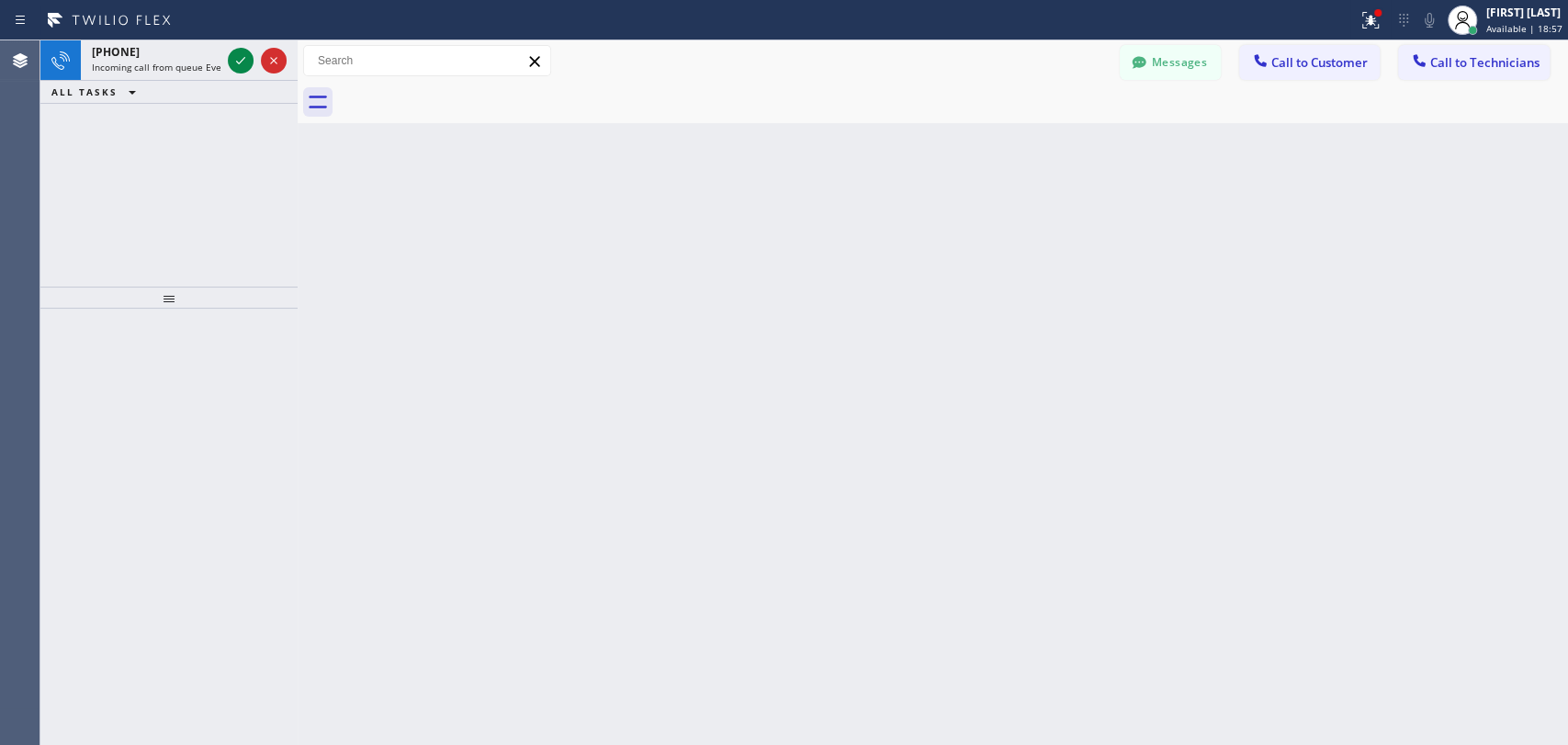click on "Back to Dashboard Change Sender ID Customers Technicians SF [LAST] [FIRST] [DATE] [TIME] I'm sorry for that. That's a new feature we are testing currently, calls from returning customers go to the dispatcher to help customers faster, but since your initial appointment was for electrical service, it got transferred to them. I will ask my dispatcher to call you shortly AG [FIRST] [LAST] [DATE] [TIME] Good morning! Thank you for letting me know HM [FIRST] [LAST] [DATE] [TIME] We received the payment, thank you! FB [FIRST] [LAST] [DATE] [TIME] Hello [FIRST], thank you for letting us know CL [FIRST] [LAST] [DATE] [TIME] We received the payment, thank you! JL [FIRST] [LAST] [DATE] [TIME] I sent the estimate to the corporation, they will take the decision. AN [FIRST] [LAST] [DATE] [TIME] Hi our budget is $7000 for connecting to the water and sewer line with labor and materials JC [FIRST] [LAST] [DATE] [TIME] AZ [FIRST] [LAST] [DATE] [TIME] AD [FIRST] [LAST] [DATE] [TIME] JO [FIRST] [LAST] [DATE] [TIME] CS SO JP AA" at bounding box center [932, 392] 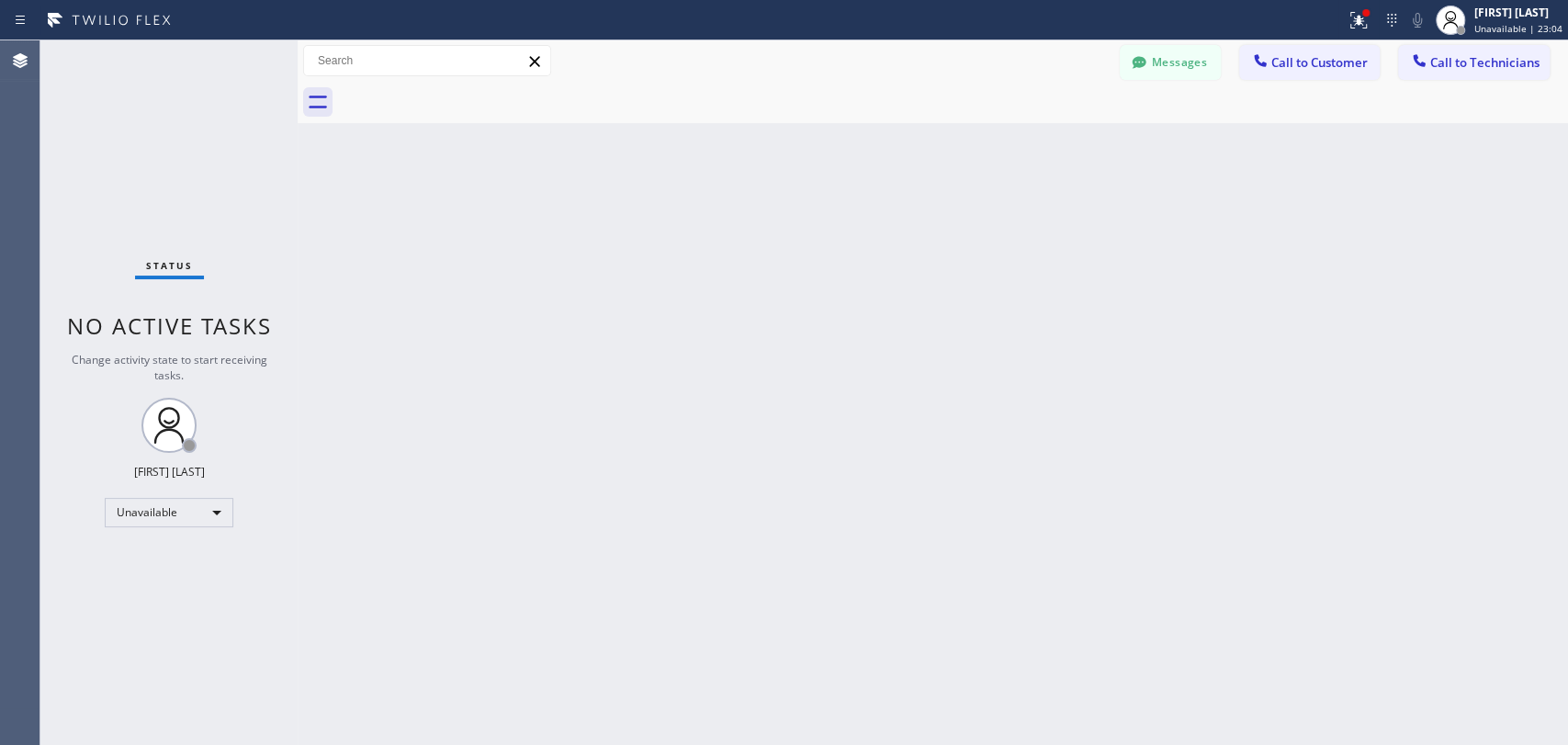 click on "Back to Dashboard Change Sender ID Customers Technicians SF [LAST] [FIRST] [DATE] [TIME] I'm sorry for that. That's a new feature we are testing currently, calls from returning customers go to the dispatcher to help customers faster, but since your initial appointment was for electrical service, it got transferred to them. I will ask my dispatcher to call you shortly AG [FIRST] [LAST] [DATE] [TIME] Good morning! Thank you for letting me know HM [FIRST] [LAST] [DATE] [TIME] We received the payment, thank you! FB [FIRST] [LAST] [DATE] [TIME] Hello [FIRST], thank you for letting us know CL [FIRST] [LAST] [DATE] [TIME] We received the payment, thank you! JL [FIRST] [LAST] [DATE] [TIME] I sent the estimate to the corporation, they will take the decision. AN [FIRST] [LAST] [DATE] [TIME] Hi our budget is $7000 for connecting to the water and sewer line with labor and materials JC [FIRST] [LAST] [DATE] [TIME] AZ [FIRST] [LAST] [DATE] [TIME] AD [FIRST] [LAST] [DATE] [TIME] JO [FIRST] [LAST] [DATE] [TIME] CS SO JP AA" at bounding box center (932, 392) 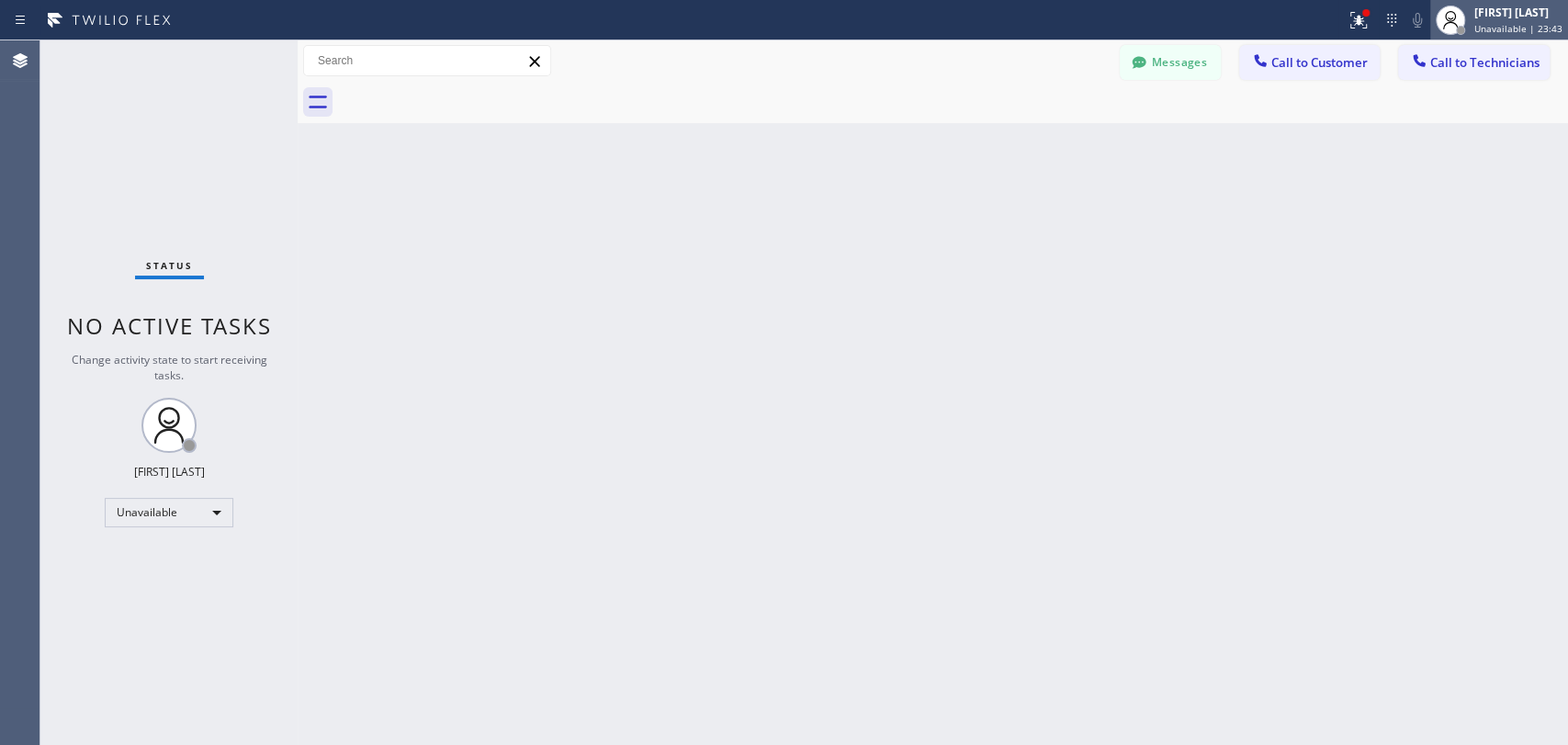 click on "[FIRST] [LAST] Unavailable | [TIME]" at bounding box center (1499, 20) 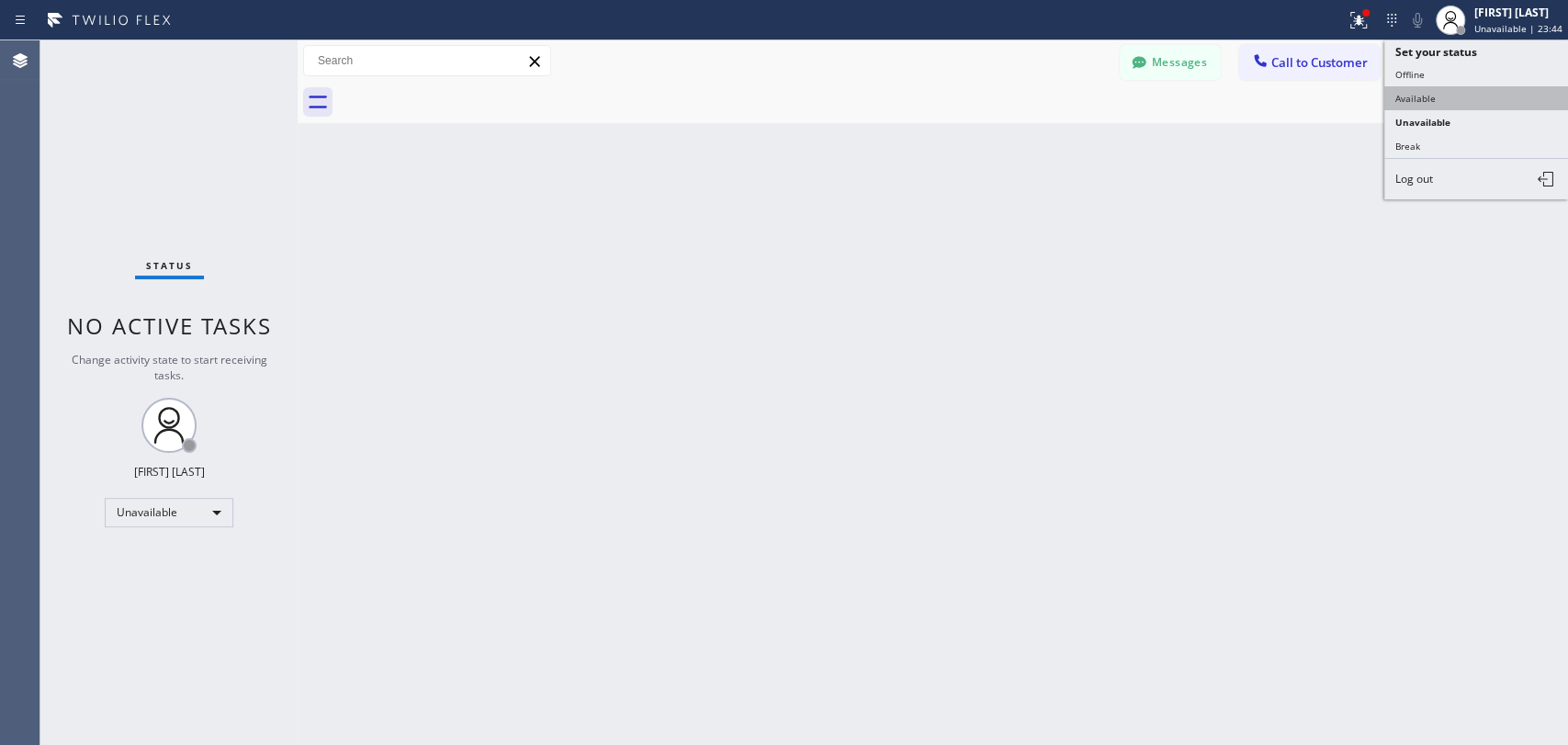 click on "Available" at bounding box center [1476, 98] 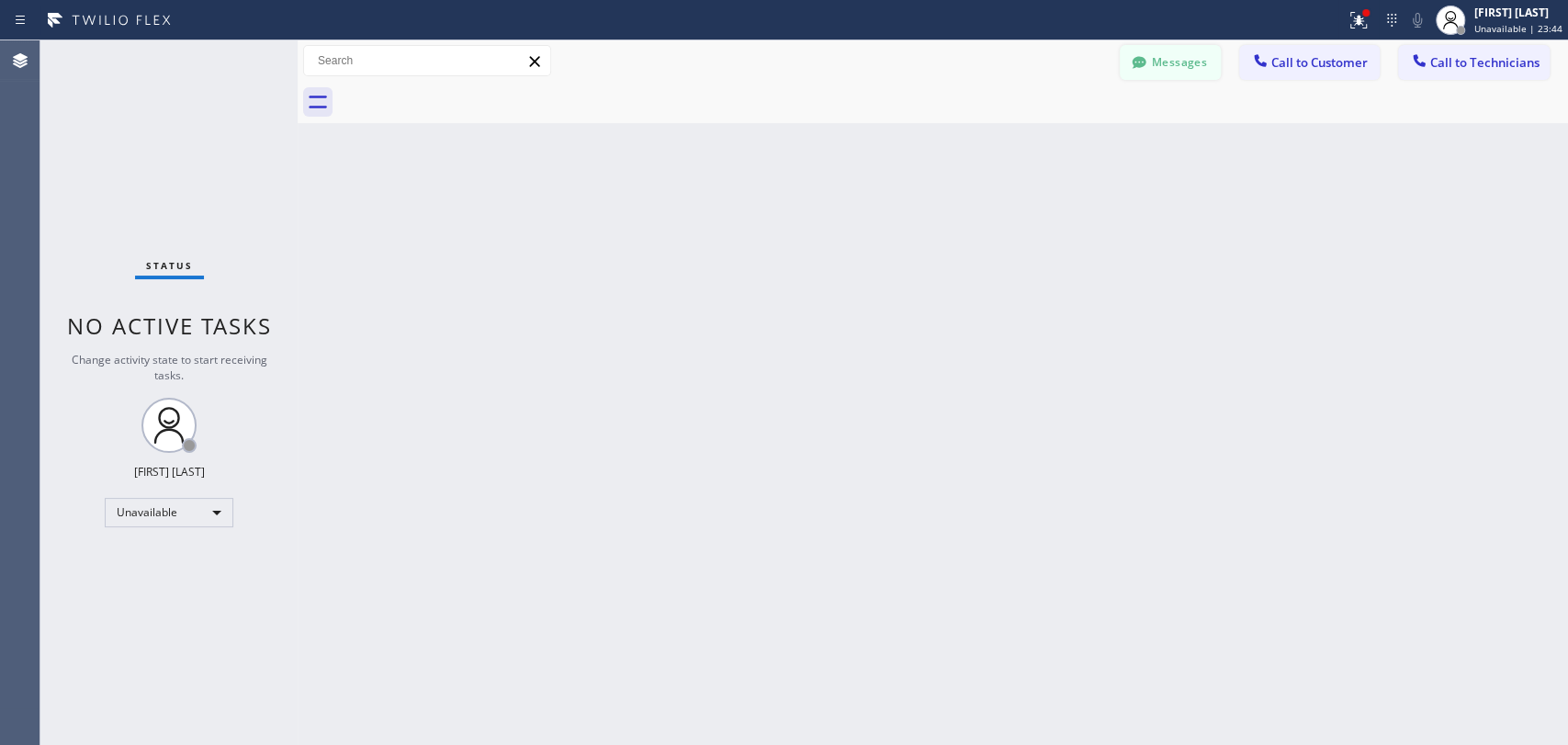 click on "Messages" at bounding box center [1170, 62] 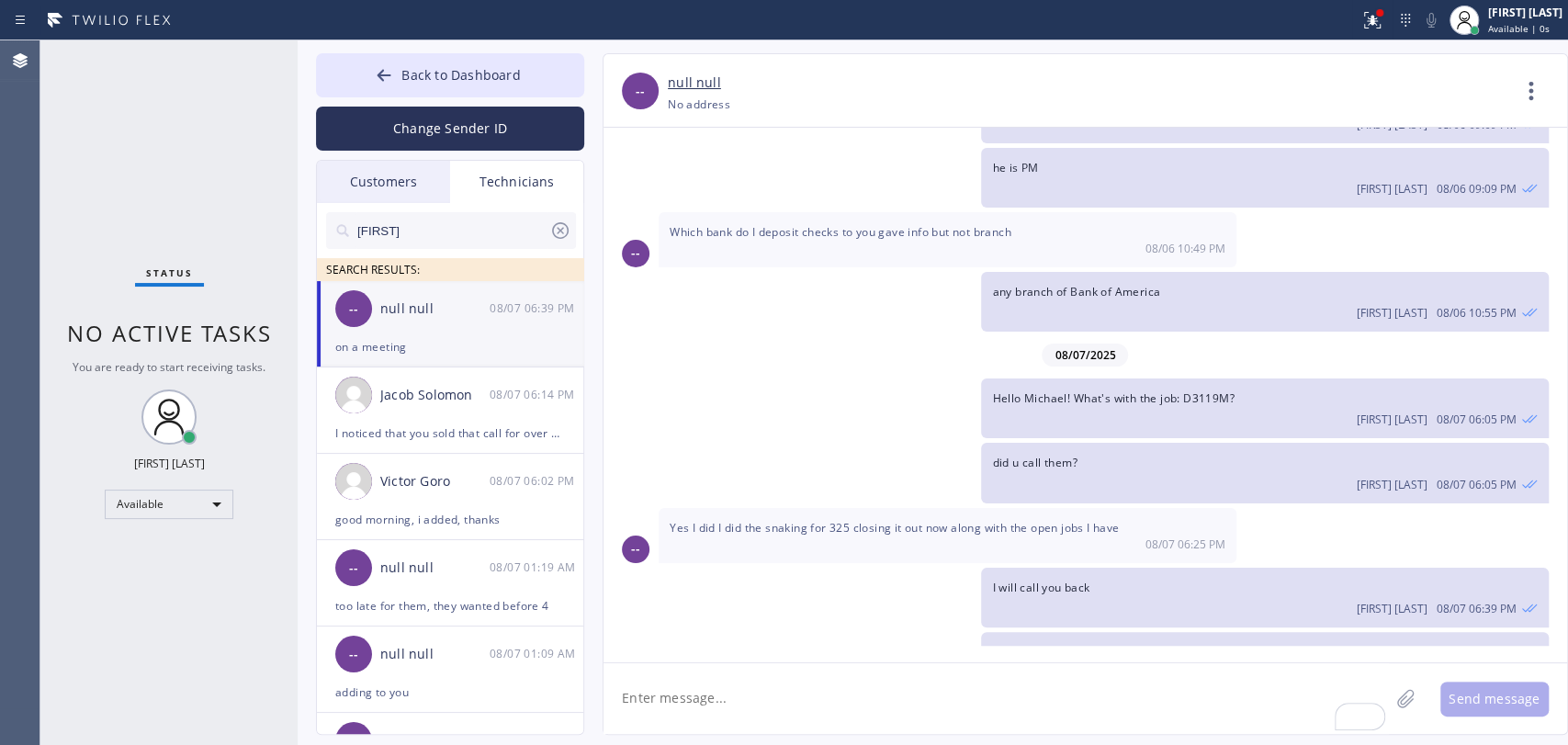click on "Status   No active tasks     You are ready to start receiving tasks.   Oleksiy  Dmitriev Available" at bounding box center [169, 392] 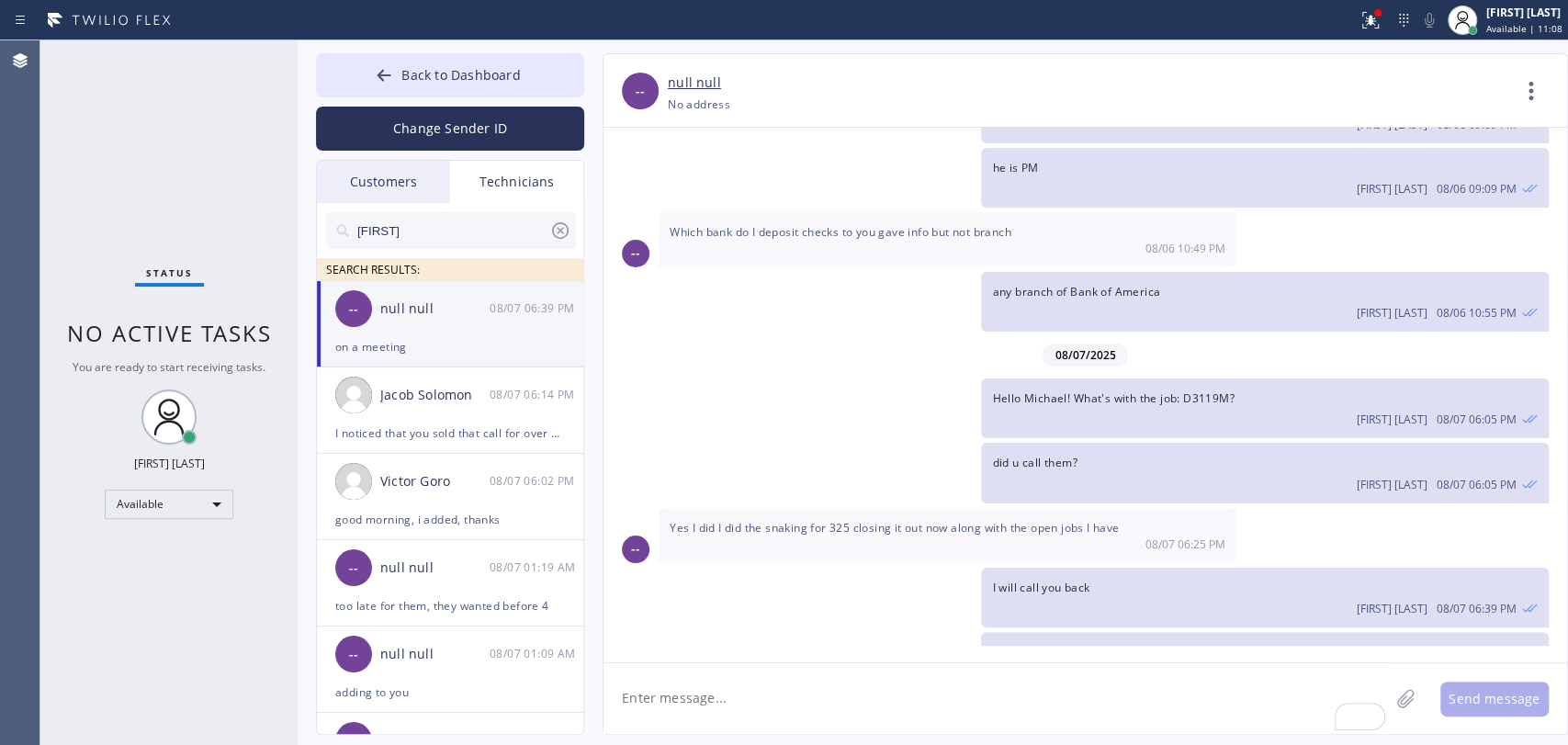 click on "Status   No active tasks     You are ready to start receiving tasks.   Oleksiy  Dmitriev Available" at bounding box center [169, 392] 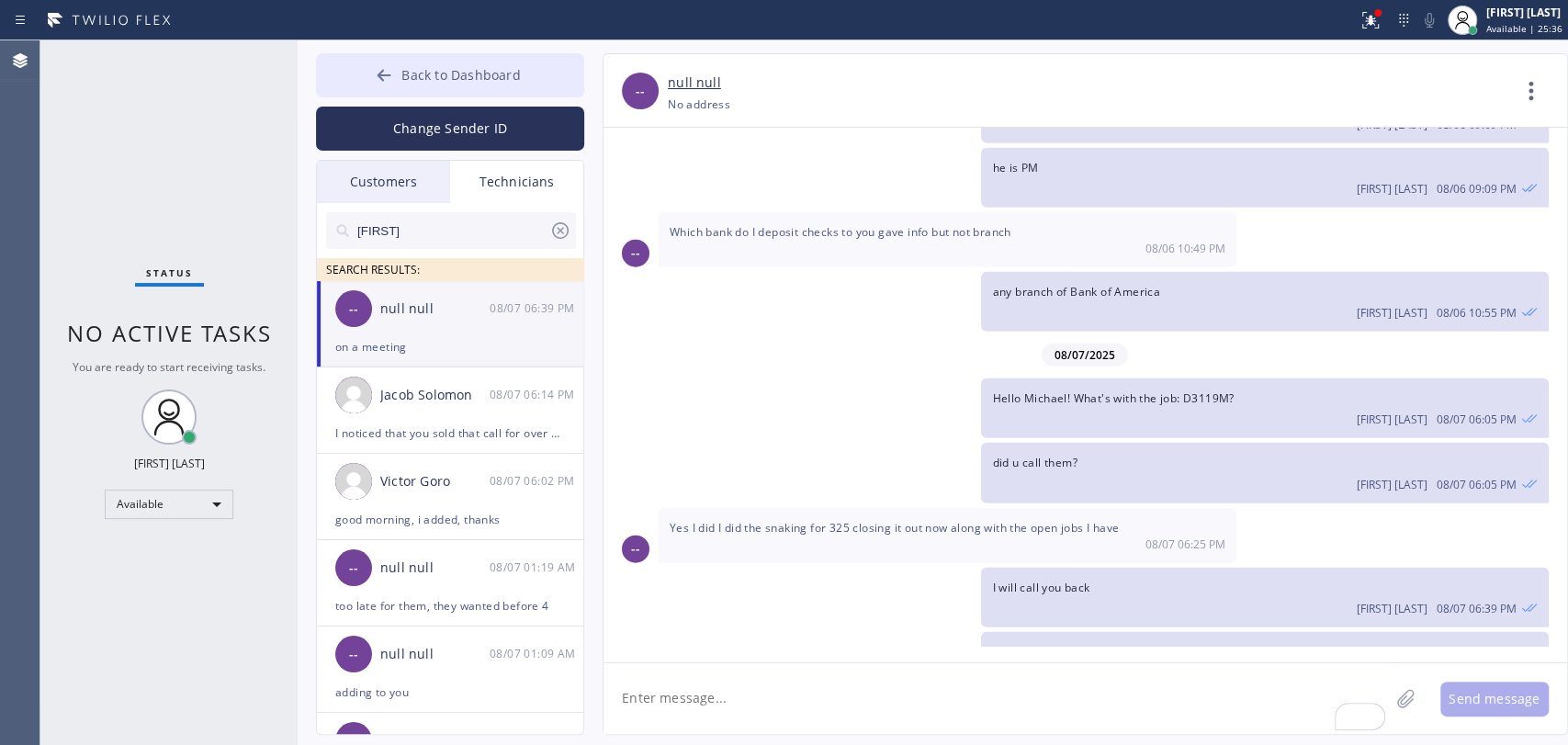 click on "Back to Dashboard" at bounding box center (450, 75) 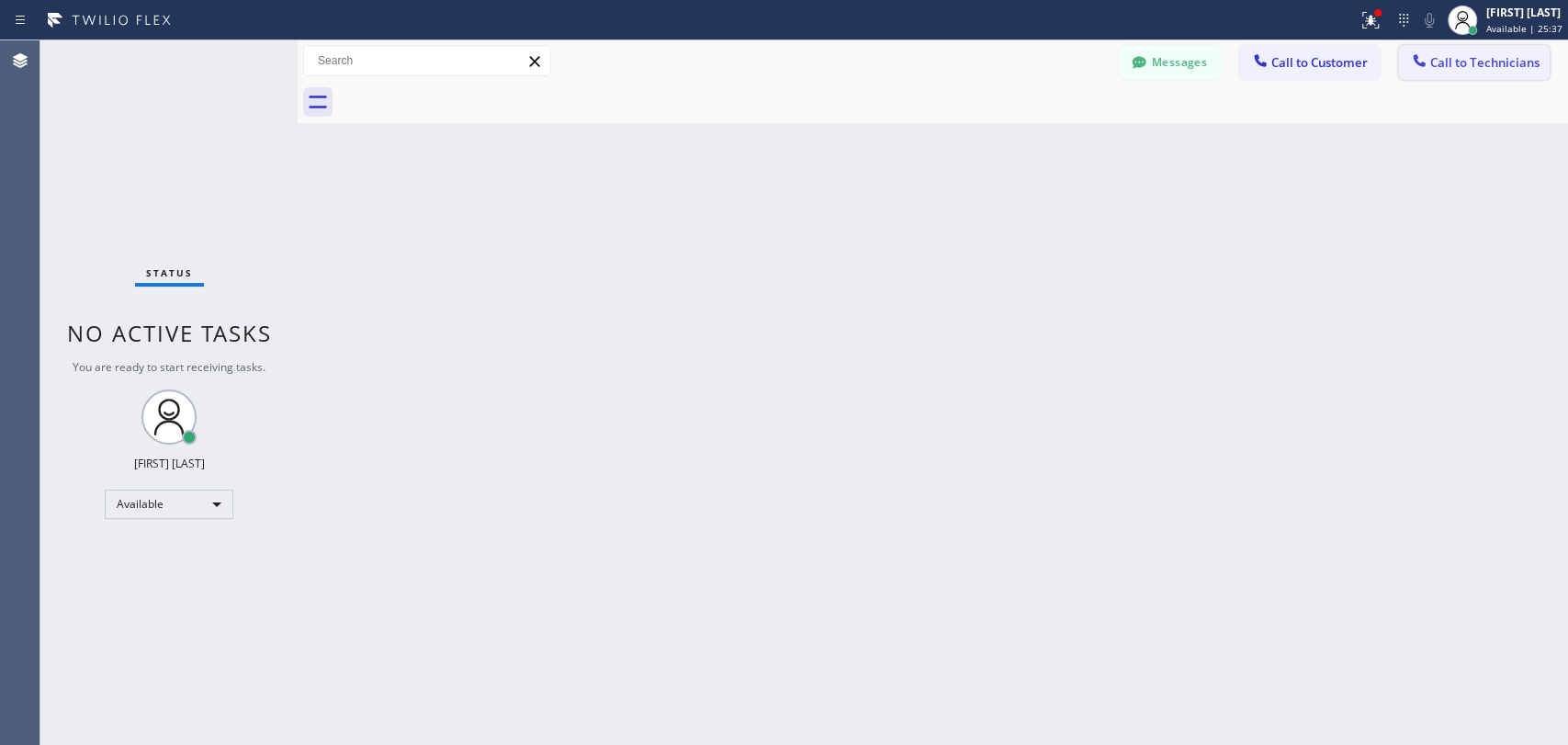 click on "Call to Technicians" at bounding box center (1473, 62) 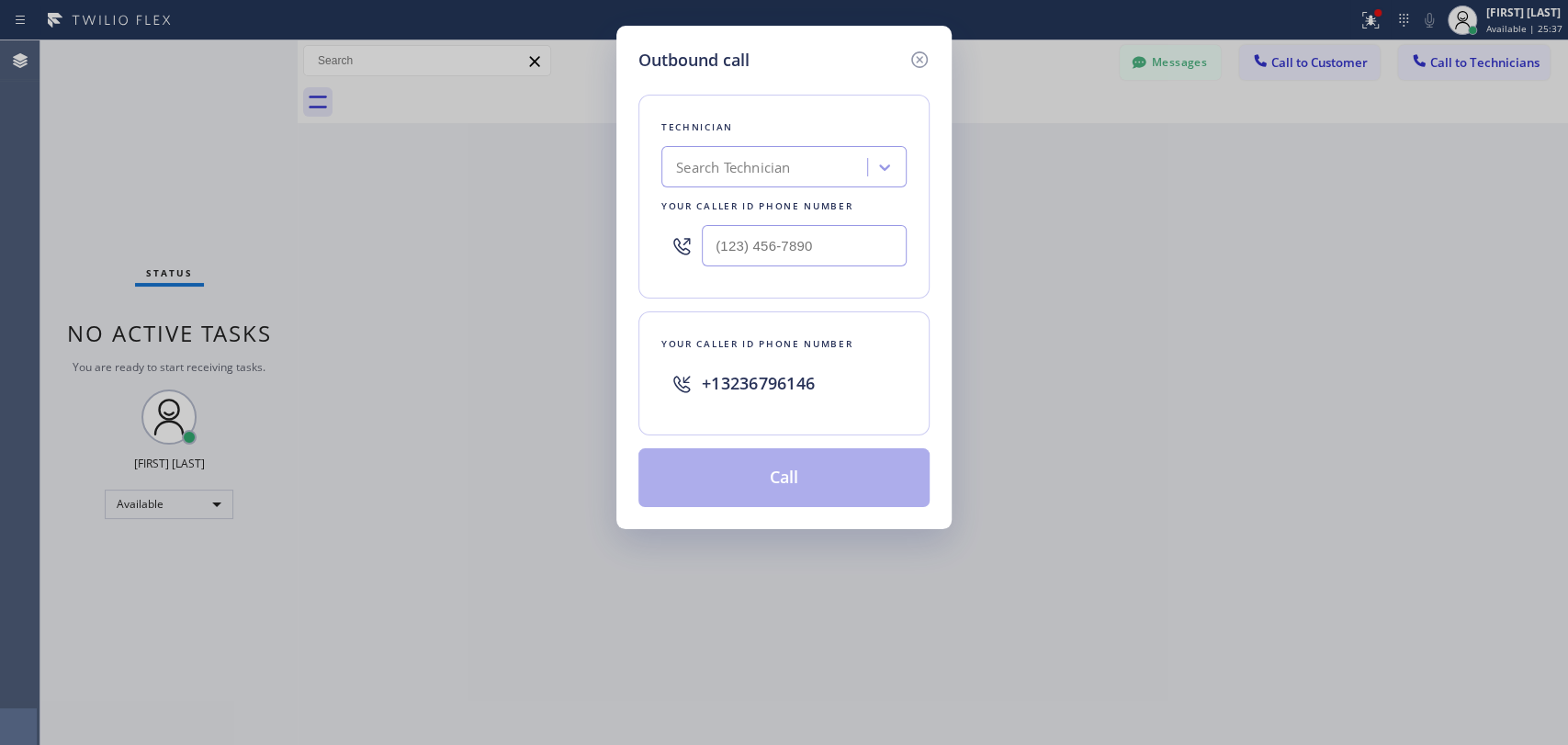 click on "Search Technician" at bounding box center (784, 166) 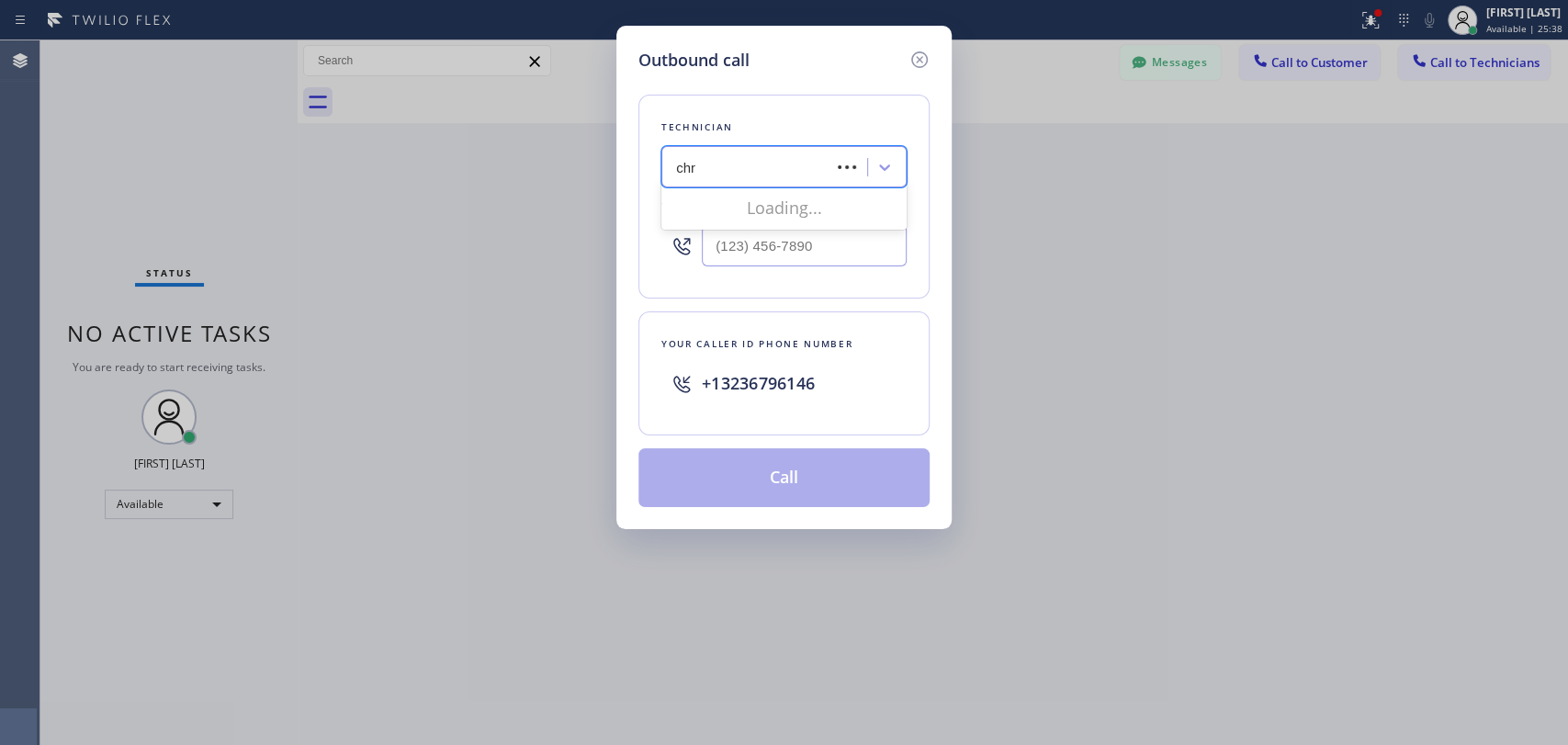 type on "chri" 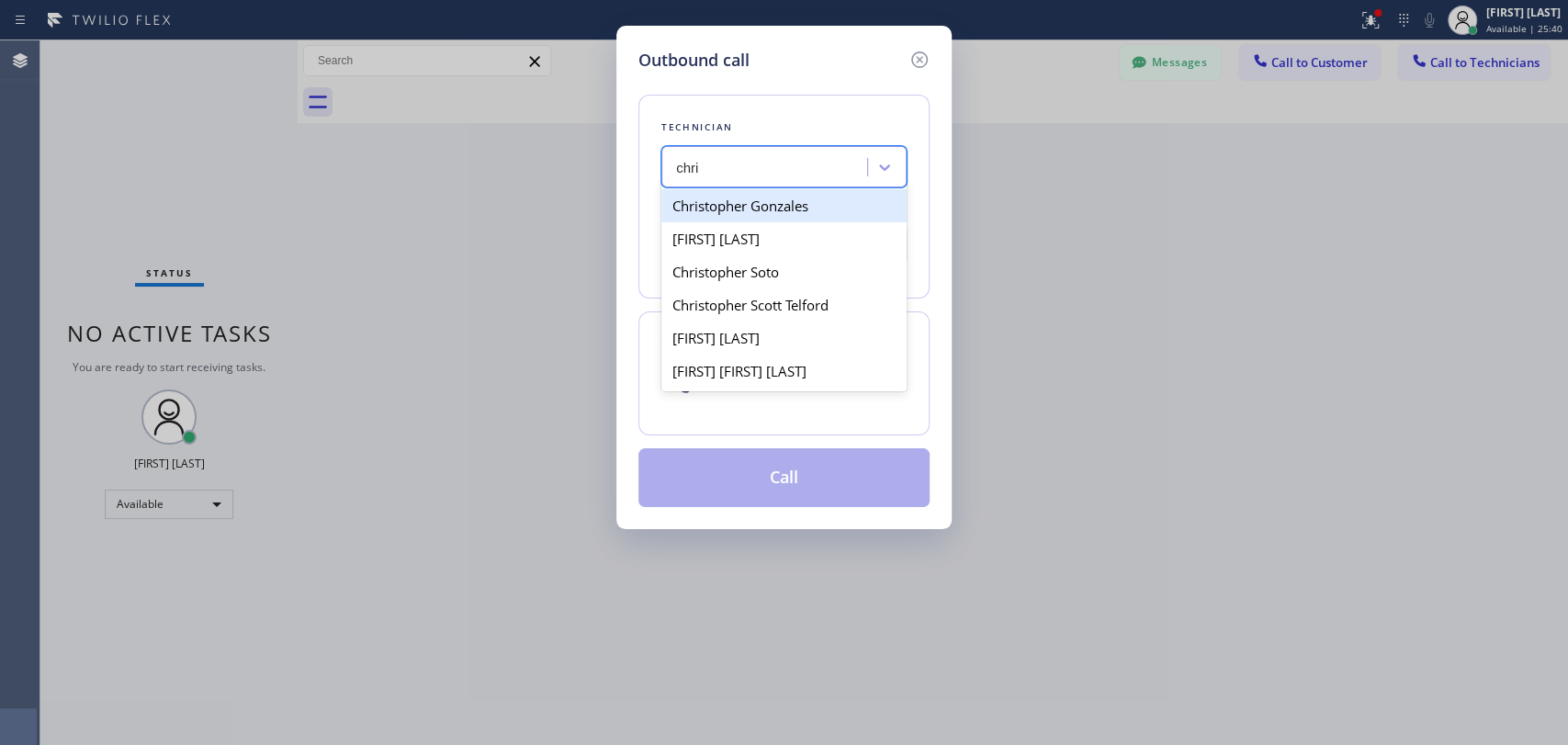 click on "Christopher Gonzales" at bounding box center [784, 206] 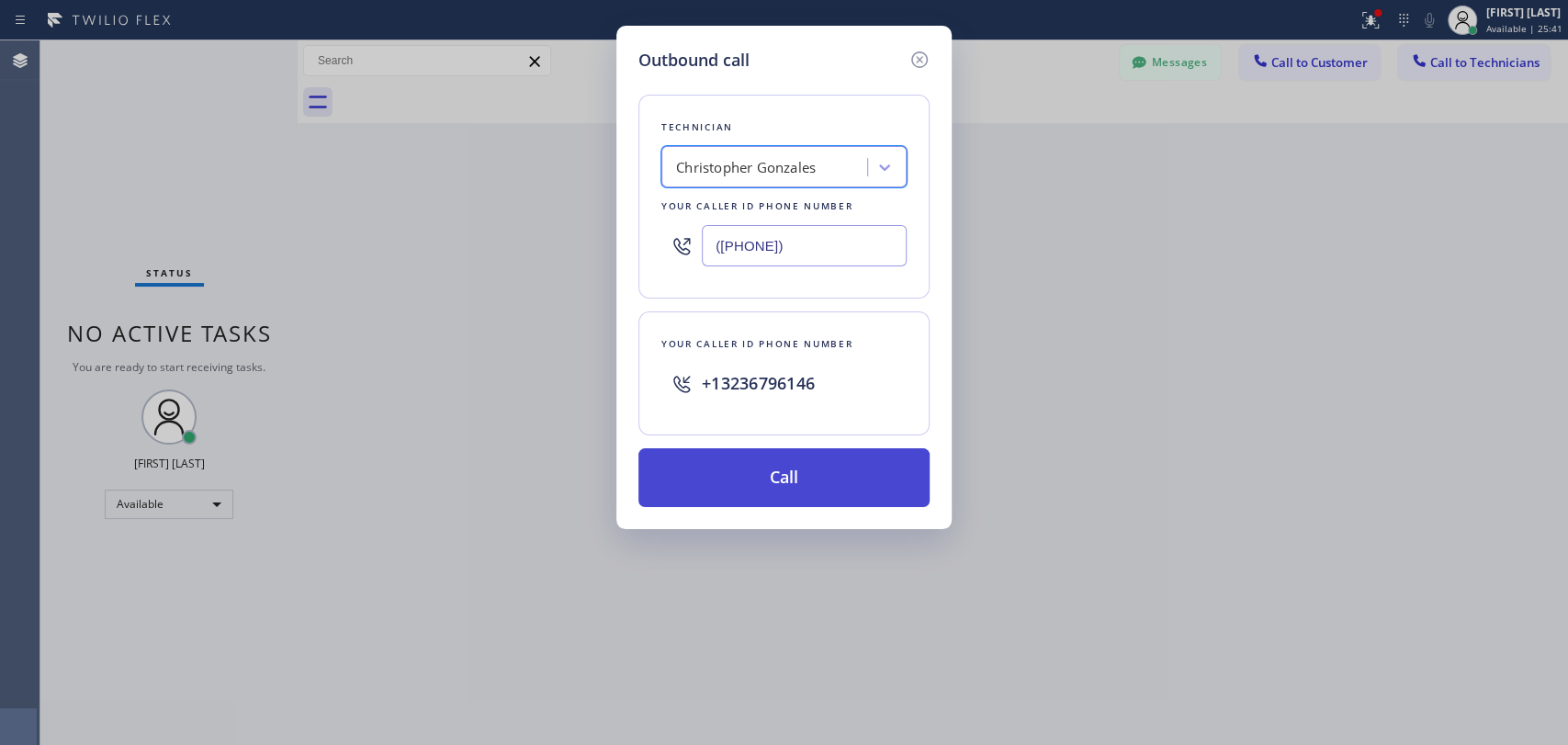 click on "Call" at bounding box center [784, 478] 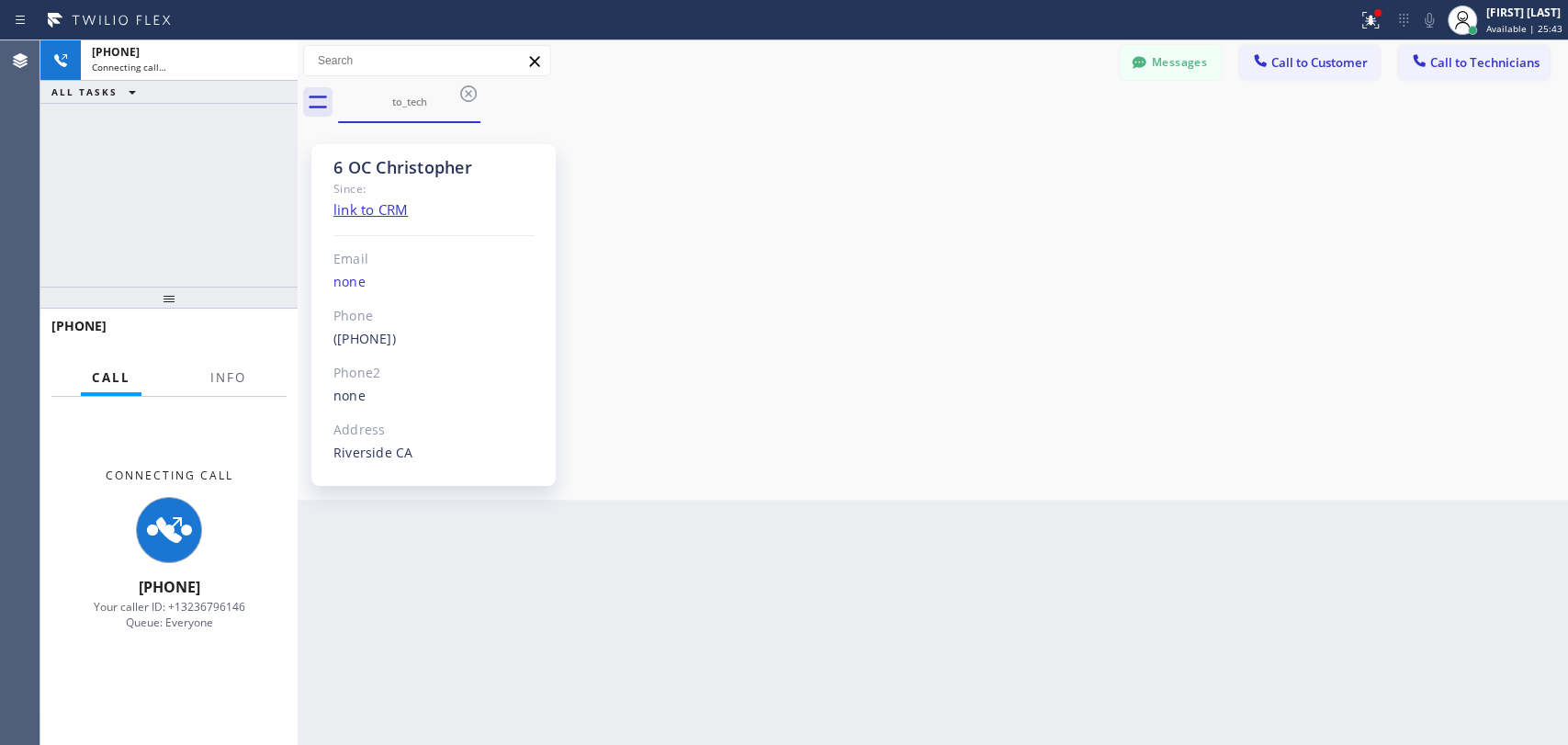 scroll, scrollTop: 18350, scrollLeft: 0, axis: vertical 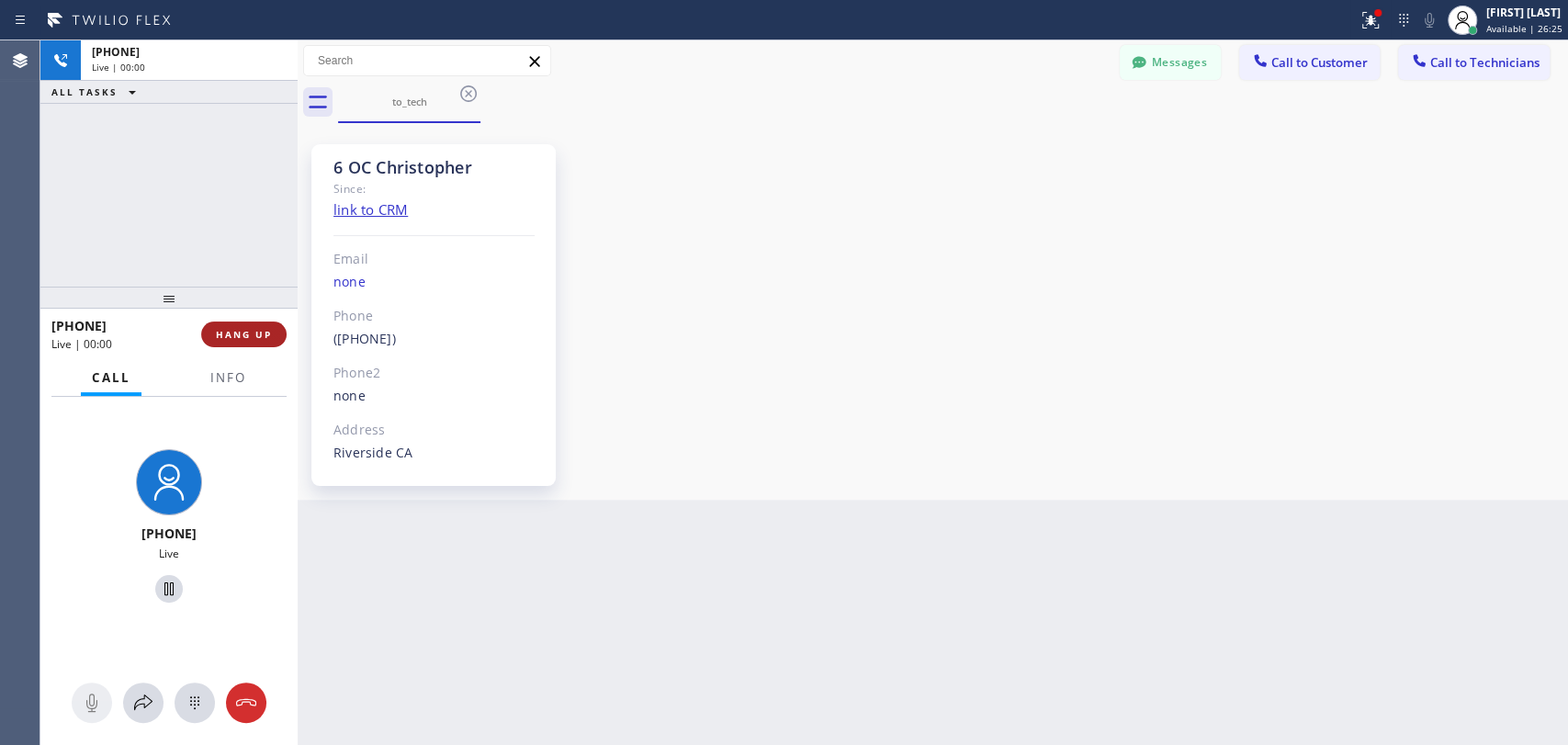 click on "HANG UP" at bounding box center [243, 334] 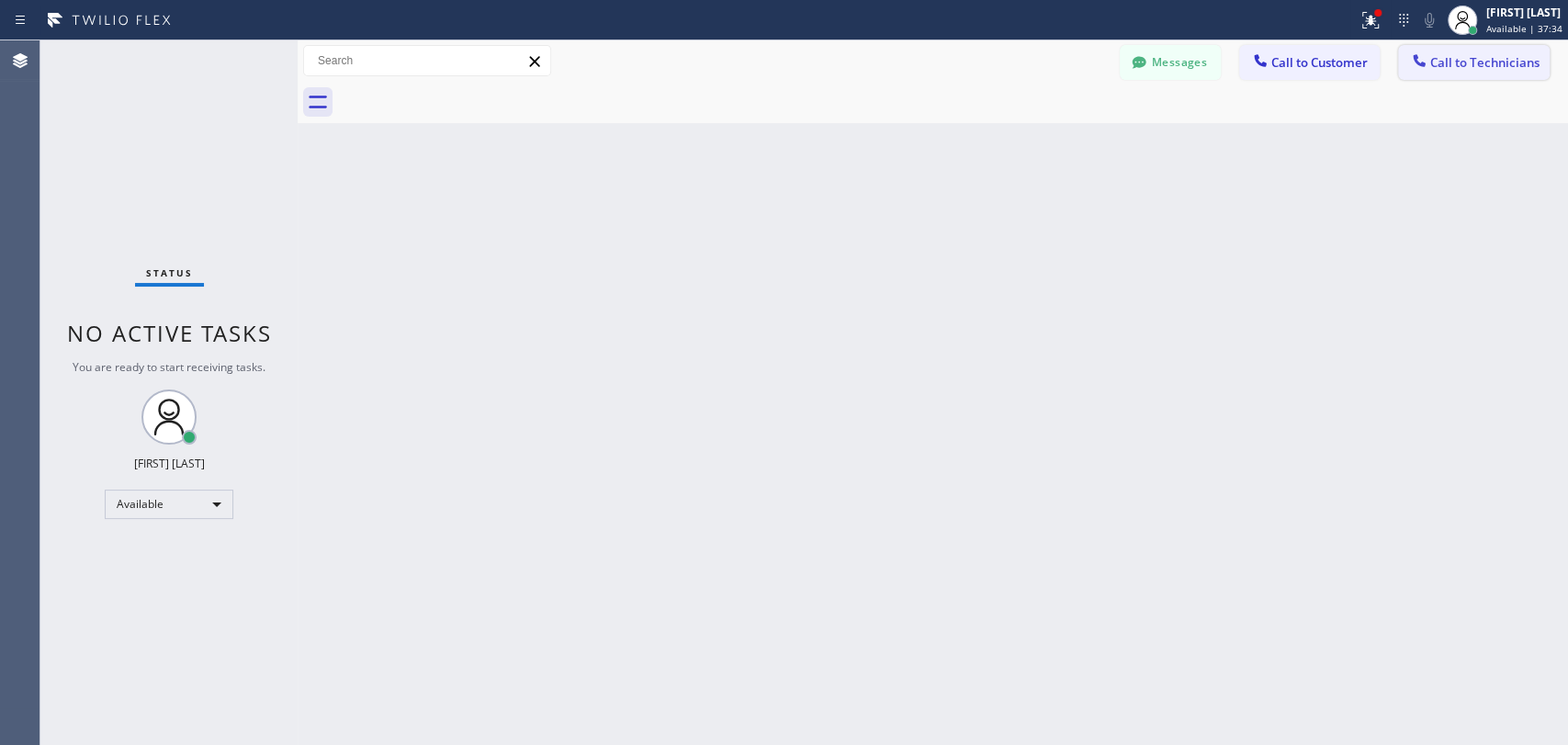 click on "Call to Technicians" at bounding box center (1484, 62) 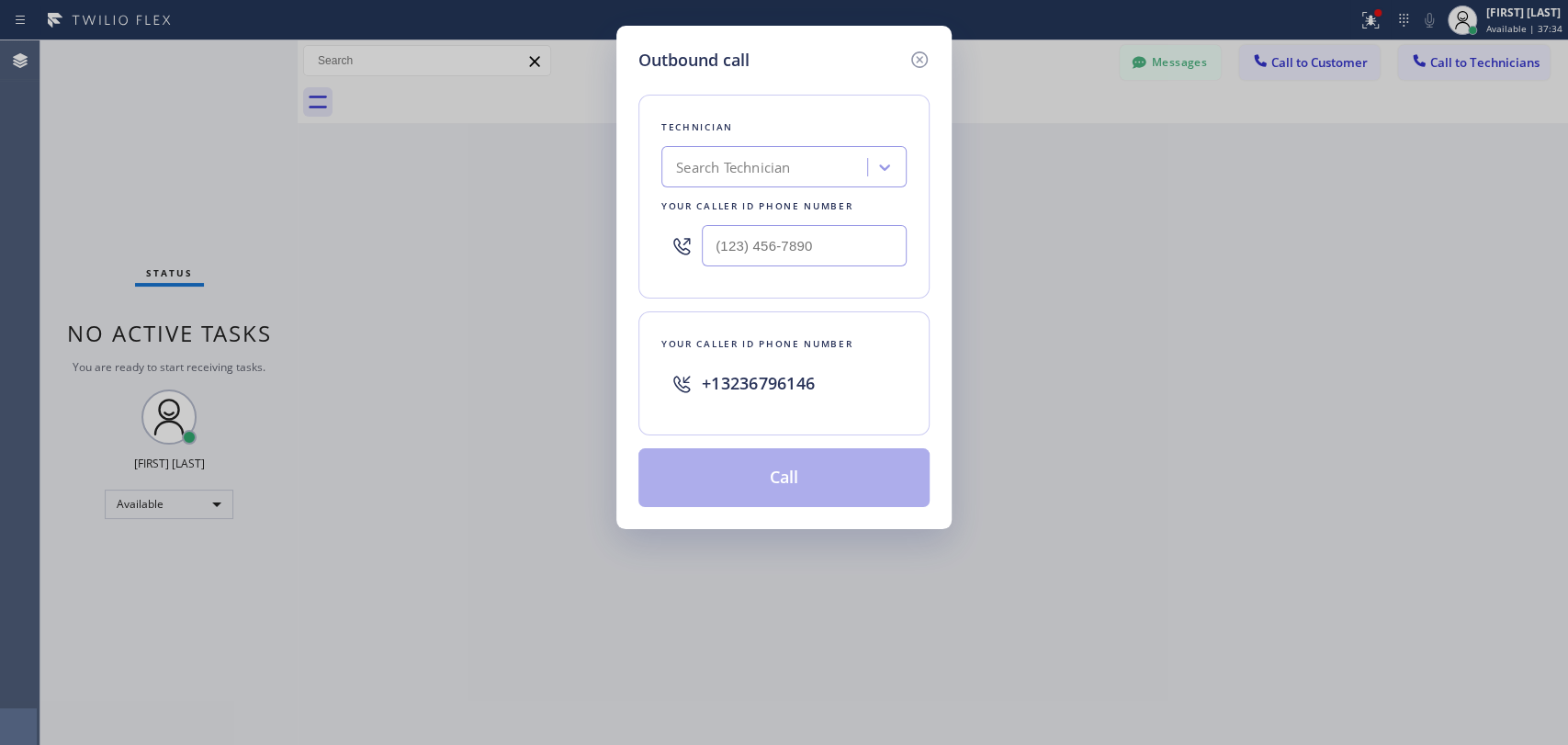 drag, startPoint x: 843, startPoint y: 167, endPoint x: 776, endPoint y: 141, distance: 71.86793 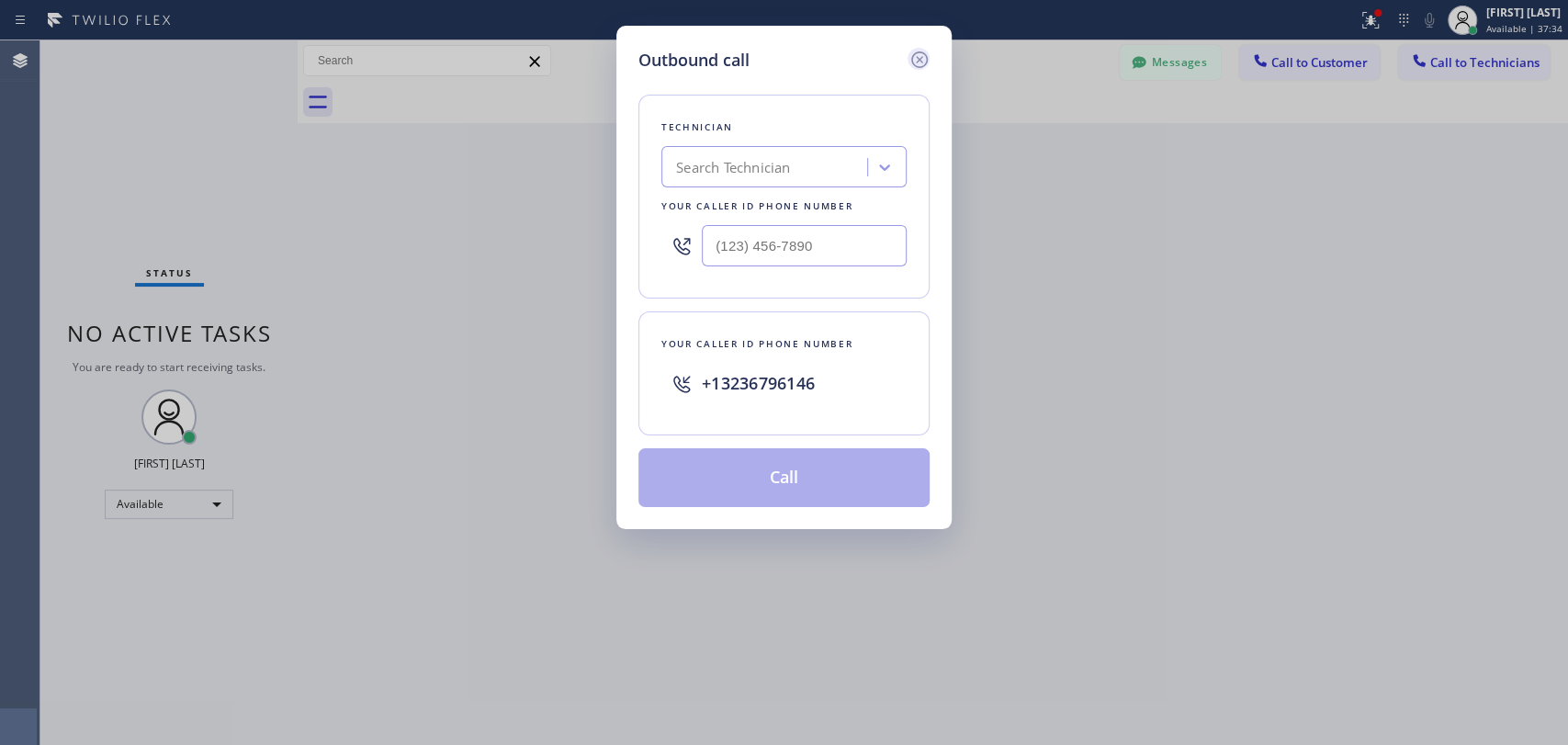drag, startPoint x: 944, startPoint y: 42, endPoint x: 920, endPoint y: 68, distance: 35.383612 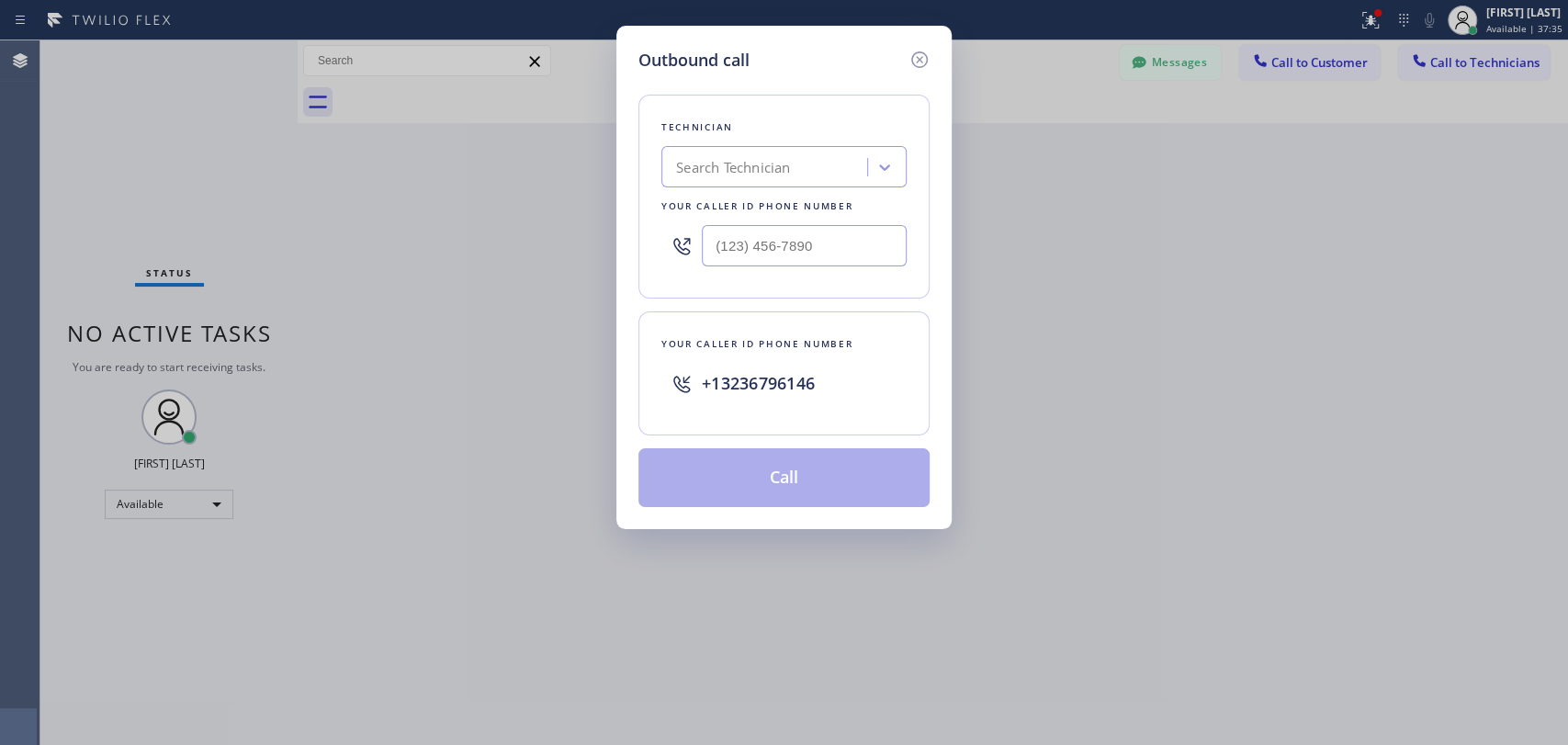 drag, startPoint x: 919, startPoint y: 68, endPoint x: 876, endPoint y: 1, distance: 79.61156 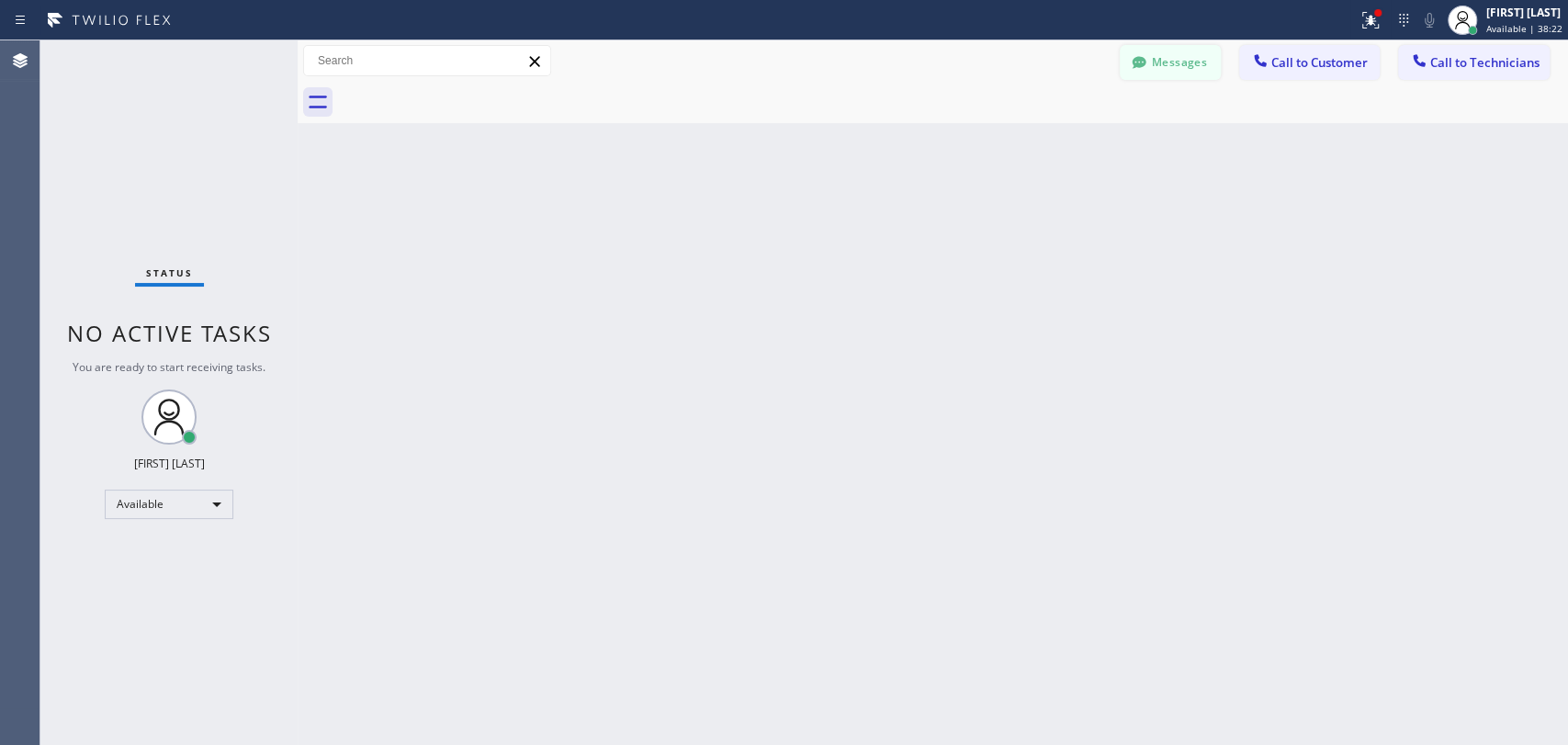 click on "Messages" at bounding box center (1170, 62) 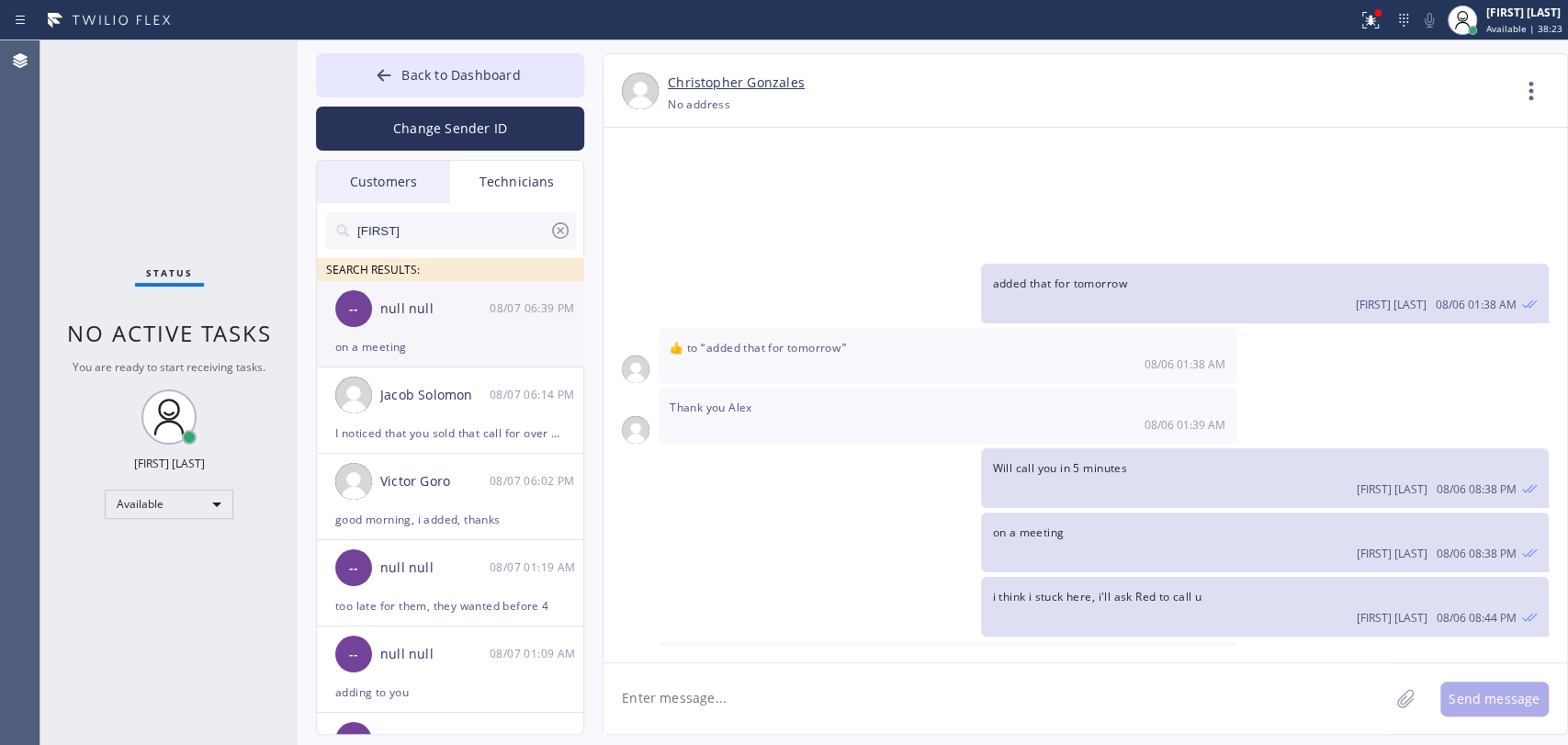 click on "-- null [LAST] [FIRST] [DATE] [TIME]" at bounding box center (451, 309) 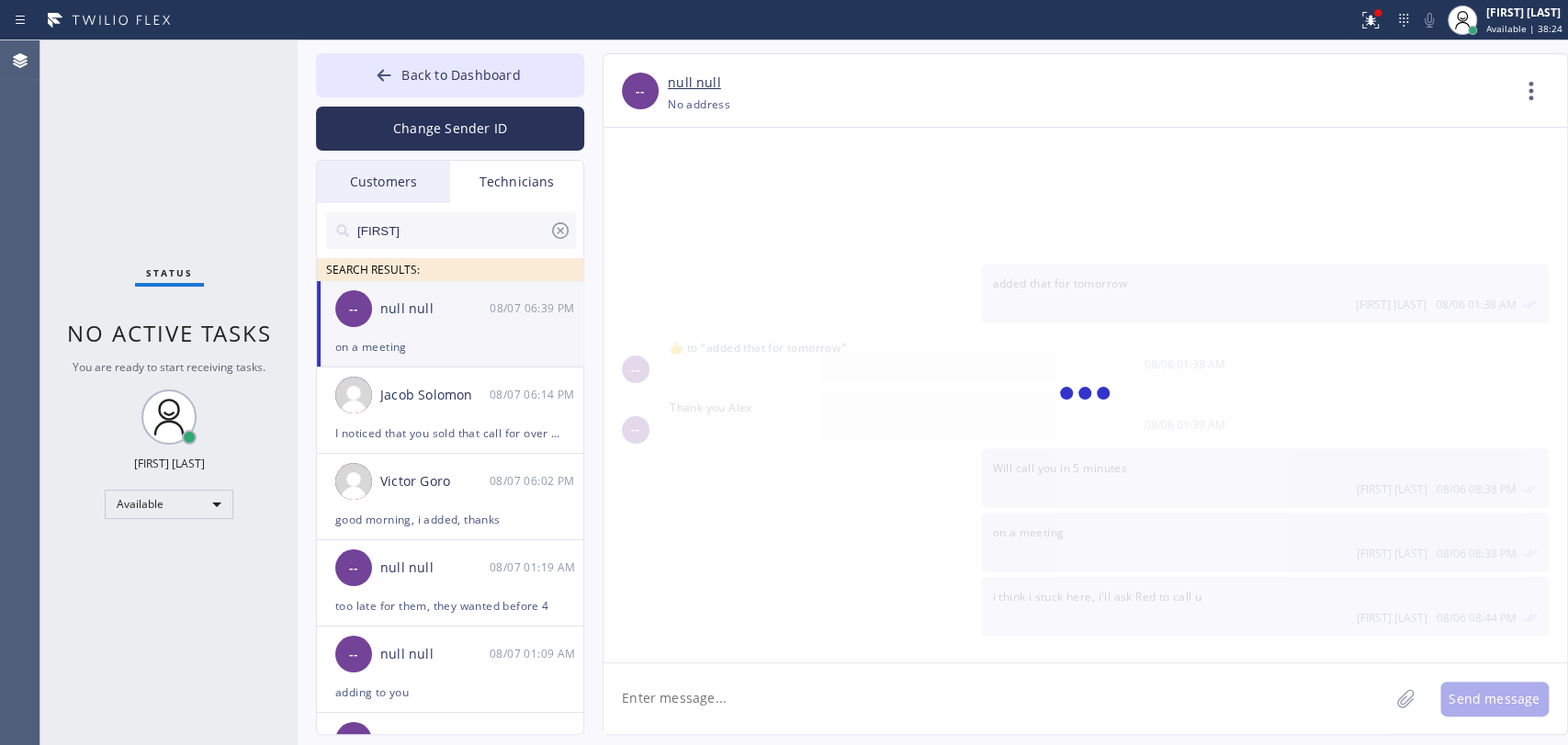 scroll, scrollTop: 2928, scrollLeft: 0, axis: vertical 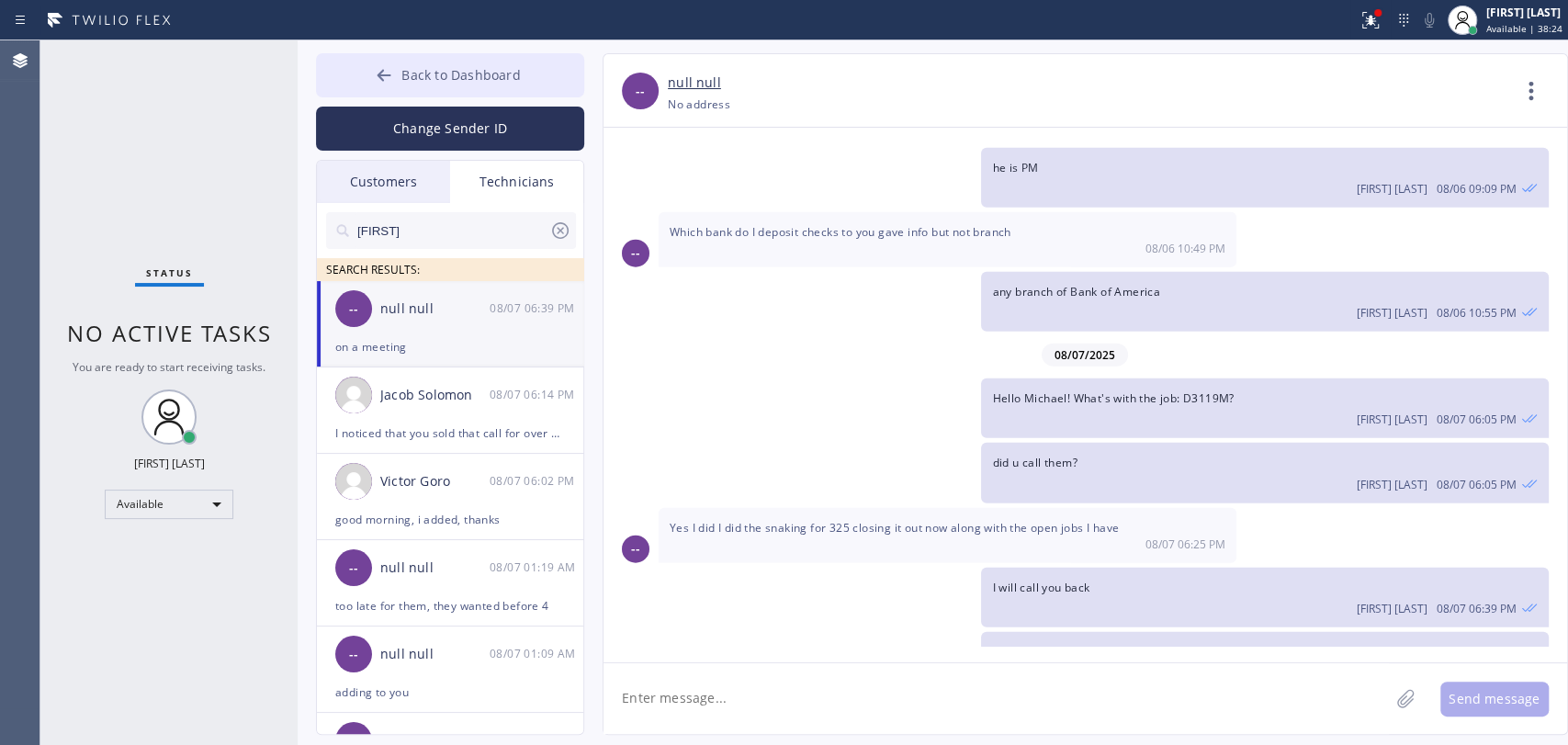 click on "Back to Dashboard" at bounding box center (460, 74) 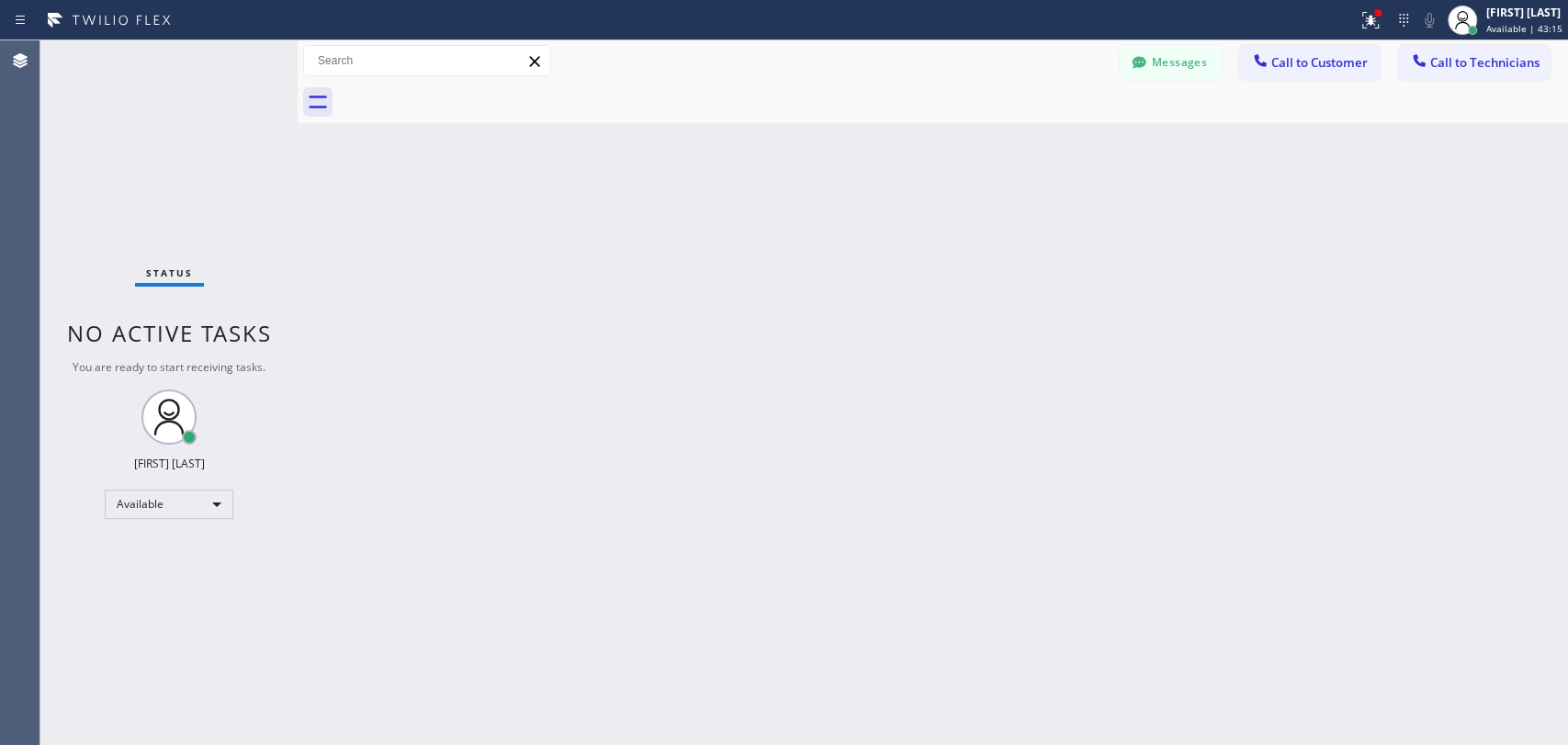 drag, startPoint x: 1528, startPoint y: 263, endPoint x: 1411, endPoint y: 266, distance: 117.03846 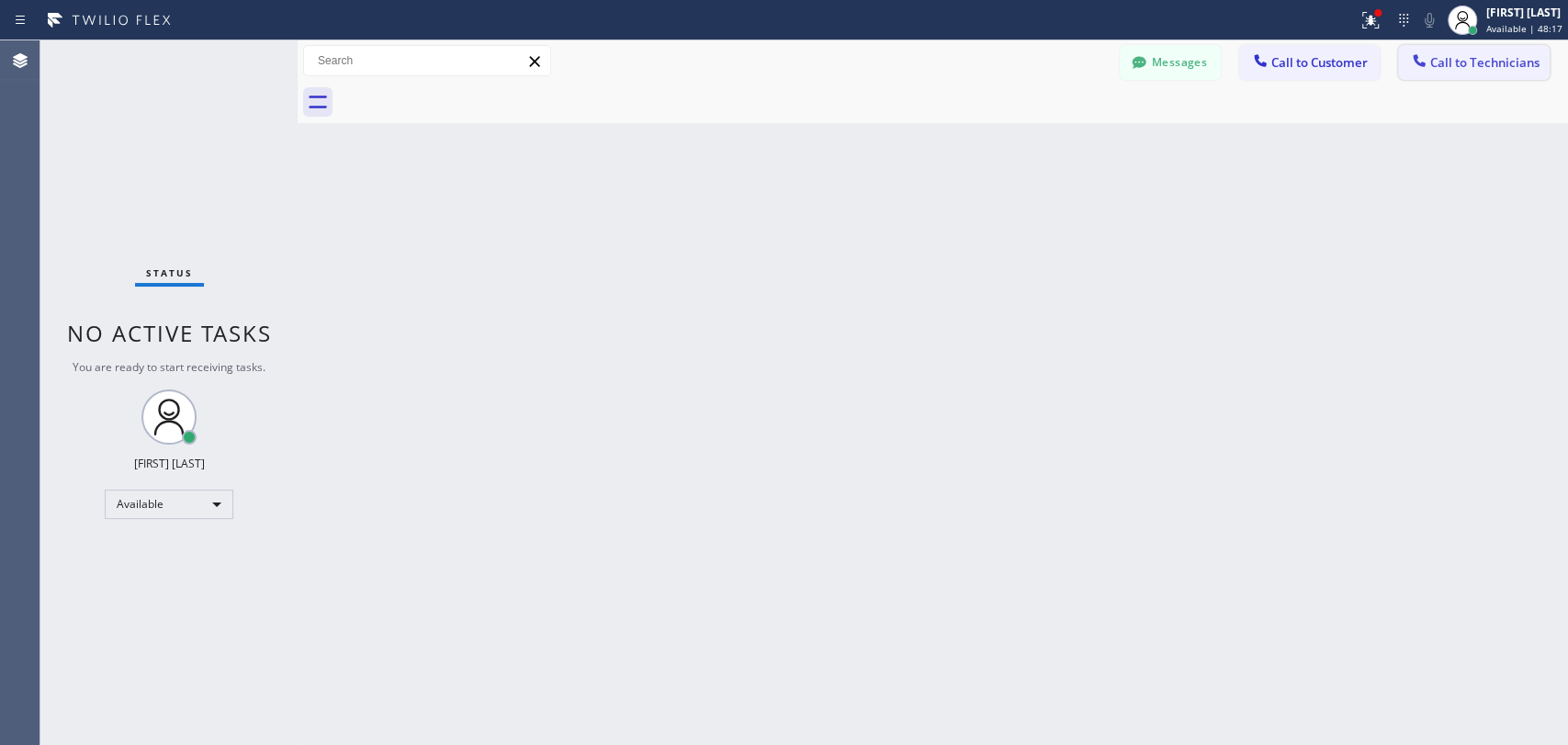 click at bounding box center (1419, 62) 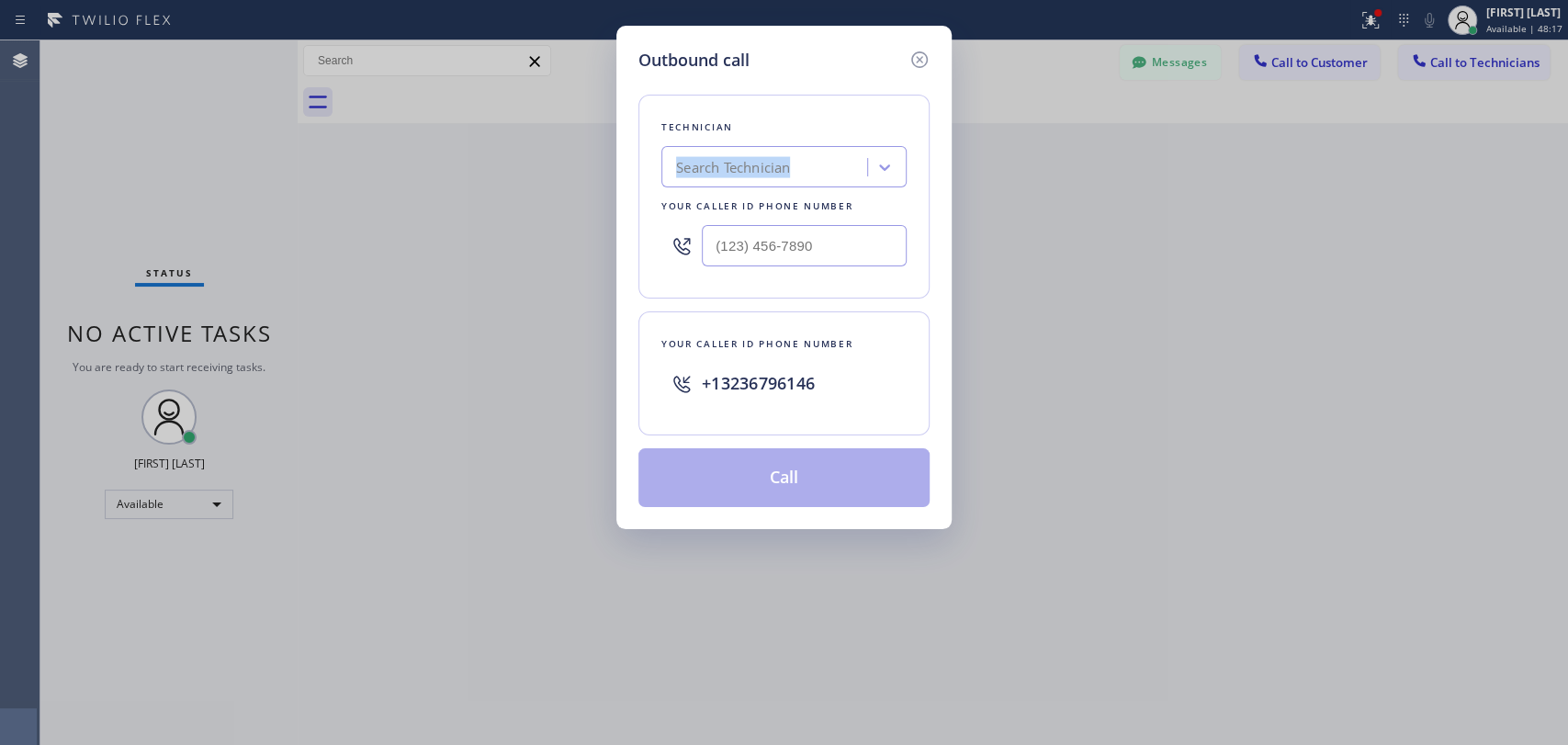 click on "Technician Search Technician Your caller id phone number" at bounding box center [784, 197] 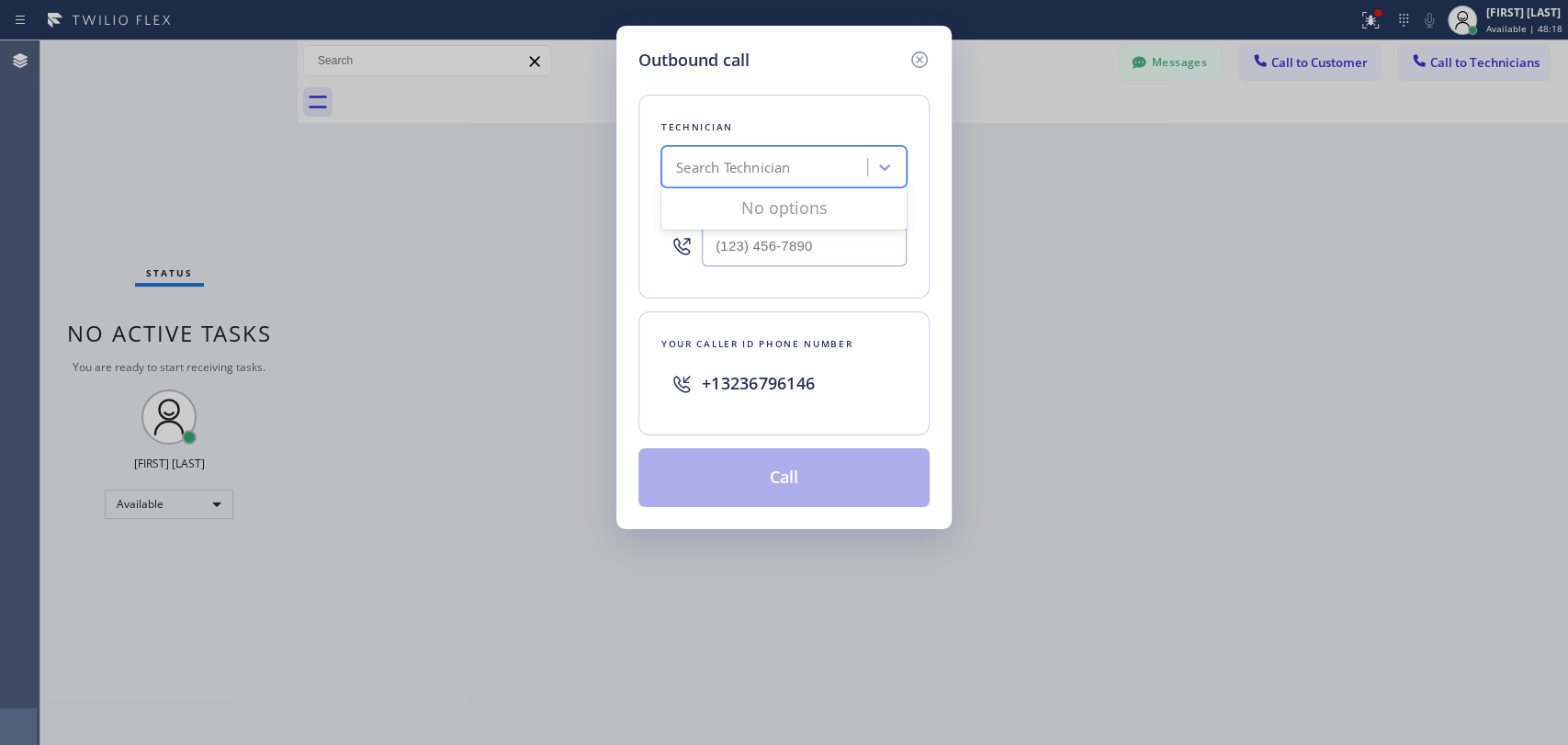 click on "Search Technician" at bounding box center [767, 167] 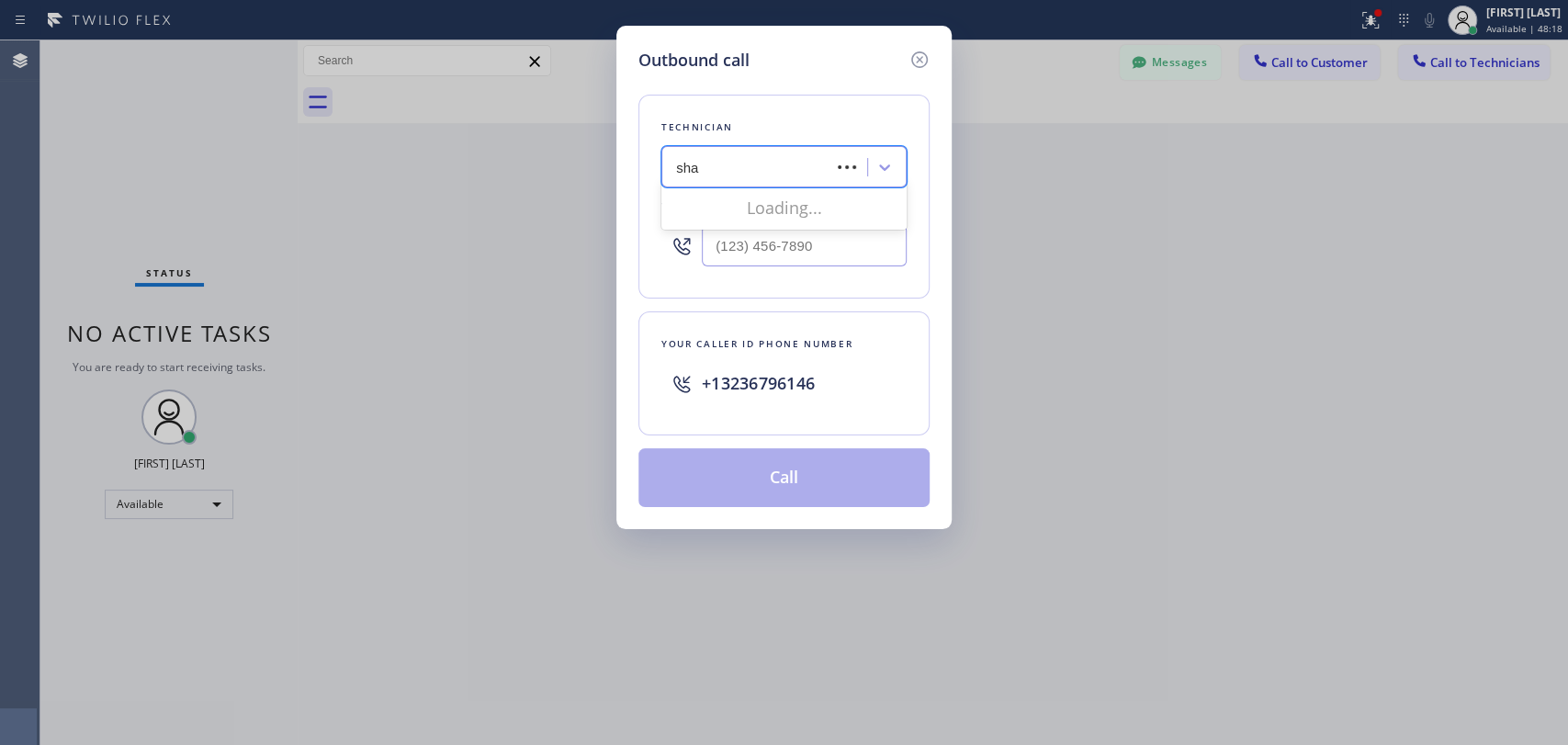 type on "shar" 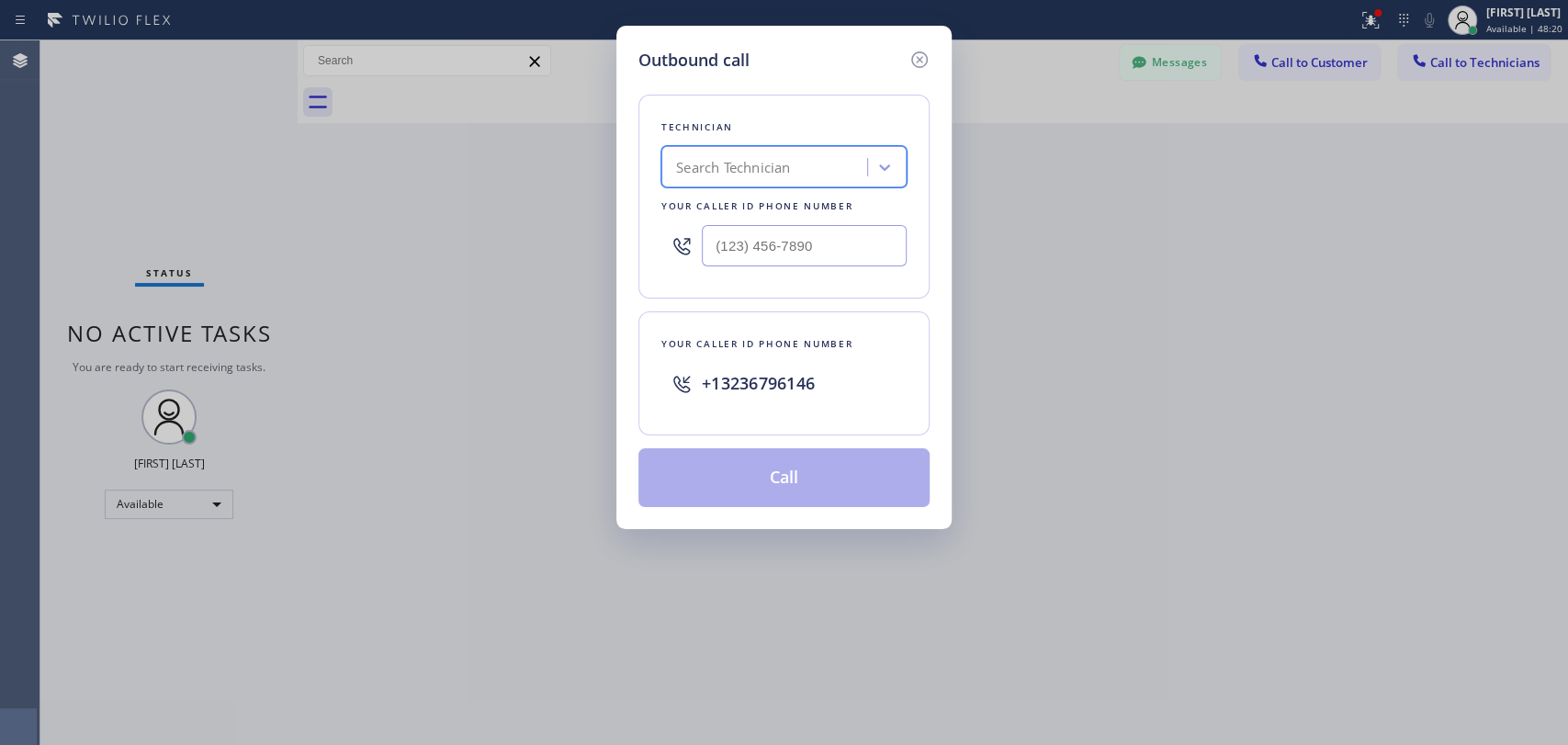 click on "Search Technician" at bounding box center (767, 167) 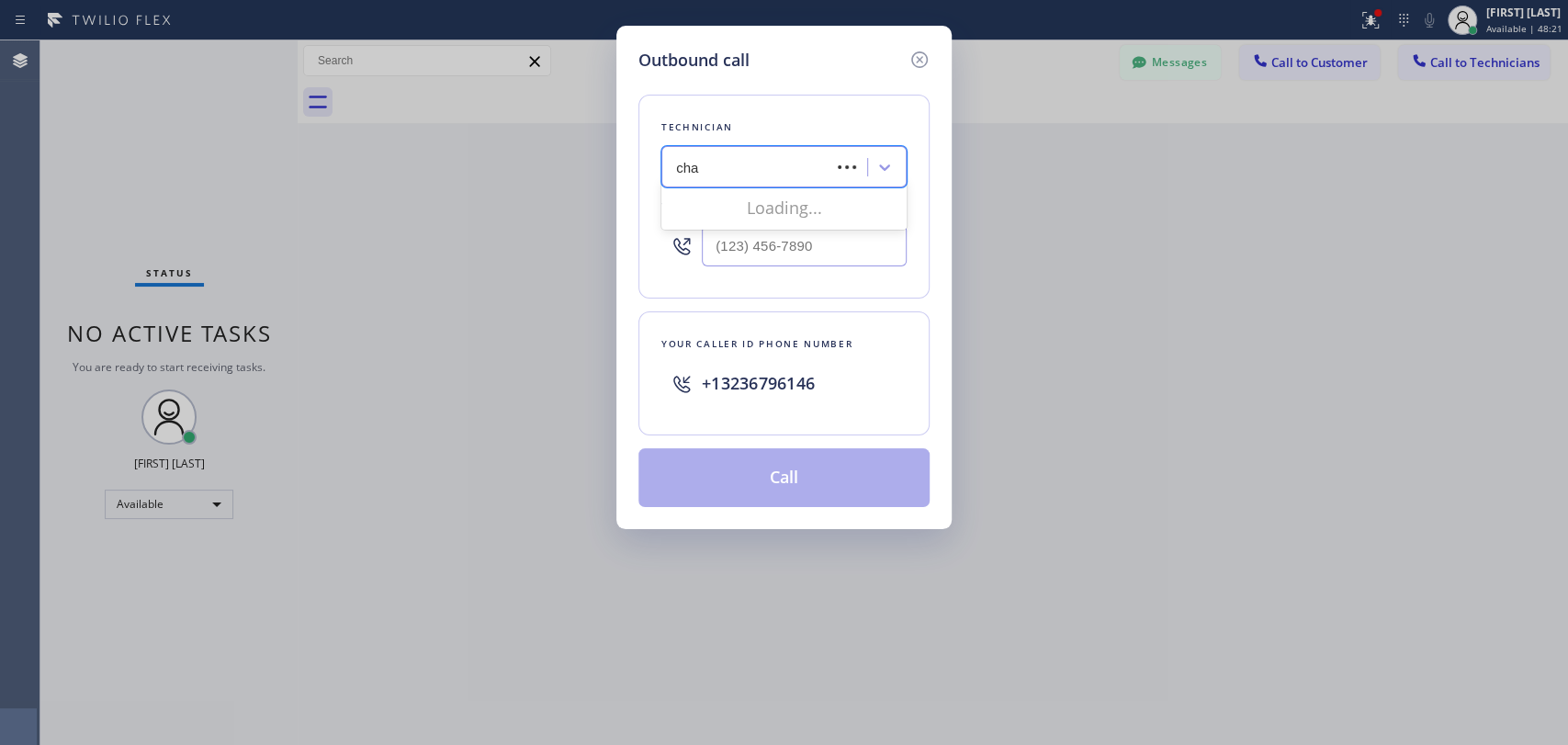 type on "char" 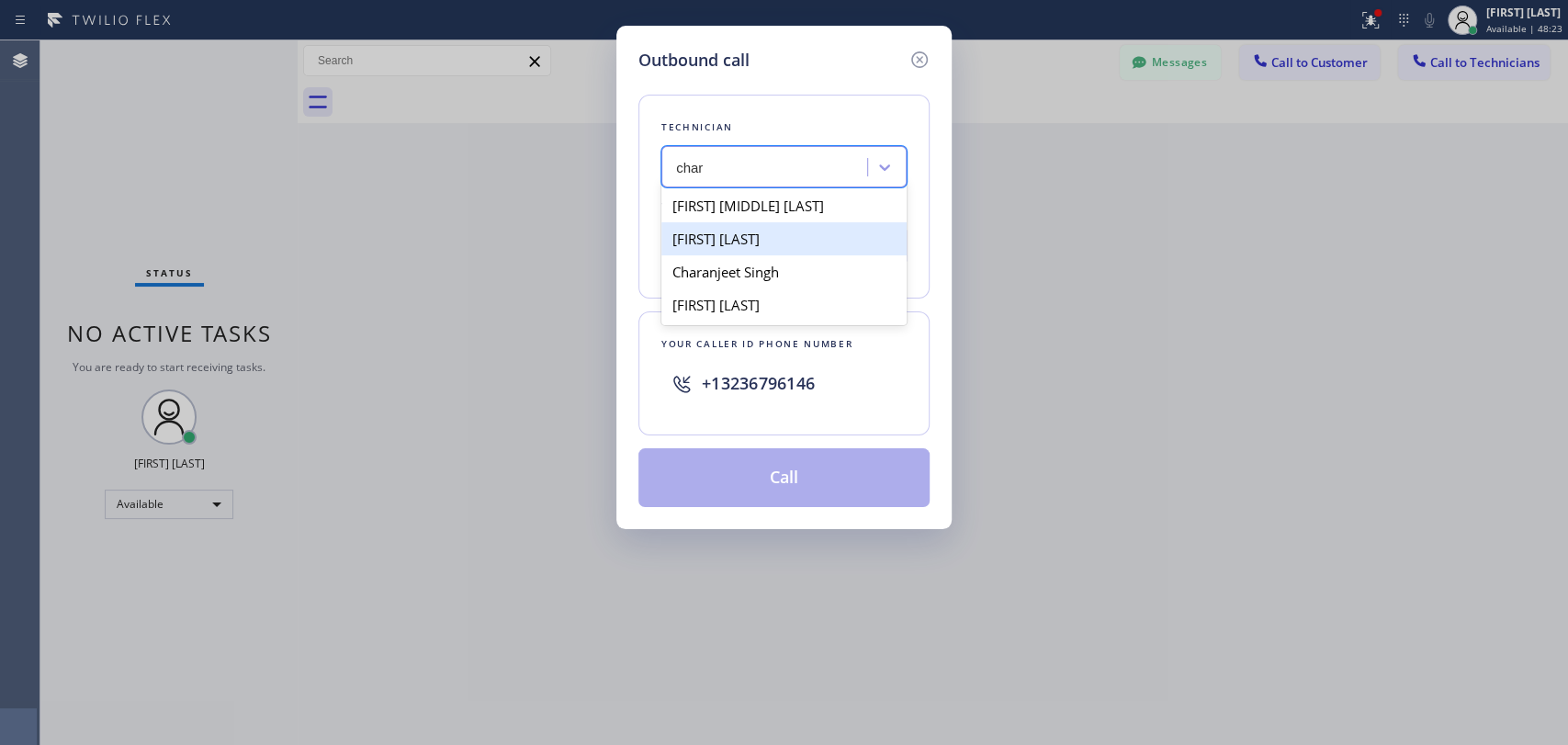 click on "Charanjeet  Singh" at bounding box center [784, 272] 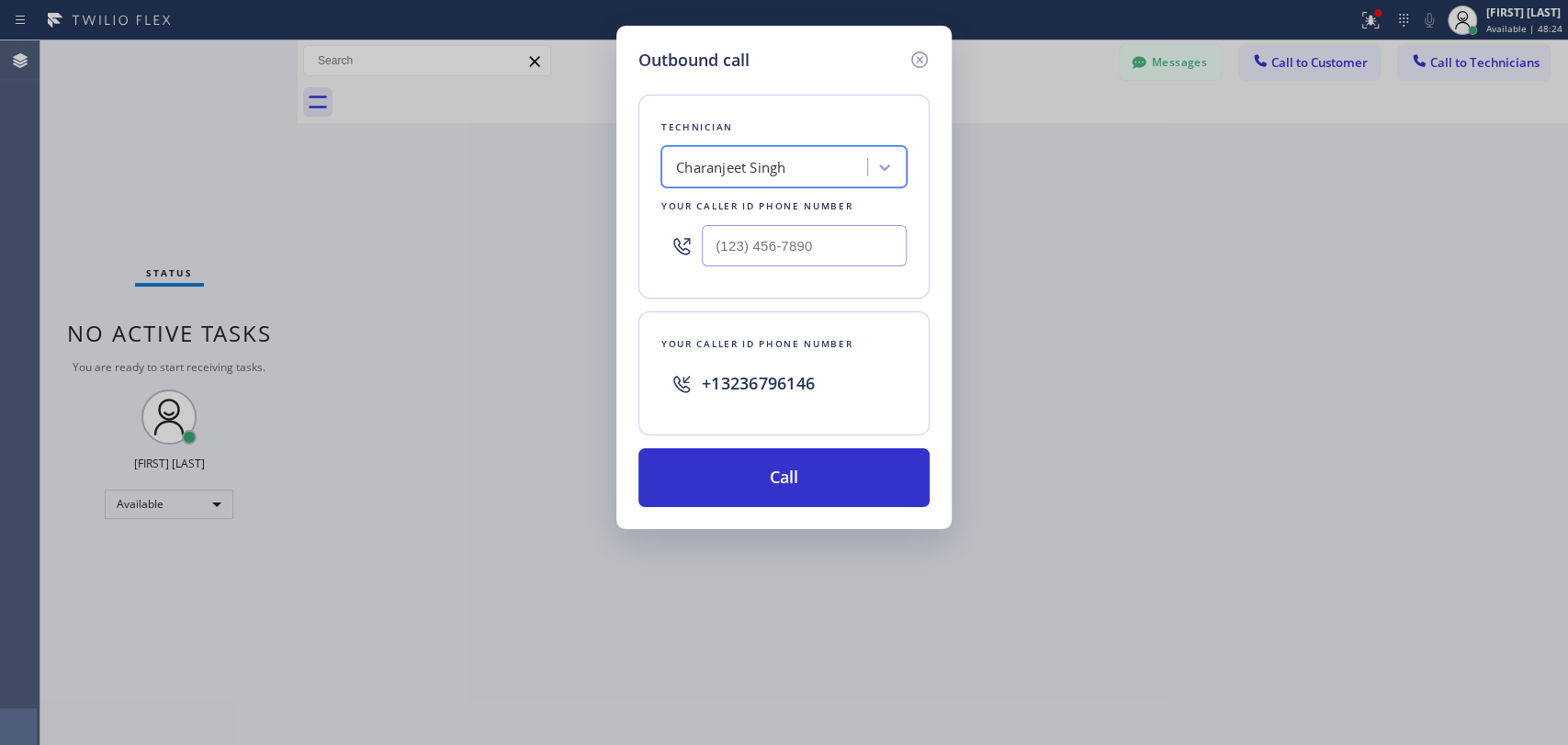 type 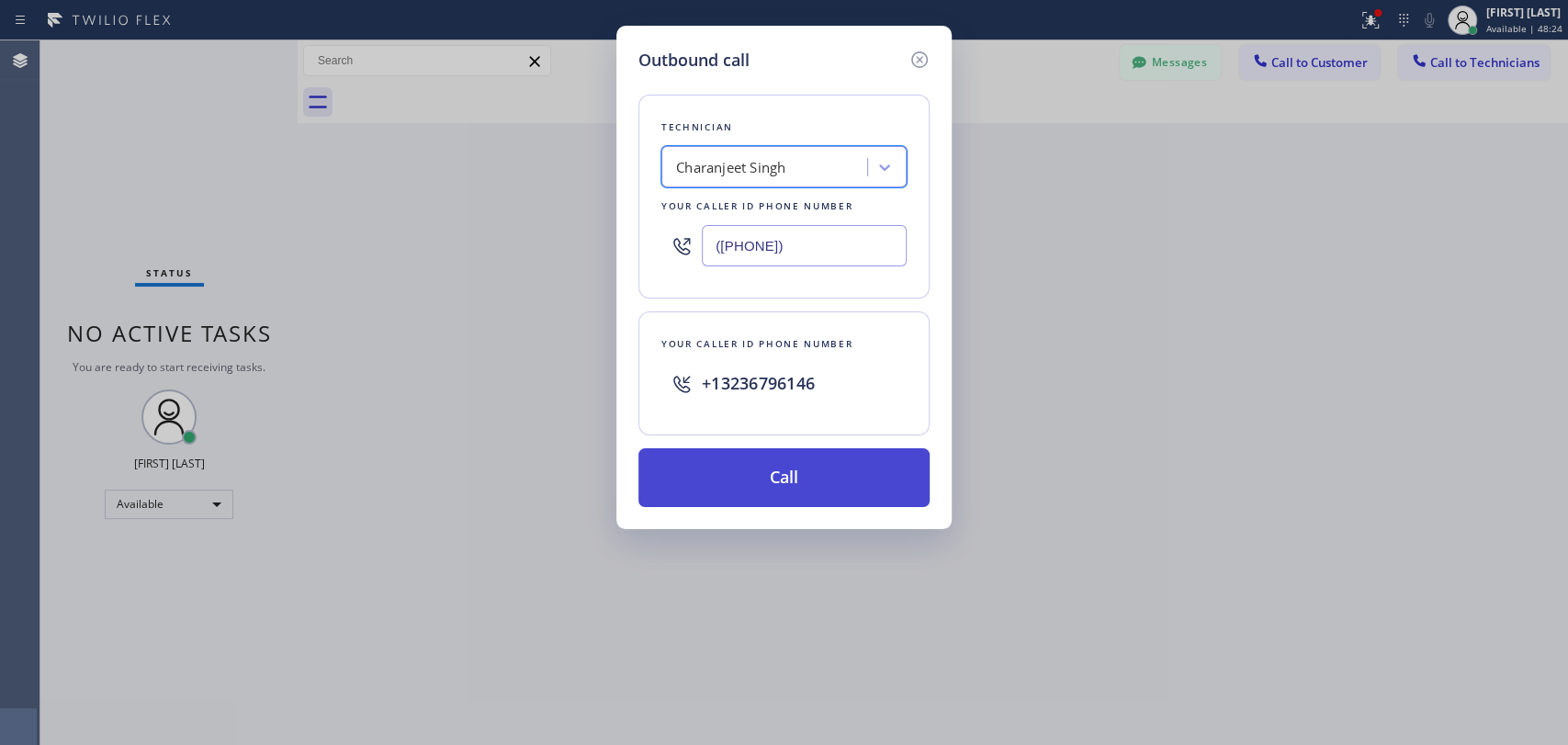 click on "Call" at bounding box center [784, 478] 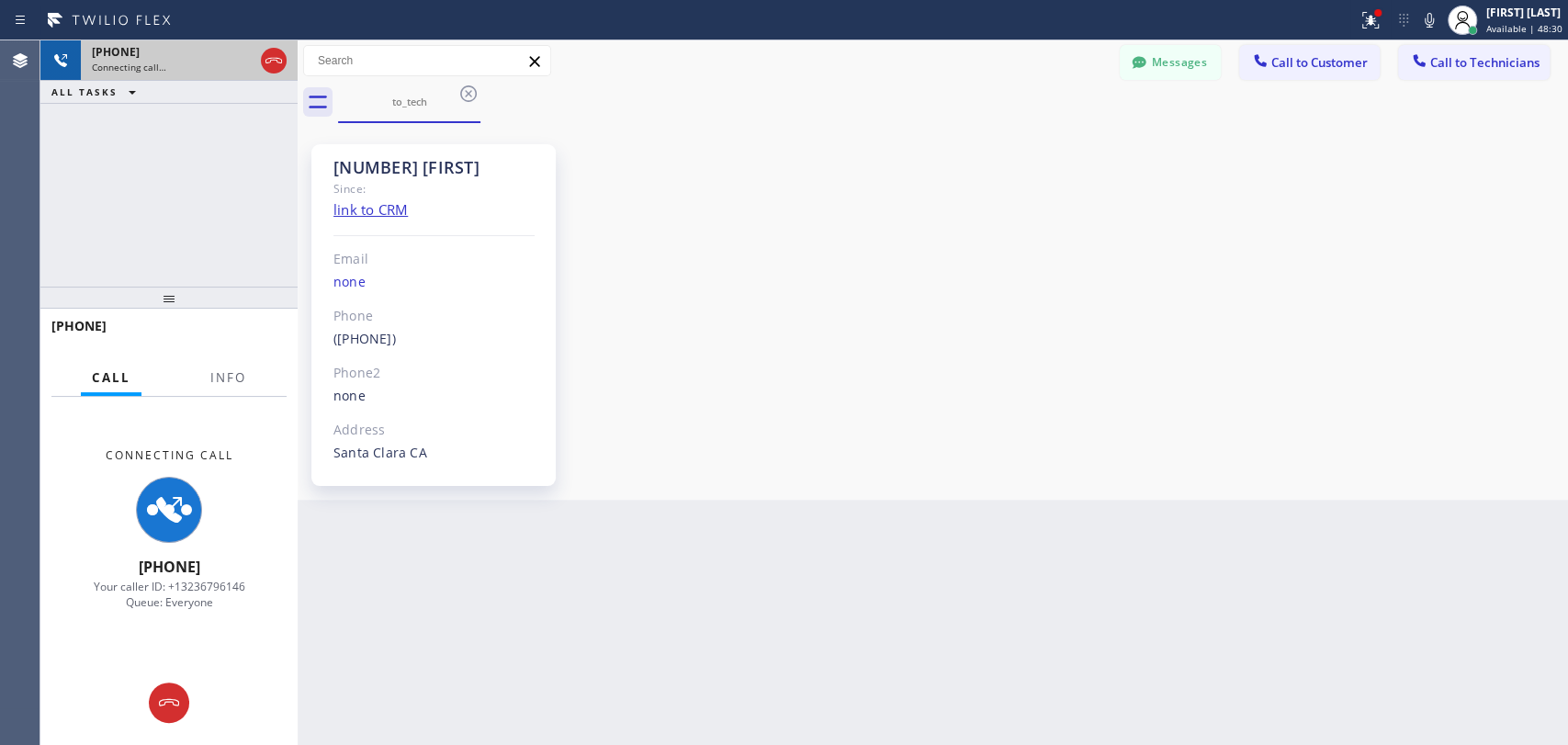 drag, startPoint x: 275, startPoint y: 65, endPoint x: 254, endPoint y: 65, distance: 21 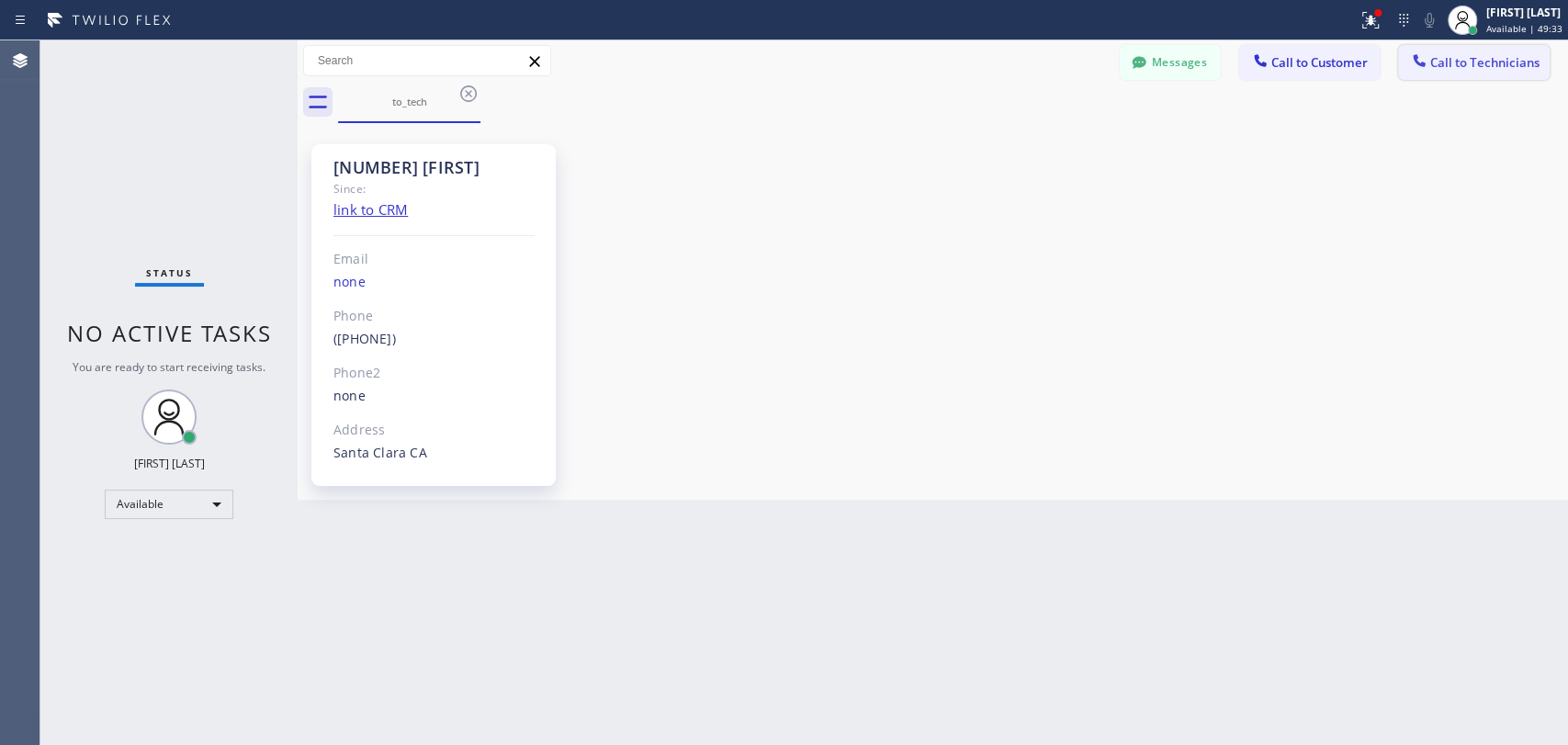 click on "Call to Technicians" at bounding box center [1484, 62] 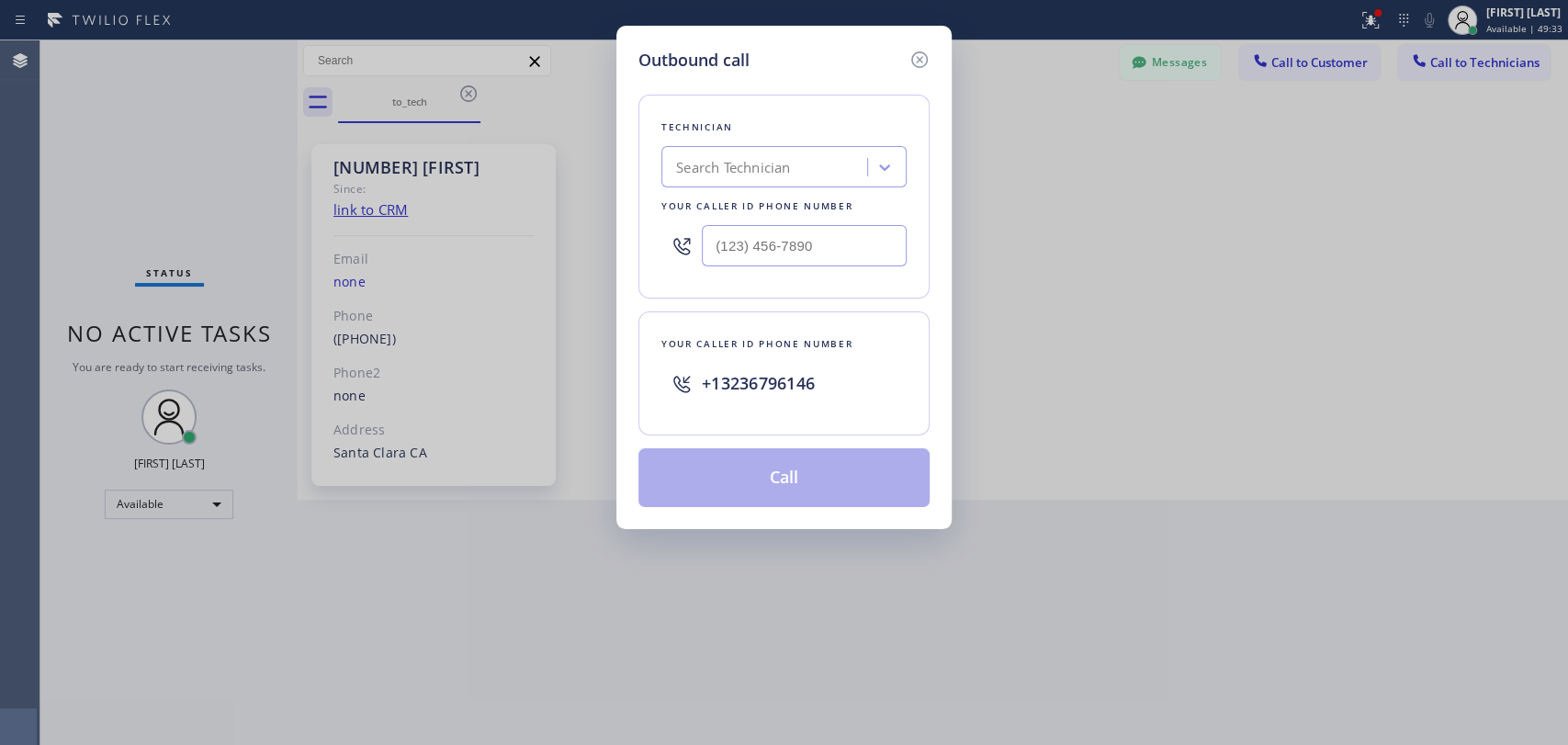 click on "Outbound call Technician Search Technician Your caller id phone number Your caller id phone number [PHONE] Call" at bounding box center (784, 372) 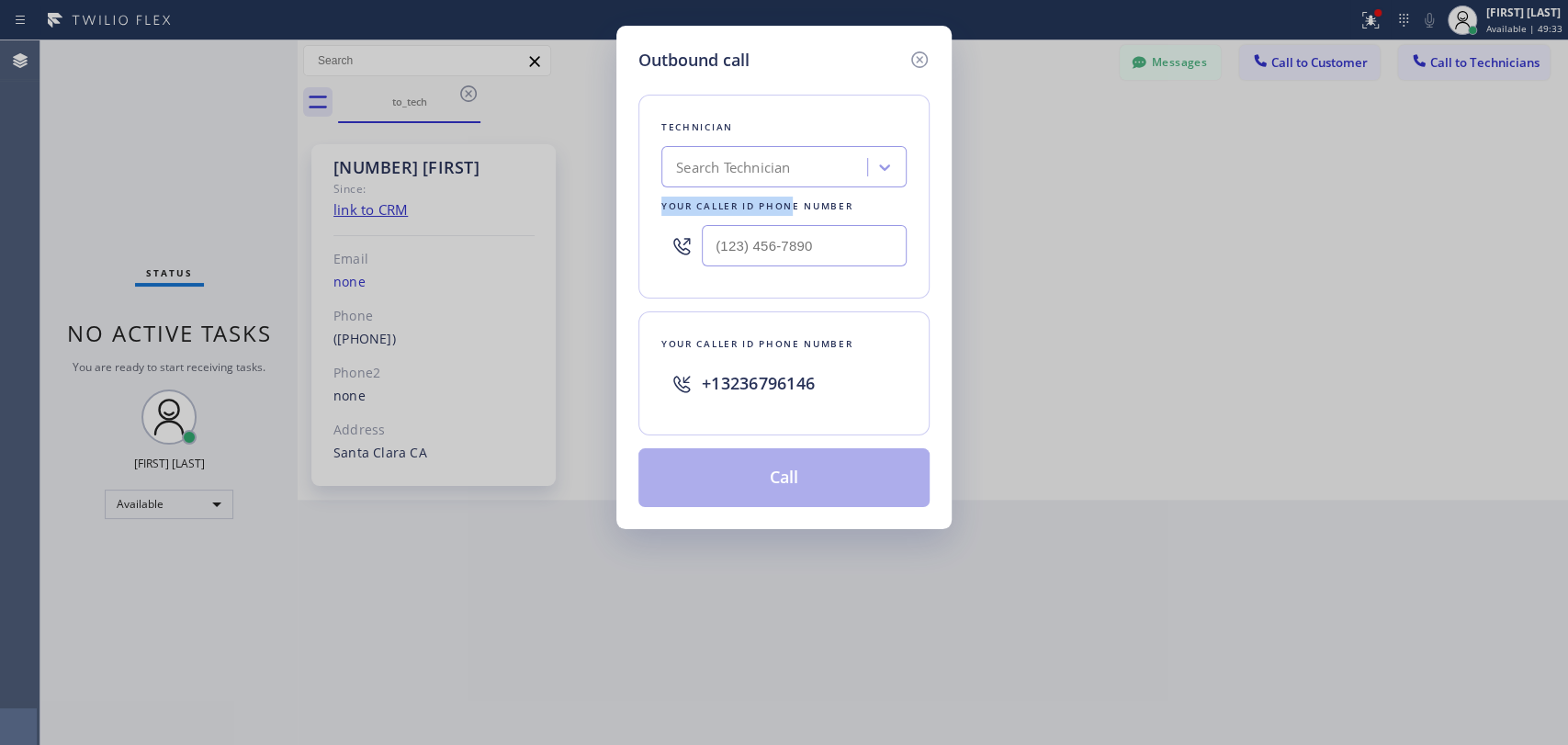 click on "Technician Search Technician Your caller id phone number" at bounding box center (784, 197) 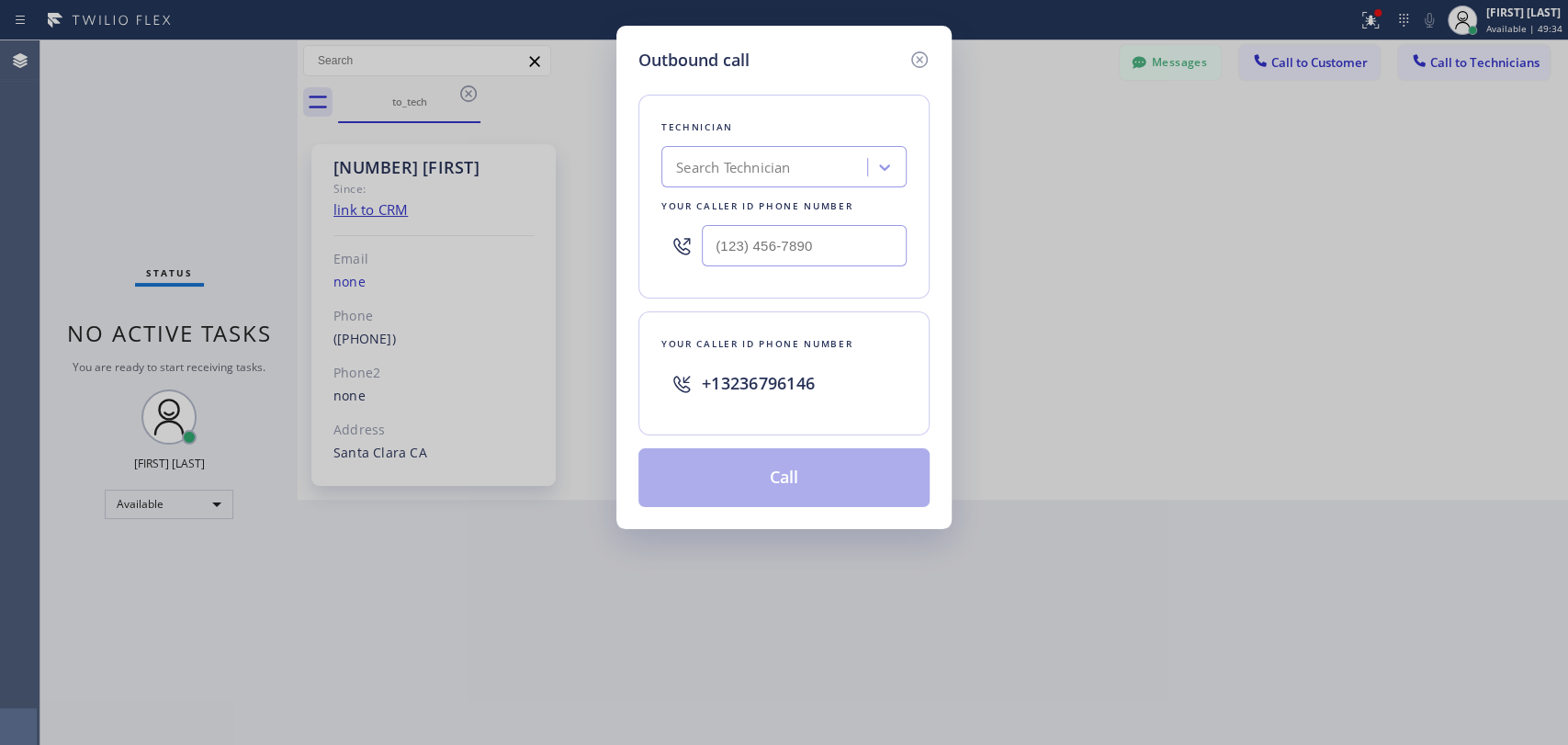 click on "Search Technician" at bounding box center [733, 167] 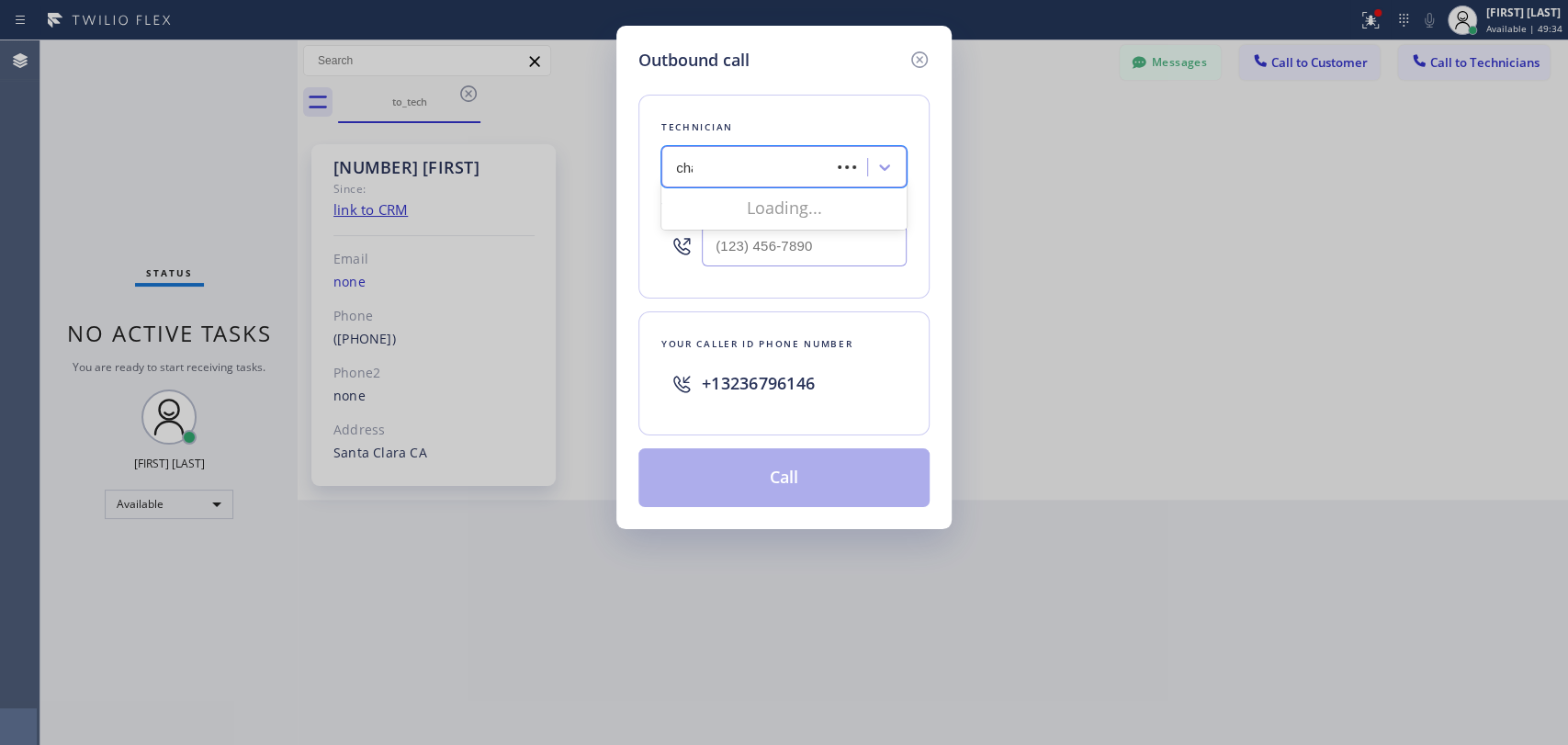 type on "char" 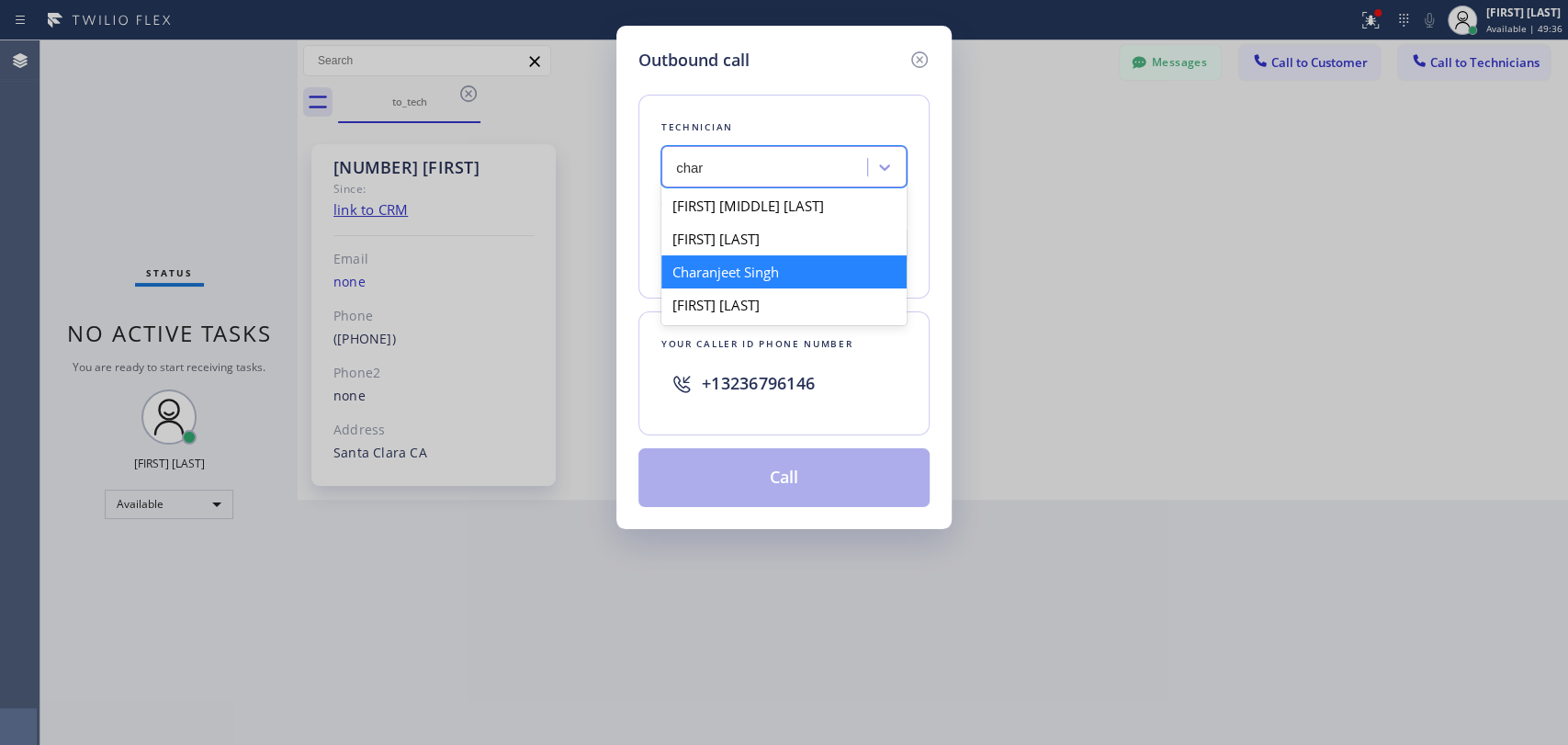 click on "Charanjeet  Singh" at bounding box center (784, 272) 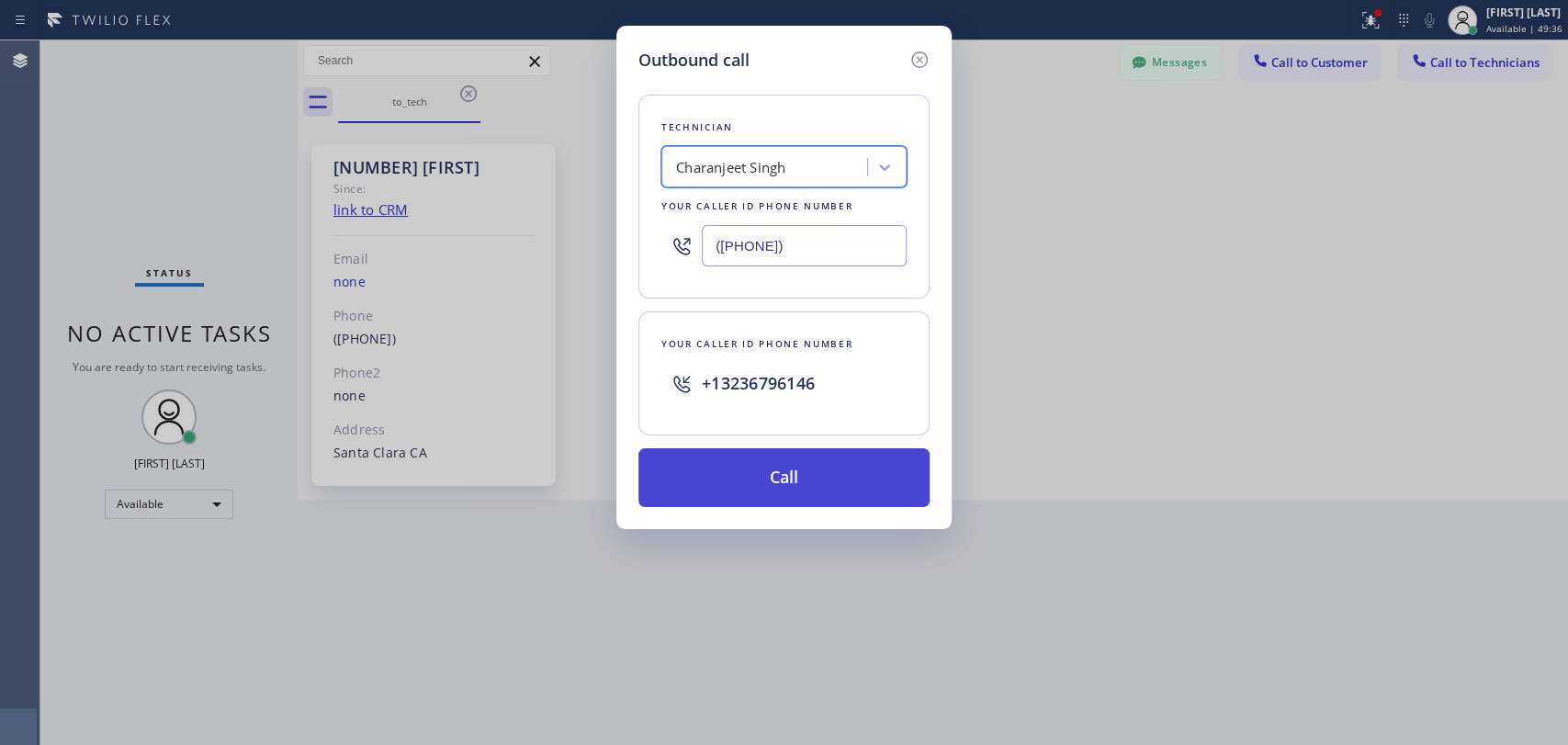 click on "Call" at bounding box center (784, 478) 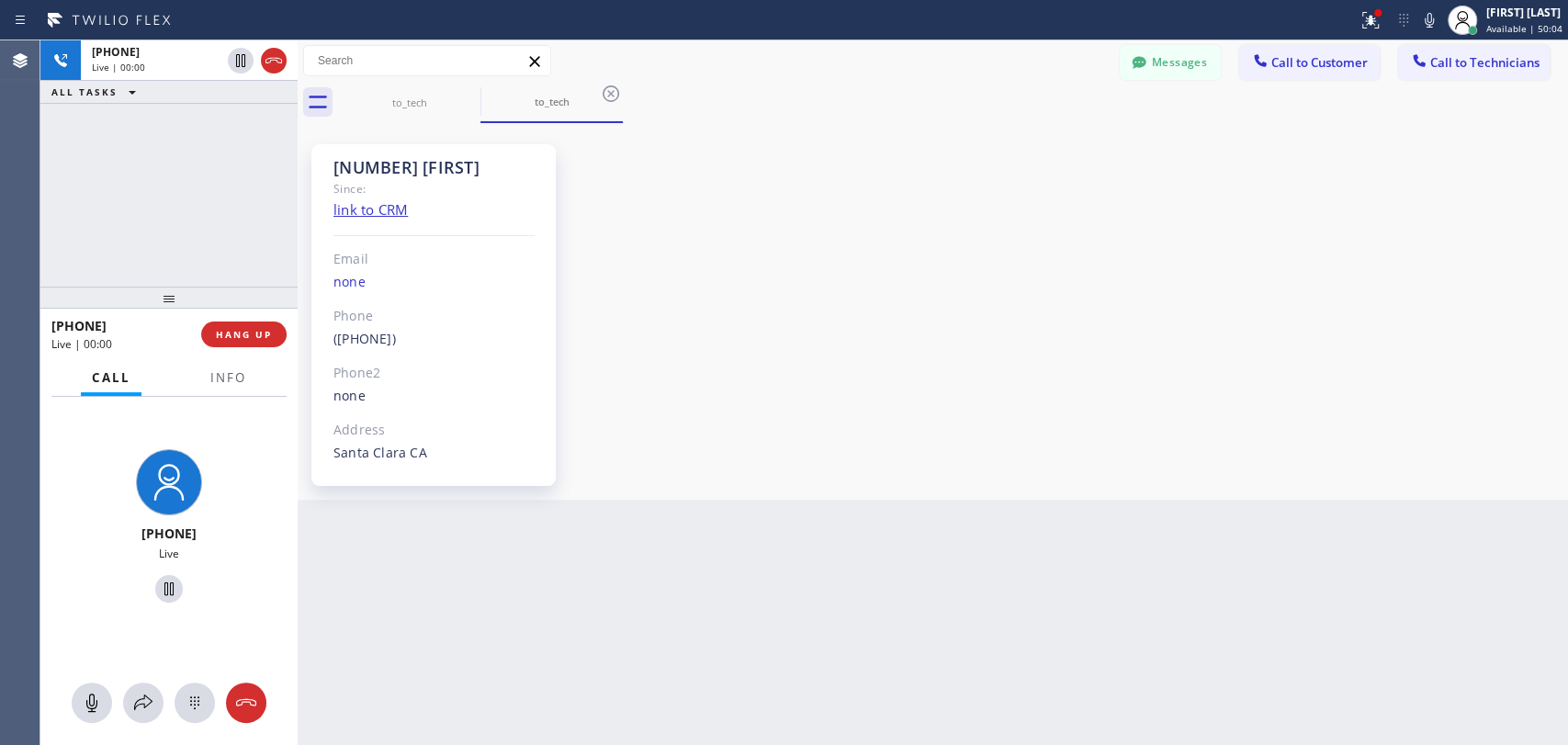 click on "[PHONE] Live | 00:00 ALL TASKS ALL TASKS ACTIVE TASKS TASKS IN WRAP UP" at bounding box center [169, 164] 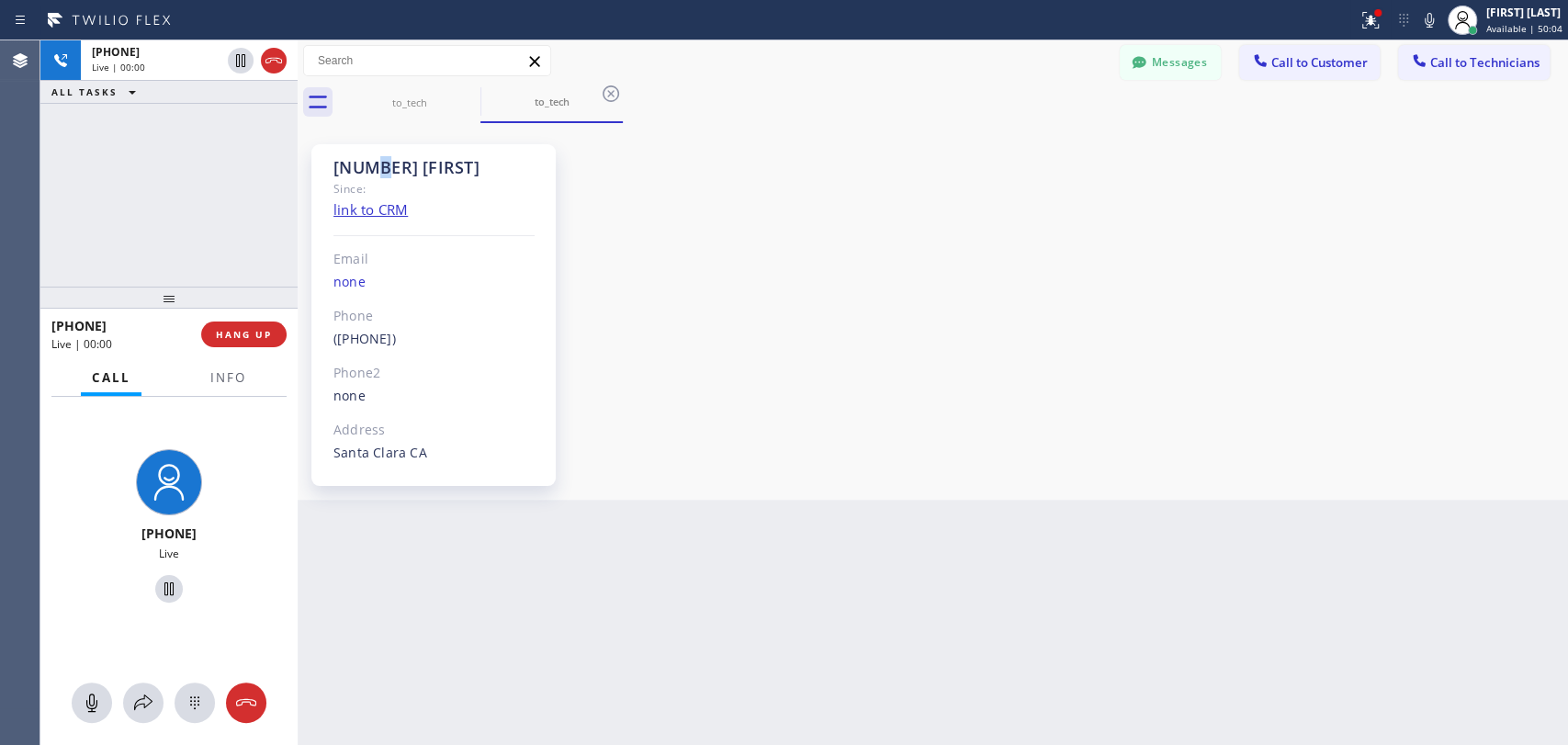 click on "[NUMBER] [FIRST]" at bounding box center (434, 167) 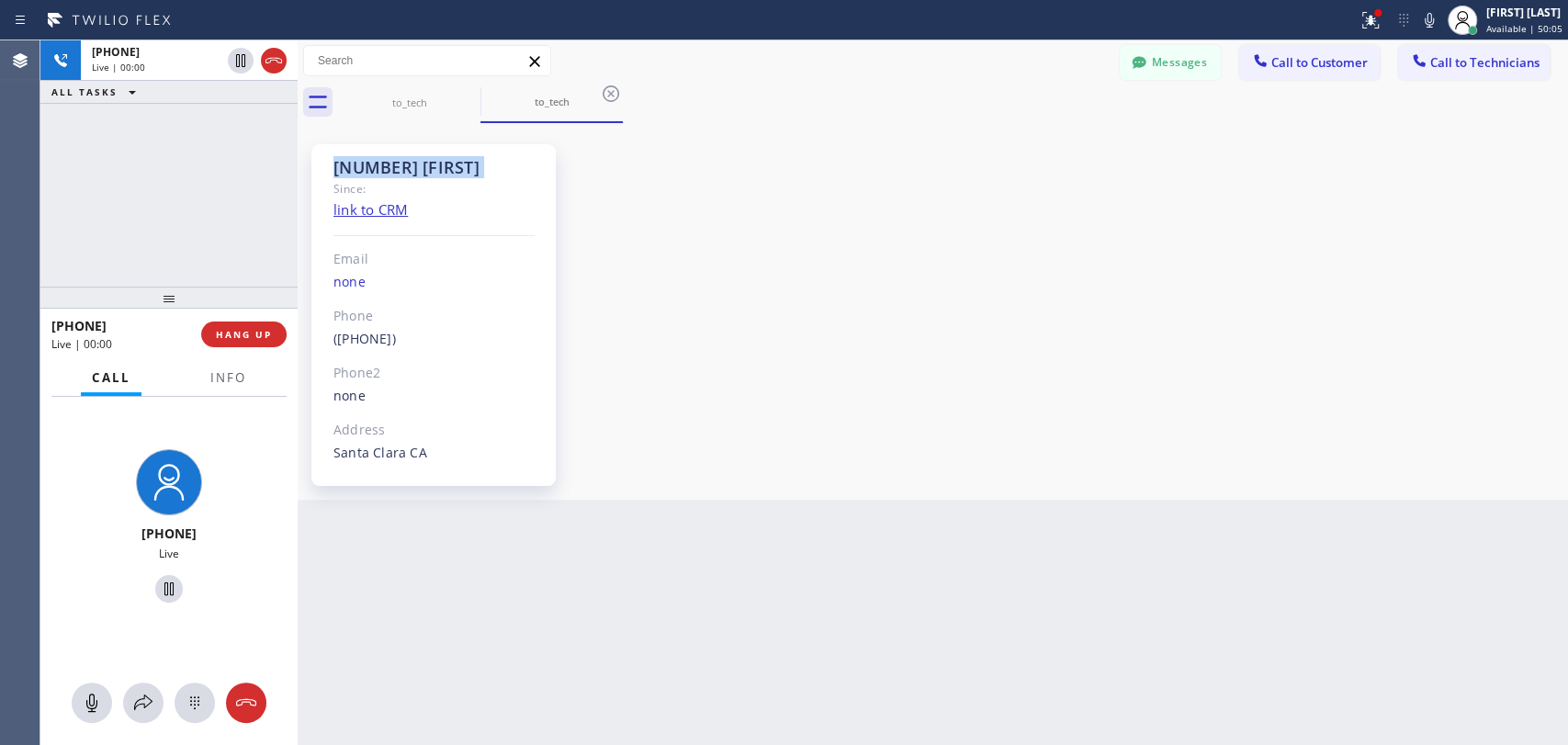 click on "[NUMBER] [FIRST]" at bounding box center [434, 167] 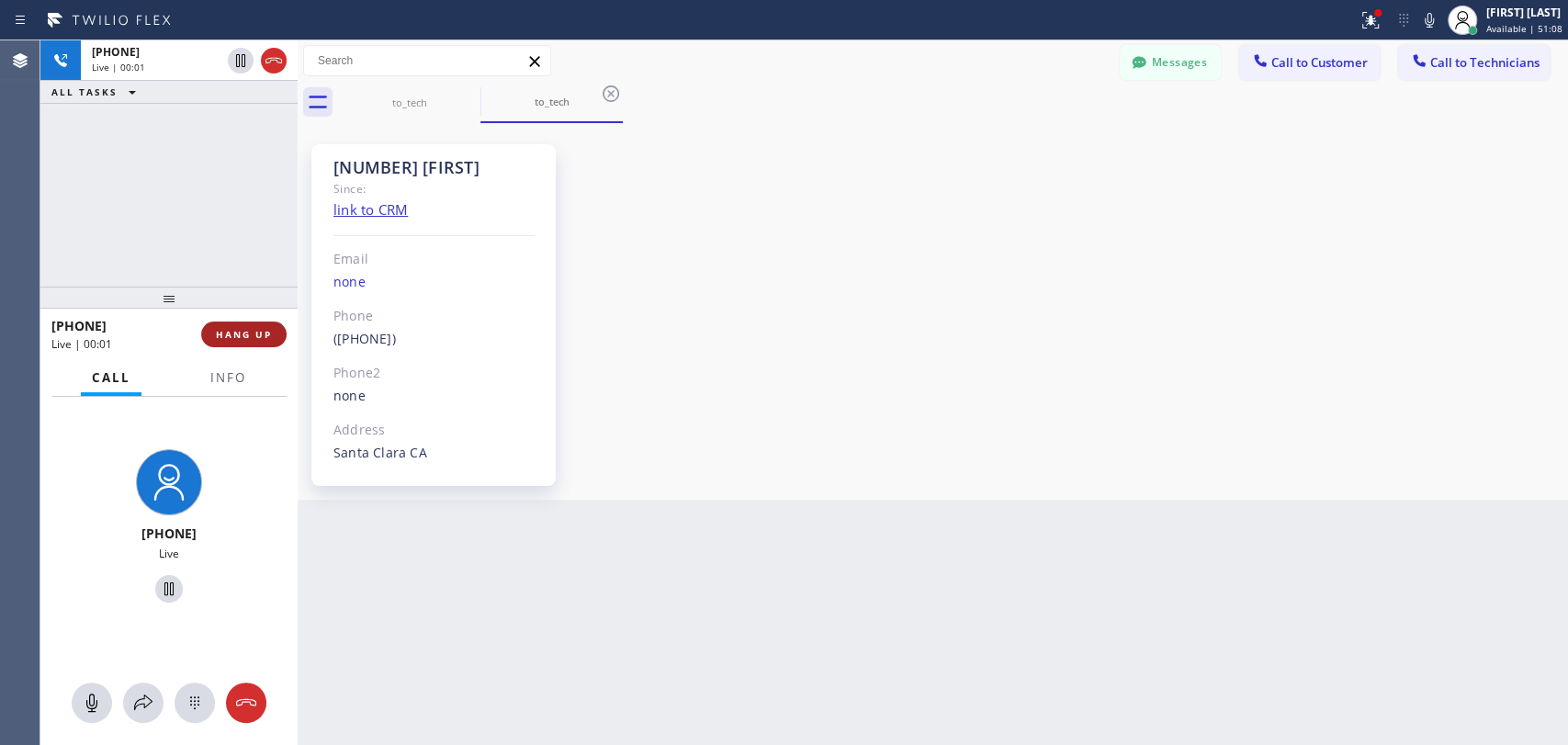 click on "HANG UP" at bounding box center [243, 334] 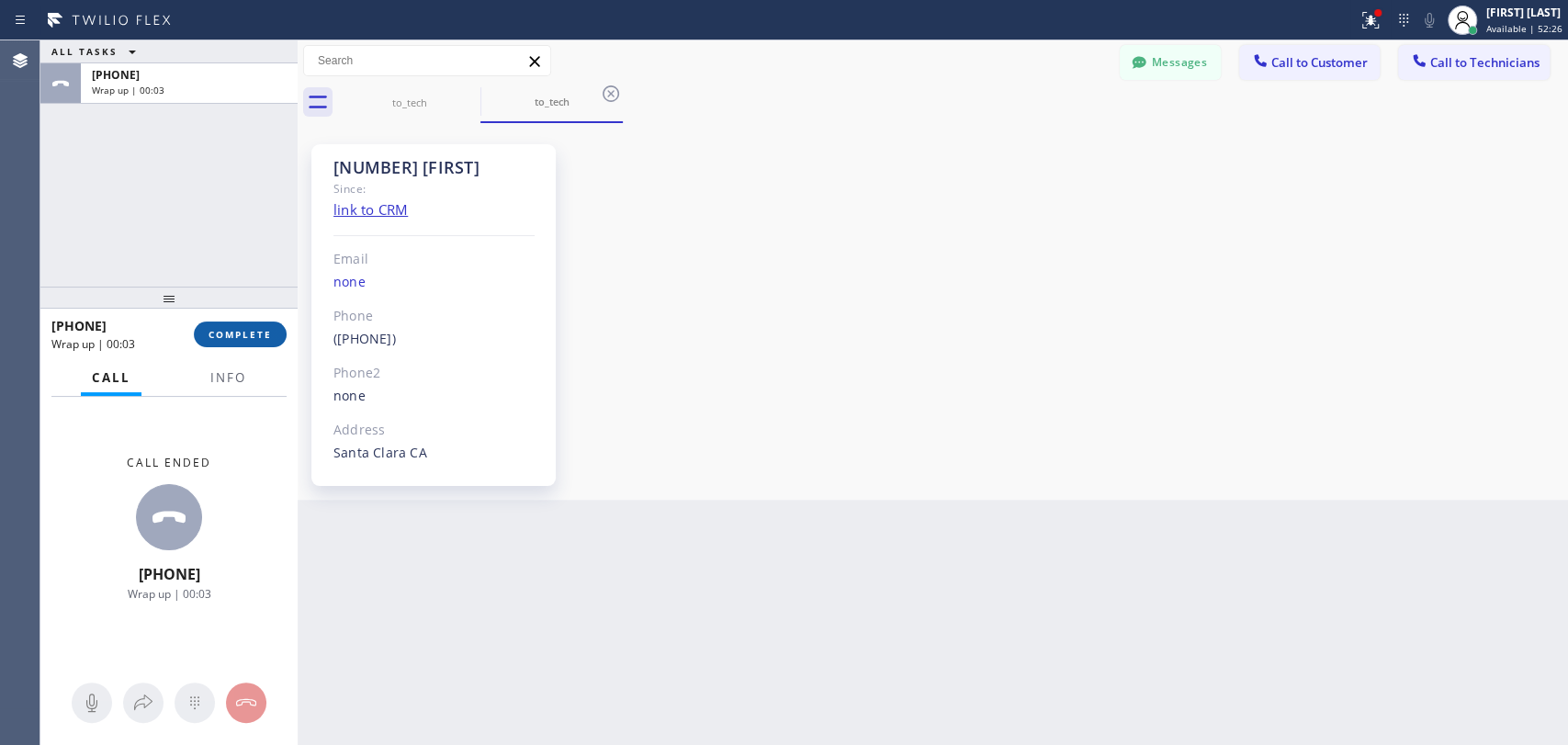 click on "COMPLETE" at bounding box center [240, 334] 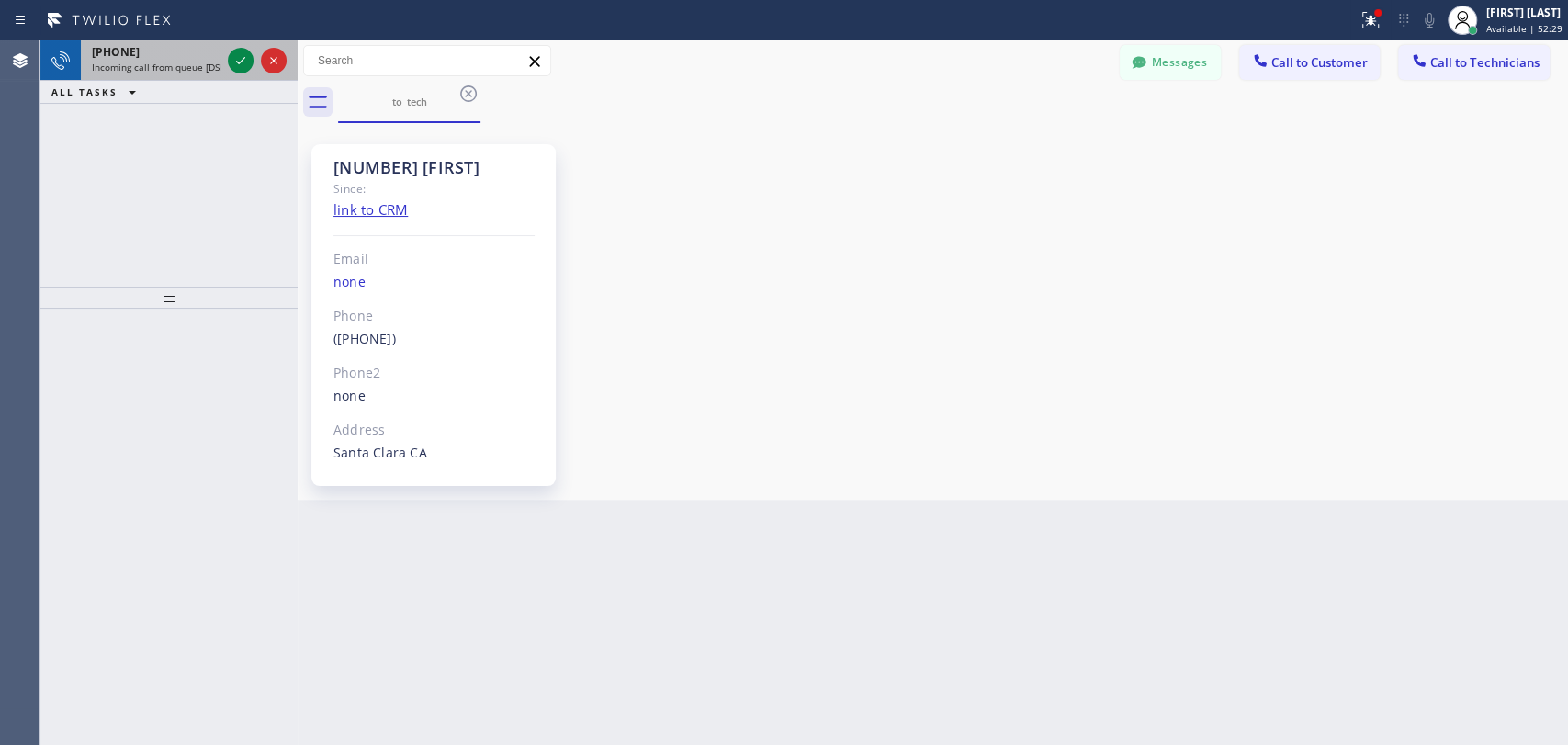 click on "[PHONE] Incoming call from queue [DSRs]" at bounding box center [152, 61] 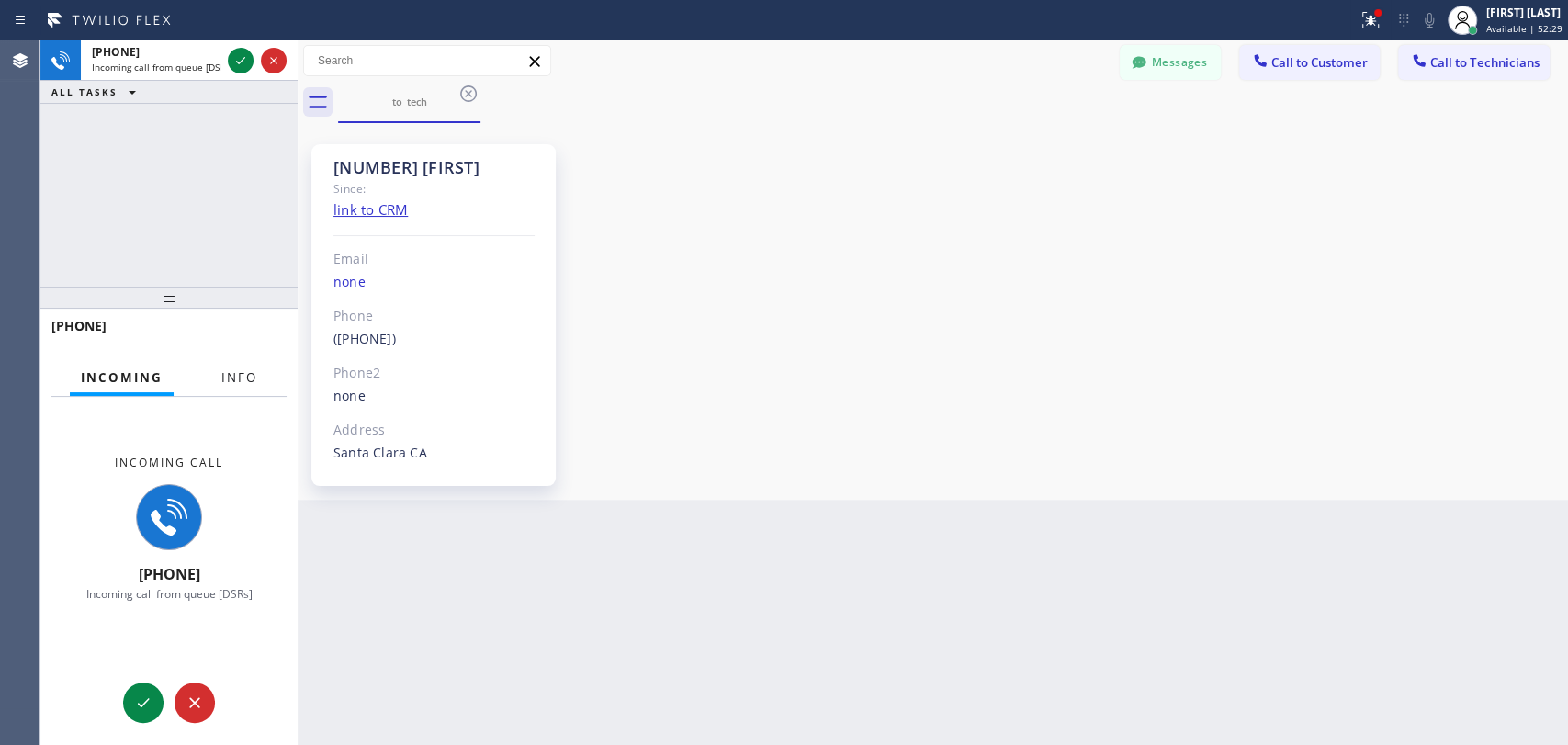 click on "Info" at bounding box center (239, 378) 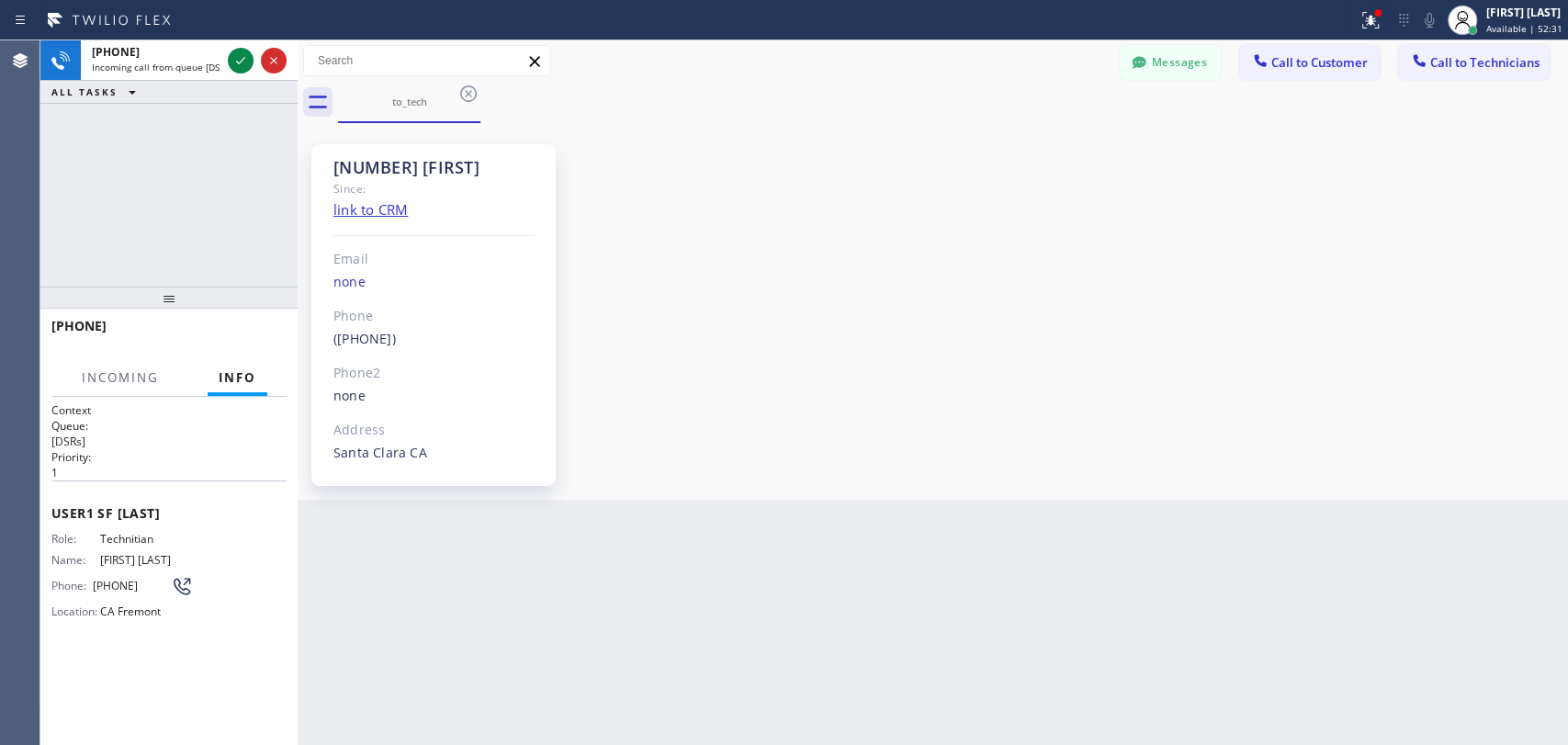 click on "+1[PHONE] Incoming call from queue [DSRs] ALL TASKS ALL TASKS ACTIVE TASKS TASKS IN WRAP UP" at bounding box center [169, 164] 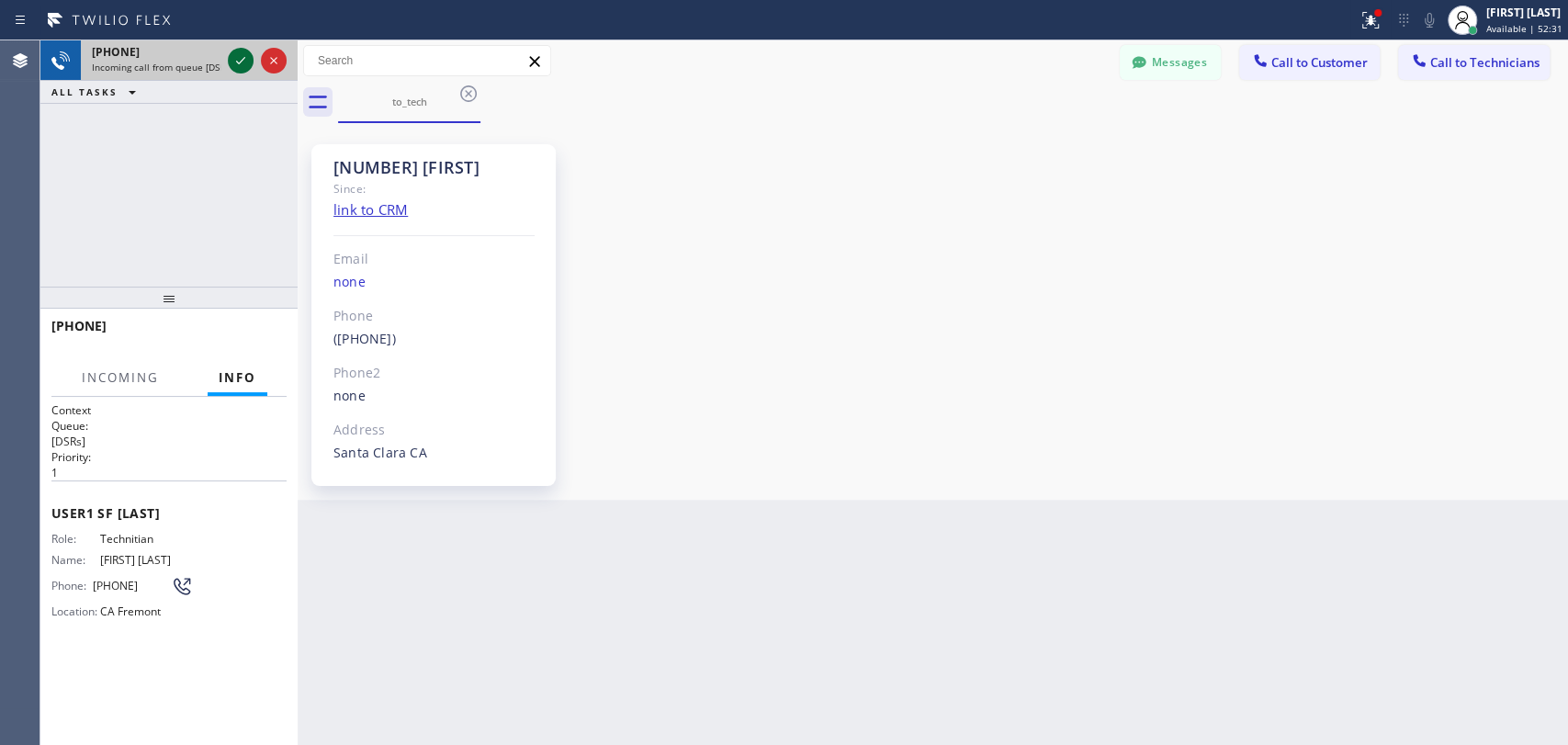click 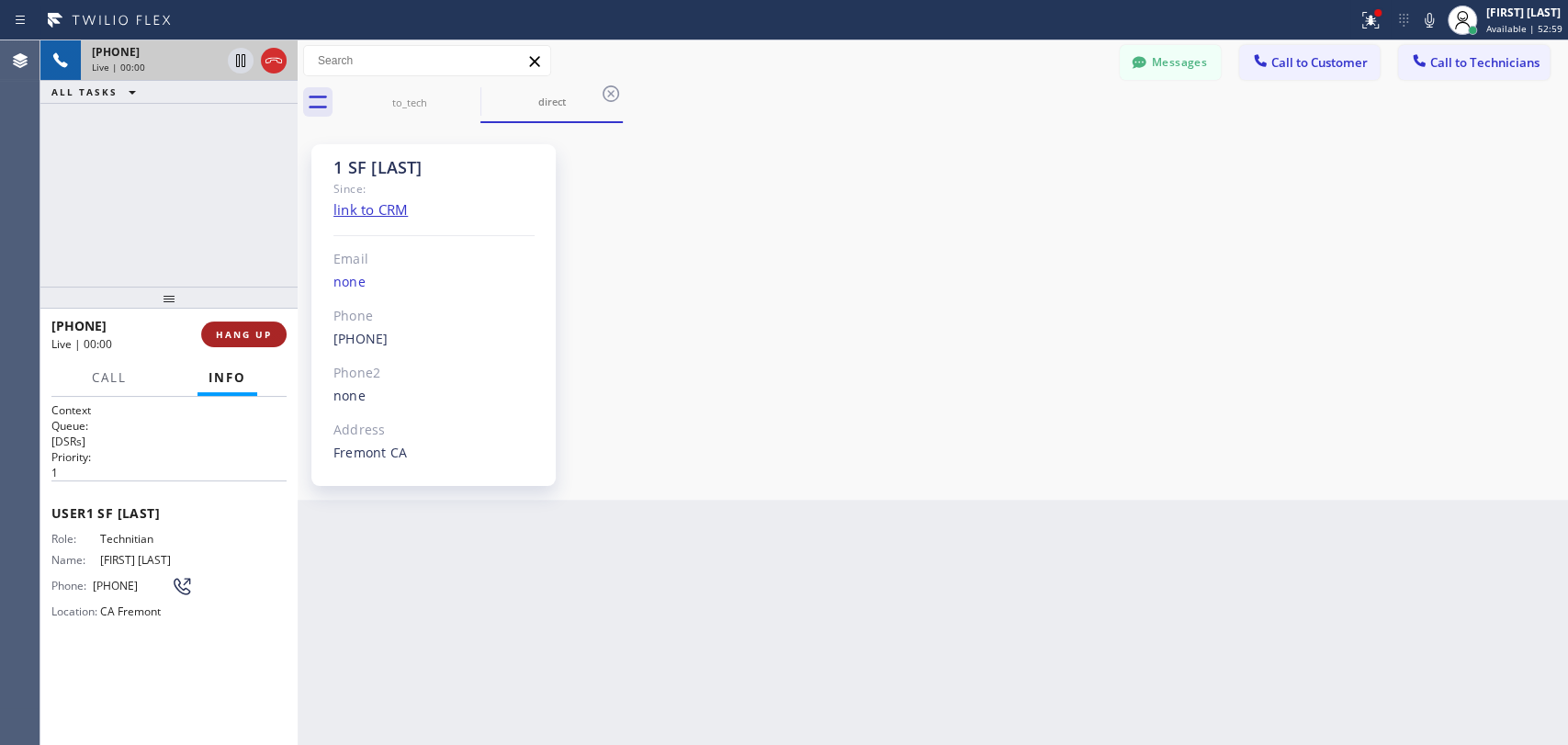 click on "HANG UP" at bounding box center [243, 334] 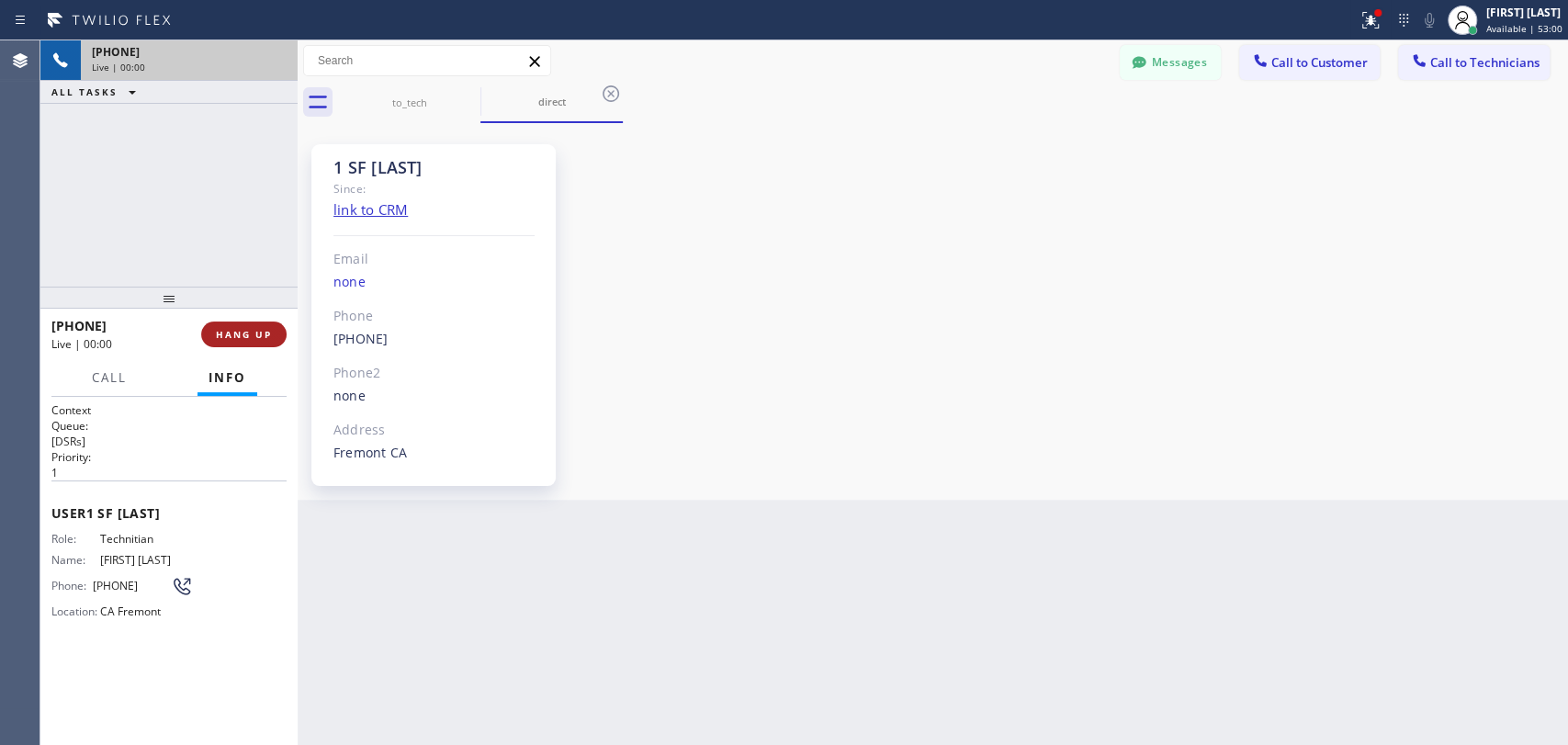 click on "HANG UP" at bounding box center (243, 334) 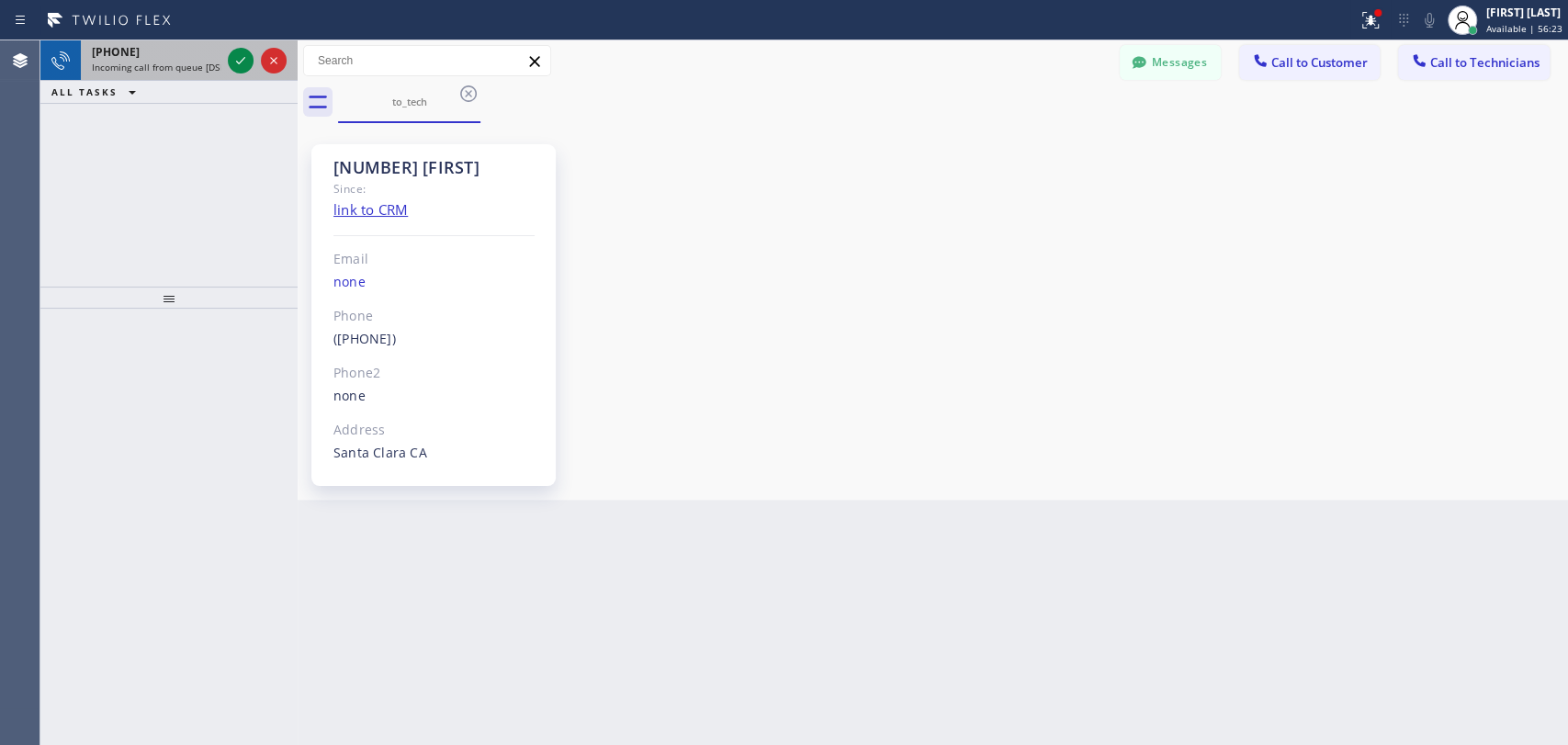 click on "Incoming call from queue [DSRs]" at bounding box center [162, 67] 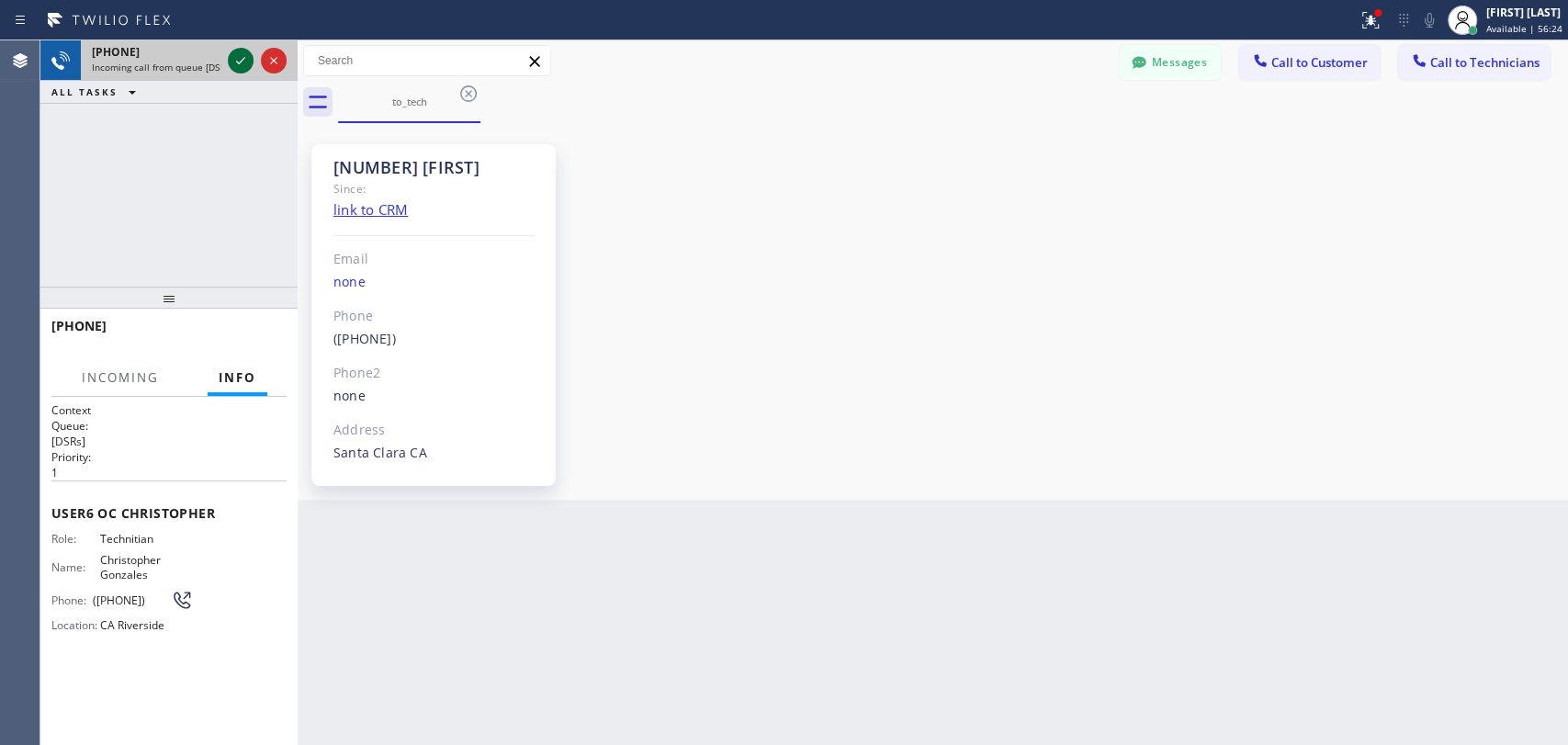 click 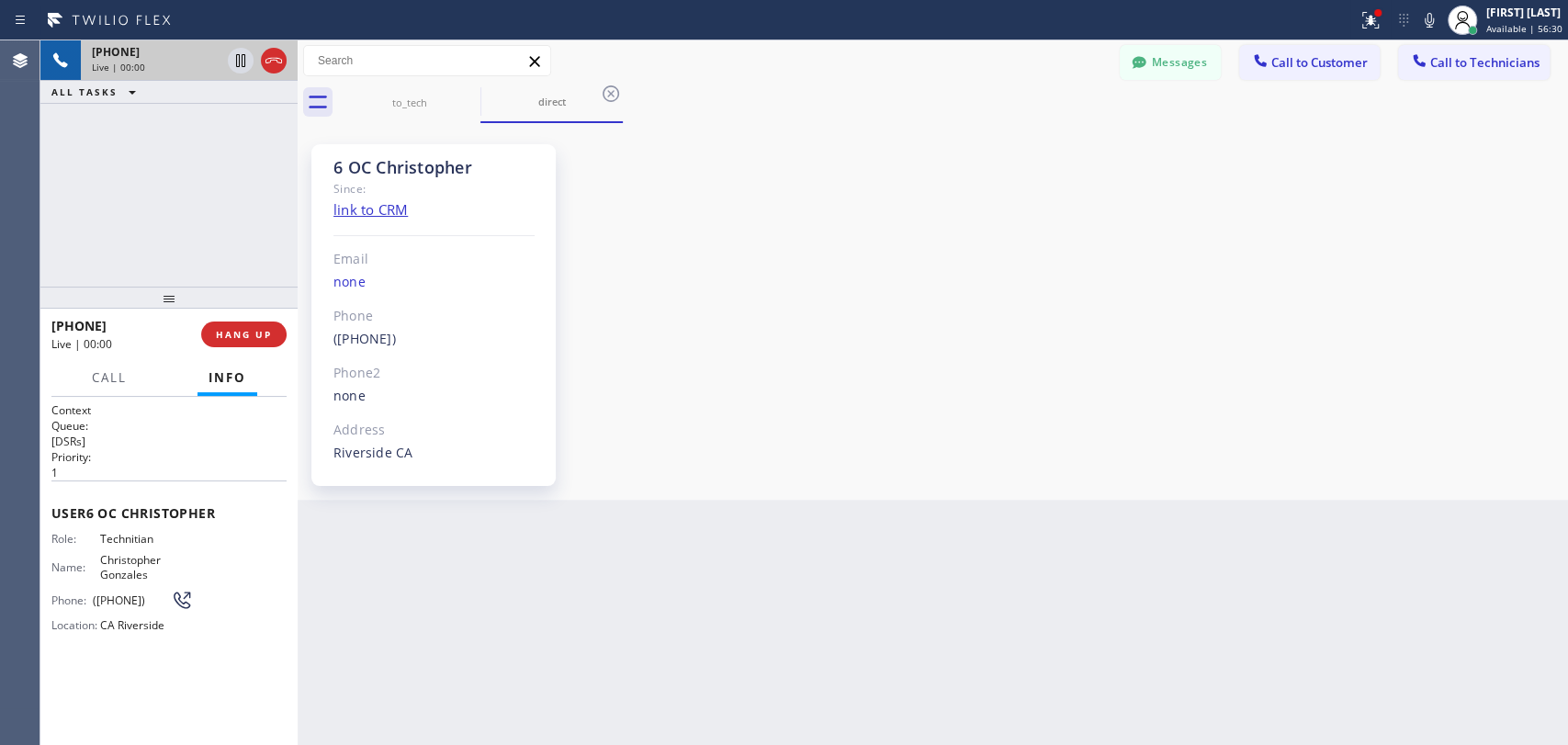scroll, scrollTop: 18350, scrollLeft: 0, axis: vertical 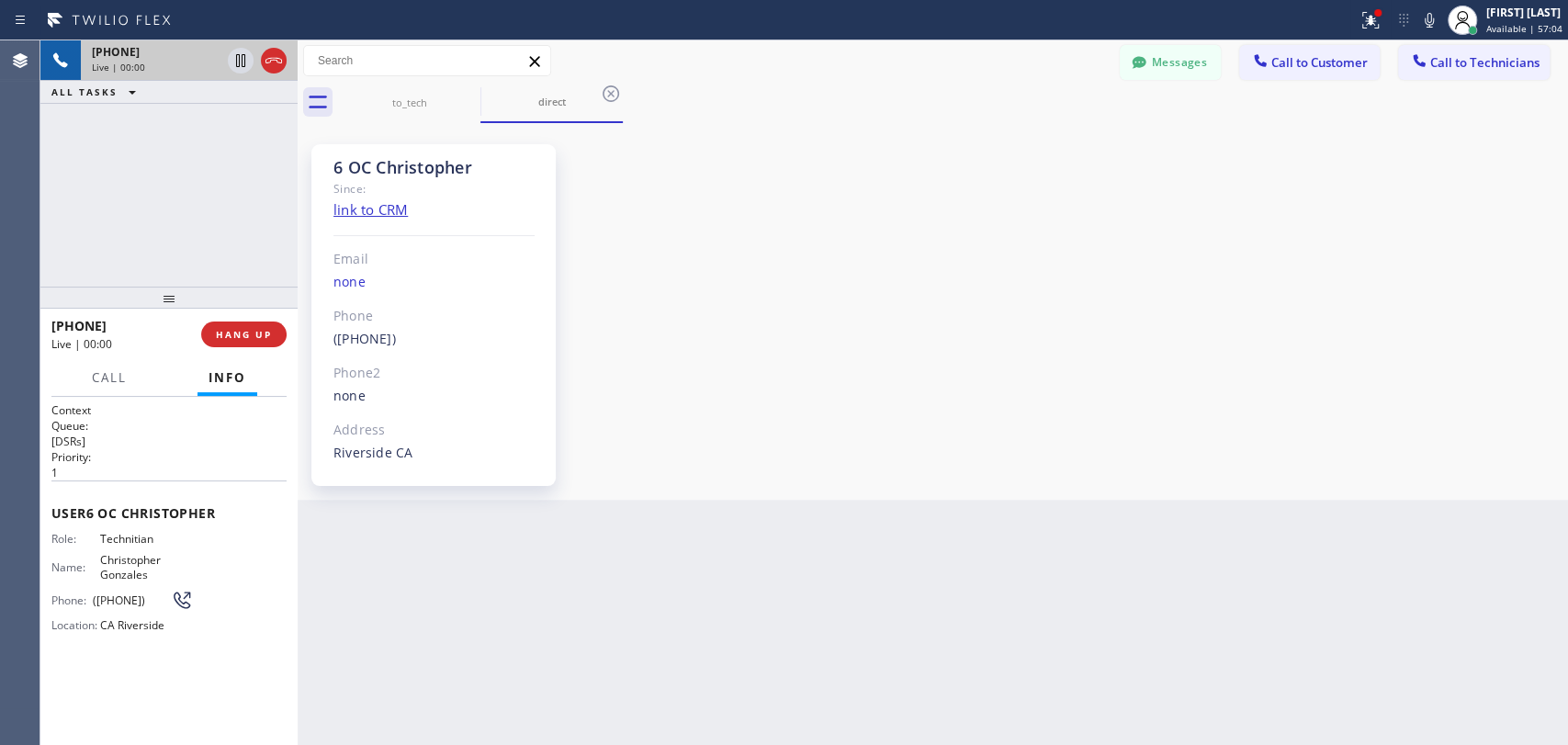 click on "6 OC Christopher" at bounding box center [434, 167] 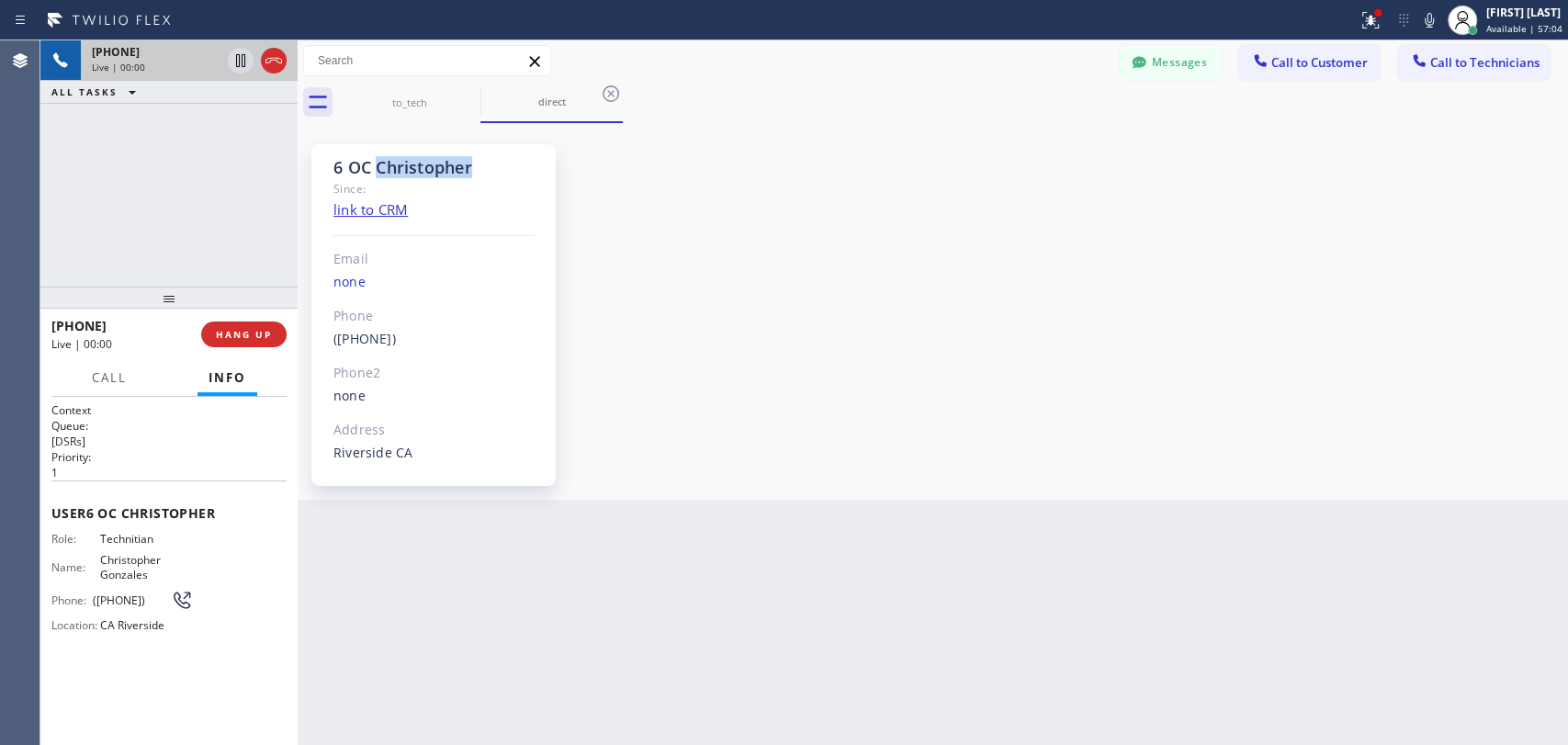 click on "6 OC Christopher" at bounding box center [434, 167] 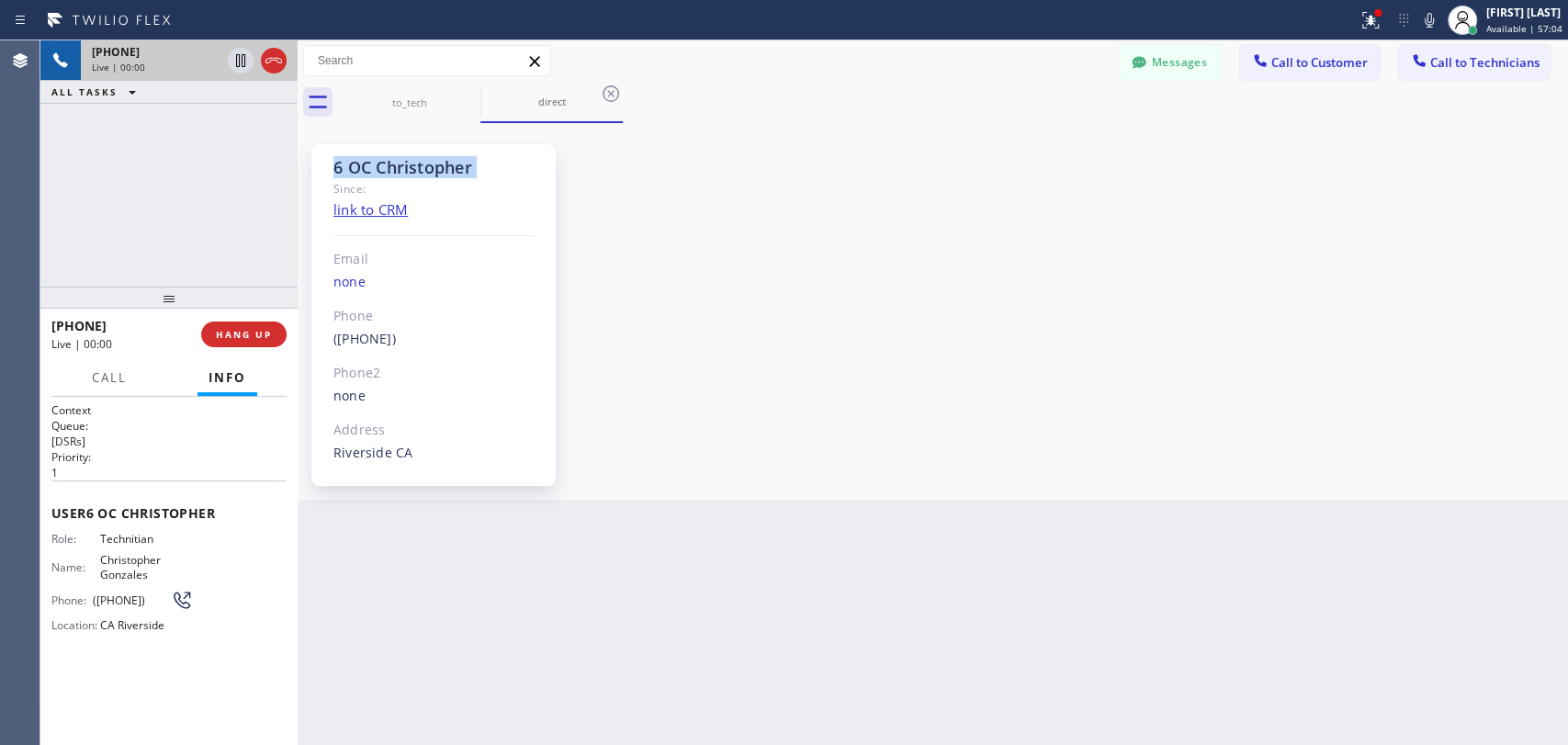 click on "6 OC Christopher" at bounding box center (434, 167) 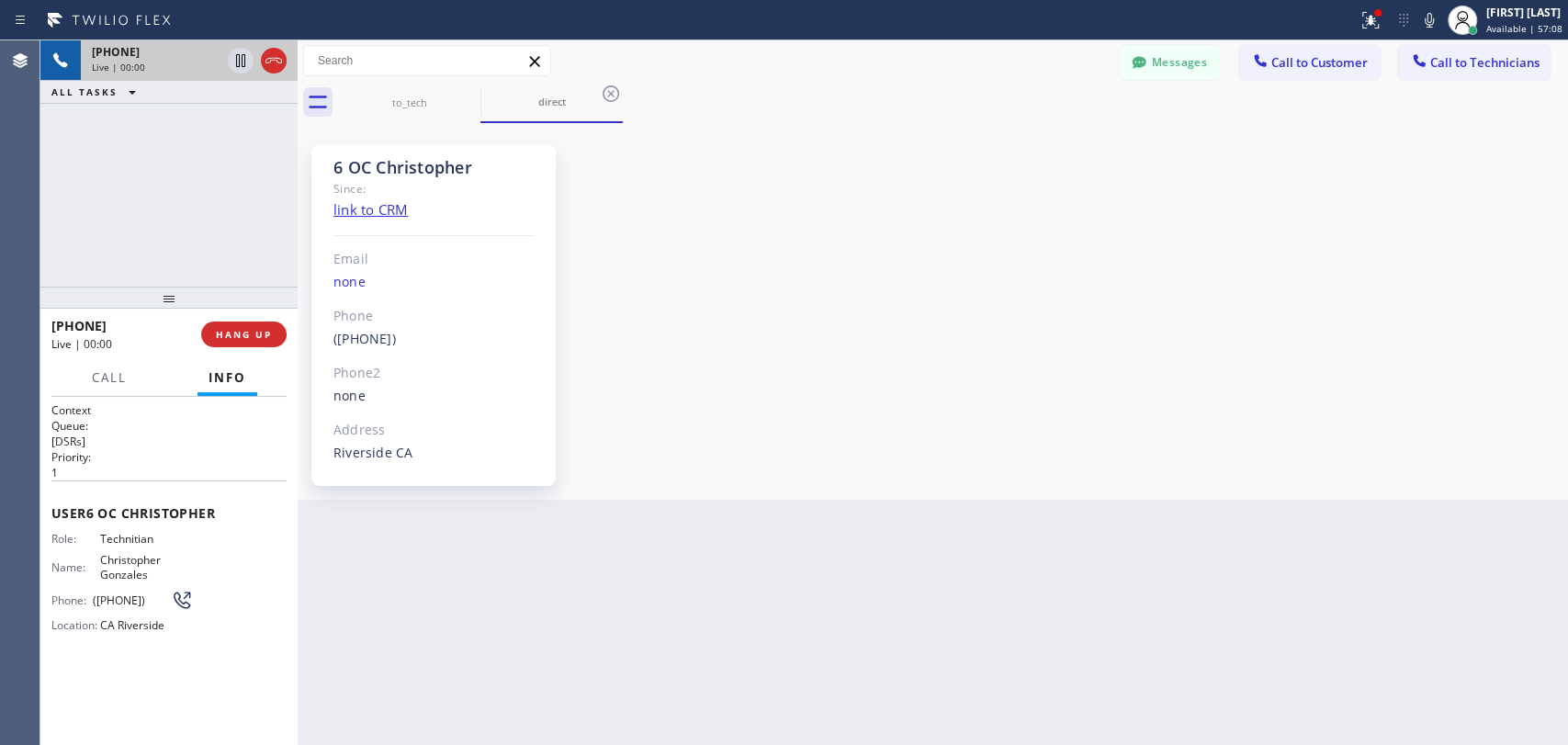click on "6 OC [FIRST] Since:  link to CRM Email none Phone [PHONE] Outbound call Technician Search Technician Your caller id phone number Your caller id phone number Call Phone2 none Address [CITY]   [STATE]" at bounding box center [932, 311] 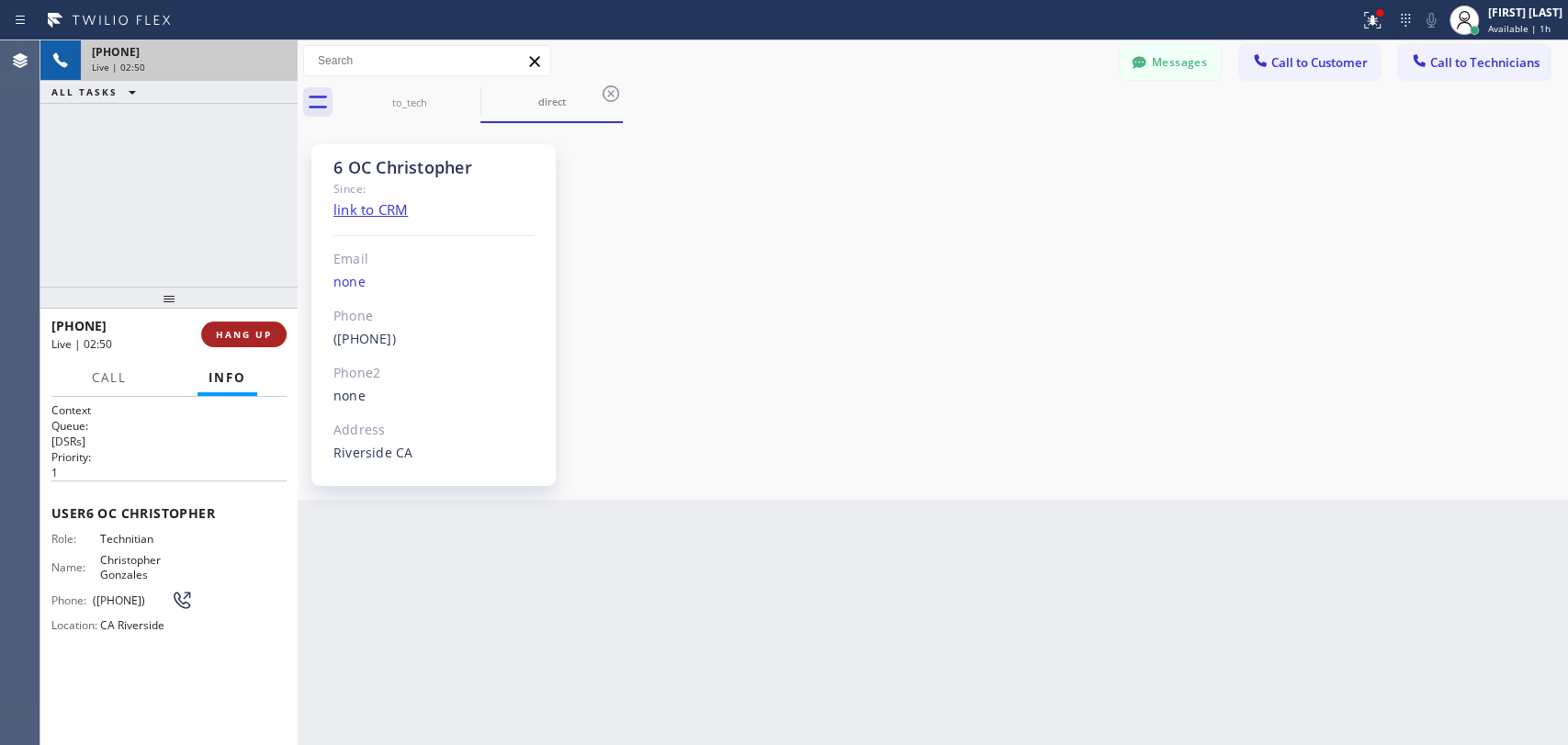 click on "HANG UP" at bounding box center (243, 334) 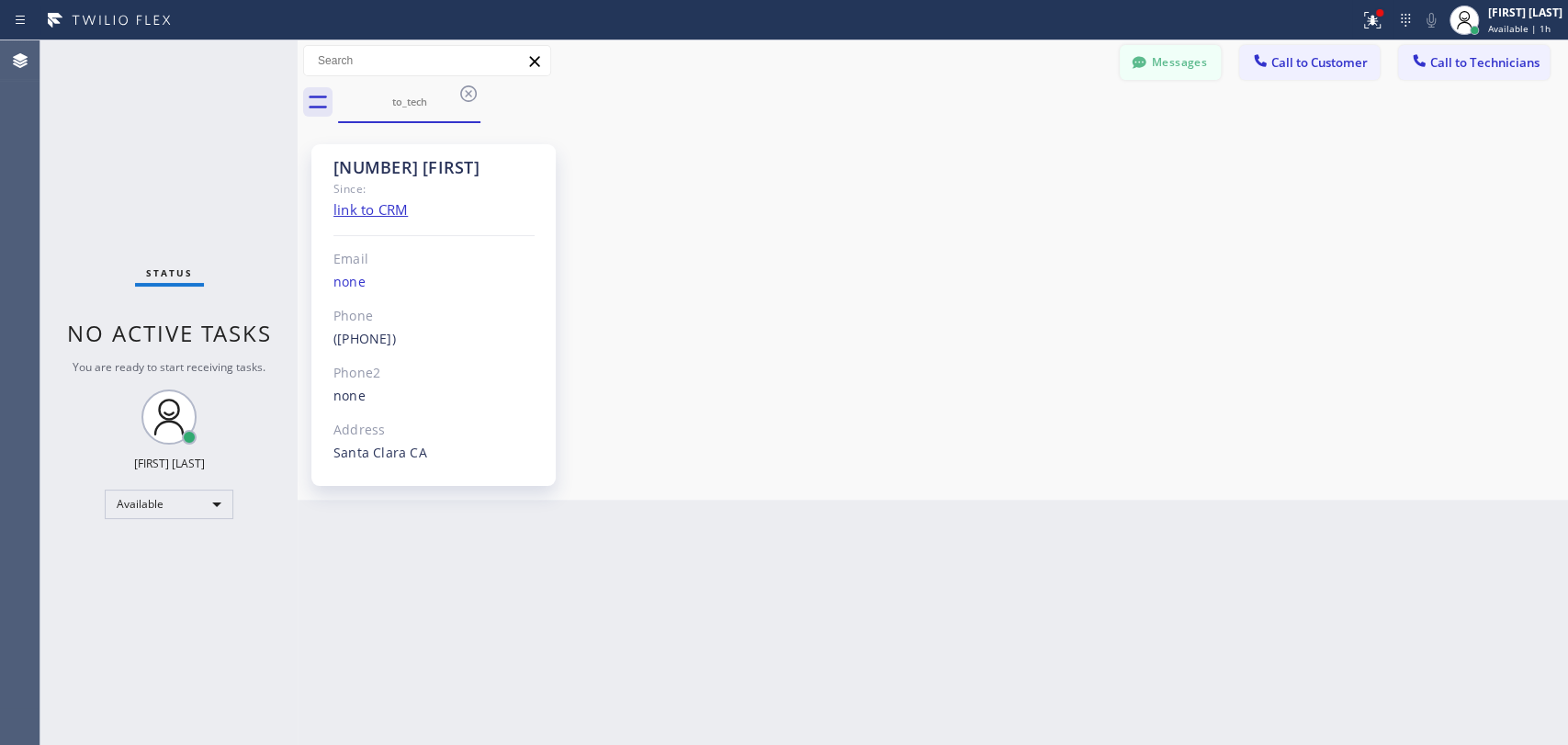 click 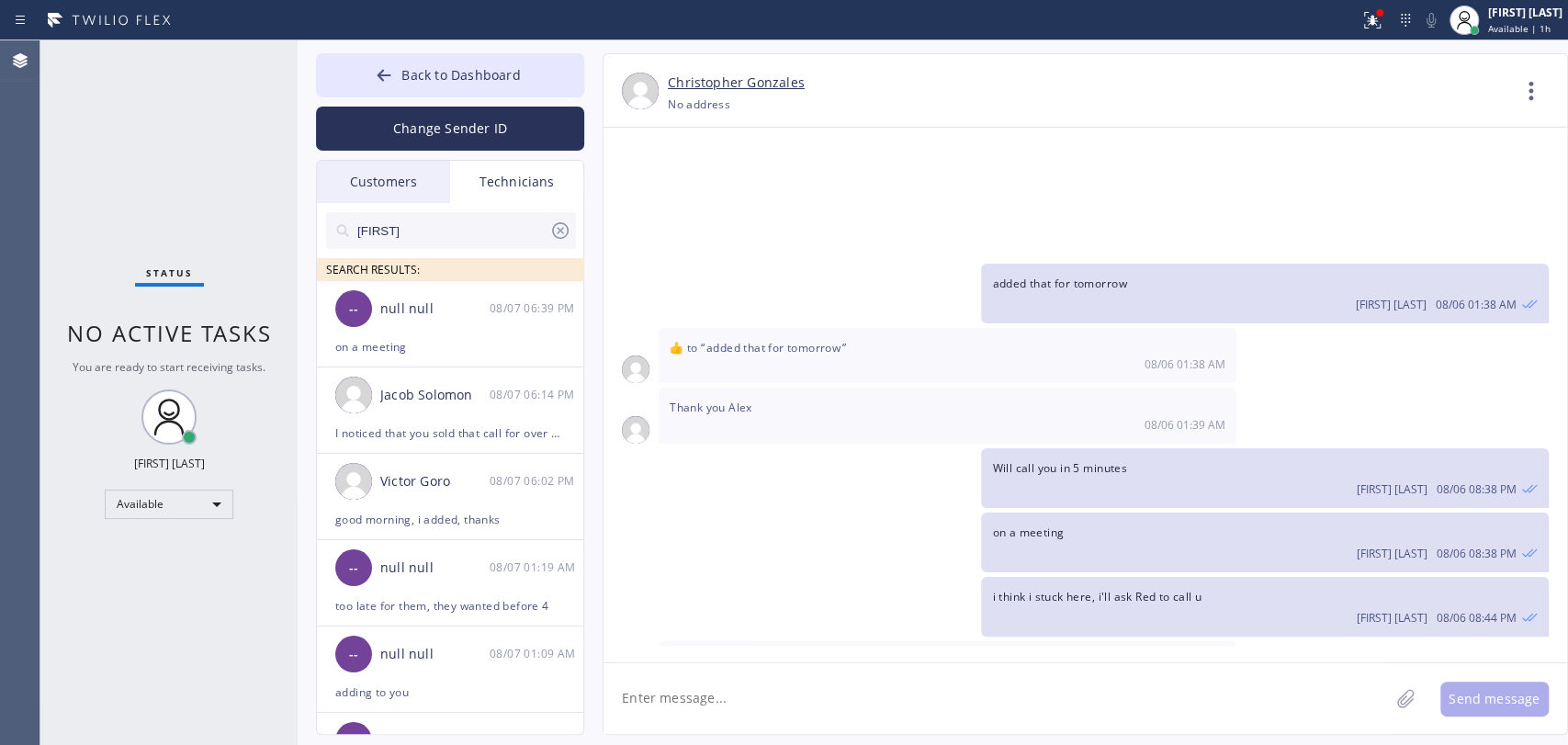 click on "Customers" at bounding box center (383, 182) 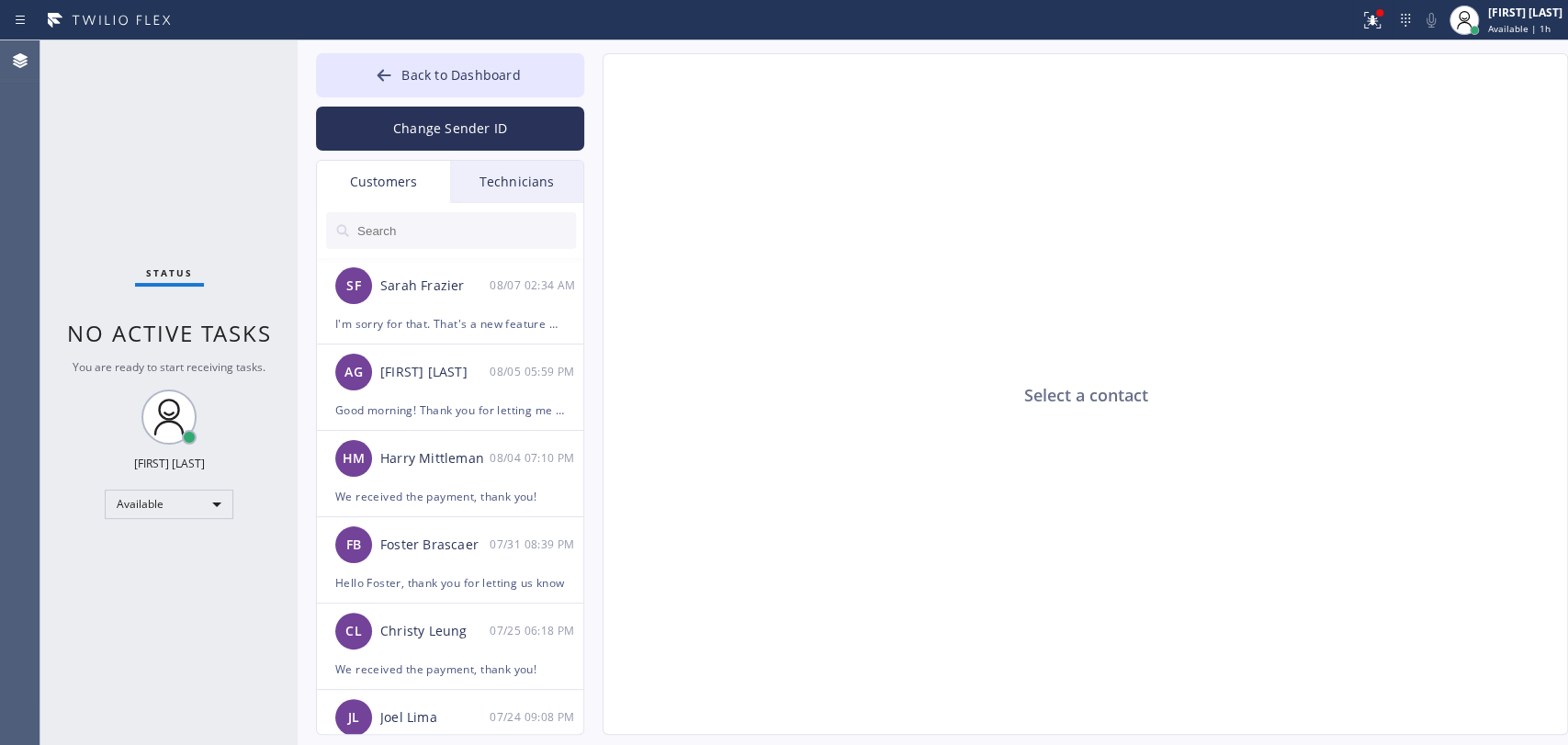 click at bounding box center (466, 231) 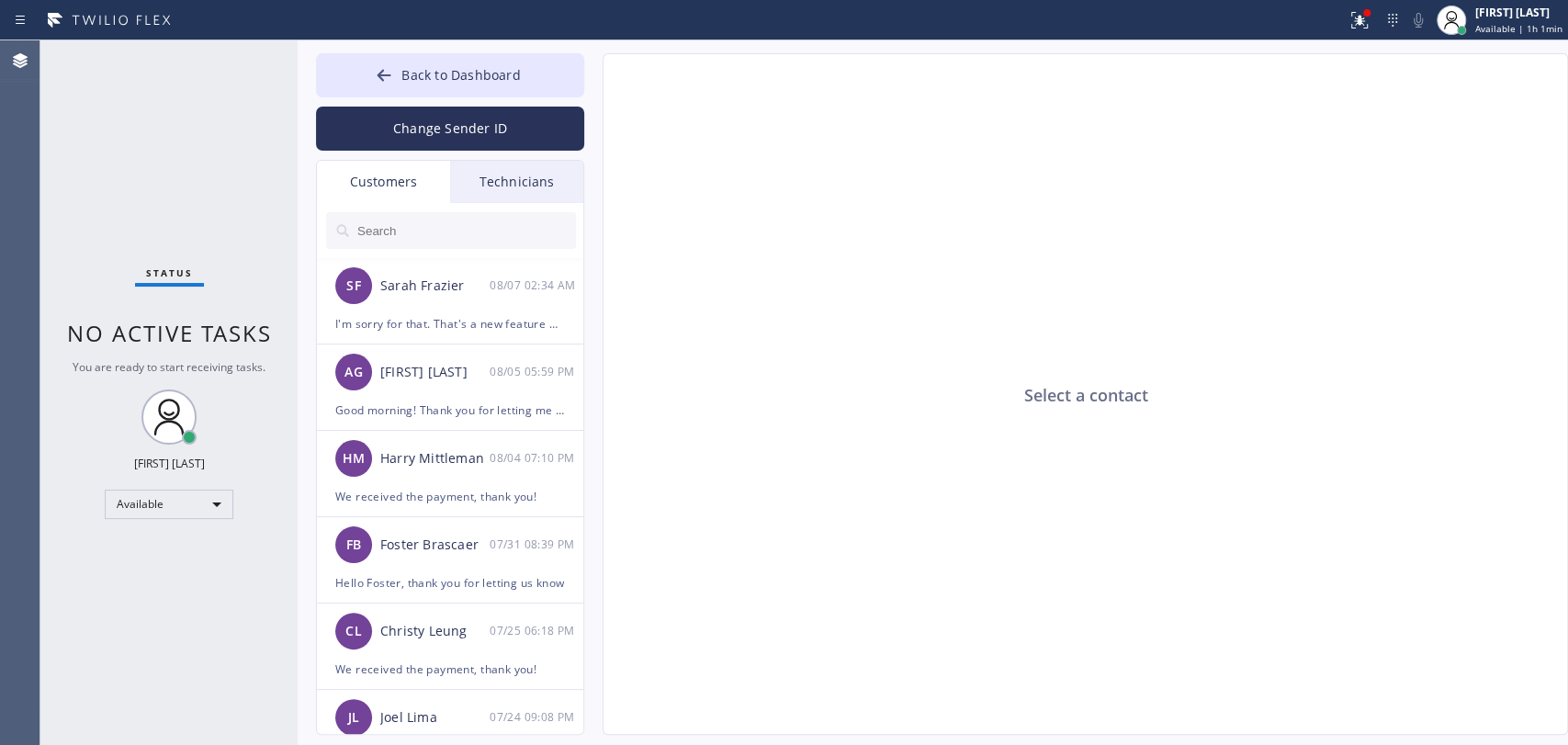 click at bounding box center [466, 231] 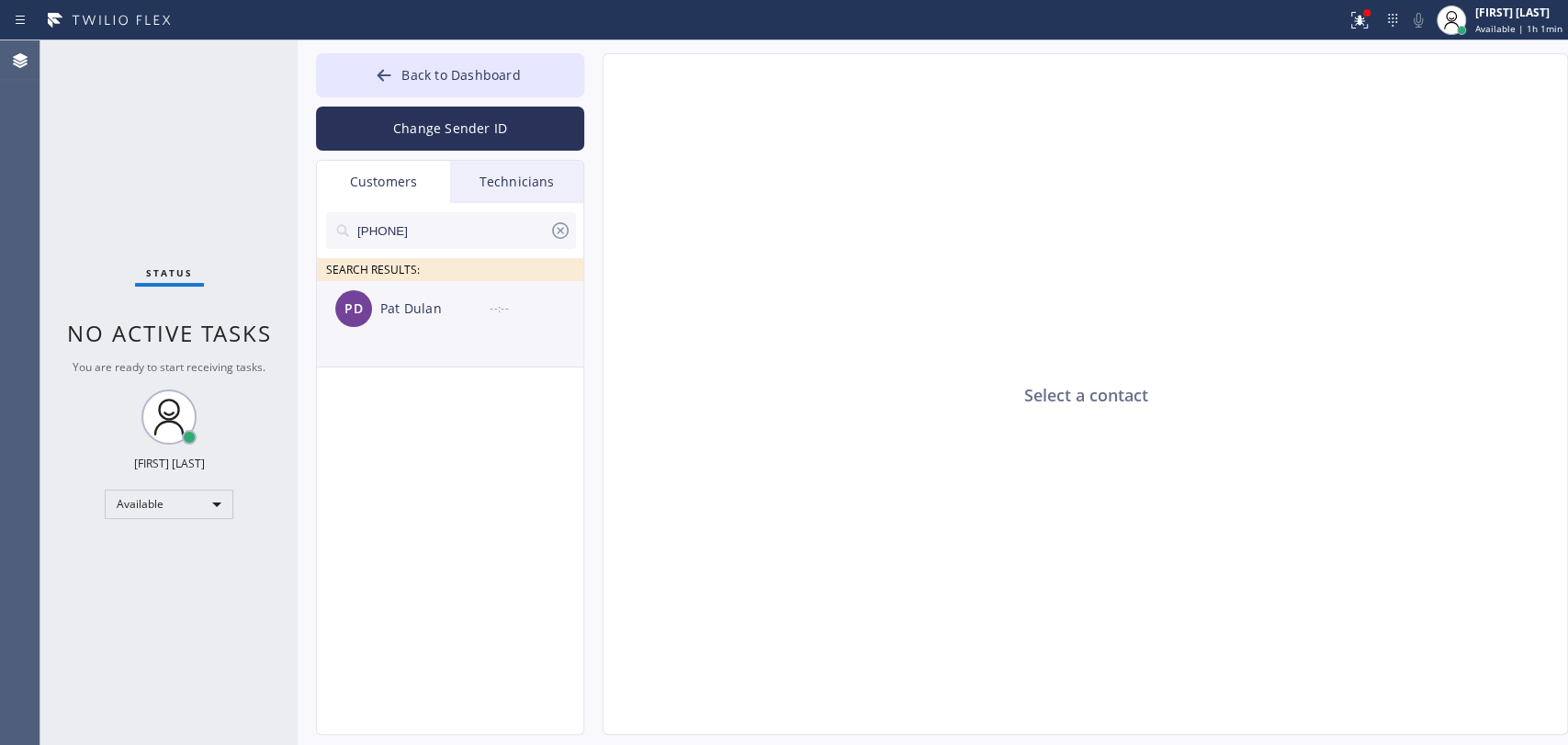 click on "PD [FIRST] [LAST] --:--" at bounding box center [451, 309] 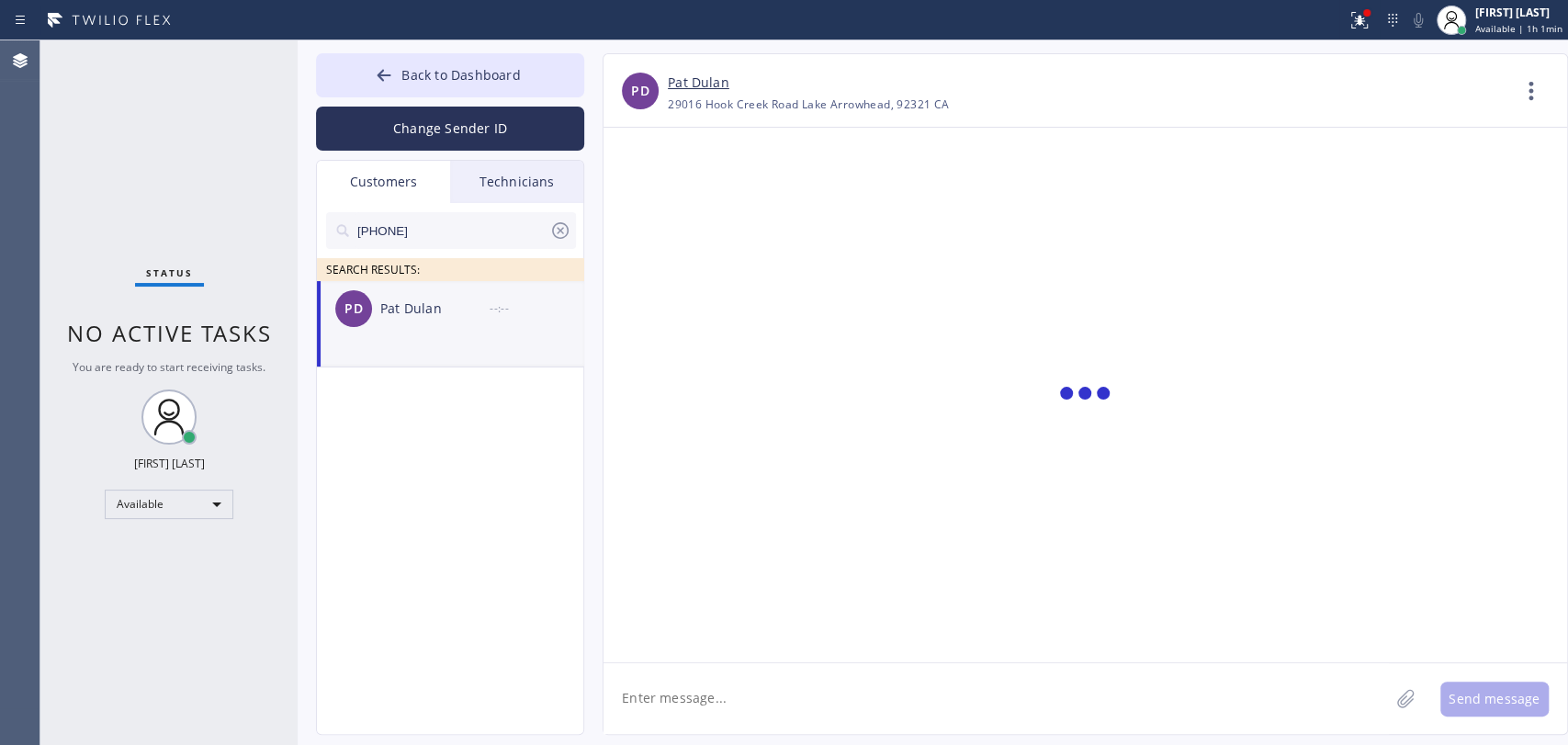 click 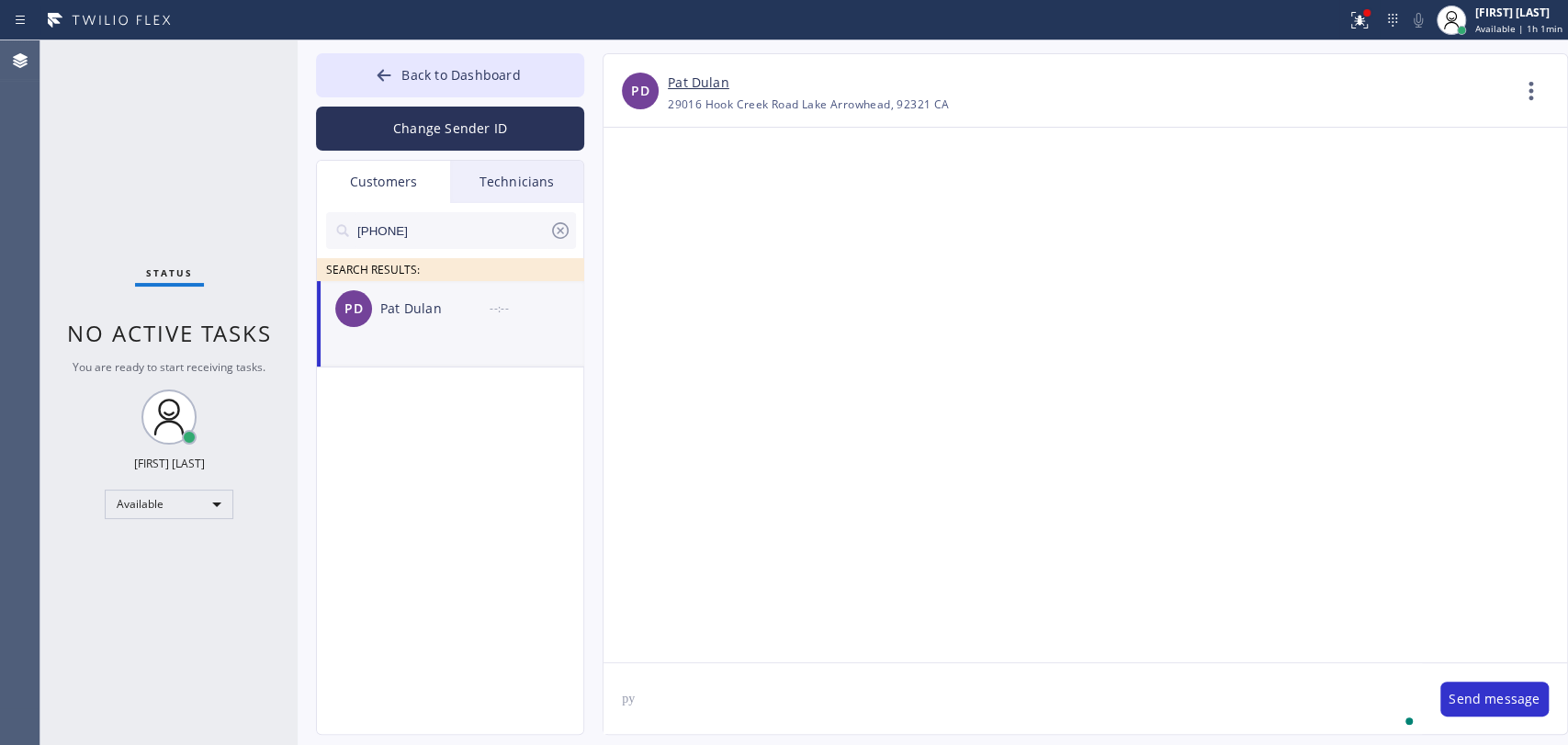 type on "р" 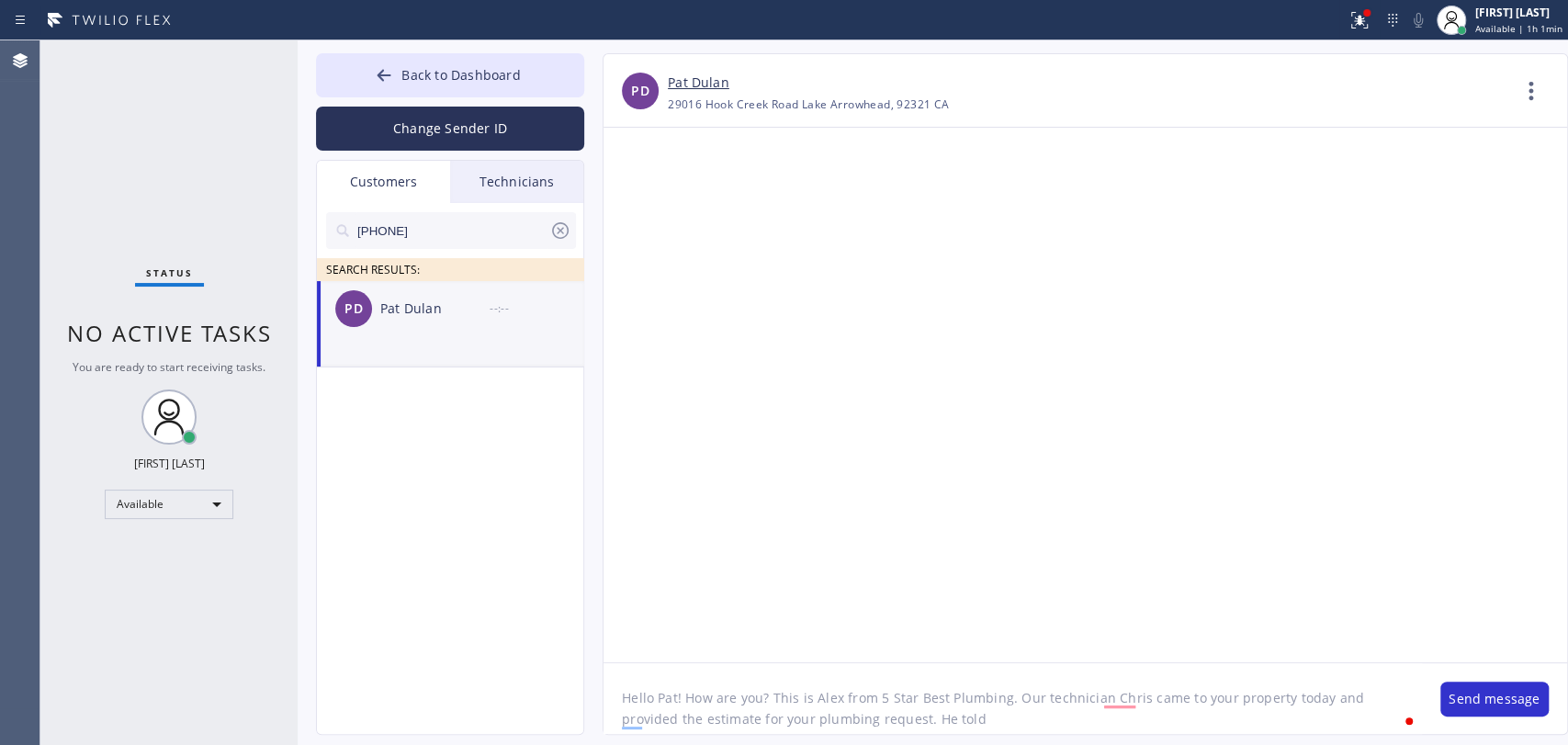 click on "Hello Pat! How are you? This is Alex from 5 Star Best Plumbing. Our technician Chris came to your property today and provided the estimate for your plumbing request. He told" 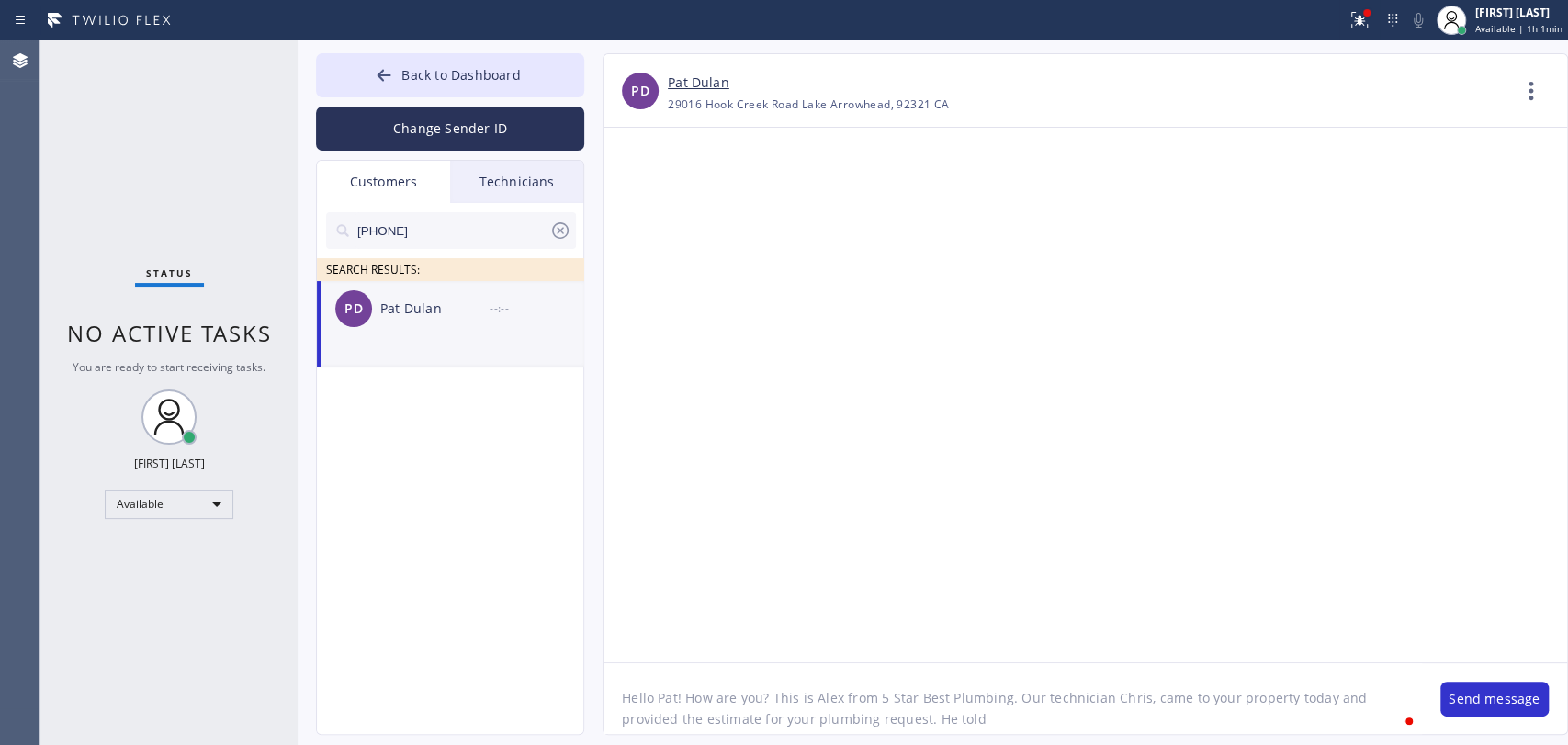 click on "Hello Pat! How are you? This is Alex from 5 Star Best Plumbing. Our technician Chris, came to your property today and provided the estimate for your plumbing request. He told" 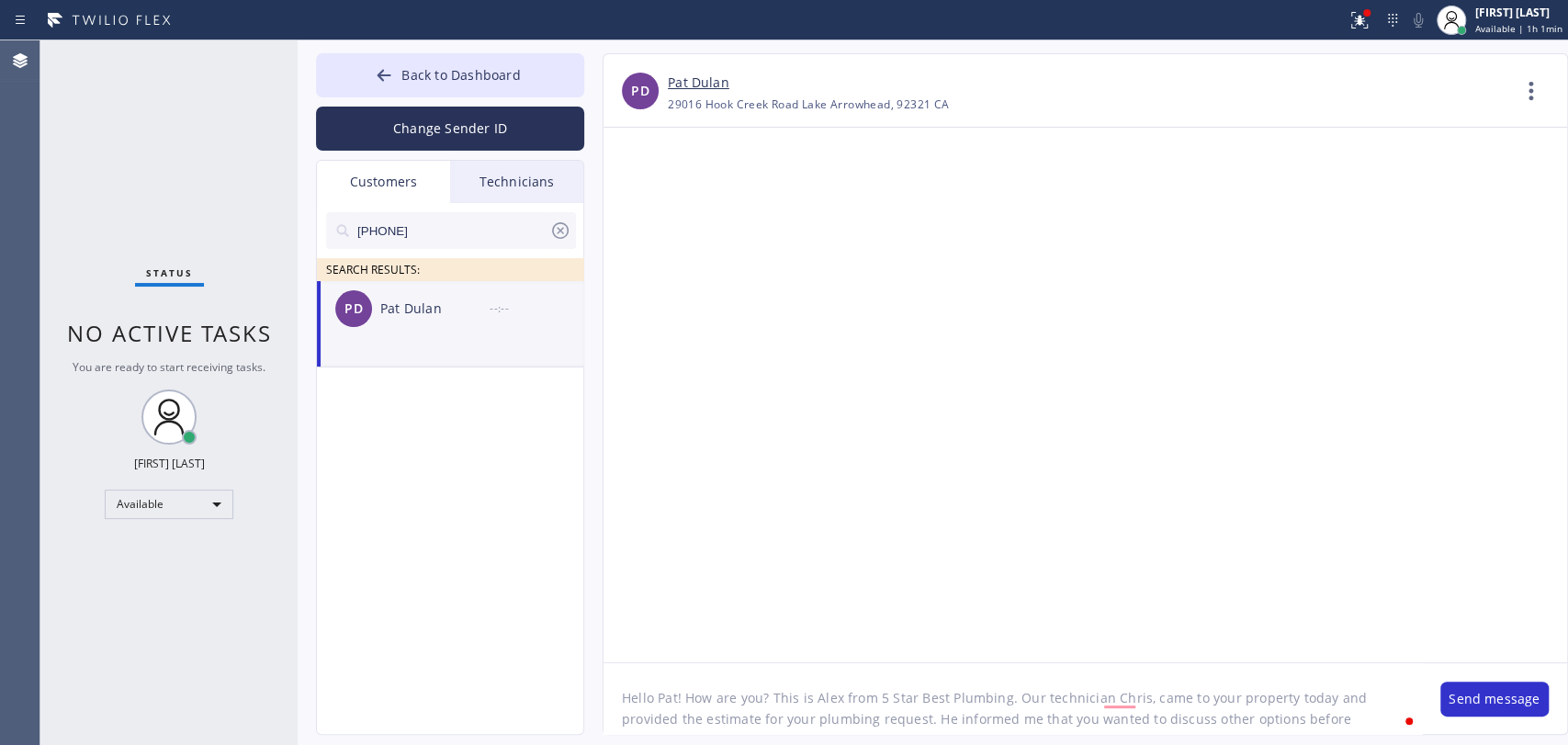 scroll, scrollTop: 15, scrollLeft: 0, axis: vertical 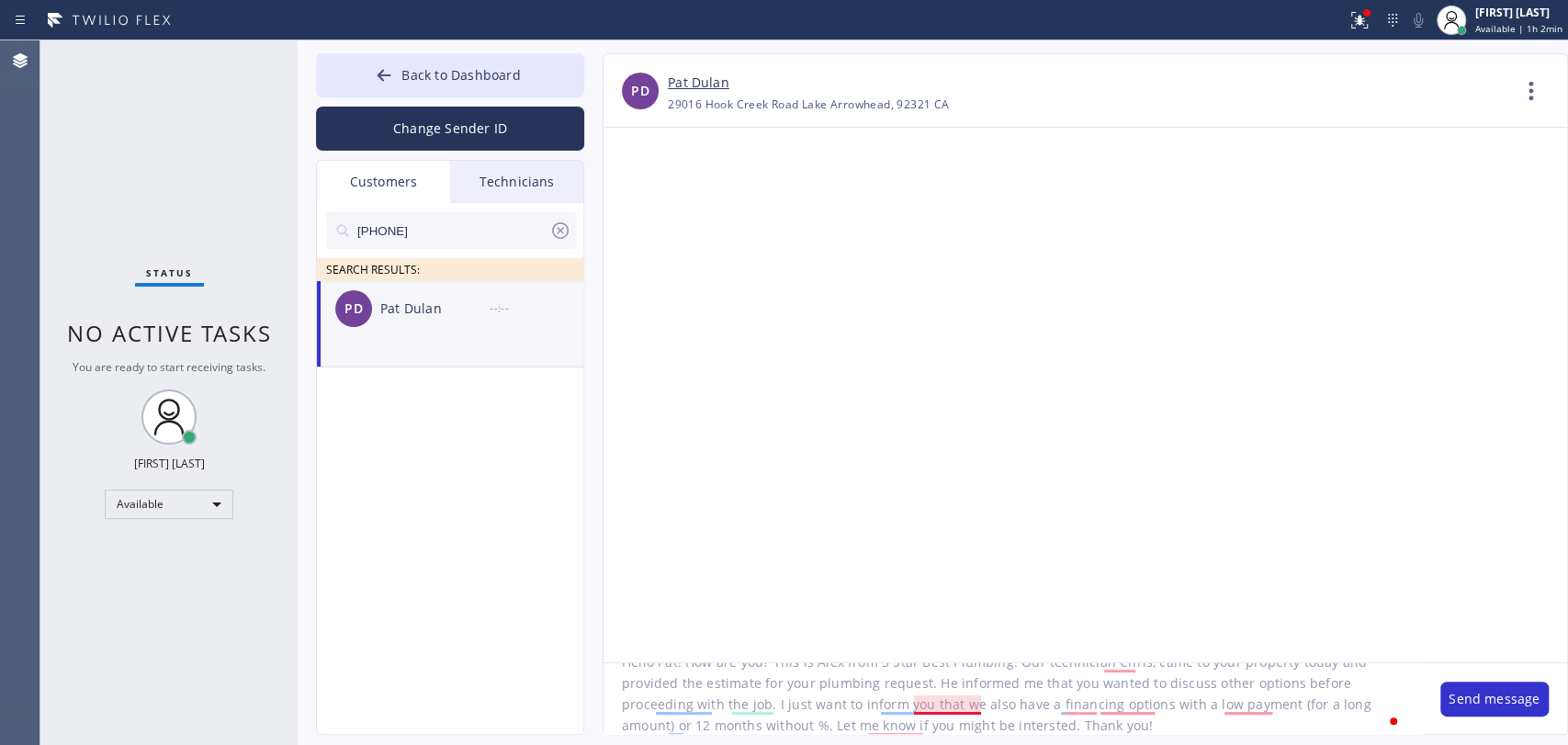click on "Hello Pat! How are you? This is Alex from 5 Star Best Plumbing. Our technician Chris, came to your property today and provided the estimate for your plumbing request. He informed me that you wanted to discuss other options before proceeding with the job. I just want to inform you that we also have a financing options with a low payment (for a long amount) or 12 months without %. Let me know if you might be intersted. Thank you!" 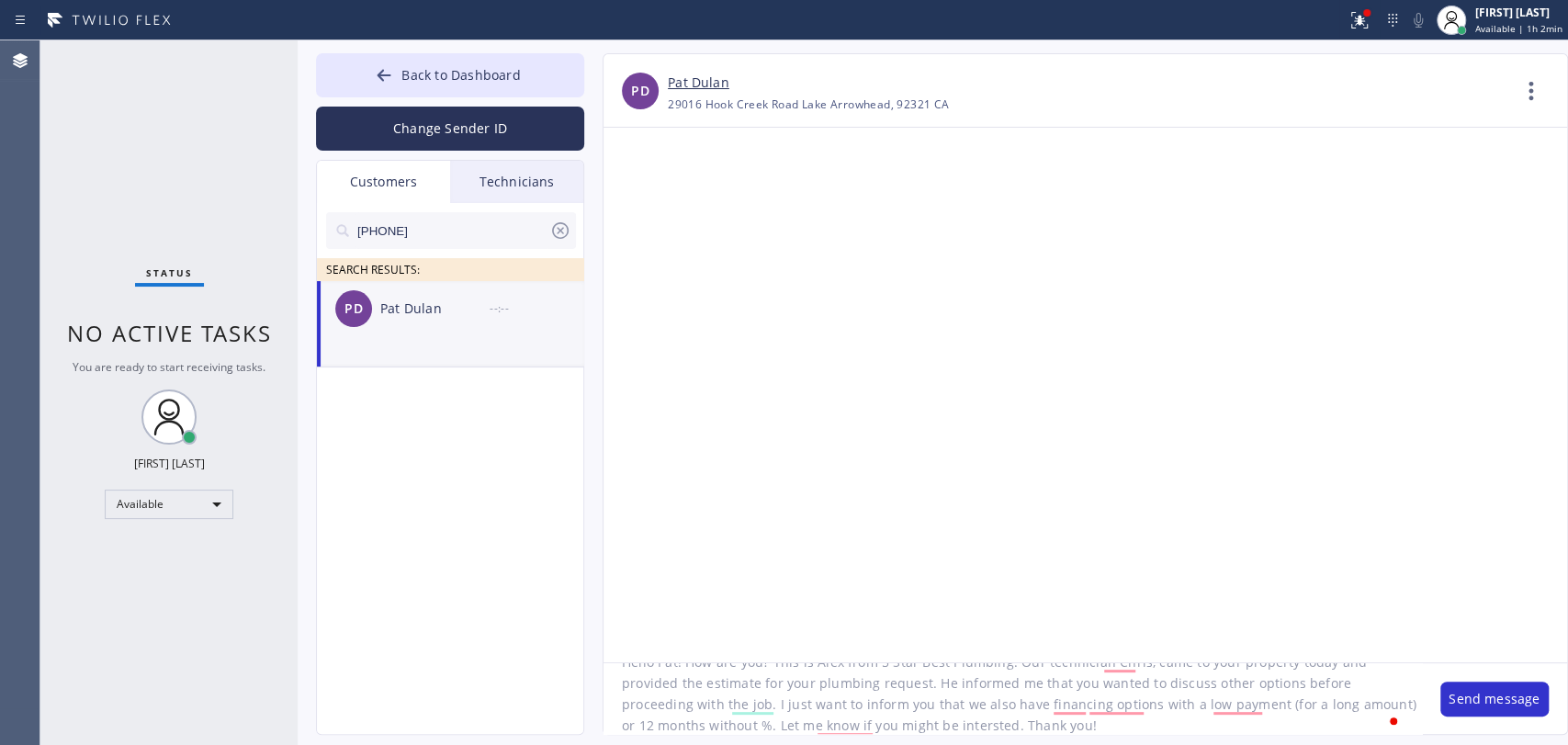 click on "Hello Pat! How are you? This is Alex from 5 Star Best Plumbing. Our technician Chris, came to your property today and provided the estimate for your plumbing request. He informed me that you wanted to discuss other options before proceeding with the job. I just want to inform you that we also have financing options with a low payment (for a long amount) or 12 months without %. Let me know if you might be intersted. Thank you!" 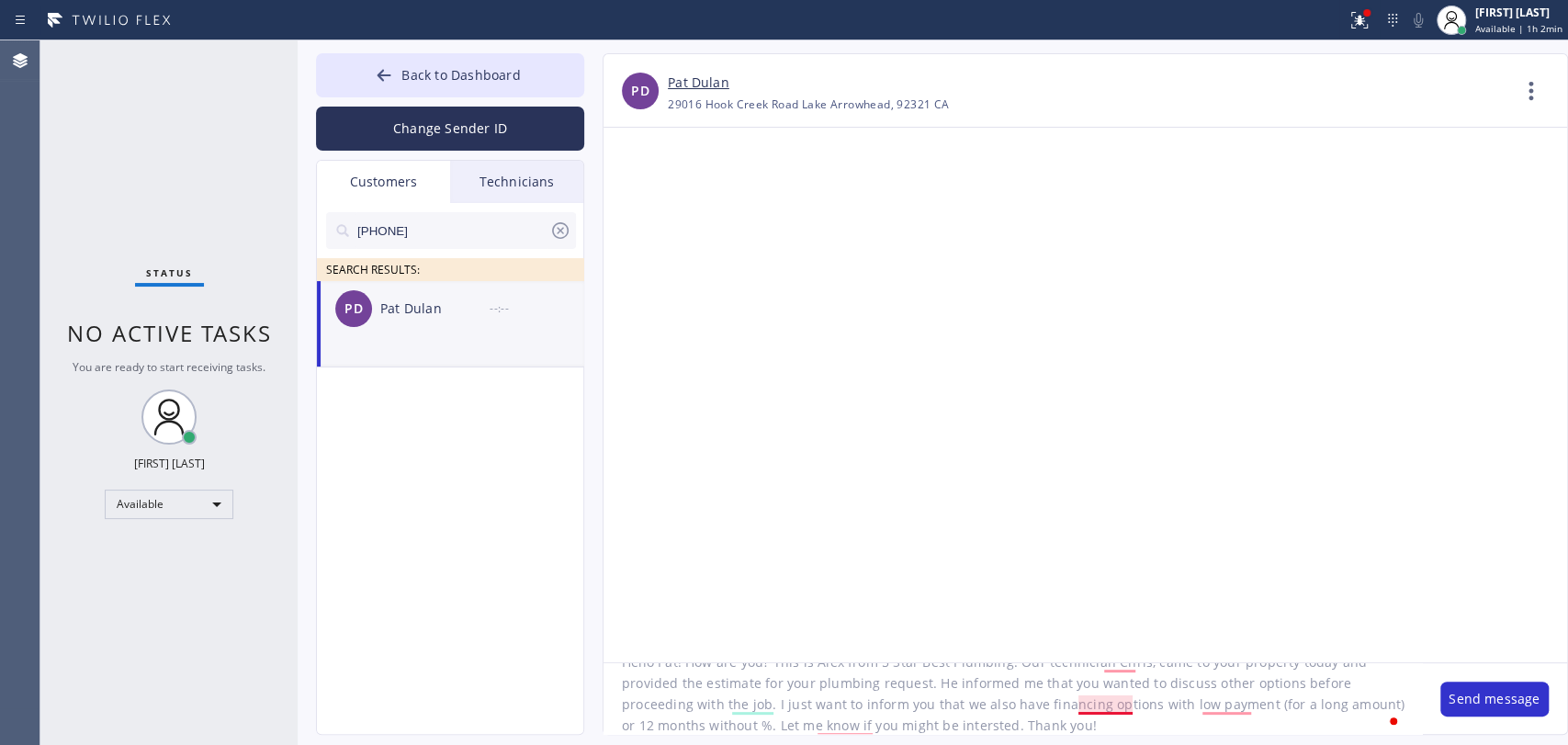 click on "Hello Pat! How are you? This is Alex from 5 Star Best Plumbing. Our technician Chris, came to your property today and provided the estimate for your plumbing request. He informed me that you wanted to discuss other options before proceeding with the job. I just want to inform you that we also have financing options with low payment (for a long amount) or 12 months without %. Let me know if you might be intersted. Thank you!" 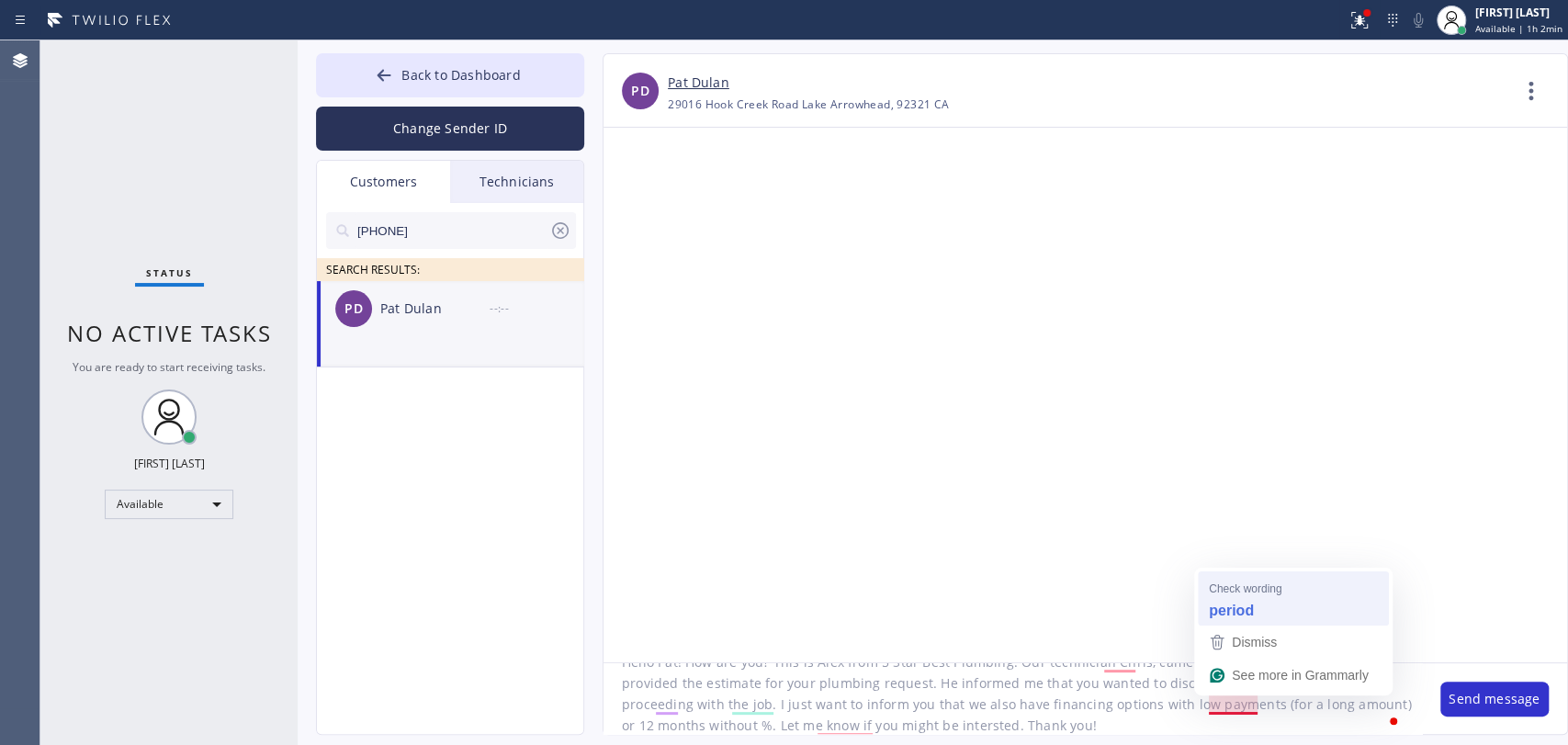 type on "Hello Pat! How are you? This is Alex from 5 Star Best Plumbing. Our technician Chris, came to your property today and provided the estimate for your plumbing request. He informed me that you wanted to discuss other options before proceeding with the job. I just want to inform you that we also have financing options with low payments (for a long period) or 12 months without %. Let me know if you might be intersted. Thank you!" 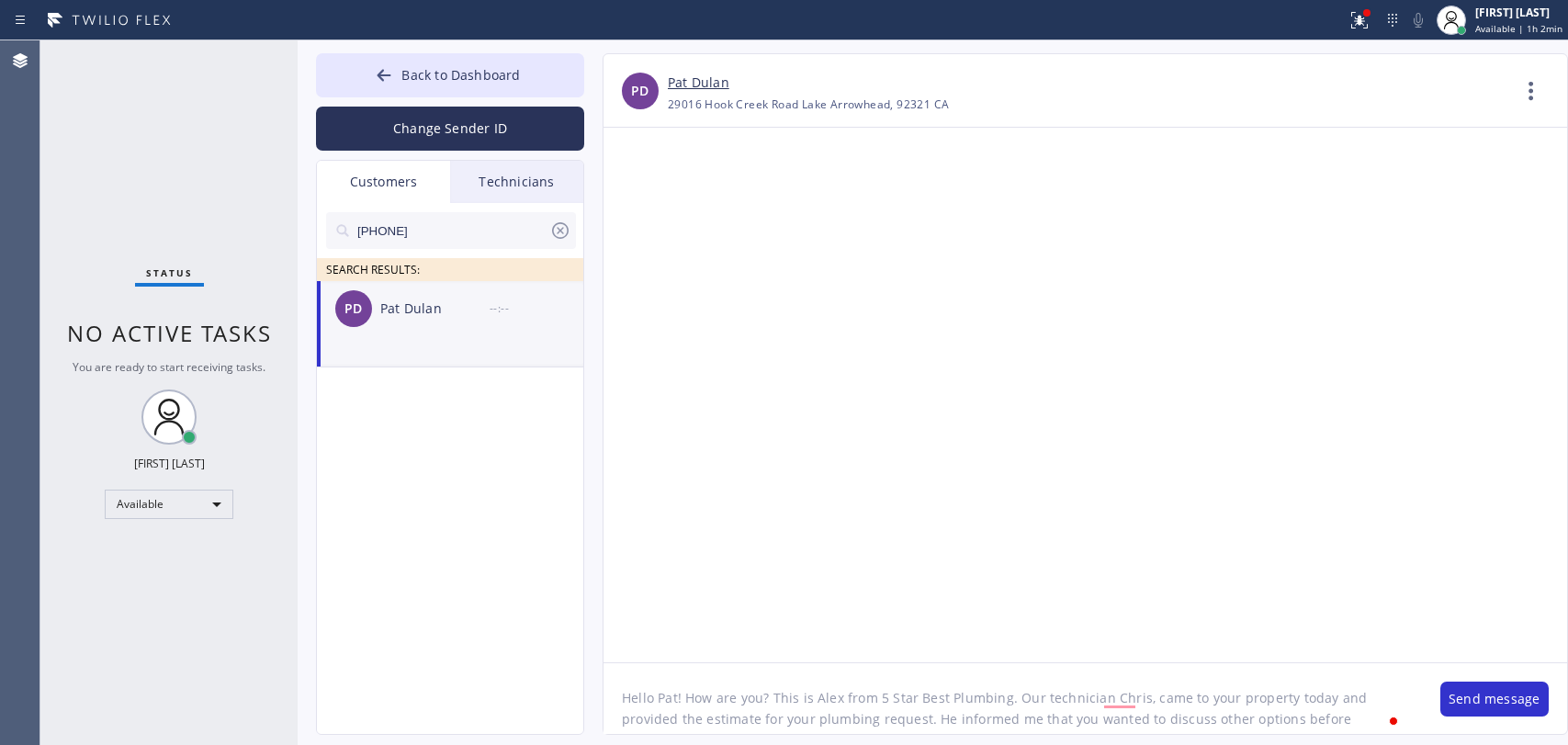 scroll, scrollTop: 0, scrollLeft: 0, axis: both 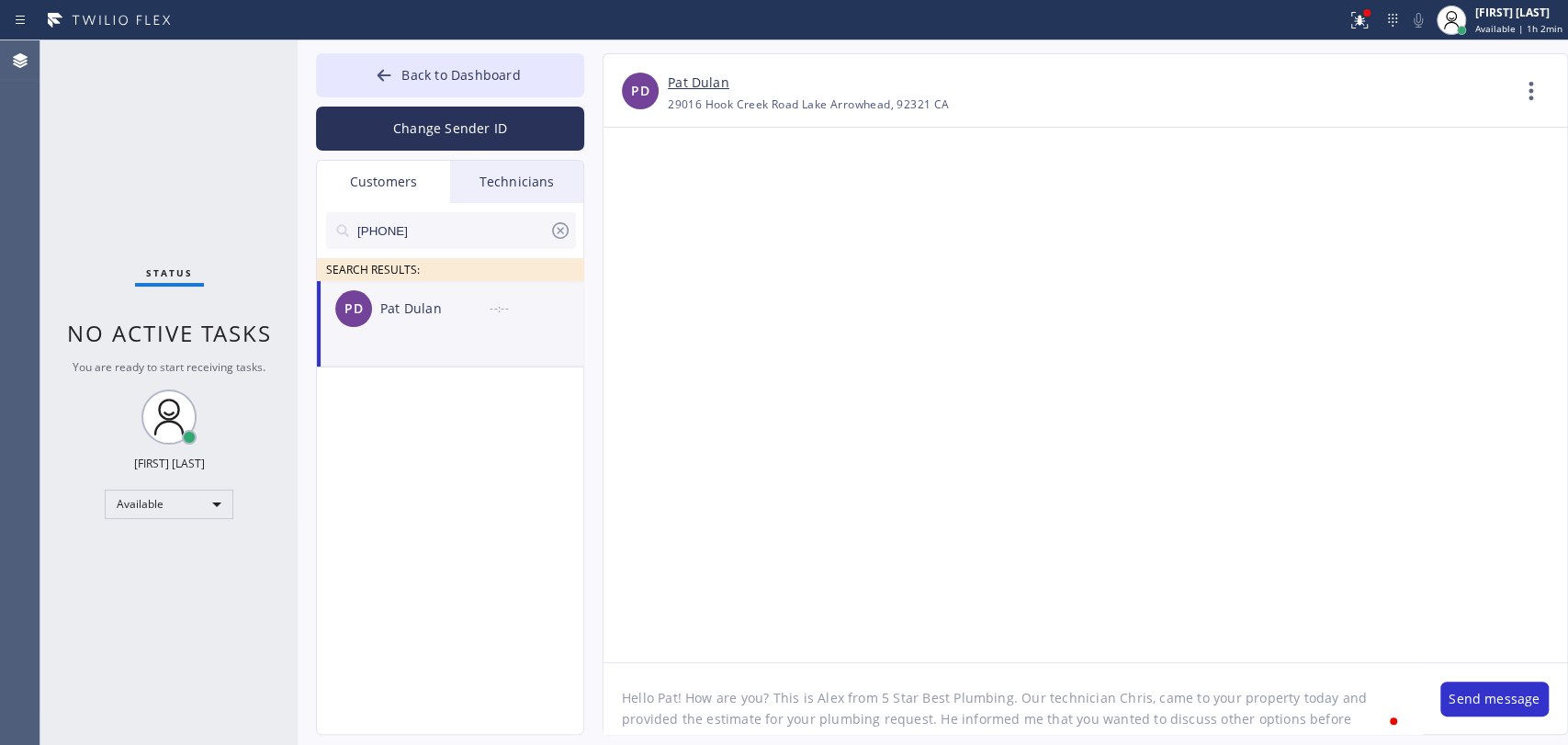 drag, startPoint x: 984, startPoint y: 725, endPoint x: 408, endPoint y: 554, distance: 600.8469 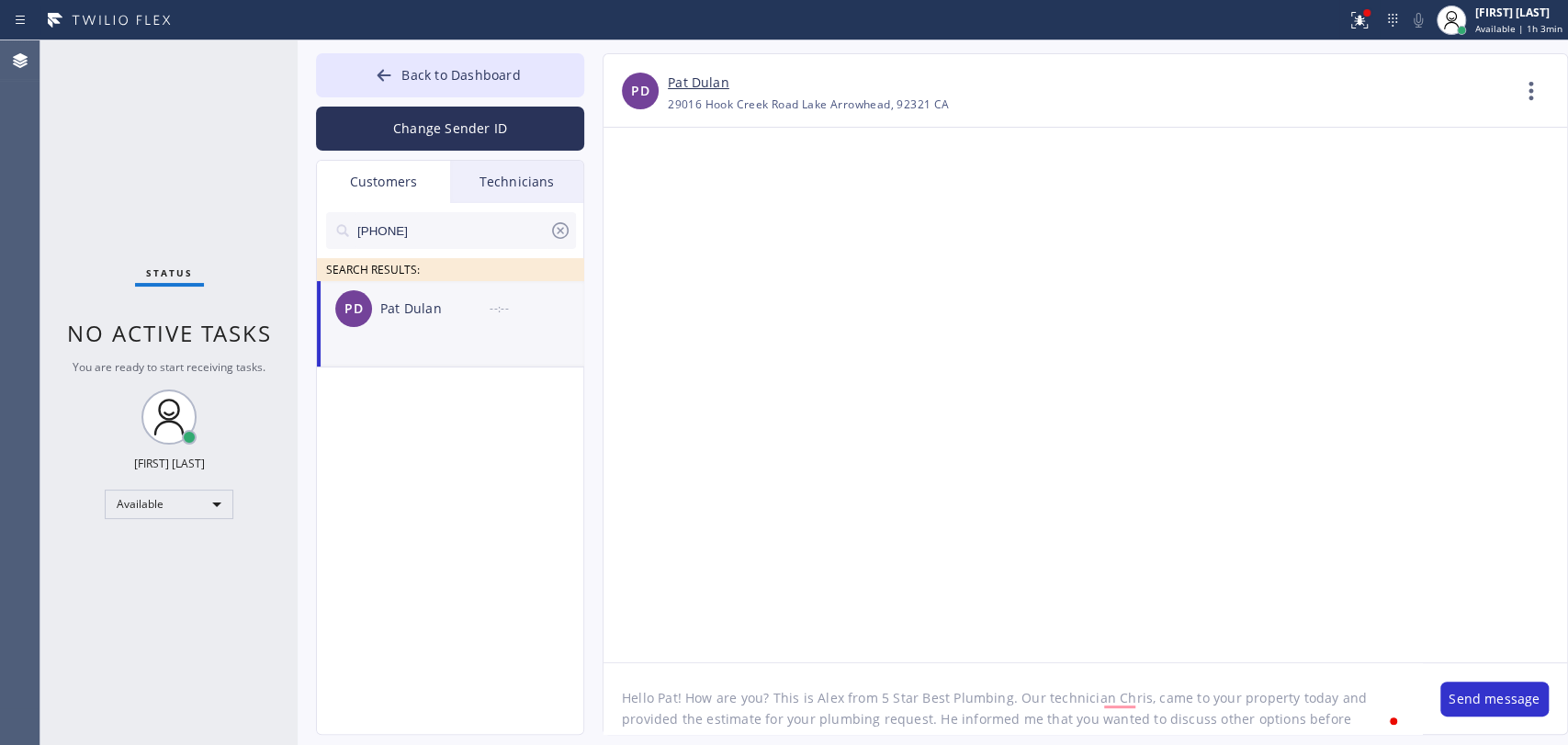 paste on "ope you're doing well! This is Alex from 5 Star Best Plumbing. Our technician Chris visited your property today and provided an estimate for your plumbing request. He mentioned that you’re considering other options before moving forward.
I just wanted to let you know that we also offer flexible financing options — including low monthly payments over an extended term or 12 months with 0% interest.
Please let me know if you’d like more details" 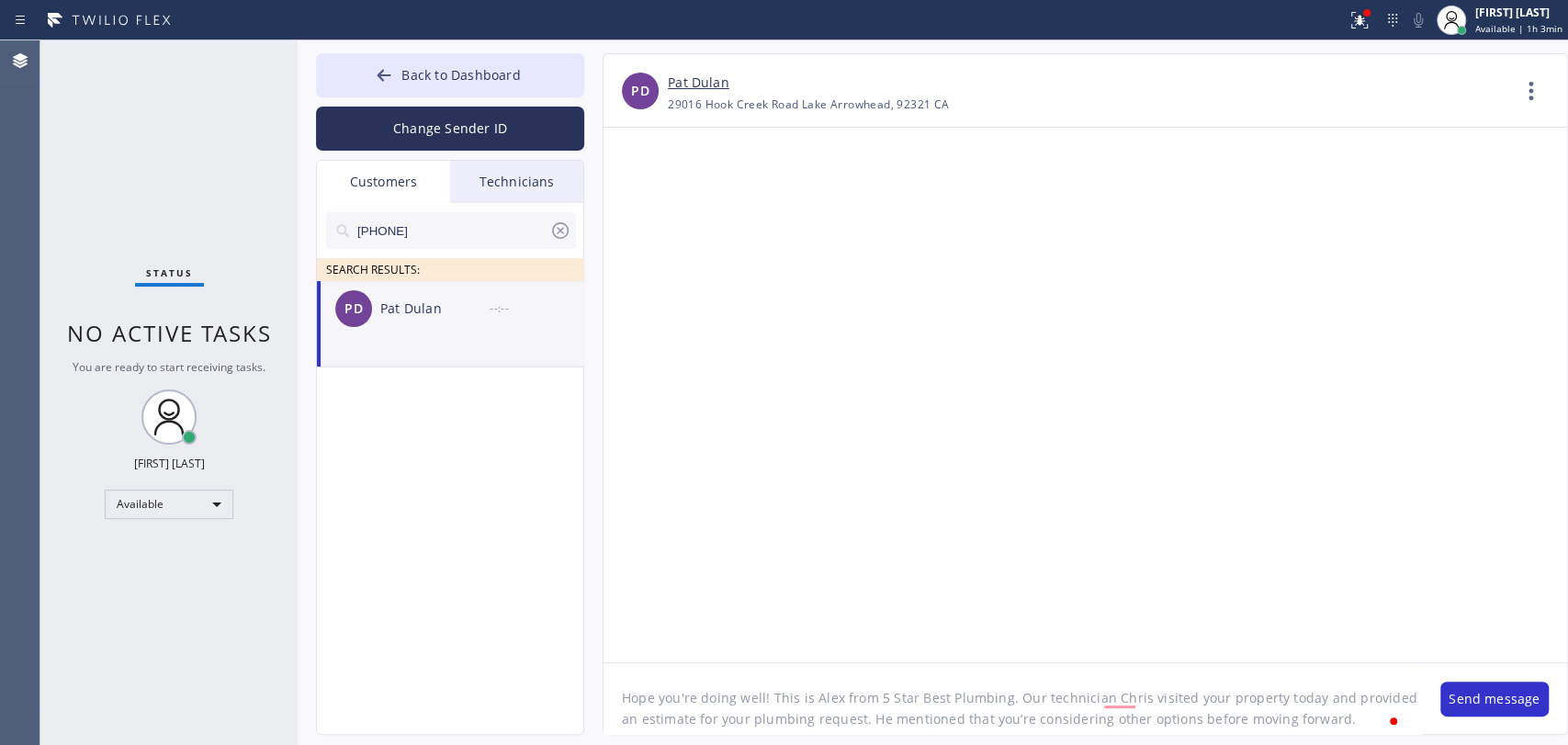 scroll, scrollTop: 99, scrollLeft: 0, axis: vertical 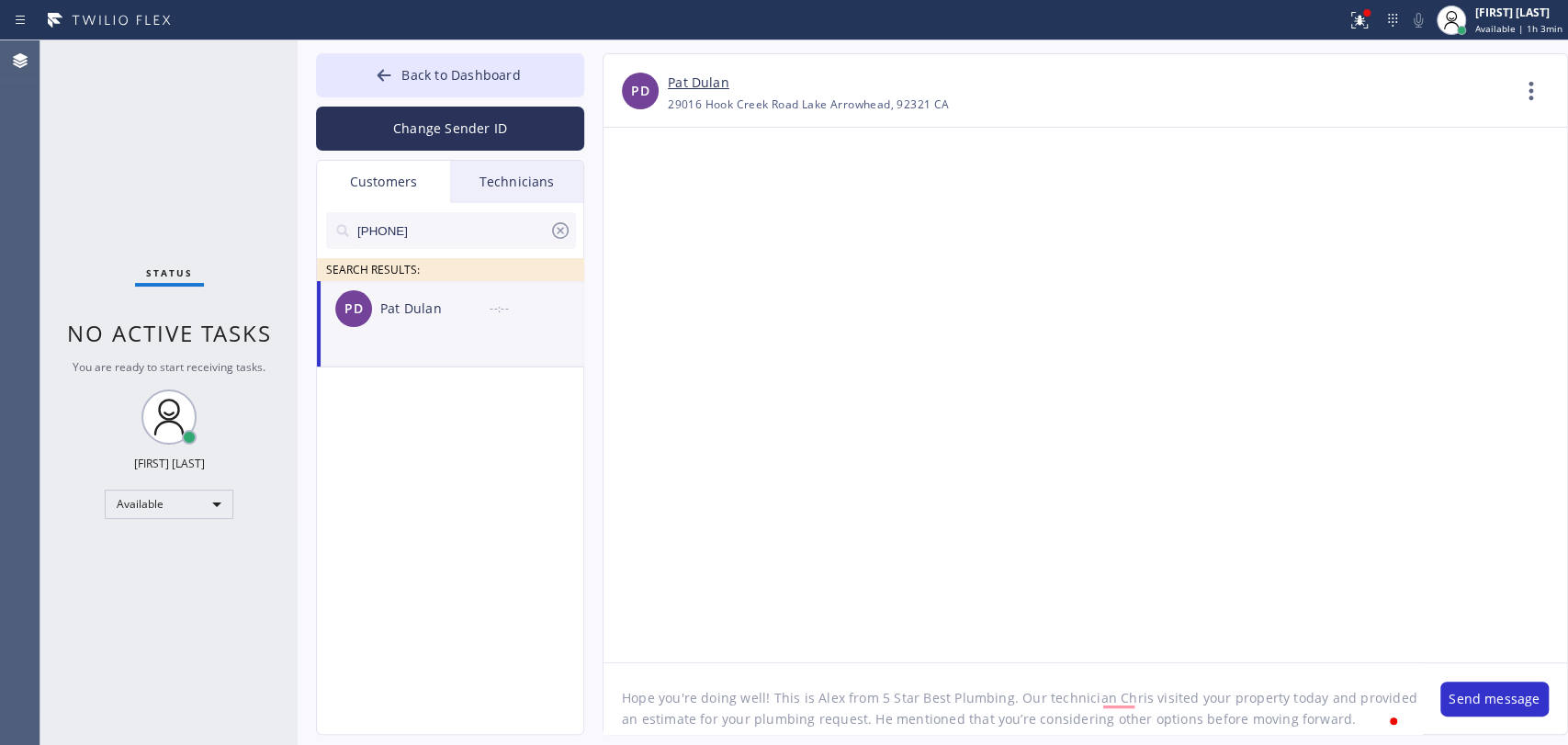 click on "Hope you're doing well! This is Alex from 5 Star Best Plumbing. Our technician Chris visited your property today and provided an estimate for your plumbing request. He mentioned that you’re considering other options before moving forward.
I just wanted to let you know that we also offer flexible financing options — including low monthly payments over an extended term or 12 months with 0% interest.
Please let me know if you’d like more details. Thank you!" 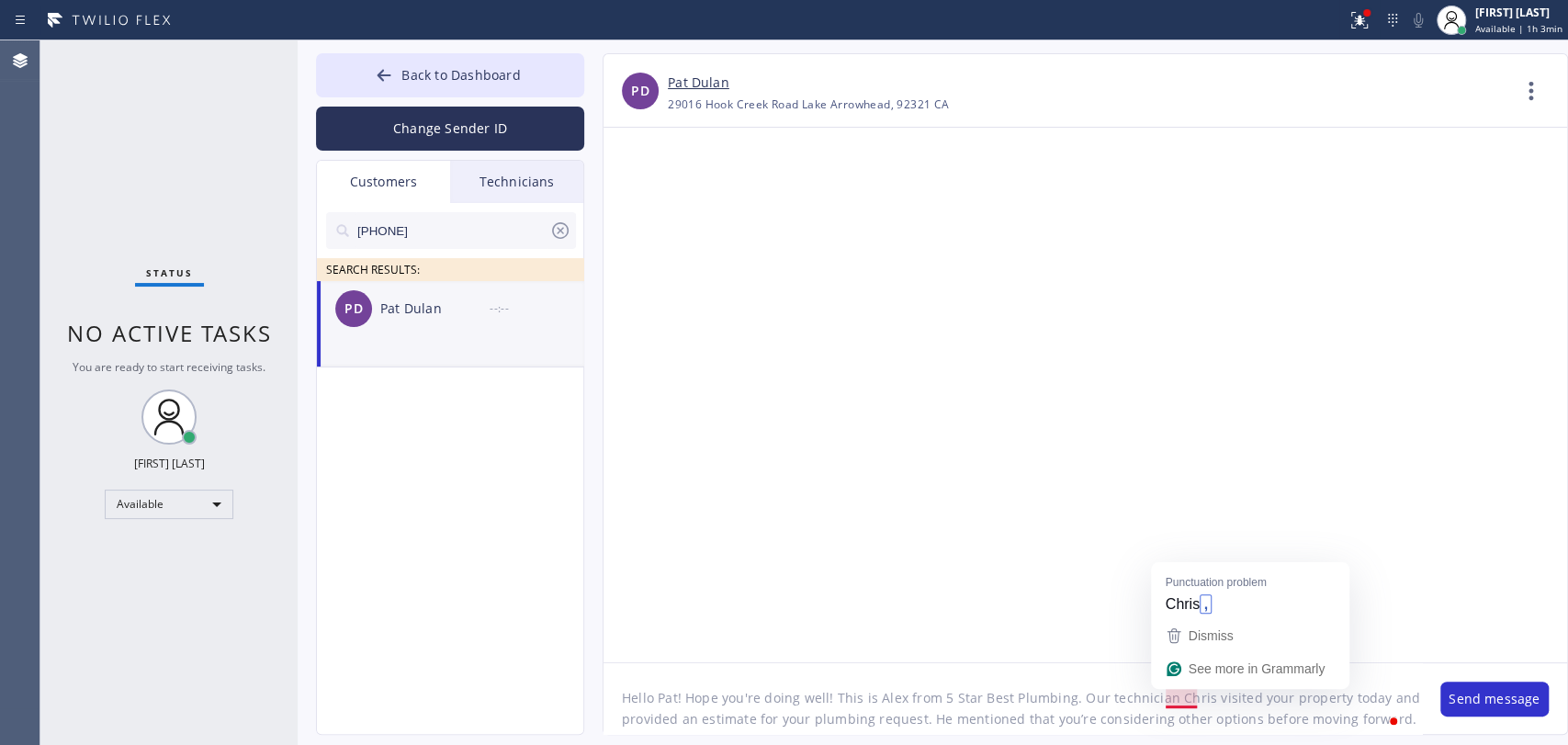 click on "Hello Pat! Hope you're doing well! This is Alex from 5 Star Best Plumbing. Our technician Chris visited your property today and provided an estimate for your plumbing request. He mentioned that you’re considering other options before moving forward.
I just wanted to let you know that we also offer flexible financing options — including low monthly payments over an extended term or 12 months with 0% interest.
Please let me know if you’d like more details. Thank you!" 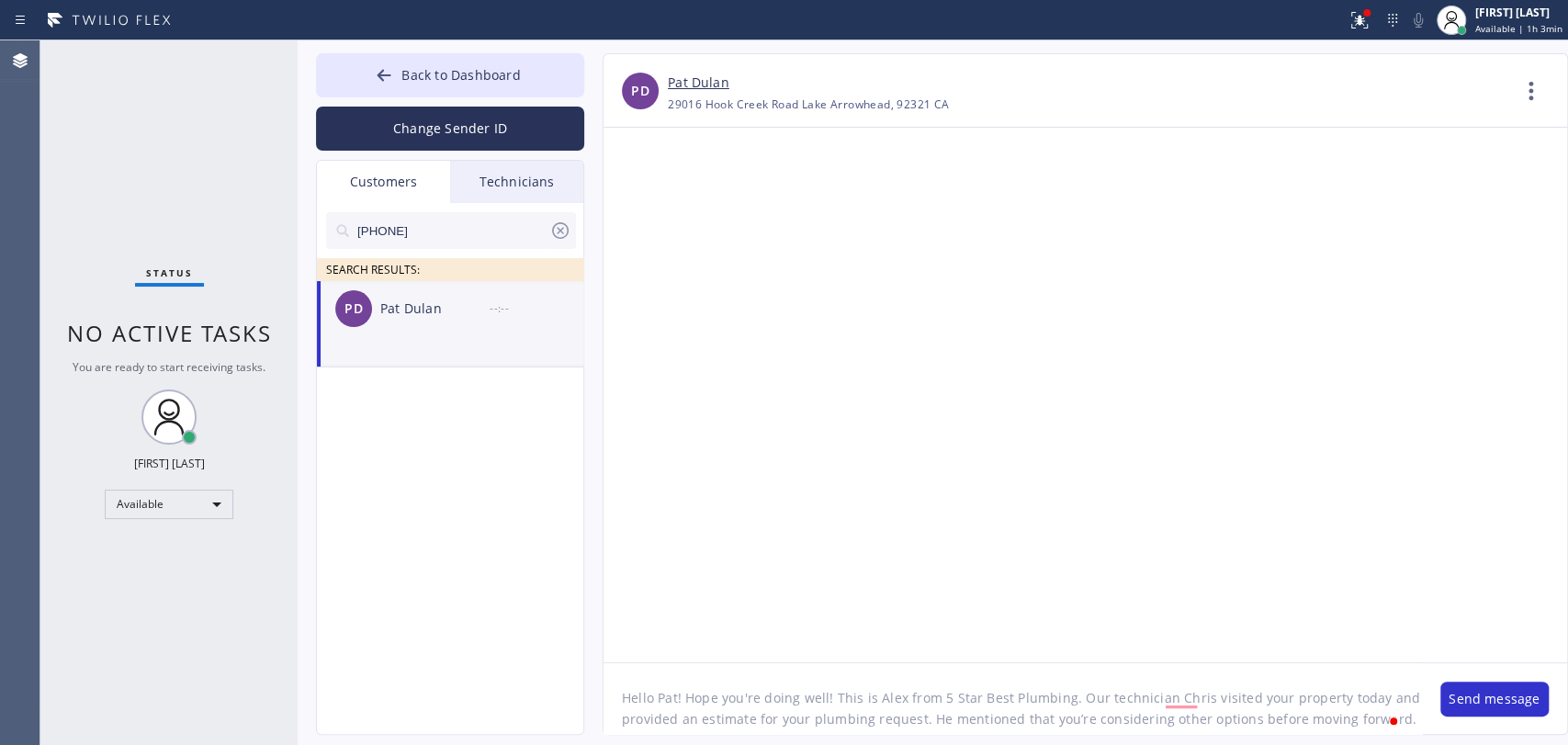 scroll, scrollTop: 56, scrollLeft: 0, axis: vertical 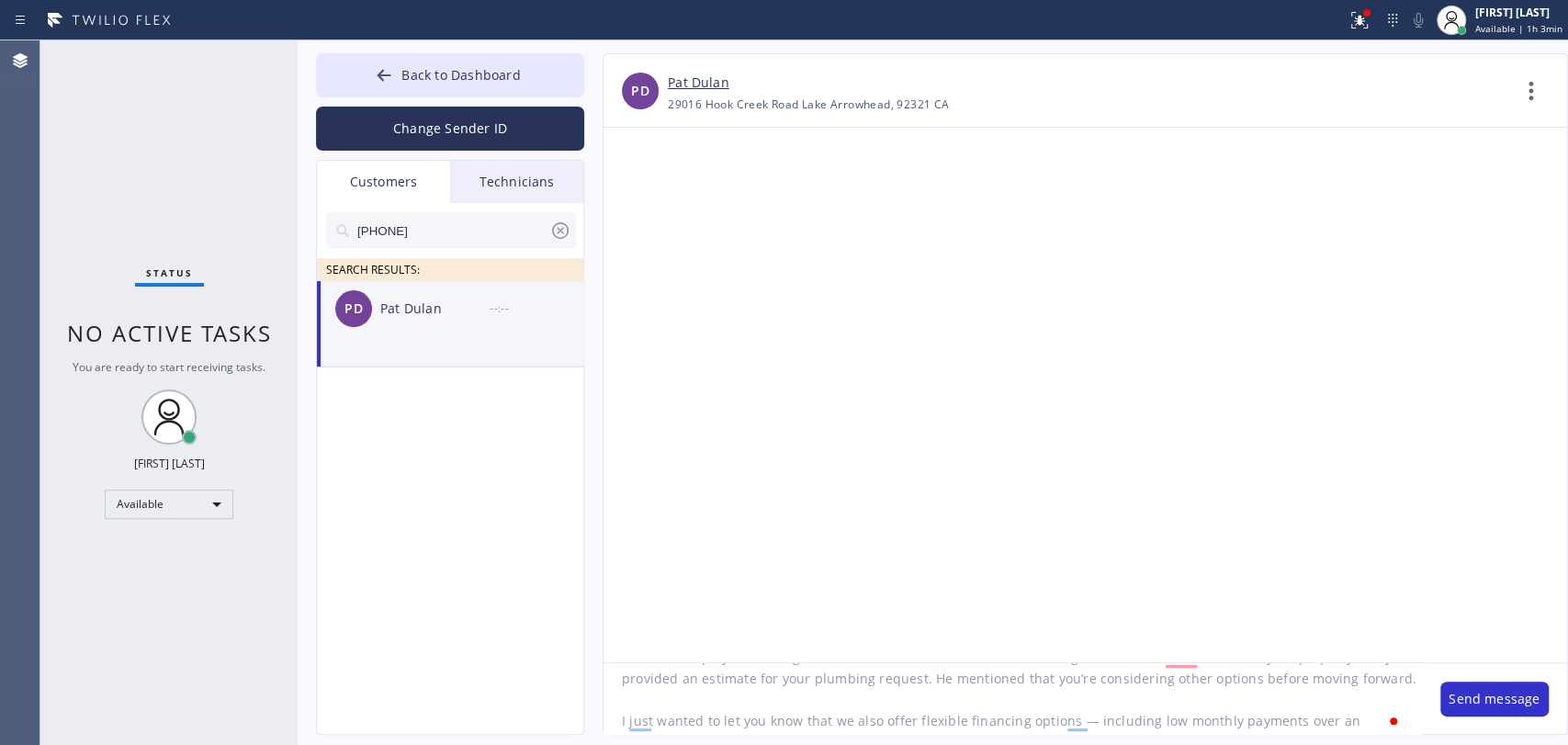 click on "Hello Pat! Hope you're doing well! This is Alex from 5 Star Best Plumbing. Our technician Chris visited your property today and provided an estimate for your plumbing request. He mentioned that you’re considering other options before moving forward.
I just wanted to let you know that we also offer flexible financing options — including low monthly payments over an extended term or 12 months with 0% interest.
Please let me know if you’d like more details. Thank you!" 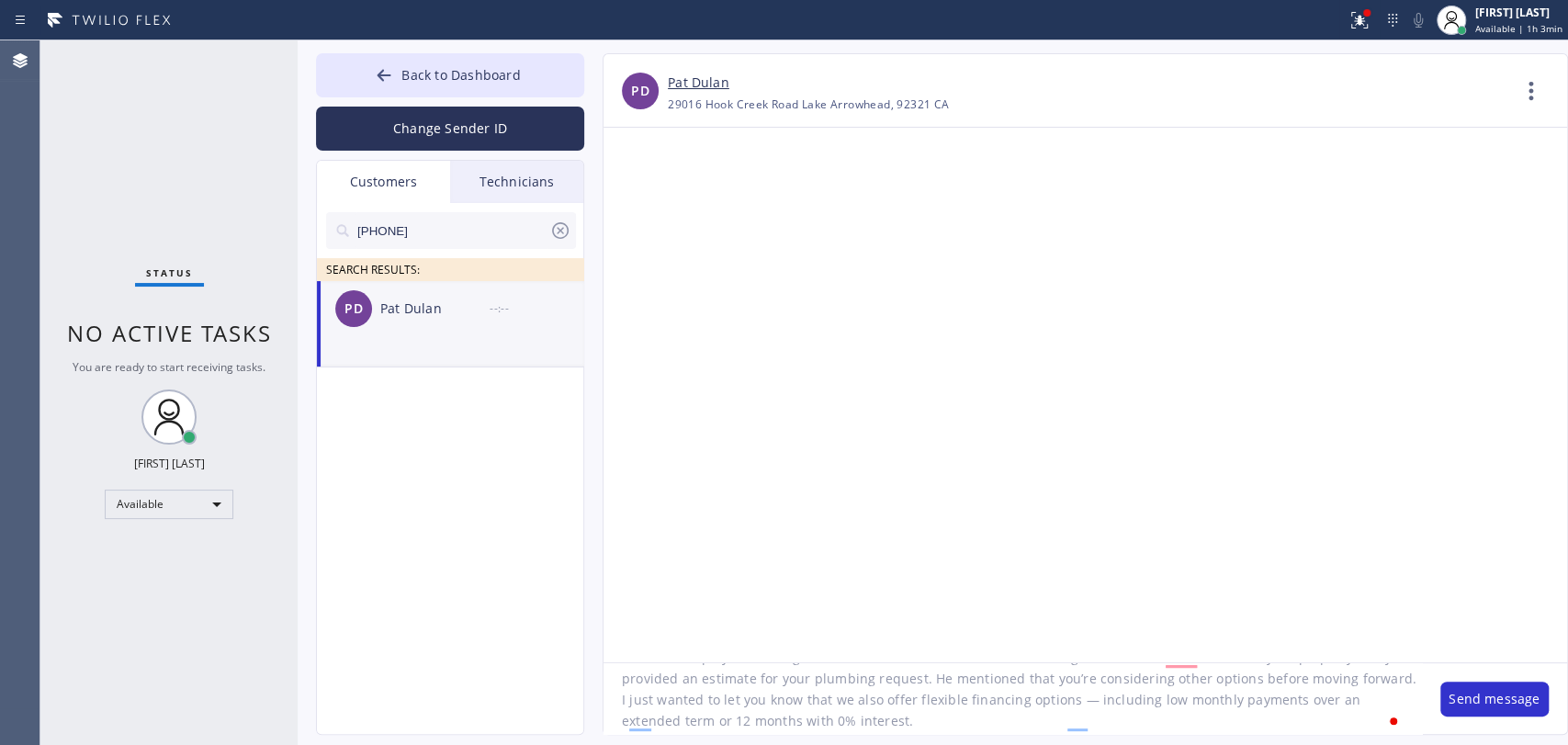 scroll, scrollTop: 19, scrollLeft: 0, axis: vertical 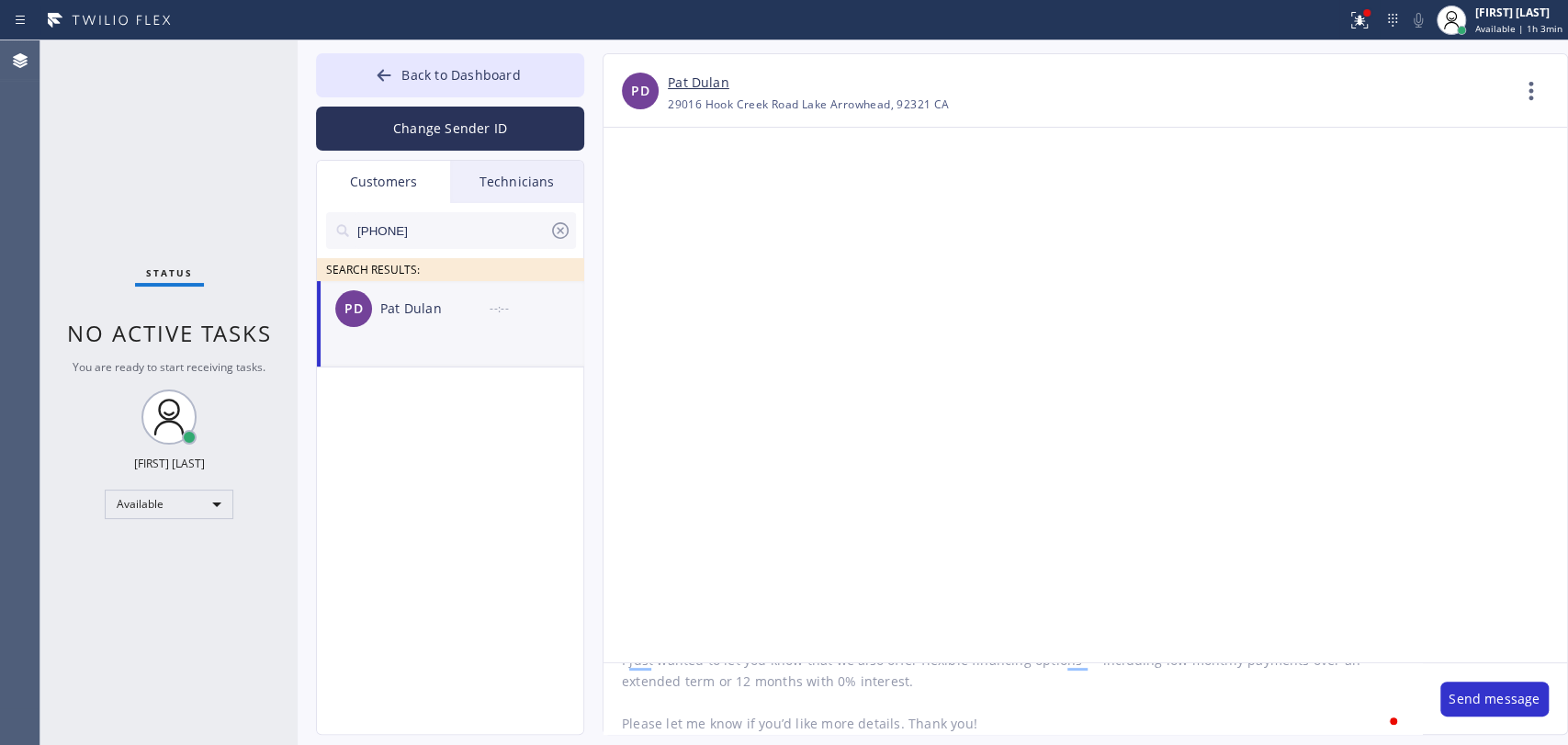 click on "Hello Pat! Hope you're doing well! This is Alex from 5 Star Best Plumbing. Our technician Chris visited your property today and provided an estimate for your plumbing request. He mentioned that you’re considering other options before moving forward.
I just wanted to let you know that we also offer flexible financing options — including low monthly payments over an extended term or 12 months with 0% interest.
Please let me know if you’d like more details. Thank you!" 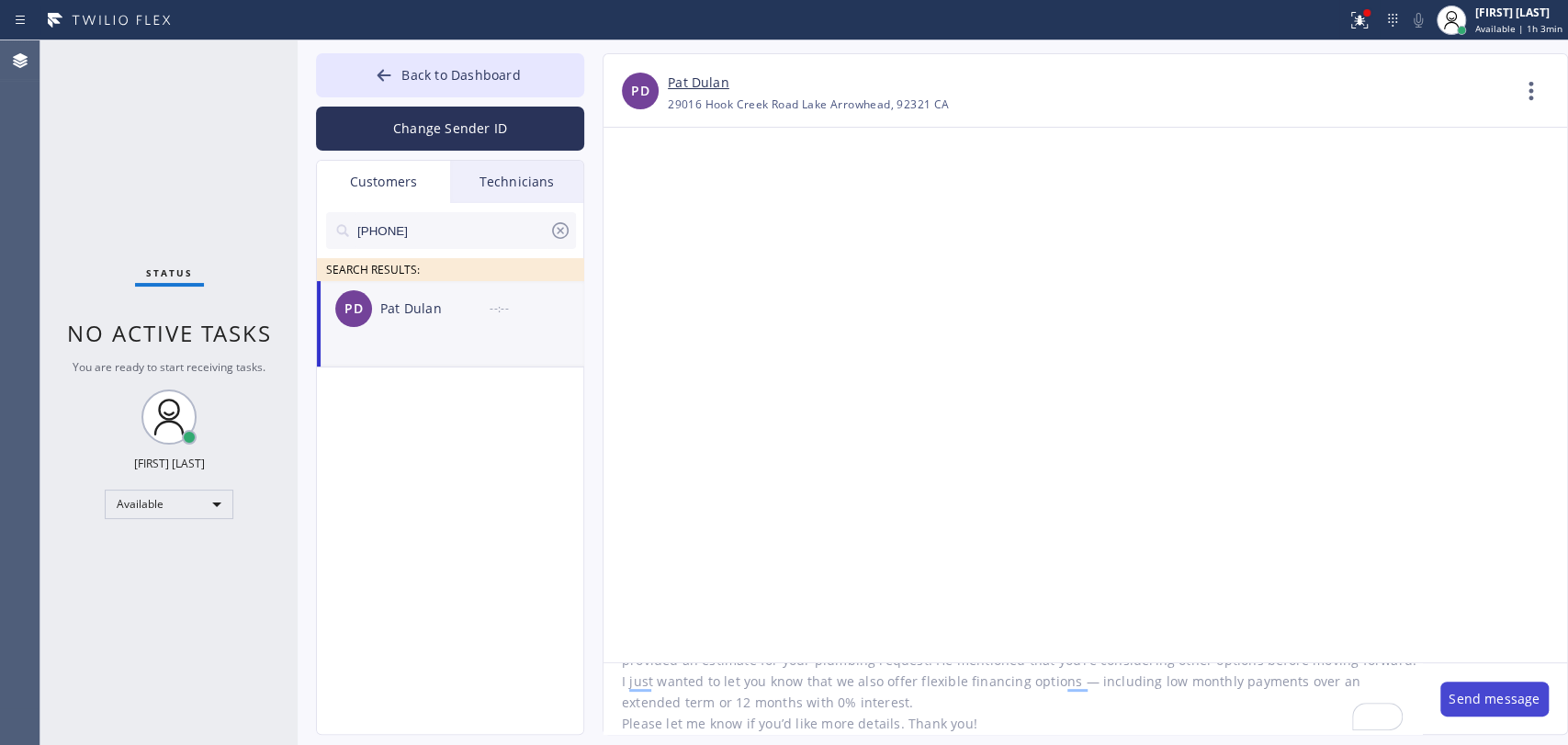 type on "Hello Pat! Hope you're doing well! This is Alex from 5 Star Best Plumbing. Our technician Chris visited your property today and provided an estimate for your plumbing request. He mentioned that you’re considering other options before moving forward.
I just wanted to let you know that we also offer flexible financing options — including low monthly payments over an extended term or 12 months with 0% interest.
Please let me know if you’d like more details. Thank you!" 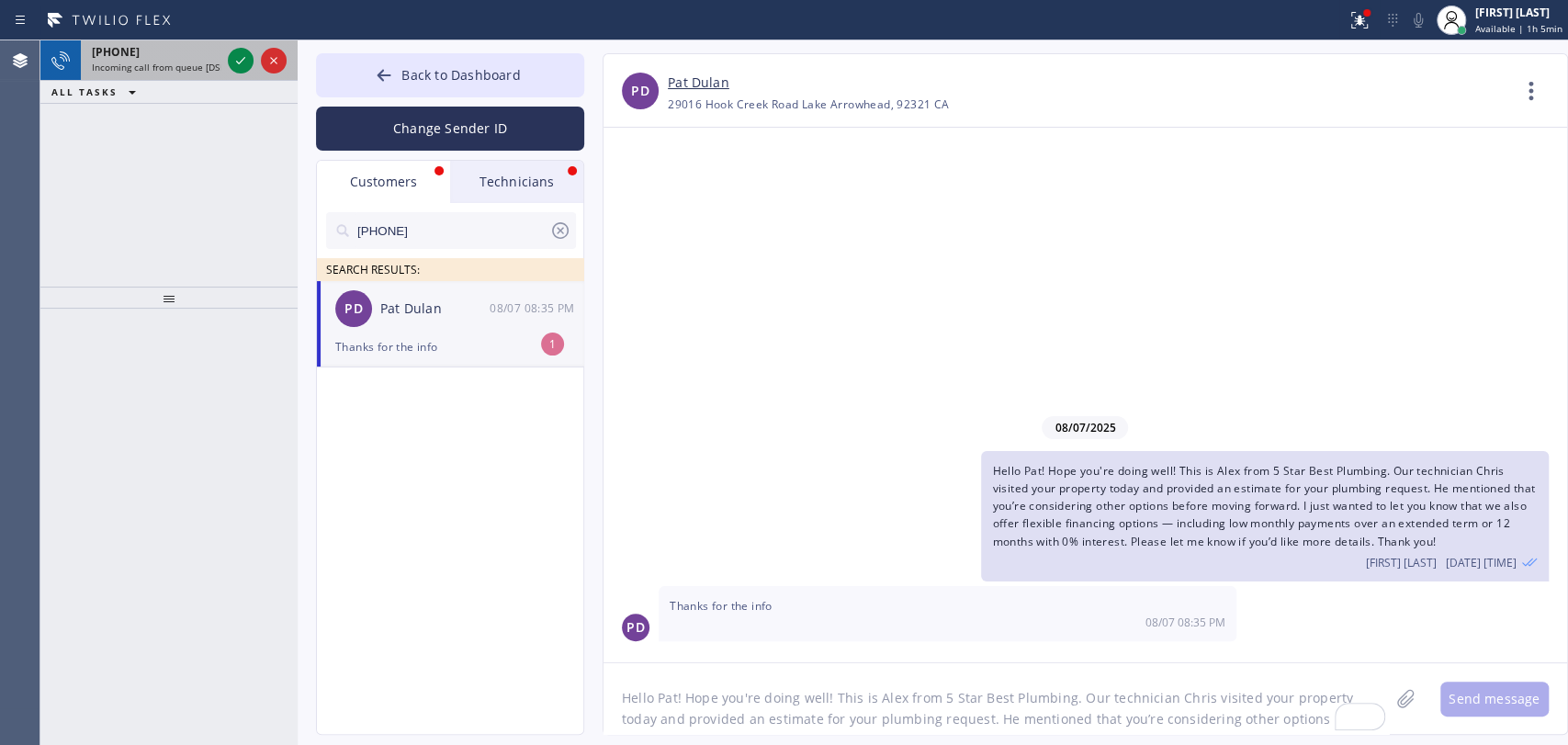 click on "[PHONE]" at bounding box center (116, 51) 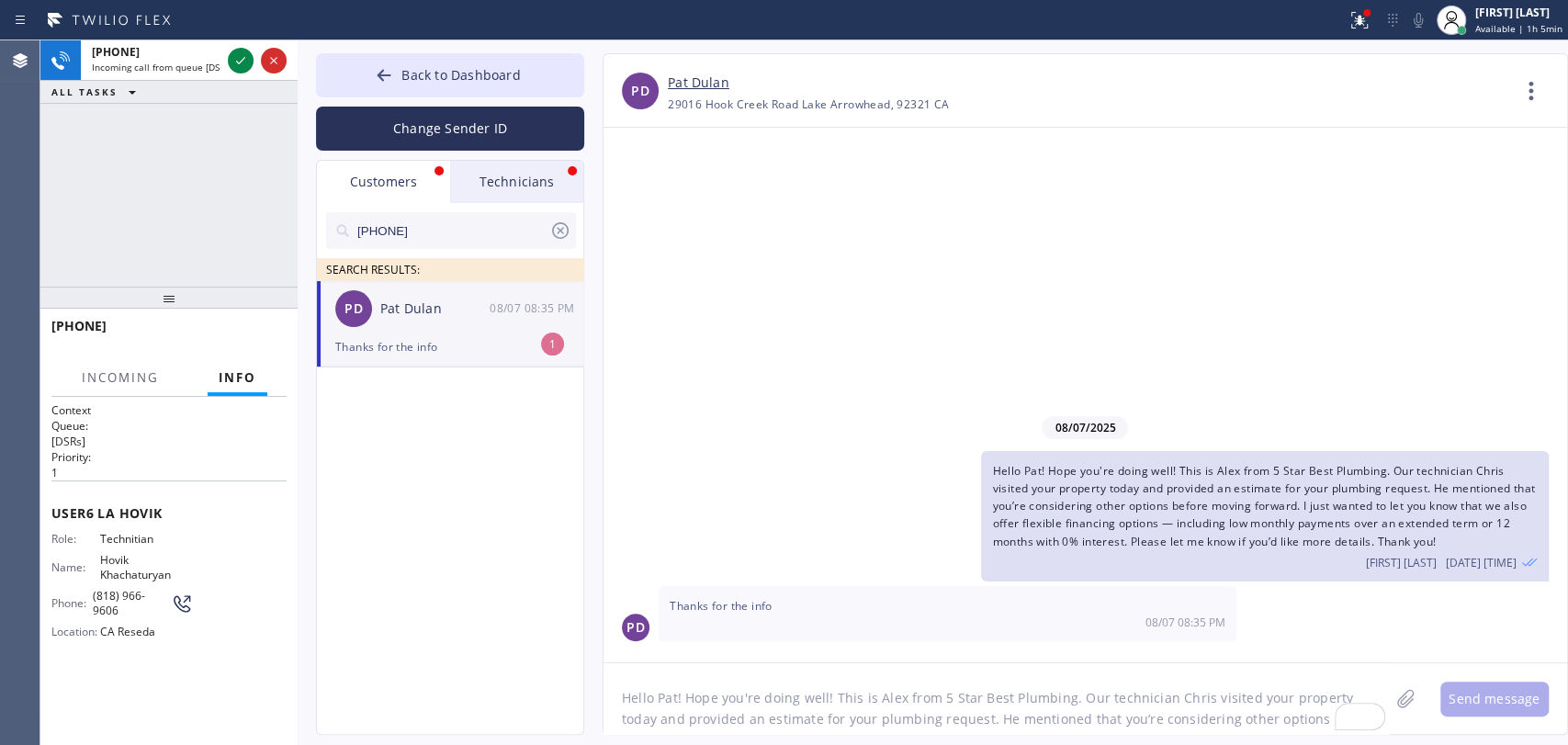 click on "Thanks for the info" at bounding box center (450, 346) 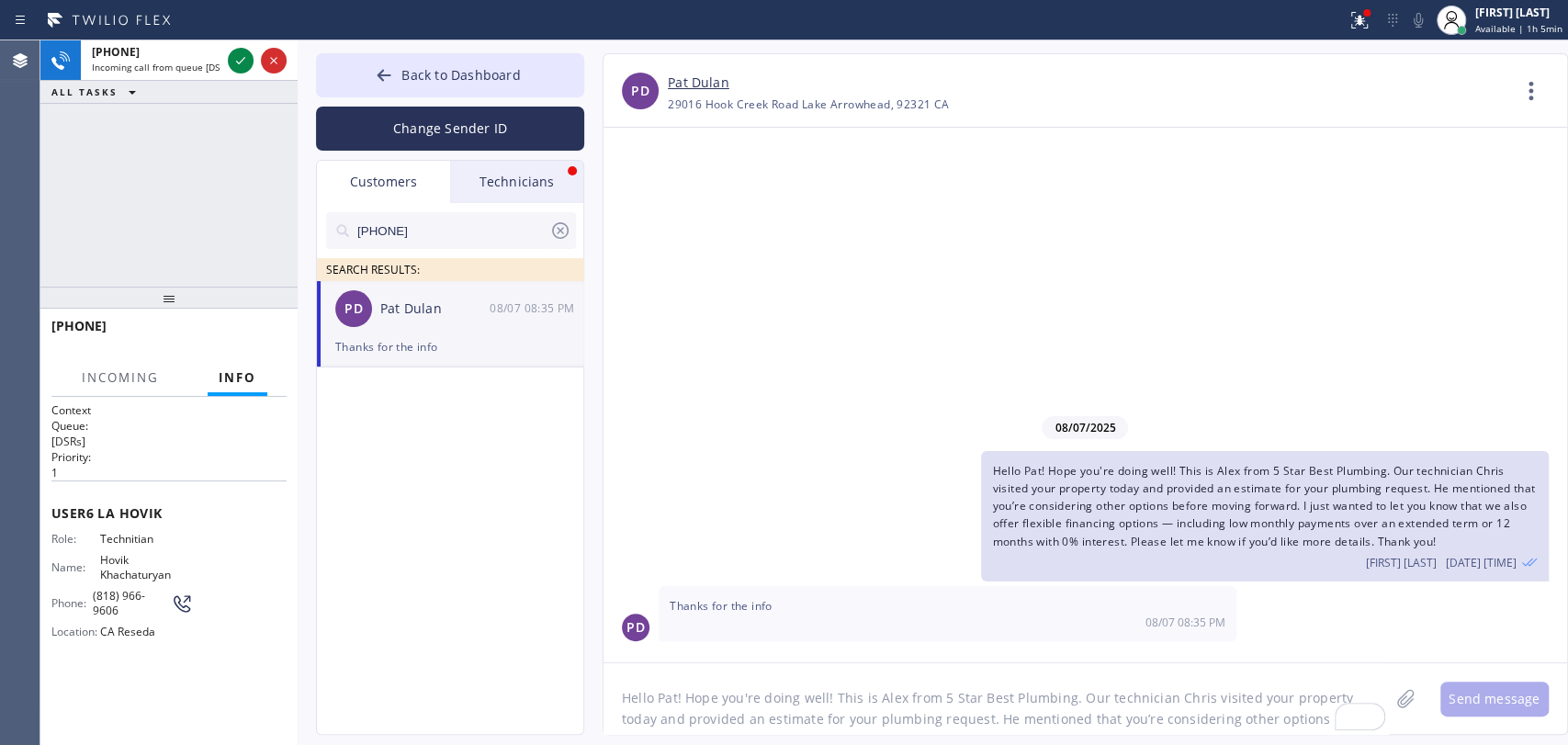 click on "Technicians" at bounding box center [516, 182] 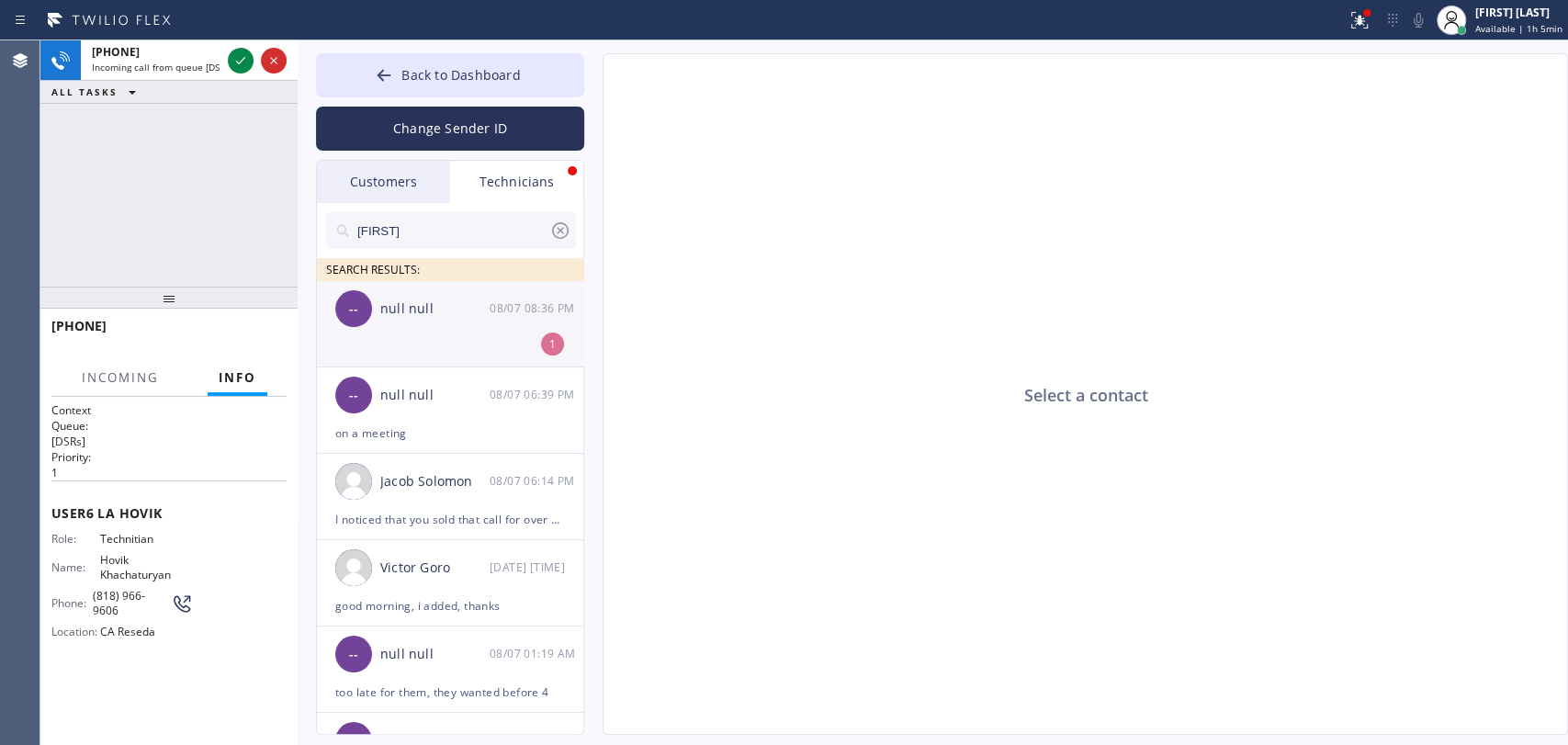 click on "-- null null 08/07 08:36 PM 1" 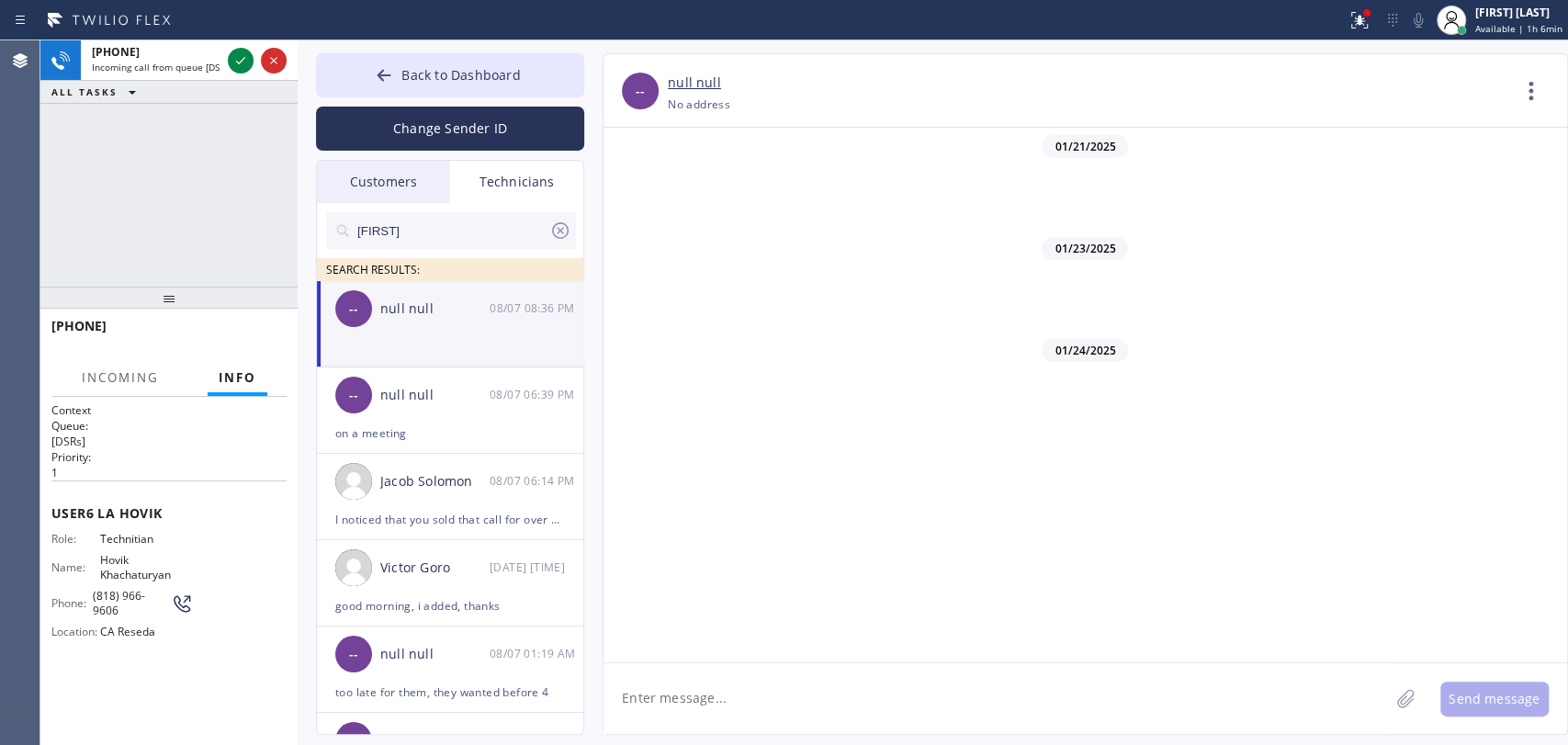 scroll, scrollTop: 140462, scrollLeft: 0, axis: vertical 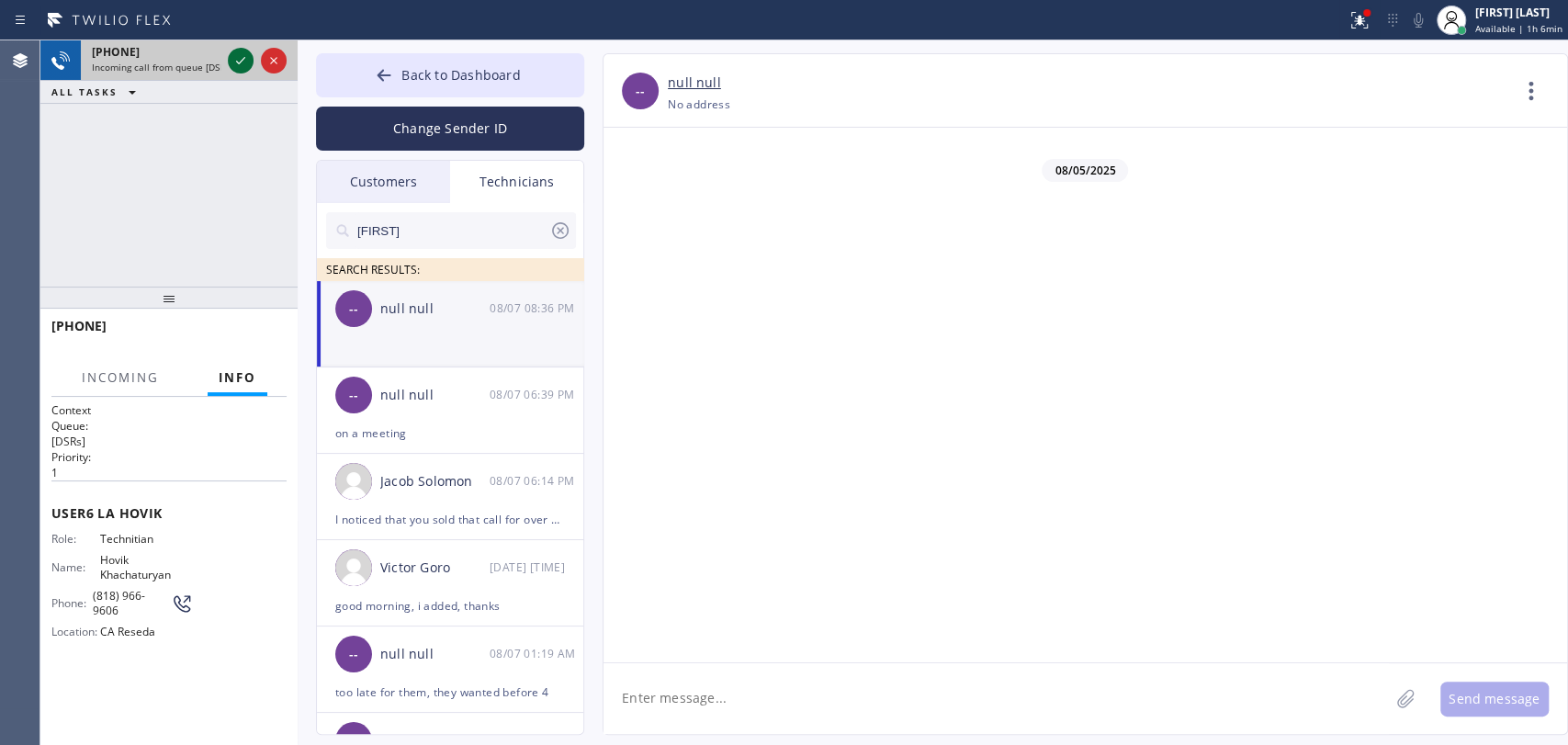 click 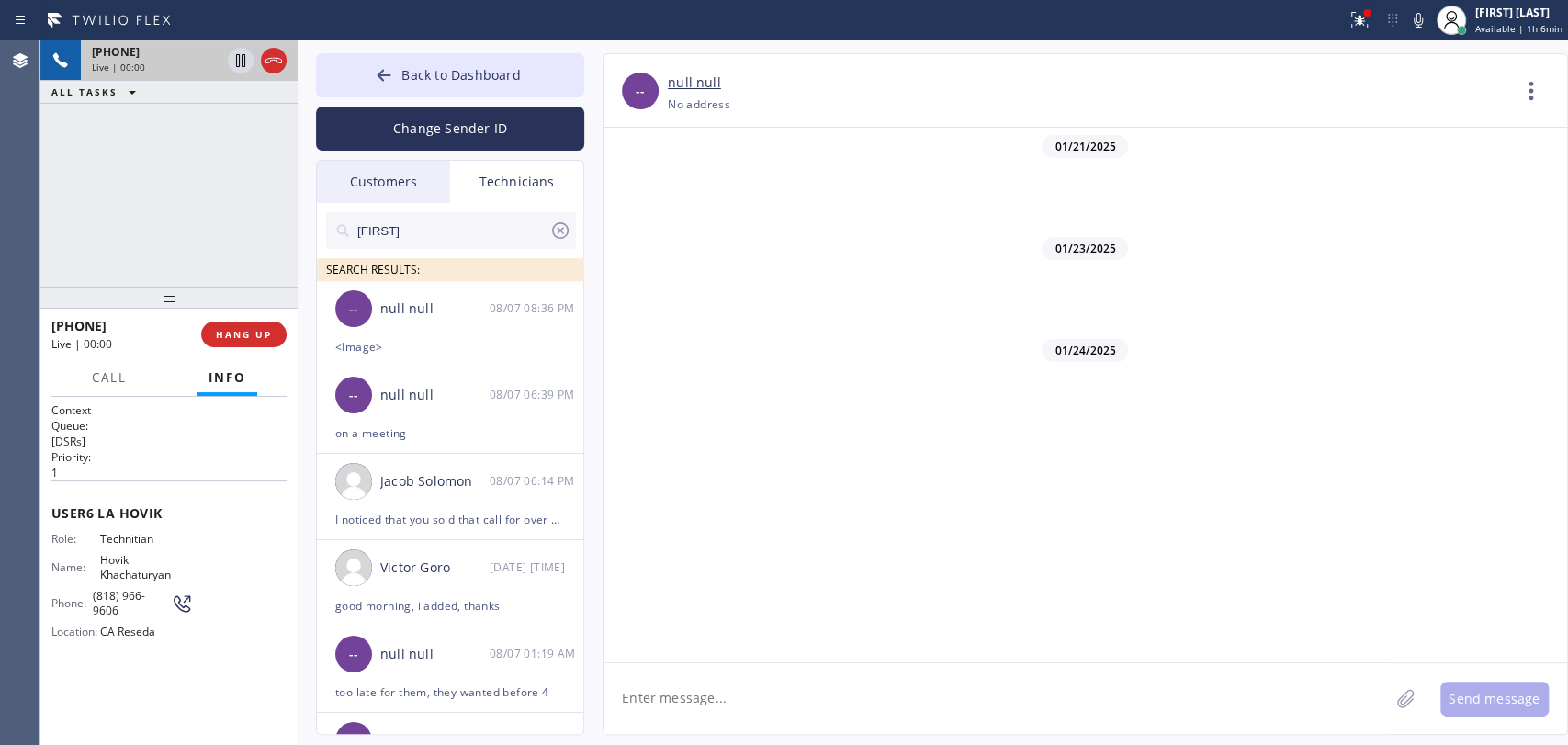 scroll, scrollTop: 140462, scrollLeft: 0, axis: vertical 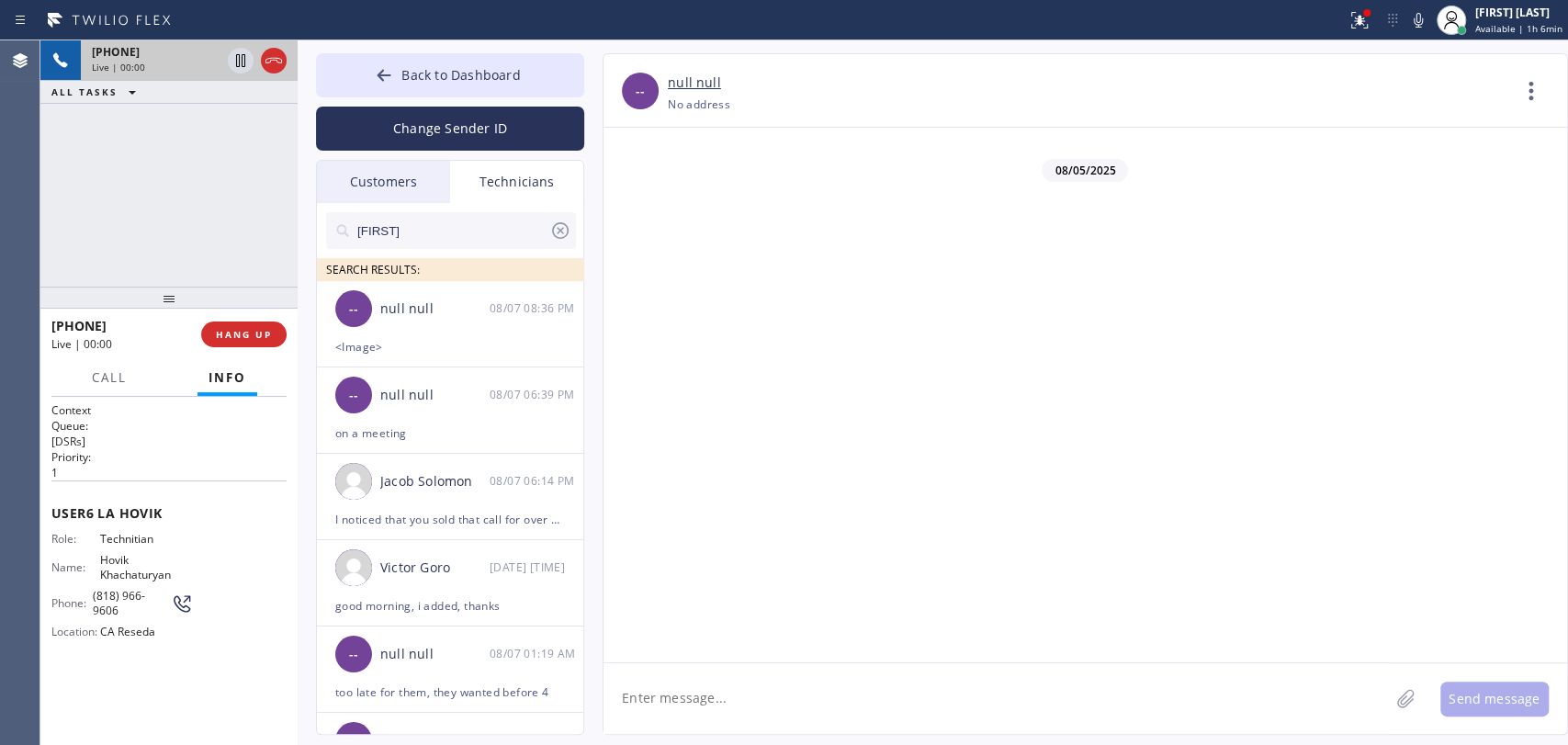 click at bounding box center [725, 1886] 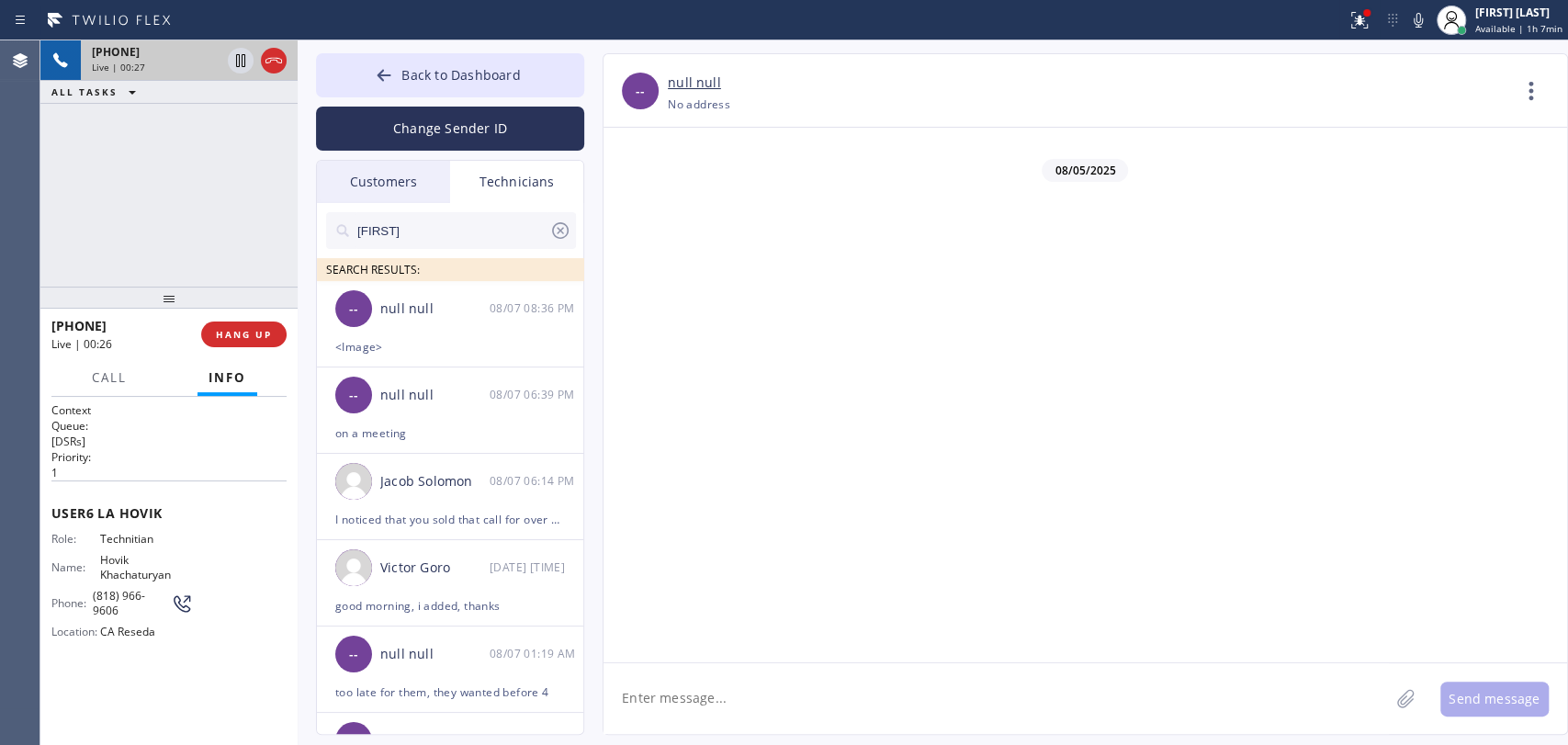 click at bounding box center (725, 1886) 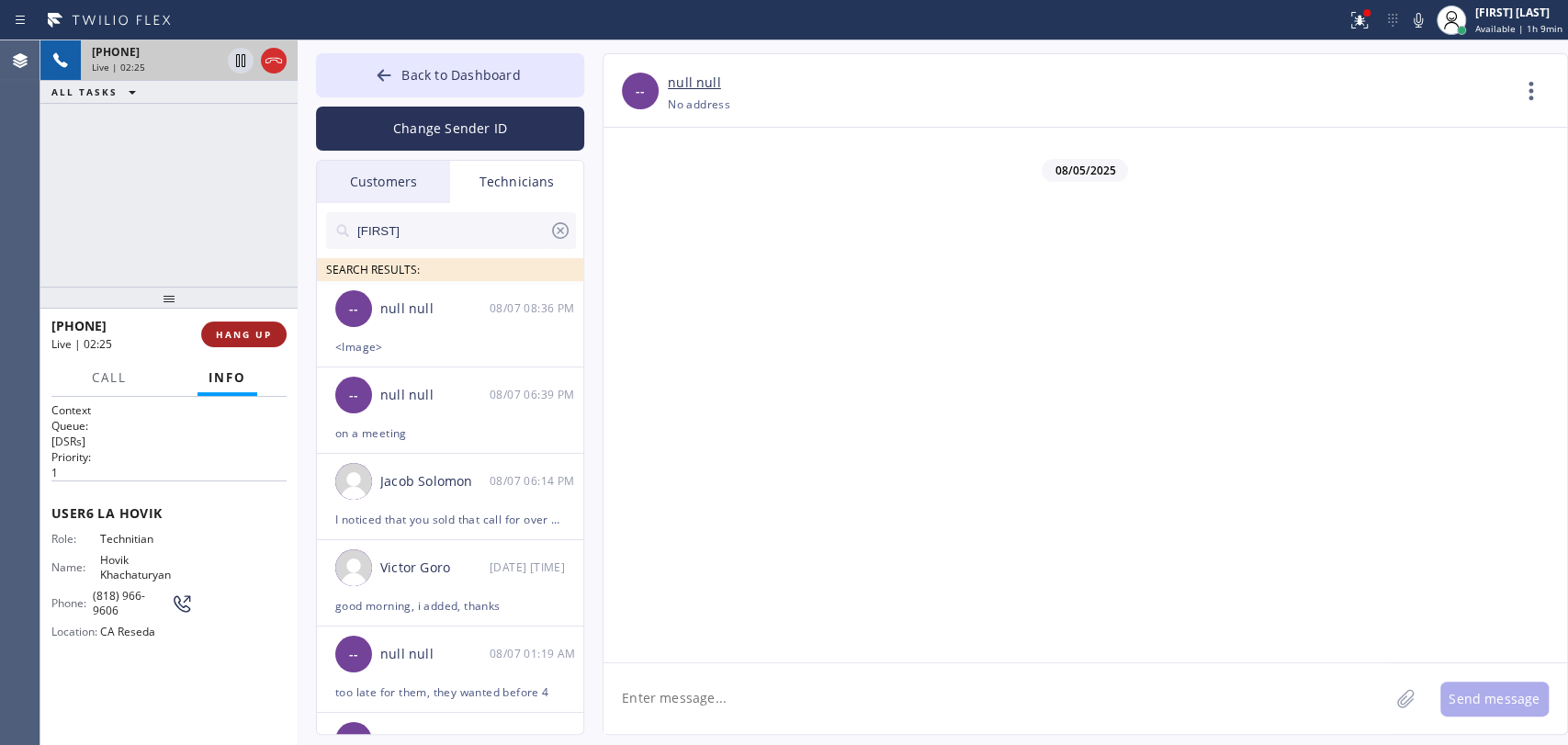 click on "HANG UP" at bounding box center [243, 334] 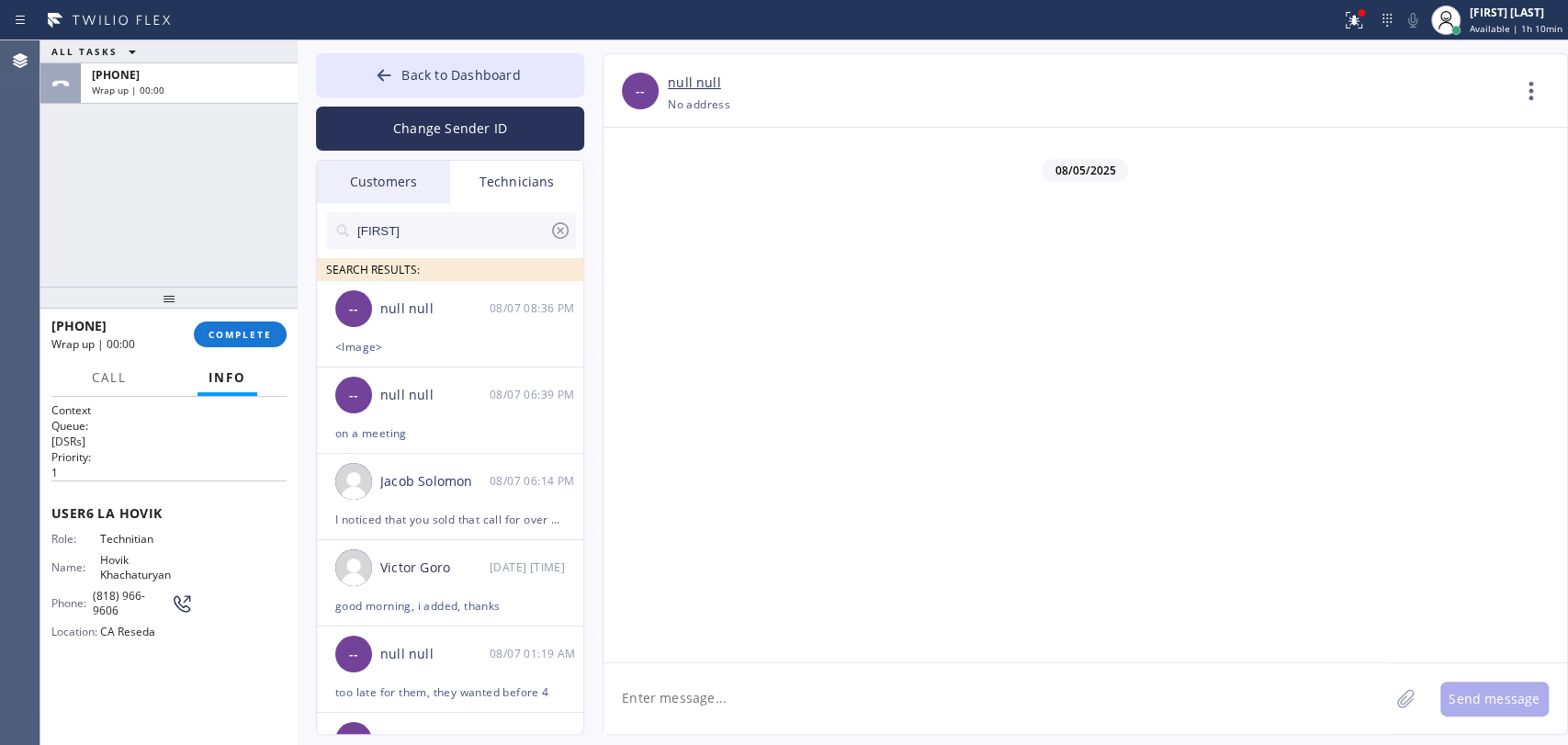 drag, startPoint x: 219, startPoint y: 380, endPoint x: 221, endPoint y: 369, distance: 11.18034 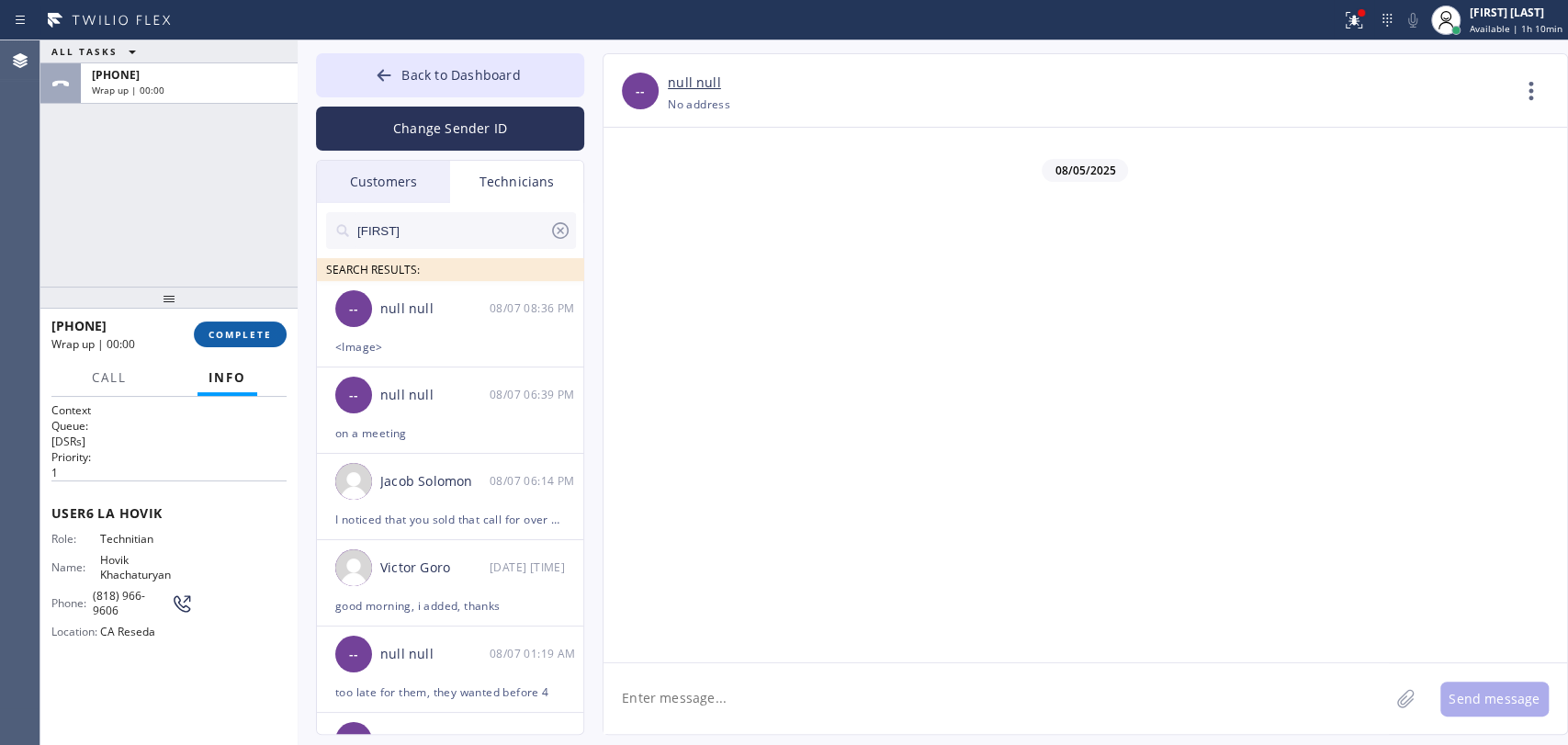 click on "COMPLETE" at bounding box center [240, 334] 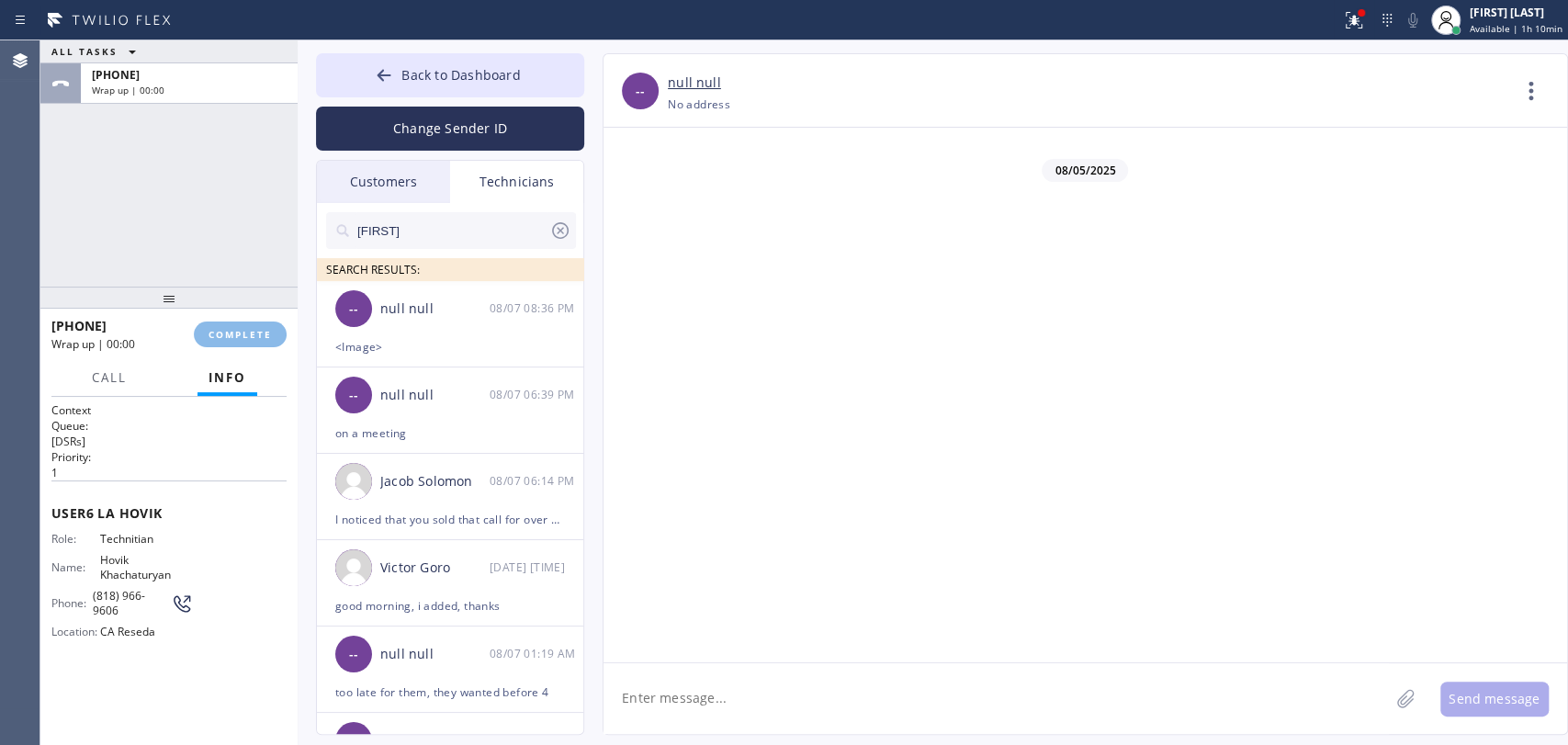 click on "ALL TASKS ALL TASKS ACTIVE TASKS TASKS IN WRAP UP +18189669606 Wrap up | 00:00" at bounding box center [169, 164] 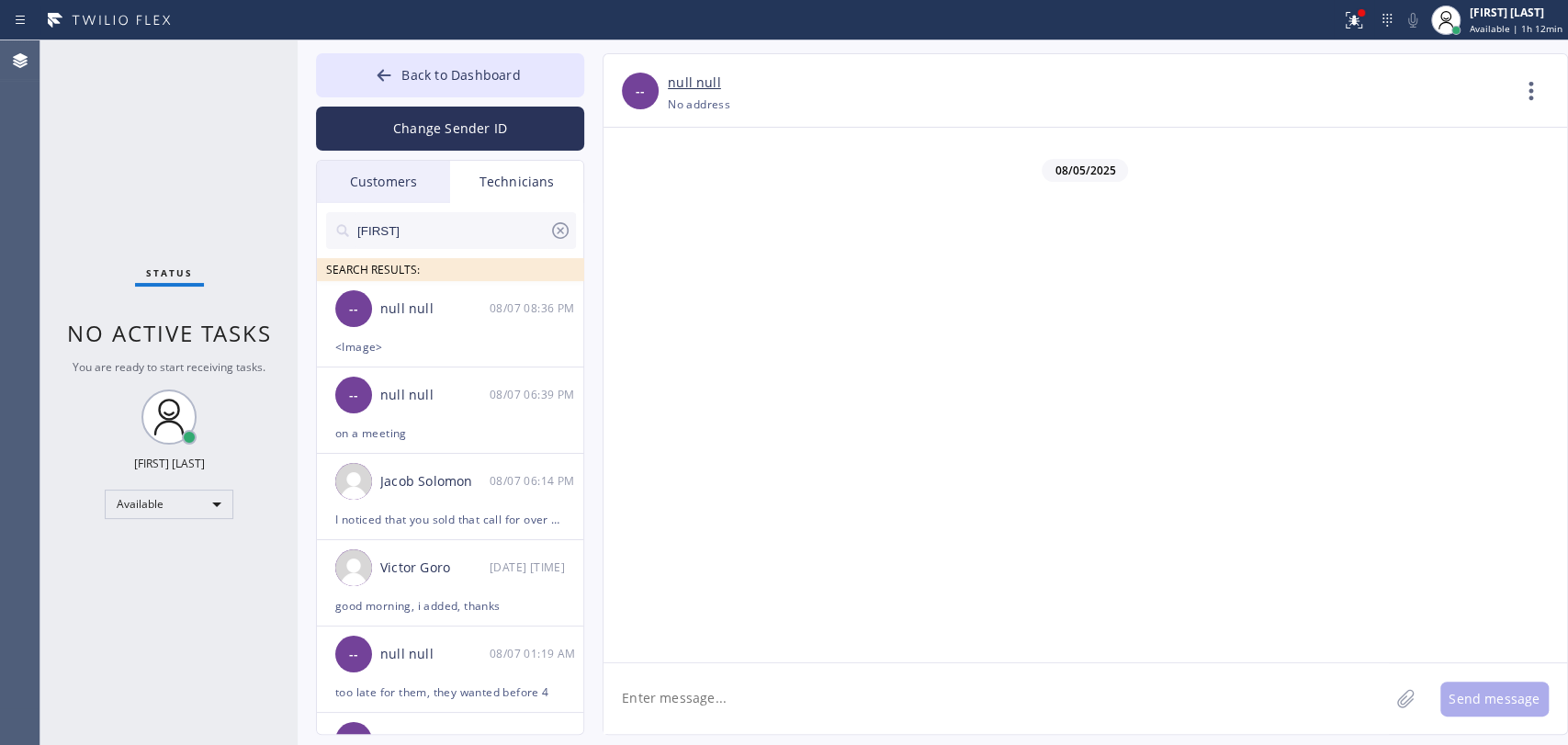 click on "Customers" at bounding box center (383, 182) 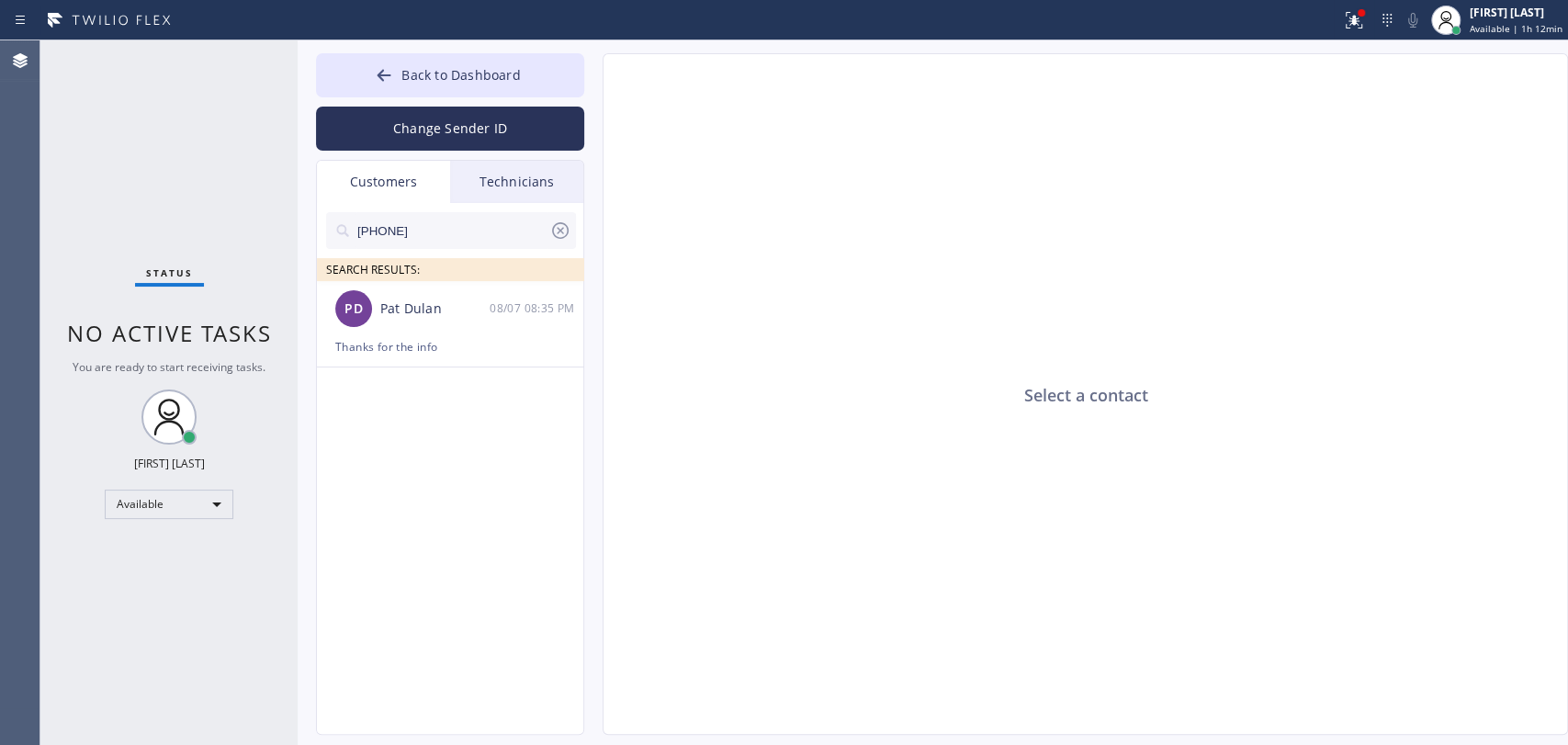 click on "Customers" at bounding box center [383, 182] 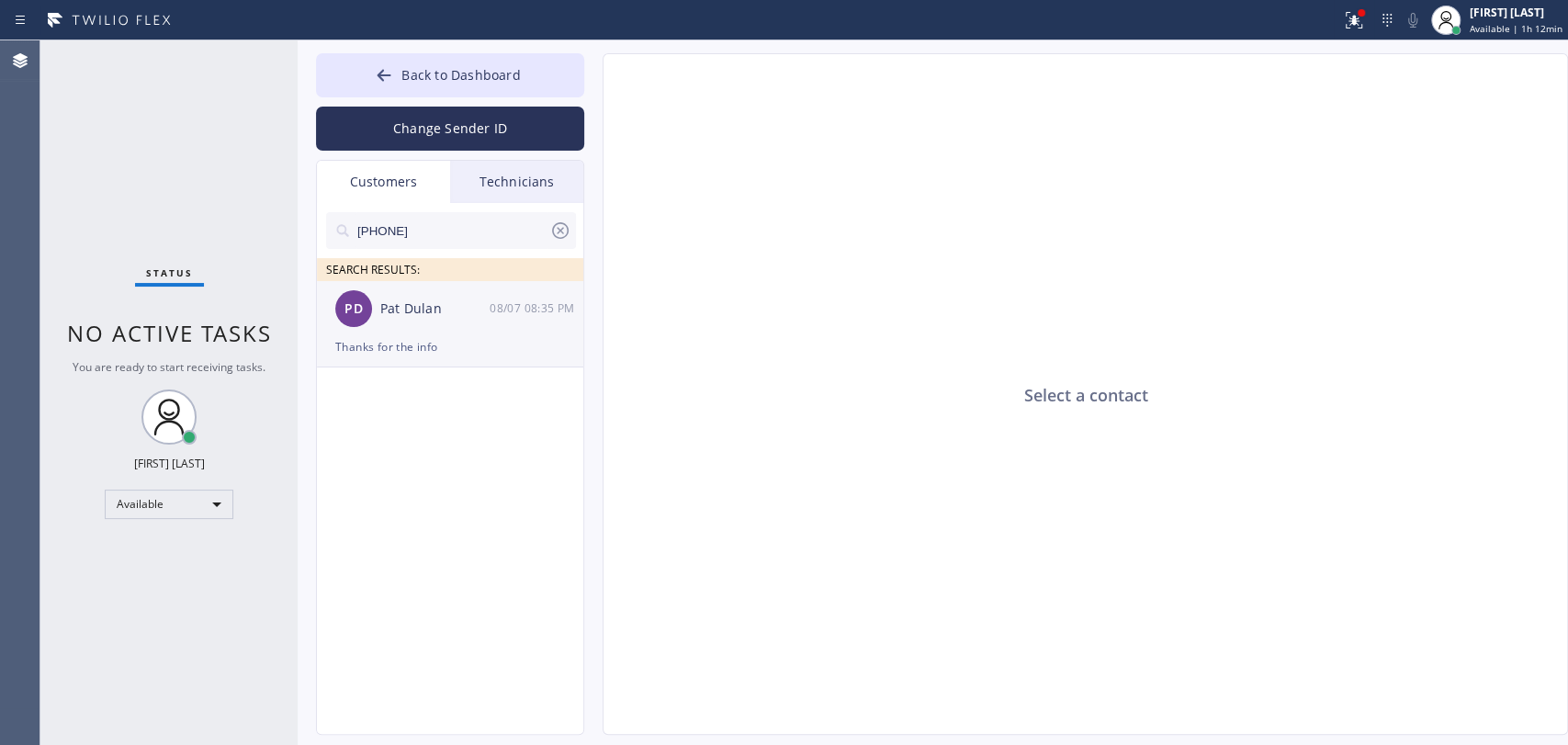 click on "PD Pat Dulan 08/07 08:35 PM" at bounding box center [451, 309] 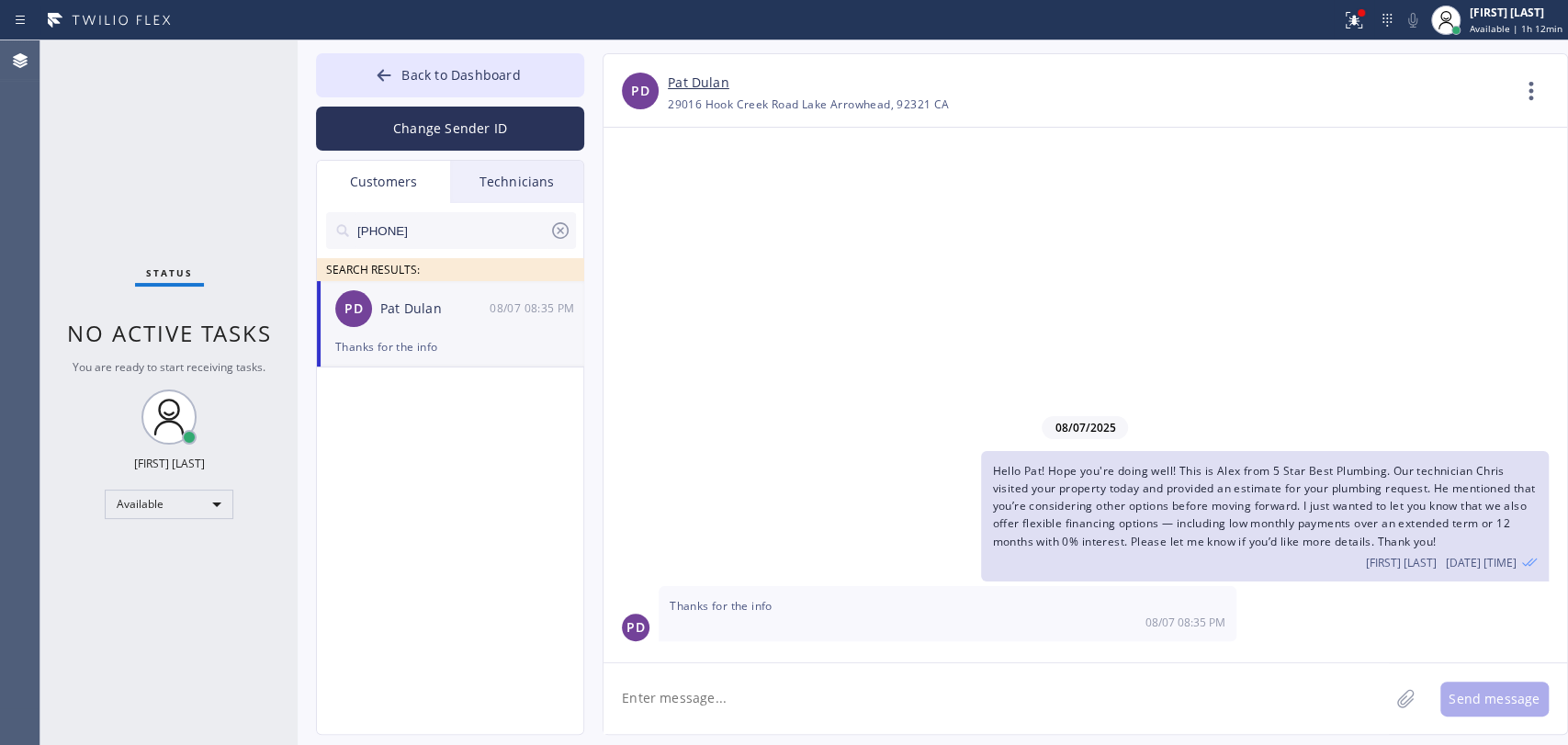 click on "Thanks for the info 08/07 08:35 PM" at bounding box center [947, 614] 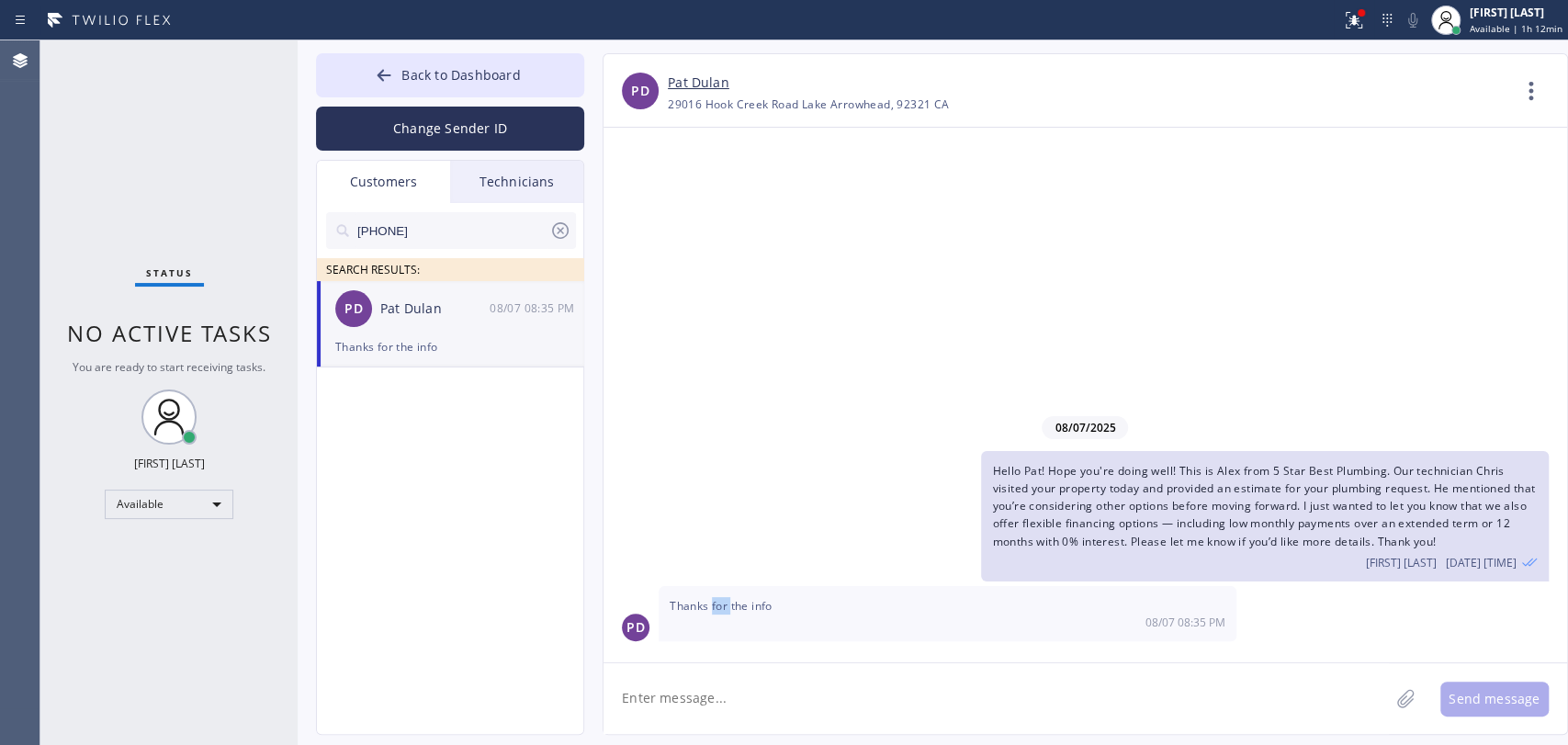 click on "Thanks for the info 08/07 08:35 PM" at bounding box center [947, 614] 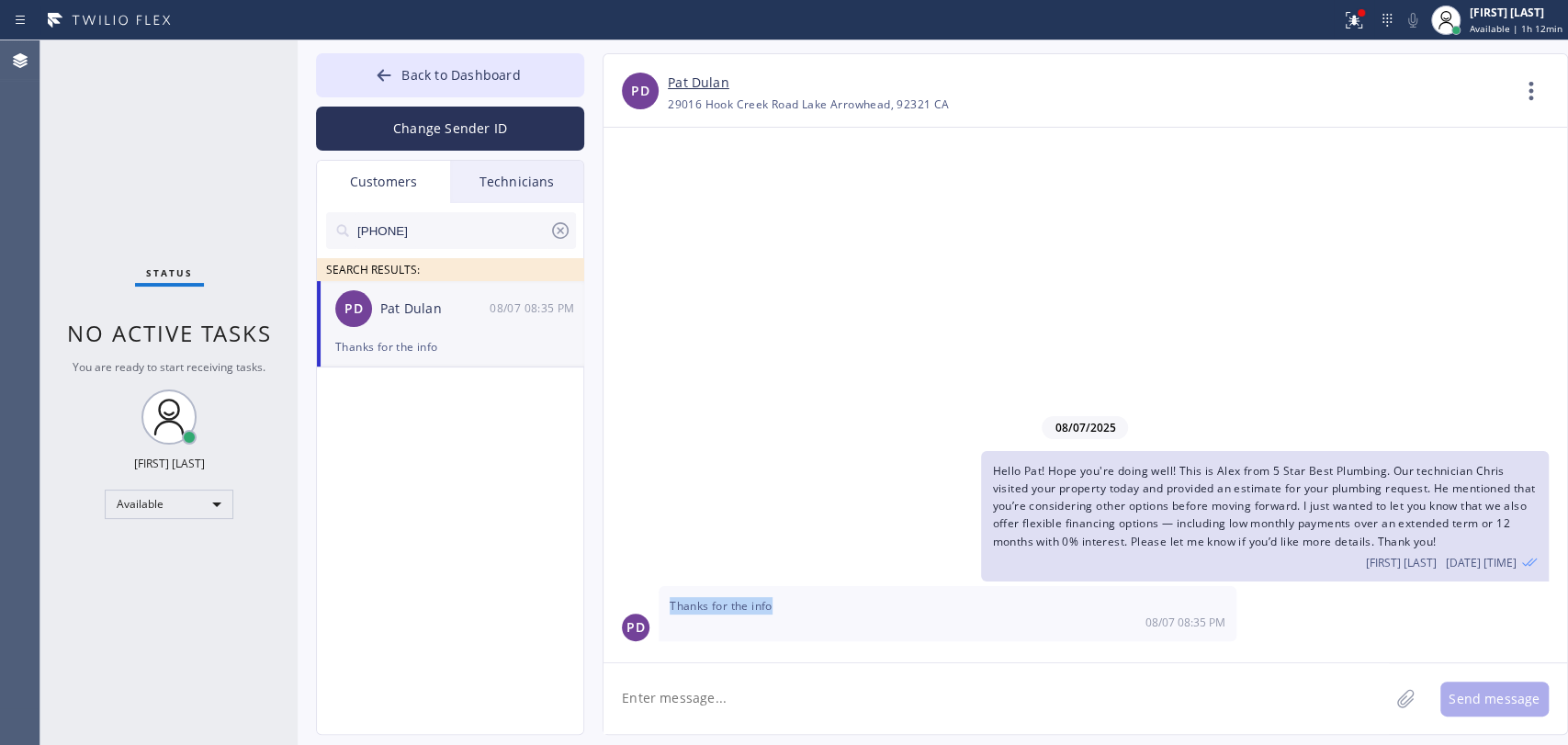 click on "Thanks for the info 08/07 08:35 PM" at bounding box center (947, 614) 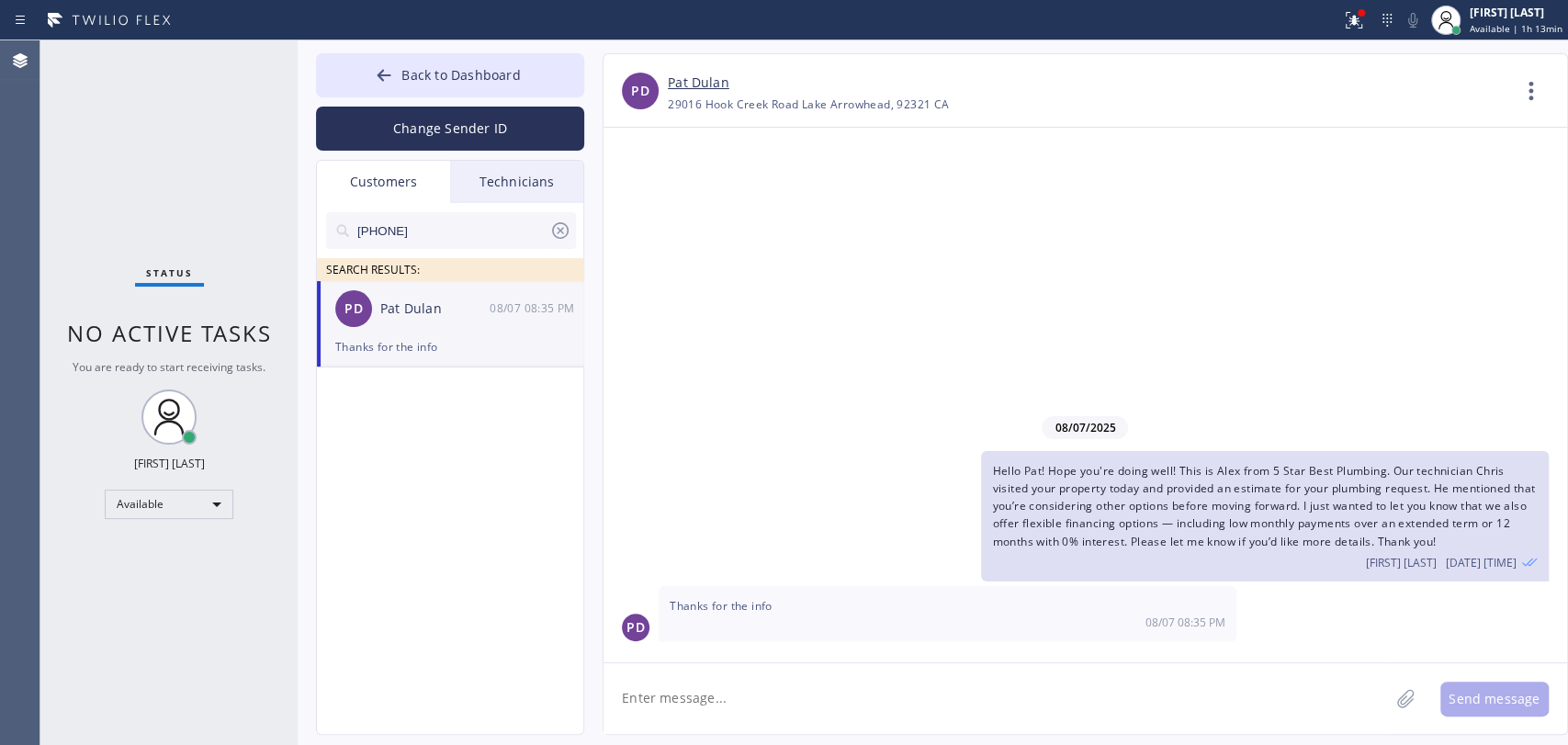 click on "Hello Pat! Hope you're doing well! This is Alex from 5 Star Best Plumbing. Our technician Chris visited your property today and provided an estimate for your plumbing request. He mentioned that you’re considering other options before moving forward.
I just wanted to let you know that we also offer flexible financing options — including low monthly payments over an extended term or 12 months with 0% interest.
Please let me know if you’d like more details. Thank you!" at bounding box center (1263, 506) 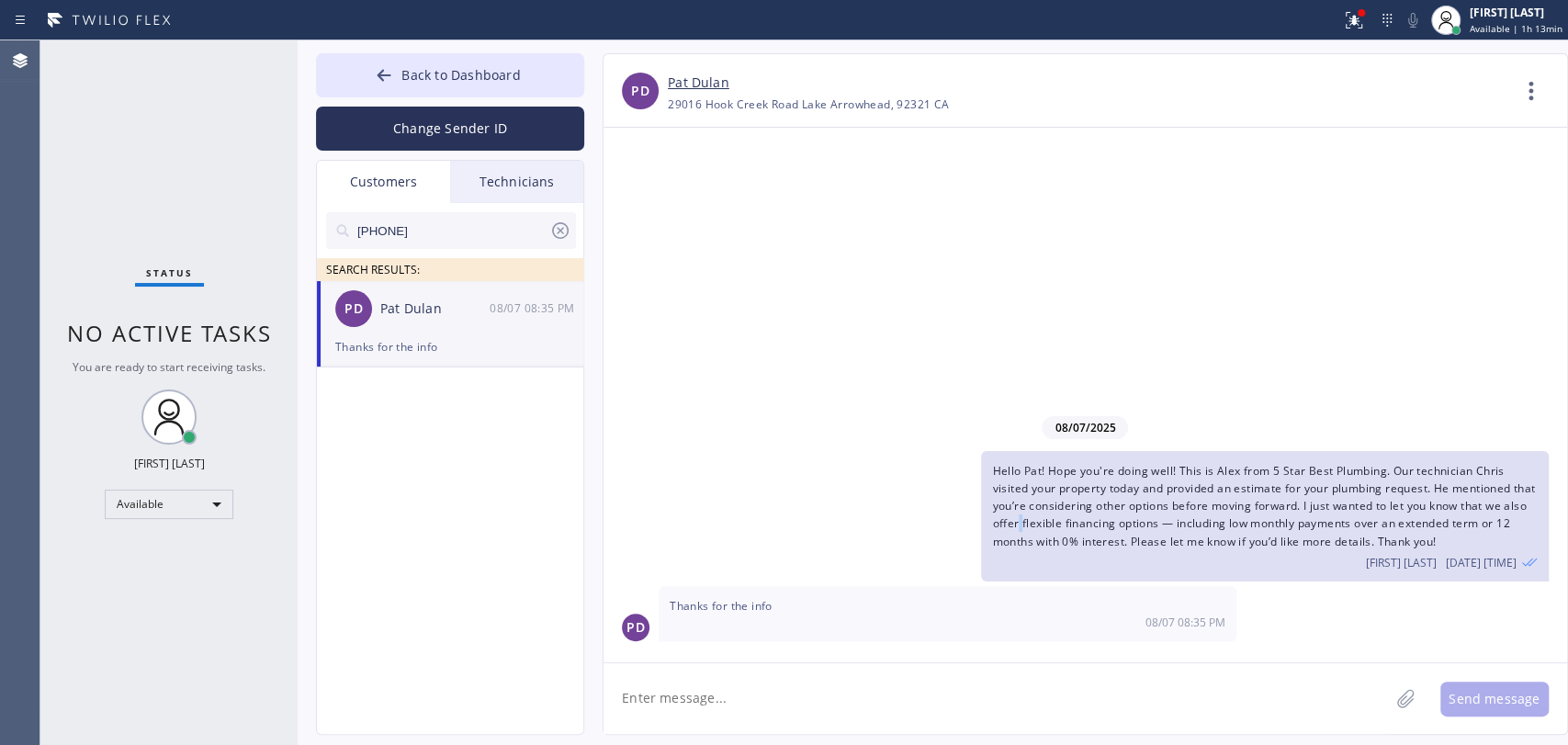 click on "Hello Pat! Hope you're doing well! This is Alex from 5 Star Best Plumbing. Our technician Chris visited your property today and provided an estimate for your plumbing request. He mentioned that you’re considering other options before moving forward.
I just wanted to let you know that we also offer flexible financing options — including low monthly payments over an extended term or 12 months with 0% interest.
Please let me know if you’d like more details. Thank you!" at bounding box center (1263, 506) 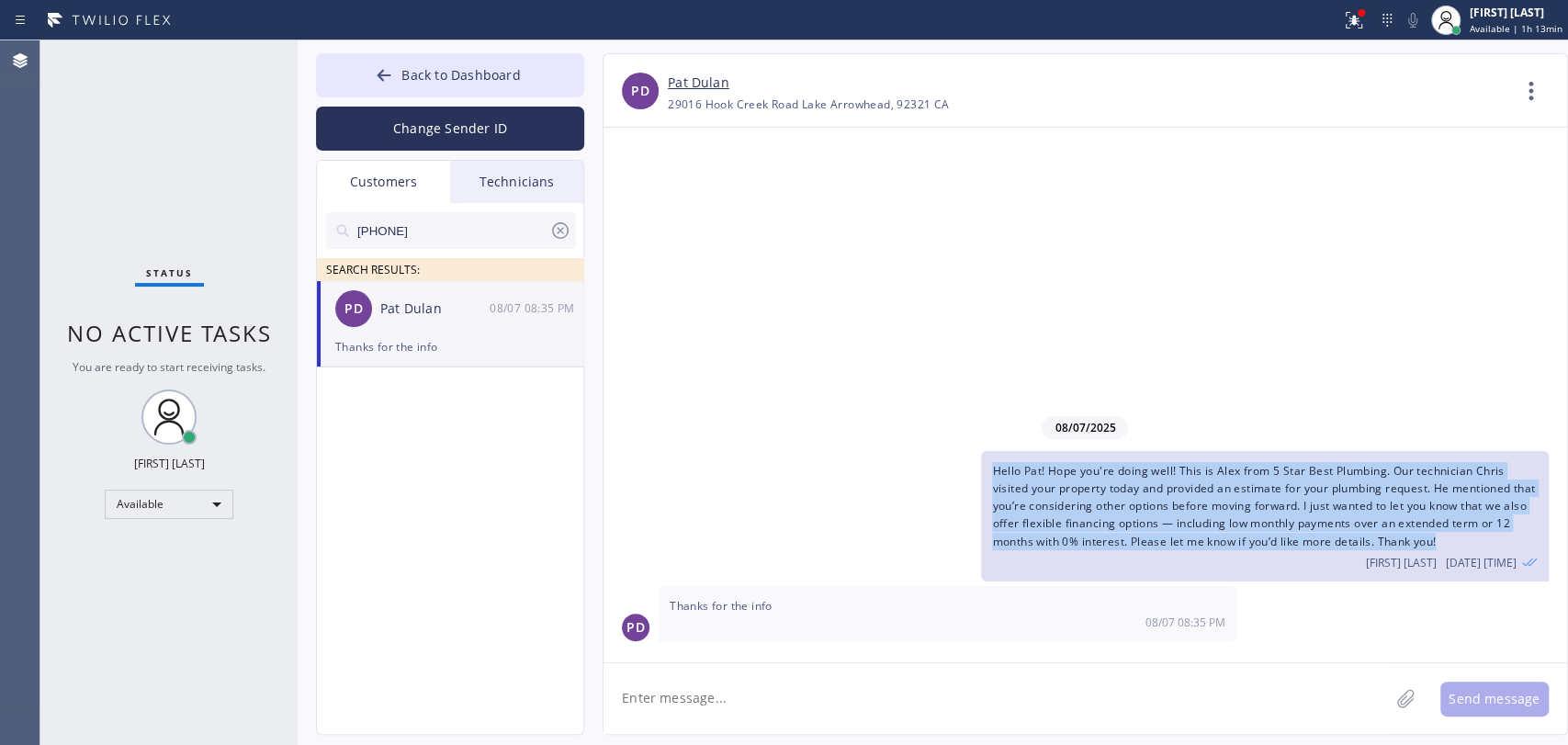 click on "Hello Pat! Hope you're doing well! This is Alex from 5 Star Best Plumbing. Our technician Chris visited your property today and provided an estimate for your plumbing request. He mentioned that you’re considering other options before moving forward.
I just wanted to let you know that we also offer flexible financing options — including low monthly payments over an extended term or 12 months with 0% interest.
Please let me know if you’d like more details. Thank you!" at bounding box center [1263, 506] 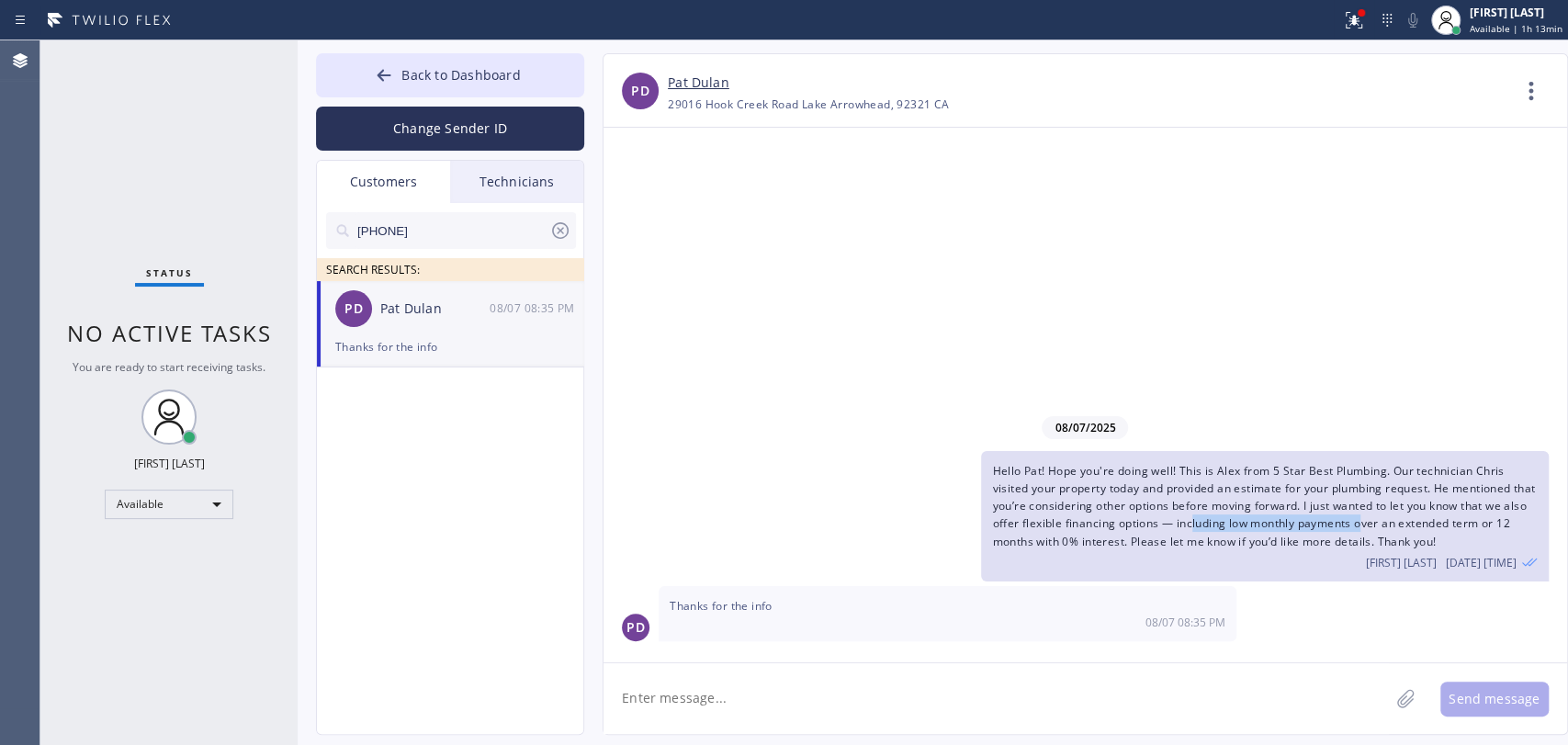 drag, startPoint x: 1222, startPoint y: 532, endPoint x: 1392, endPoint y: 527, distance: 170.07351 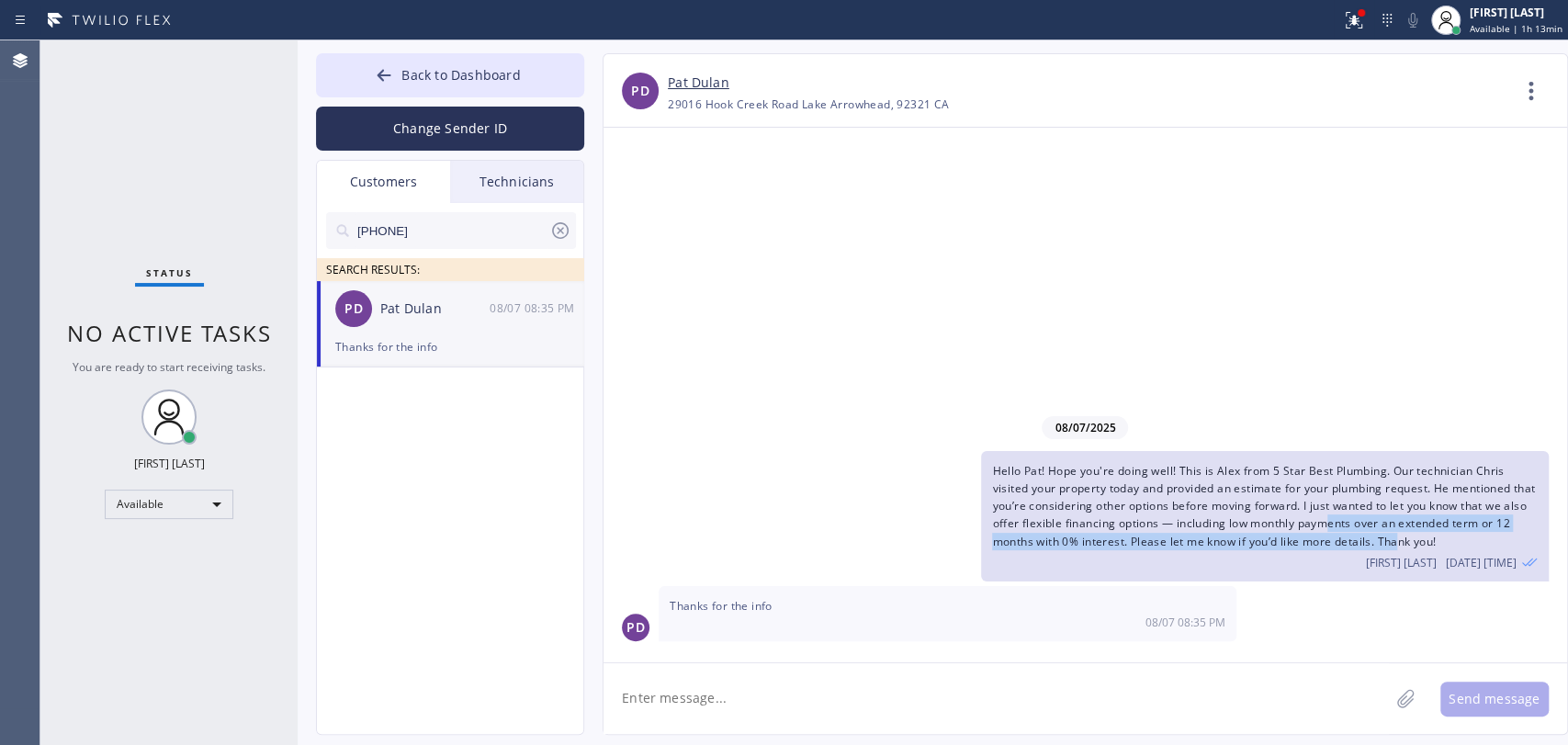 drag, startPoint x: 1359, startPoint y: 527, endPoint x: 1432, endPoint y: 535, distance: 73.437 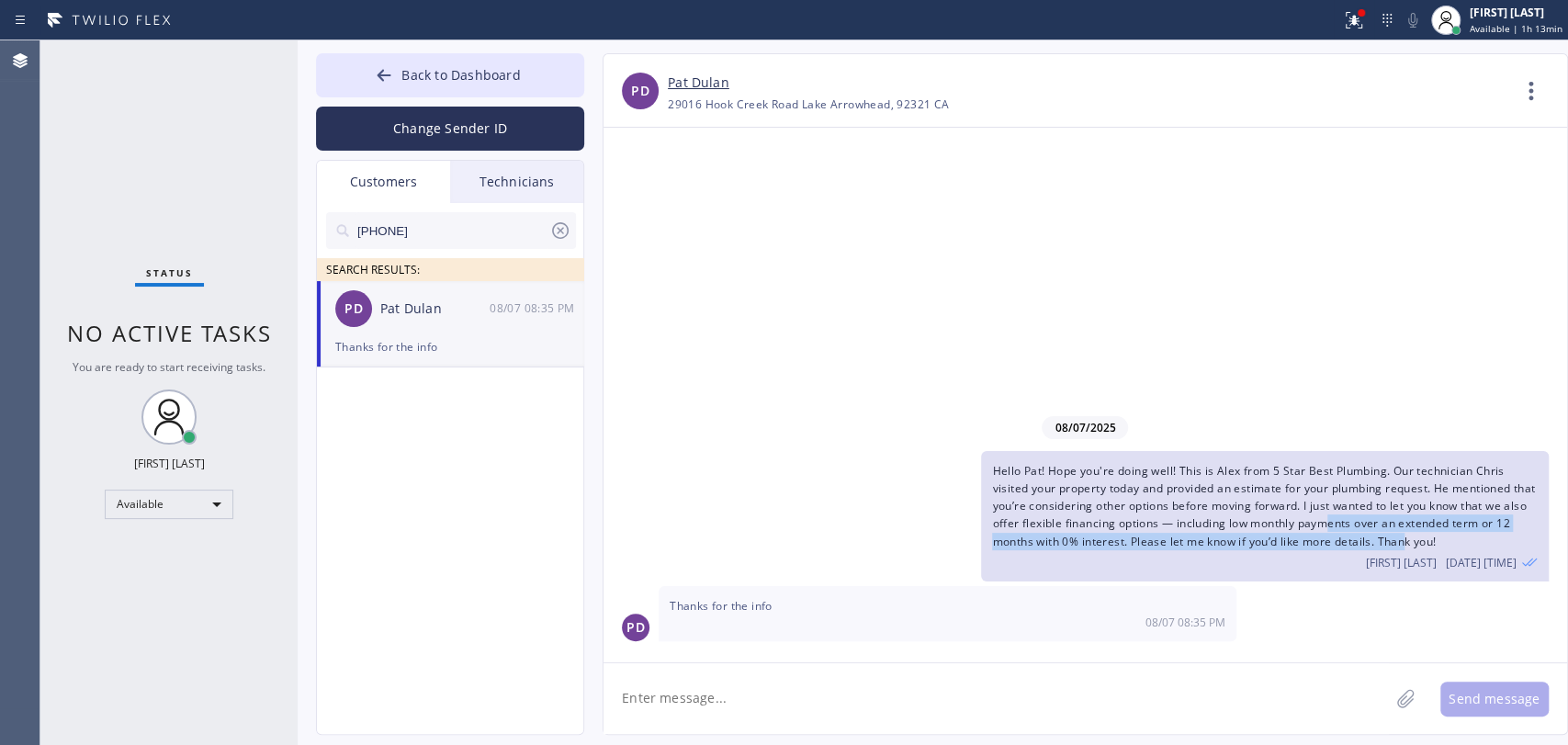 click on "Hello Pat! Hope you're doing well! This is Alex from 5 Star Best Plumbing. Our technician Chris visited your property today and provided an estimate for your plumbing request. He mentioned that you’re considering other options before moving forward.
I just wanted to let you know that we also offer flexible financing options — including low monthly payments over an extended term or 12 months with 0% interest.
Please let me know if you’d like more details. Thank you!" at bounding box center (1263, 506) 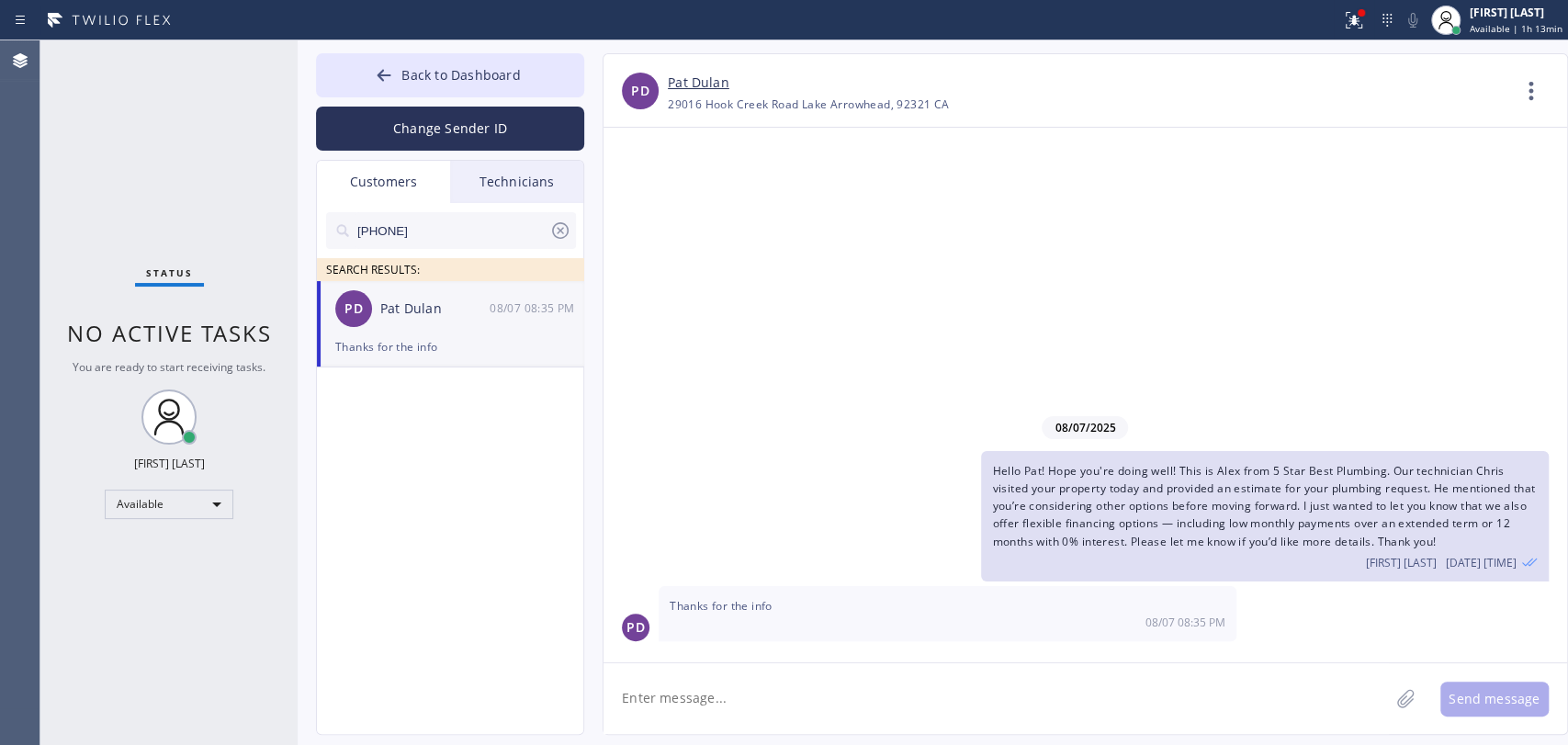click on "Hello Pat! Hope you're doing well! This is Alex from 5 Star Best Plumbing. Our technician Chris visited your property today and provided an estimate for your plumbing request. He mentioned that you’re considering other options before moving forward.
I just wanted to let you know that we also offer flexible financing options — including low monthly payments over an extended term or 12 months with 0% interest.
Please let me know if you’d like more details. Thank you!" at bounding box center (1263, 506) 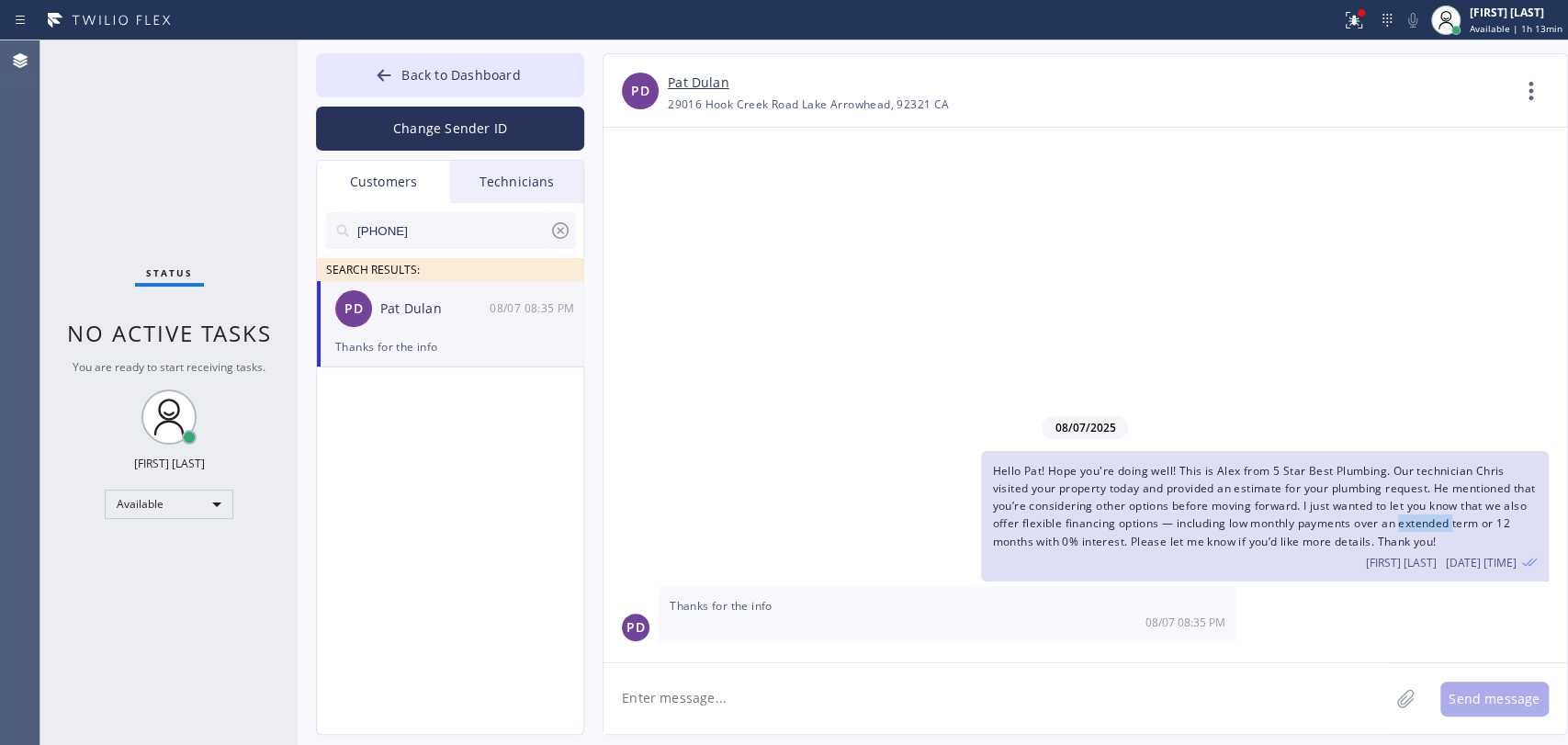 click on "Hello Pat! Hope you're doing well! This is Alex from 5 Star Best Plumbing. Our technician Chris visited your property today and provided an estimate for your plumbing request. He mentioned that you’re considering other options before moving forward.
I just wanted to let you know that we also offer flexible financing options — including low monthly payments over an extended term or 12 months with 0% interest.
Please let me know if you’d like more details. Thank you!" at bounding box center [1263, 506] 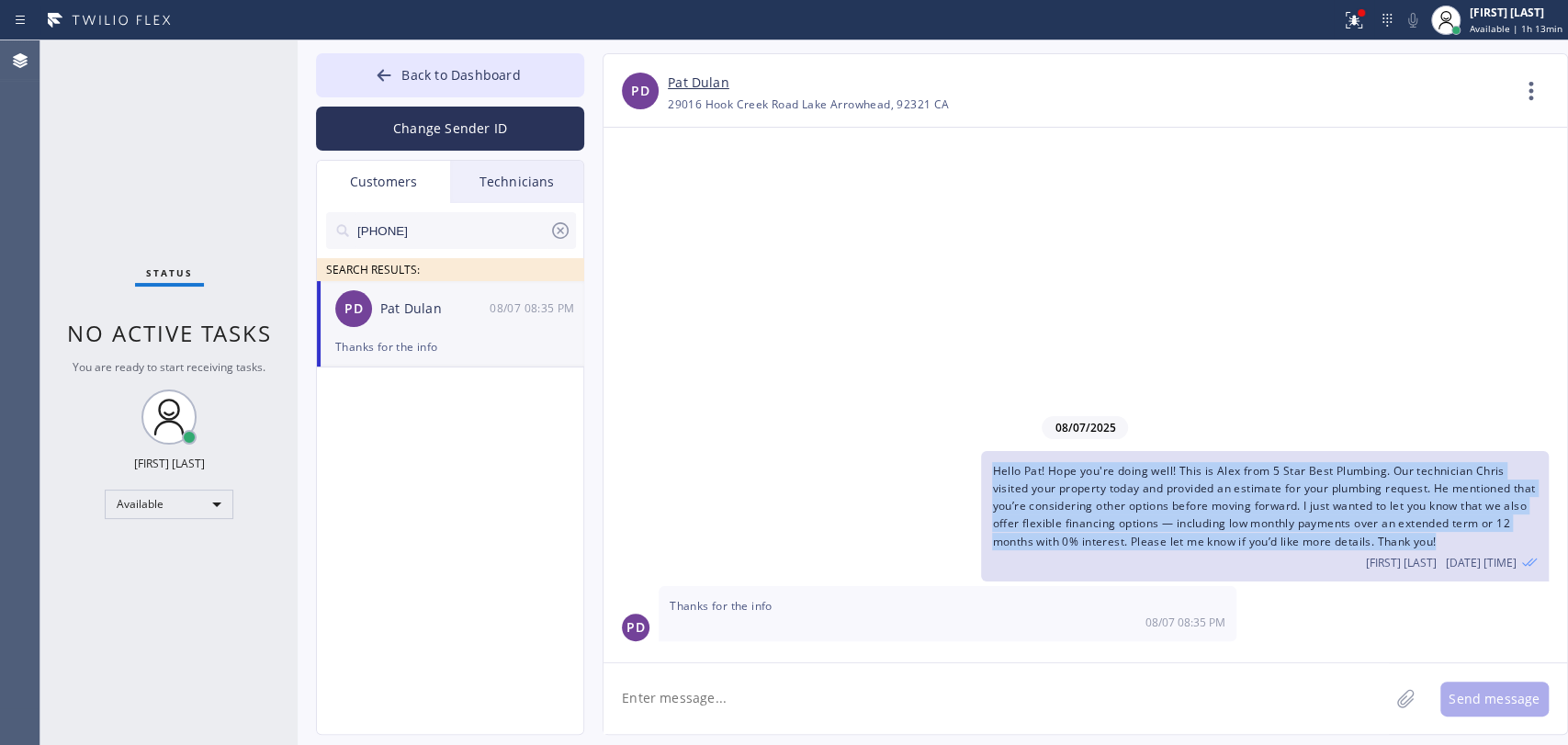 click on "Hello Pat! Hope you're doing well! This is Alex from 5 Star Best Plumbing. Our technician Chris visited your property today and provided an estimate for your plumbing request. He mentioned that you’re considering other options before moving forward.
I just wanted to let you know that we also offer flexible financing options — including low monthly payments over an extended term or 12 months with 0% interest.
Please let me know if you’d like more details. Thank you!" at bounding box center [1263, 506] 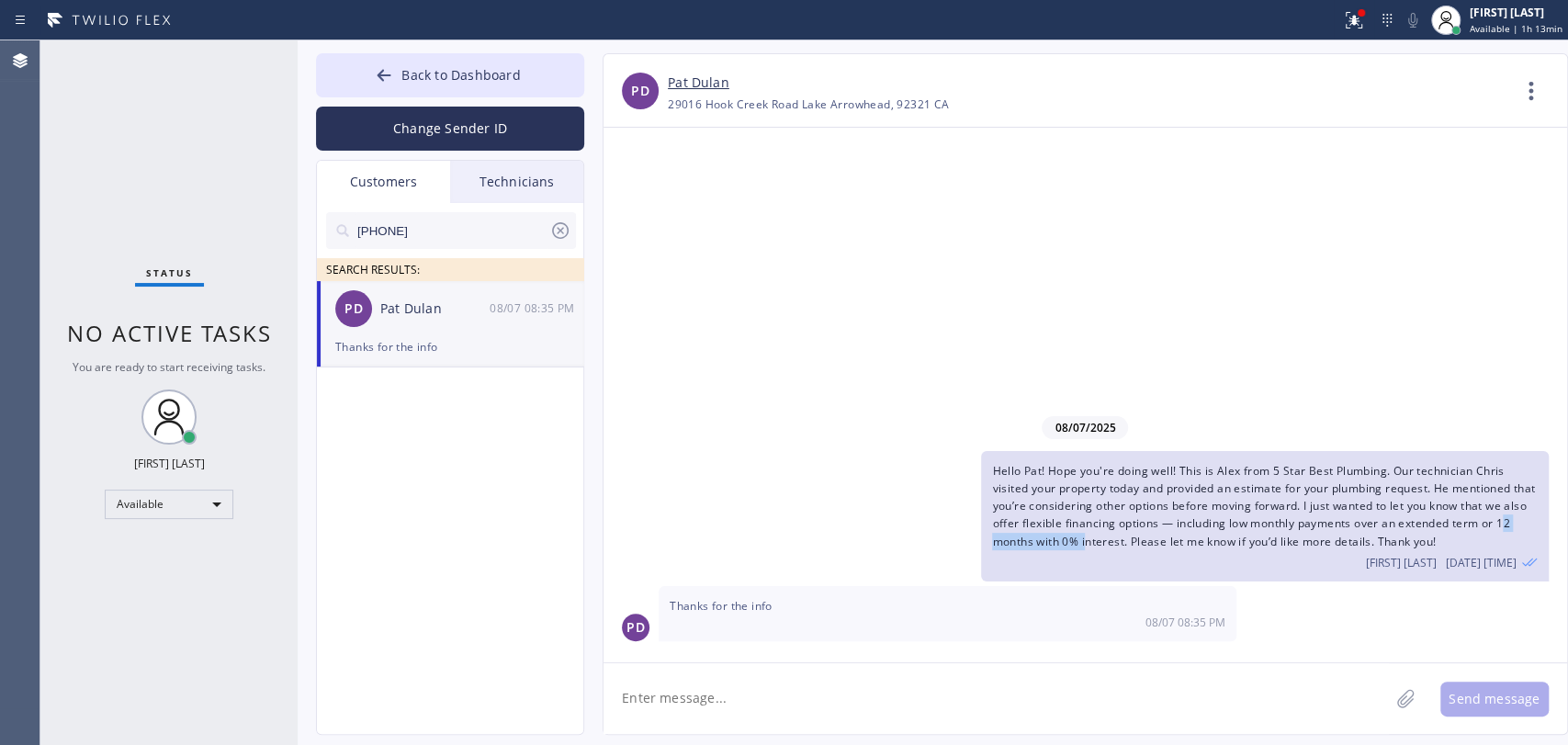 drag, startPoint x: 1000, startPoint y: 538, endPoint x: 1132, endPoint y: 543, distance: 132.09466 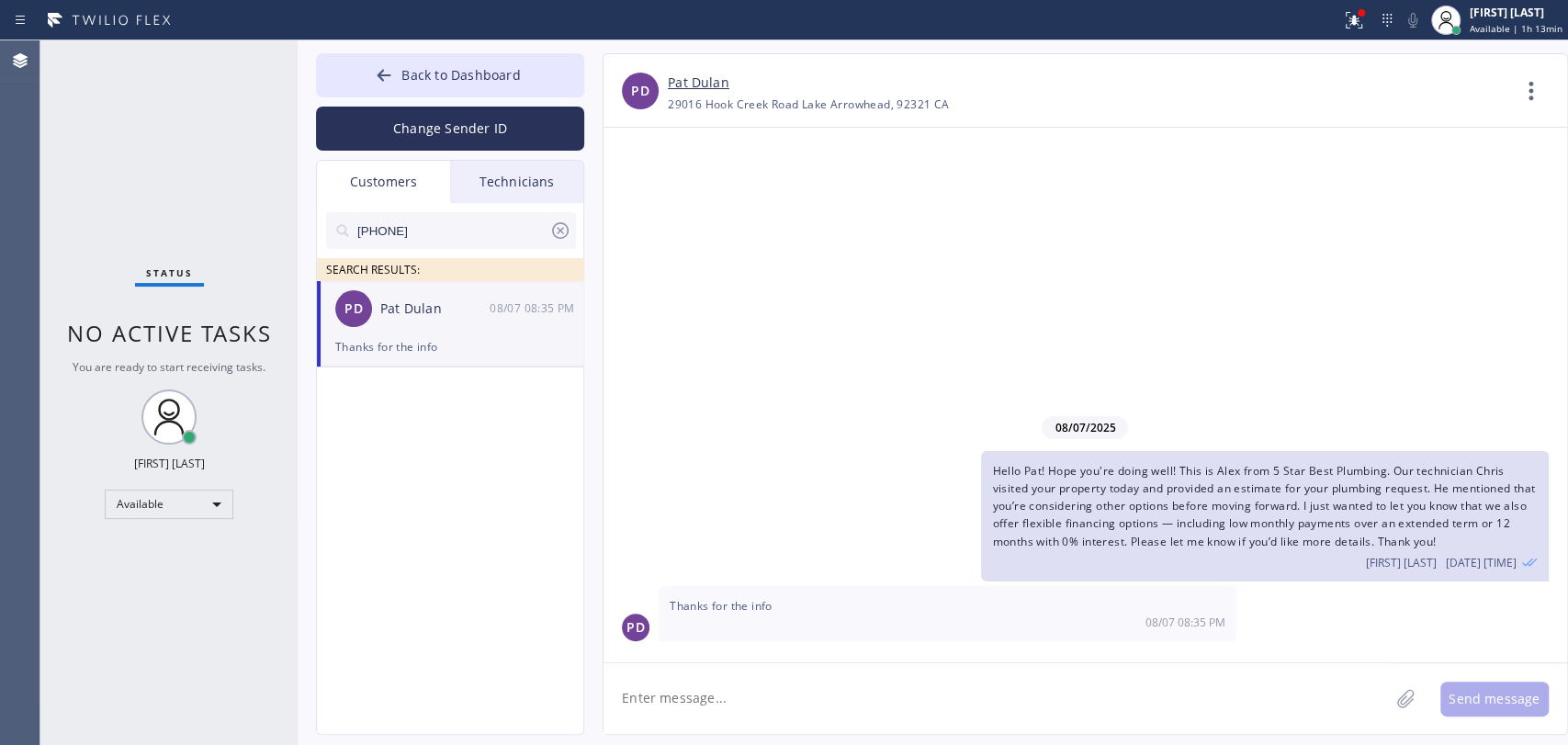click on "Hello Pat! Hope you're doing well! This is Alex from 5 Star Best Plumbing. Our technician Chris visited your property today and provided an estimate for your plumbing request. He mentioned that you’re considering other options before moving forward.
I just wanted to let you know that we also offer flexible financing options — including low monthly payments over an extended term or 12 months with 0% interest.
Please let me know if you’d like more details. Thank you!" at bounding box center (1263, 506) 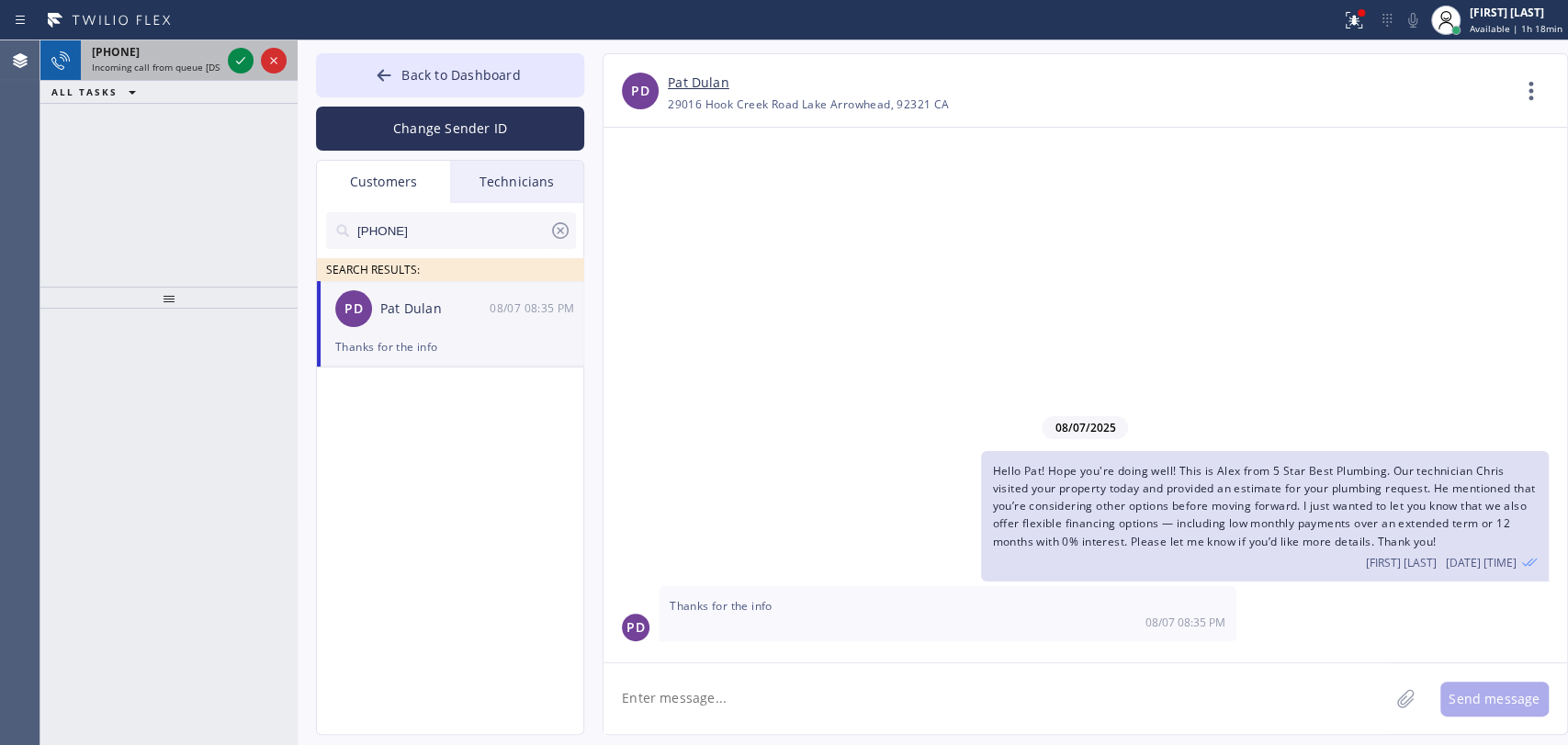 click on "+18189669606 Incoming call from queue [DSRs]" at bounding box center [152, 61] 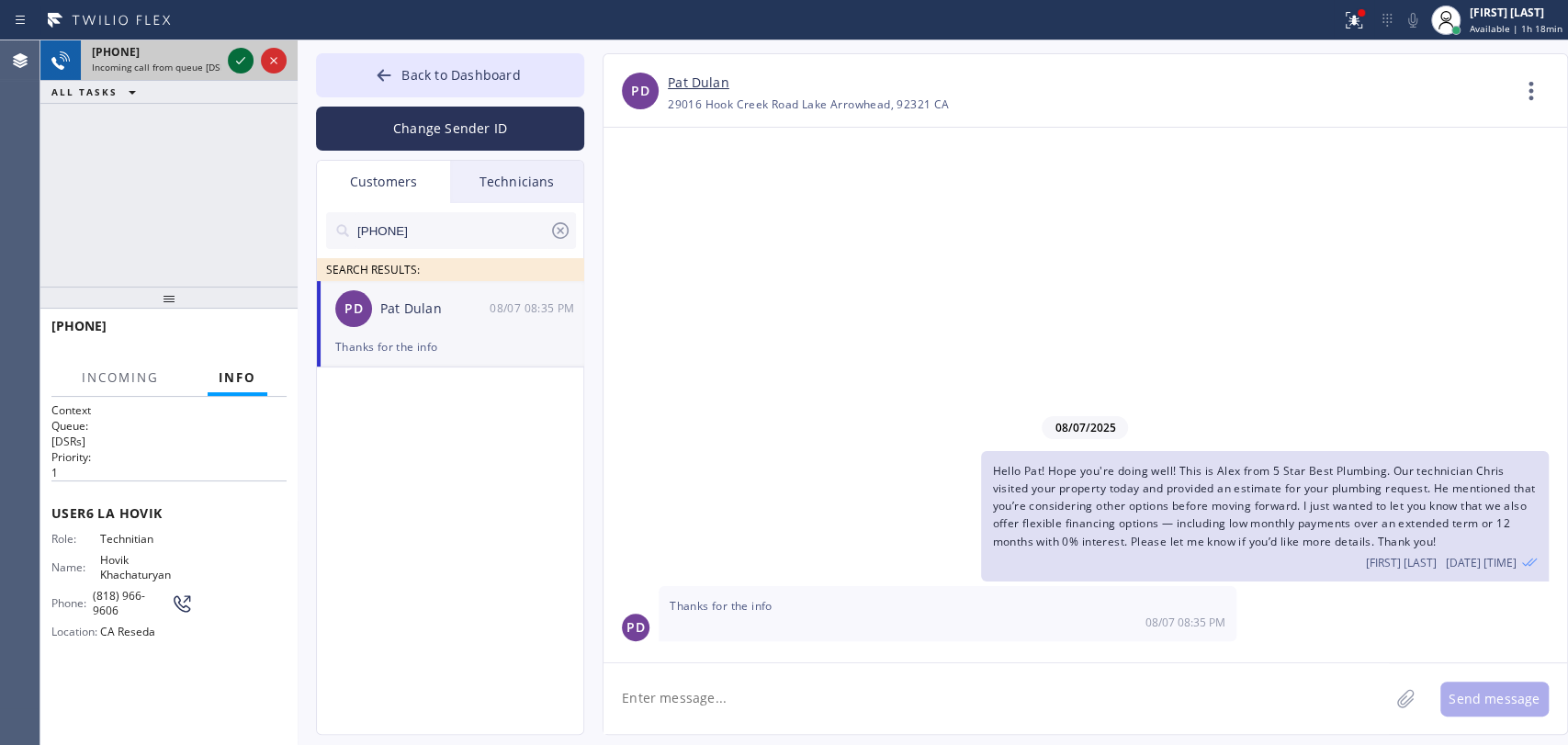click 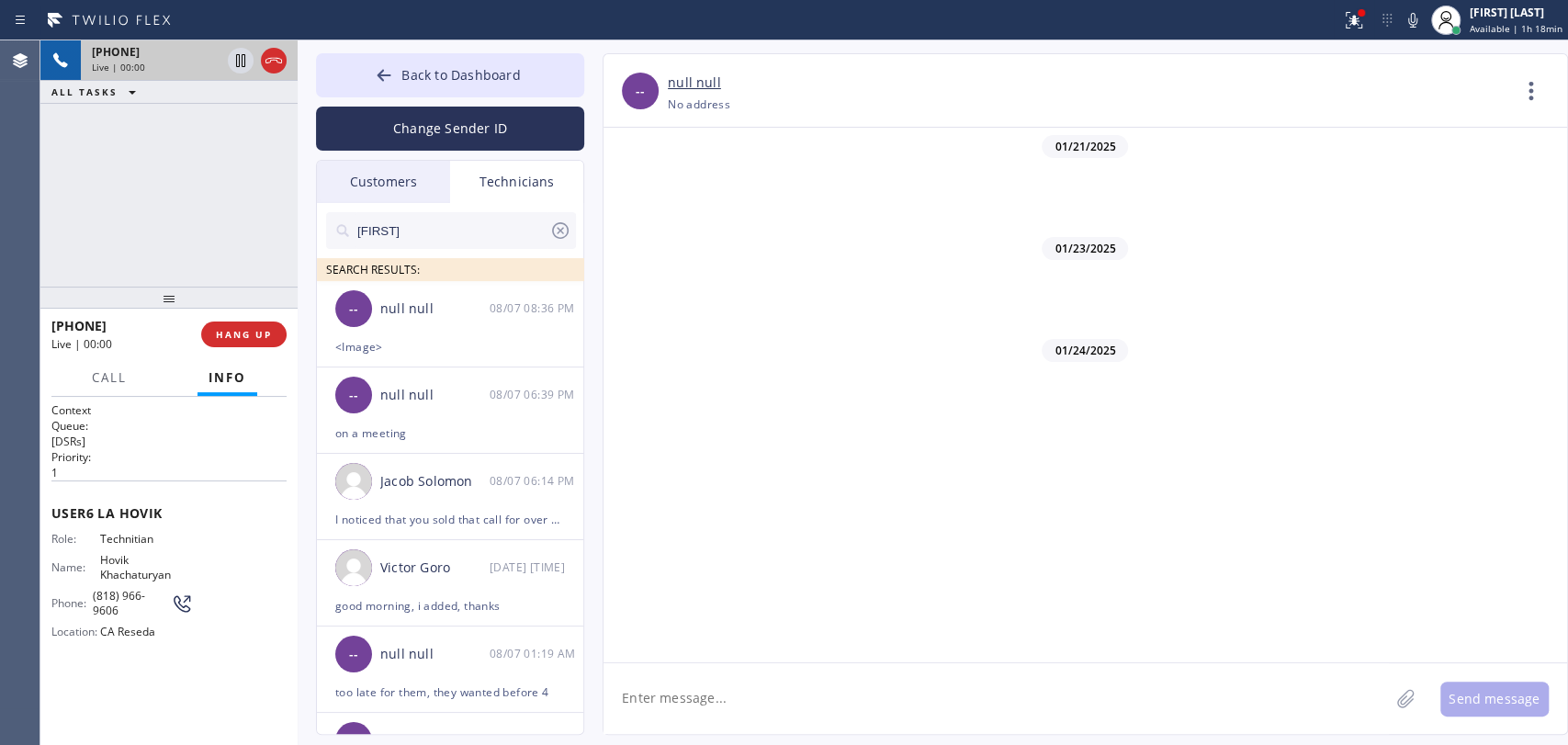 scroll, scrollTop: 140462, scrollLeft: 0, axis: vertical 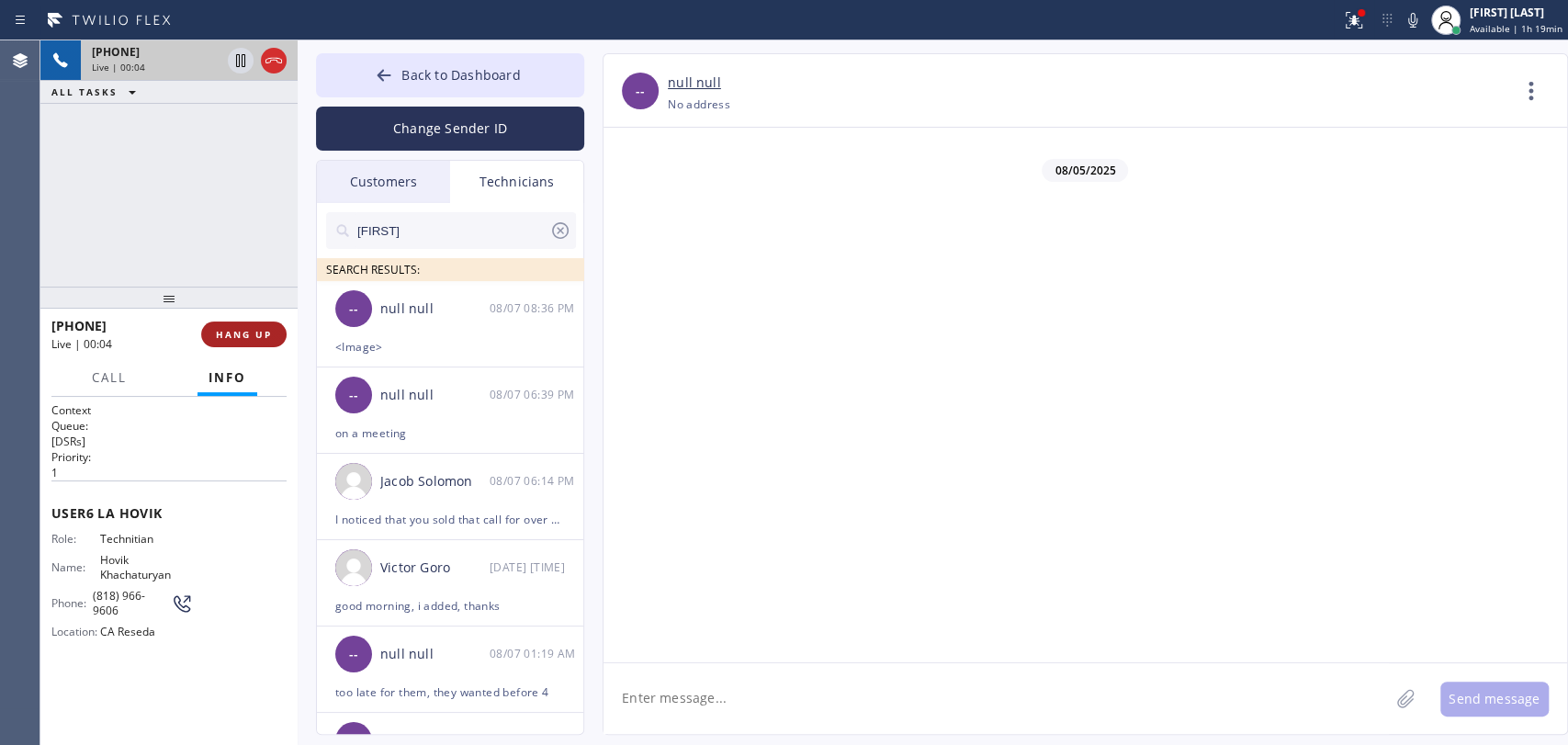 click on "HANG UP" at bounding box center (243, 334) 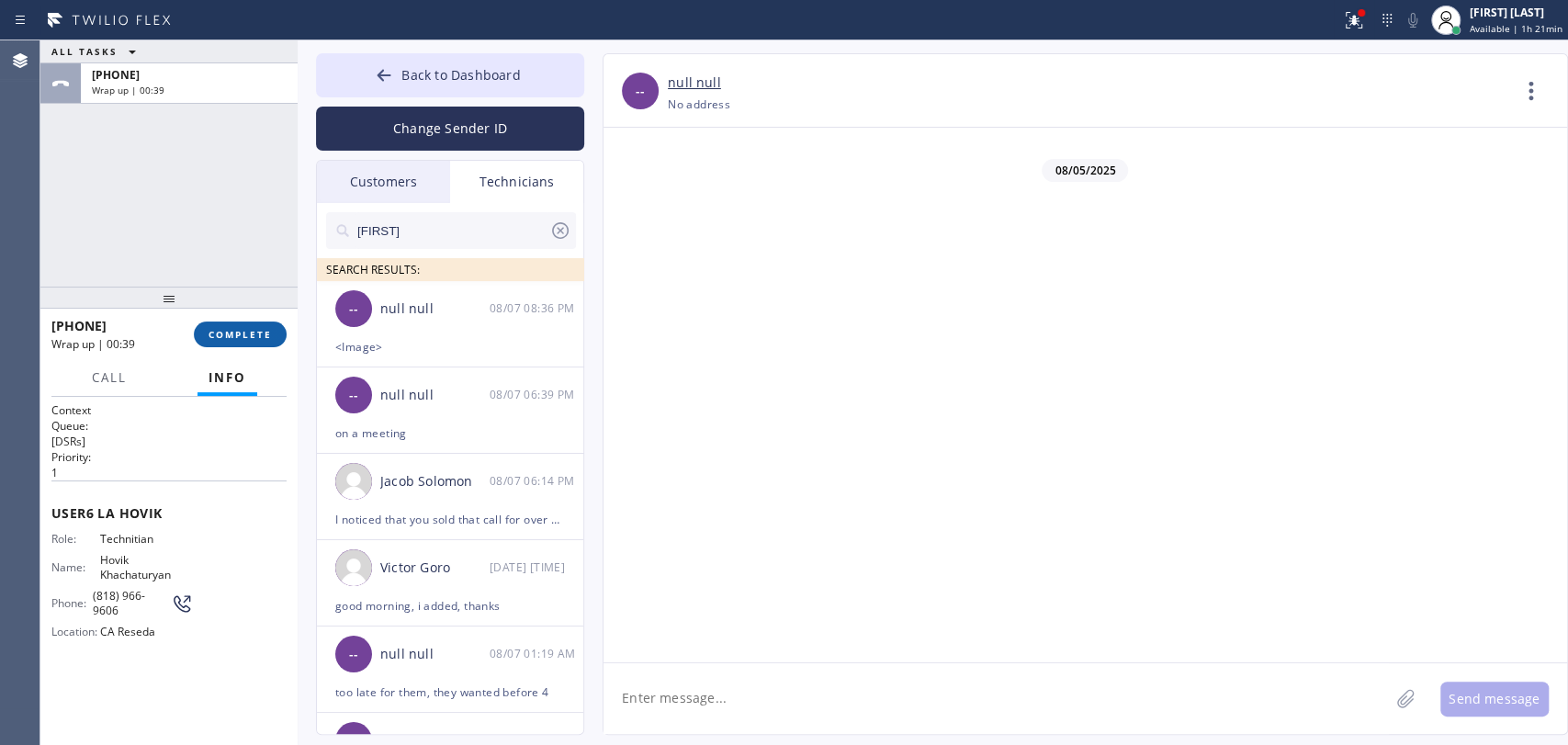 click on "COMPLETE" at bounding box center [240, 334] 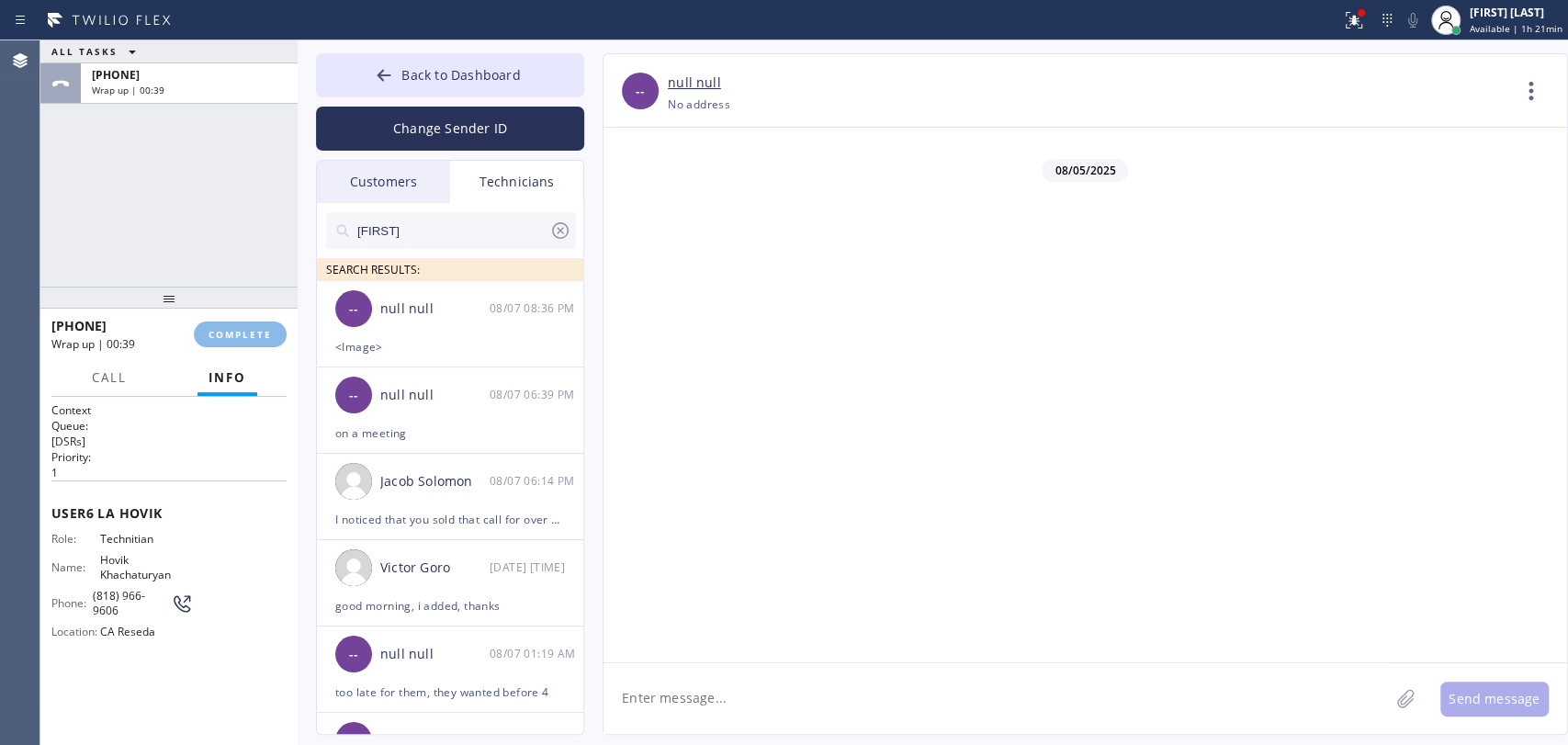drag, startPoint x: 194, startPoint y: 236, endPoint x: 733, endPoint y: 551, distance: 624.2964 